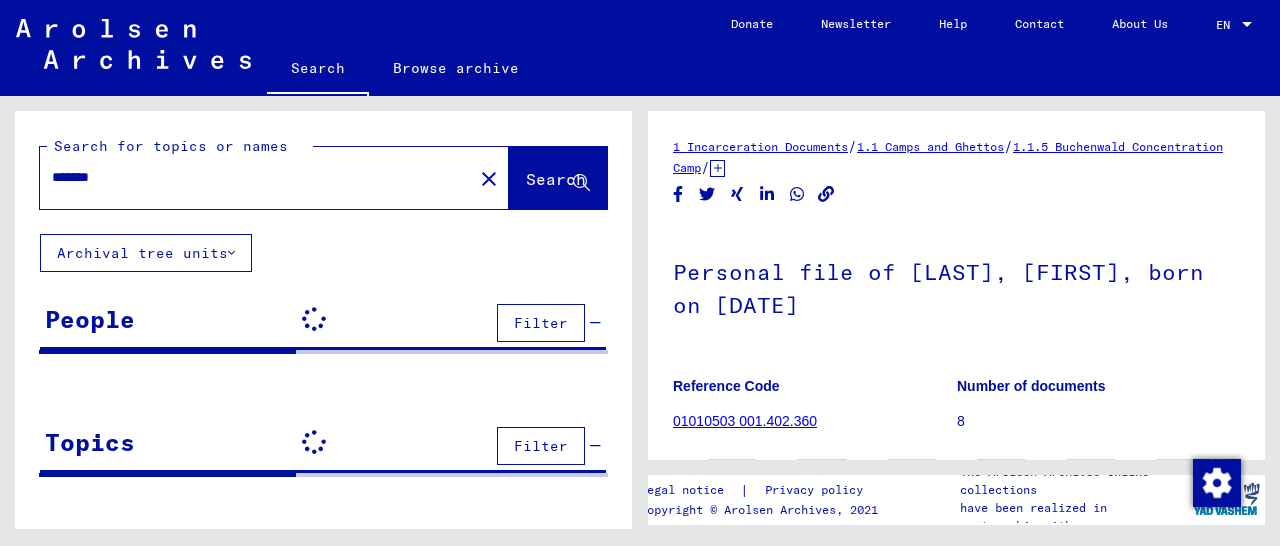 scroll, scrollTop: 0, scrollLeft: 0, axis: both 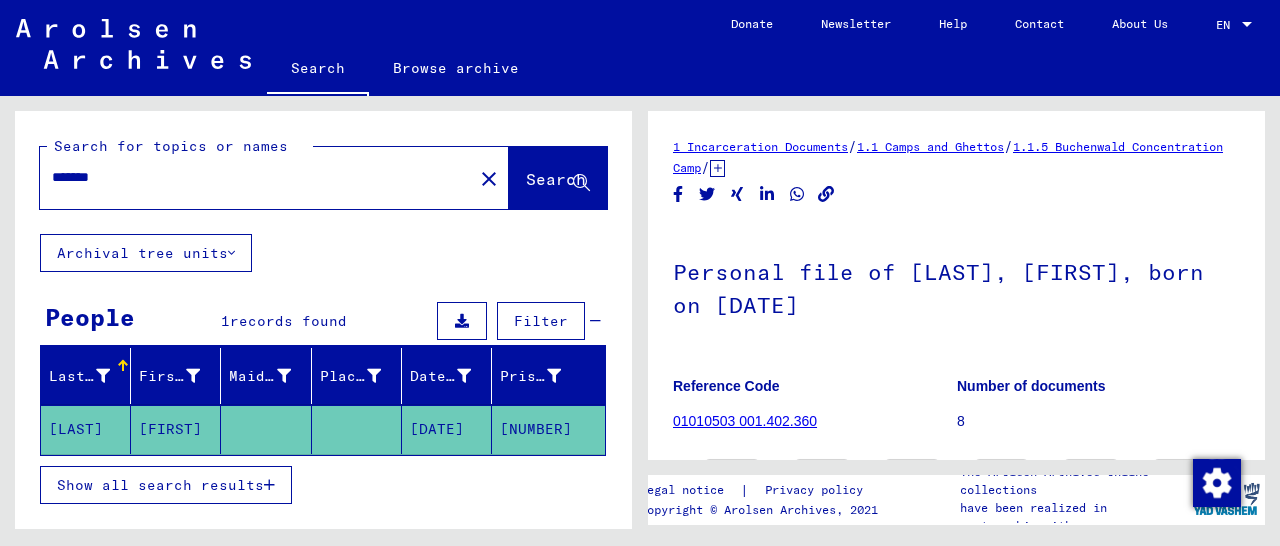 drag, startPoint x: 101, startPoint y: 175, endPoint x: 52, endPoint y: 180, distance: 49.25444 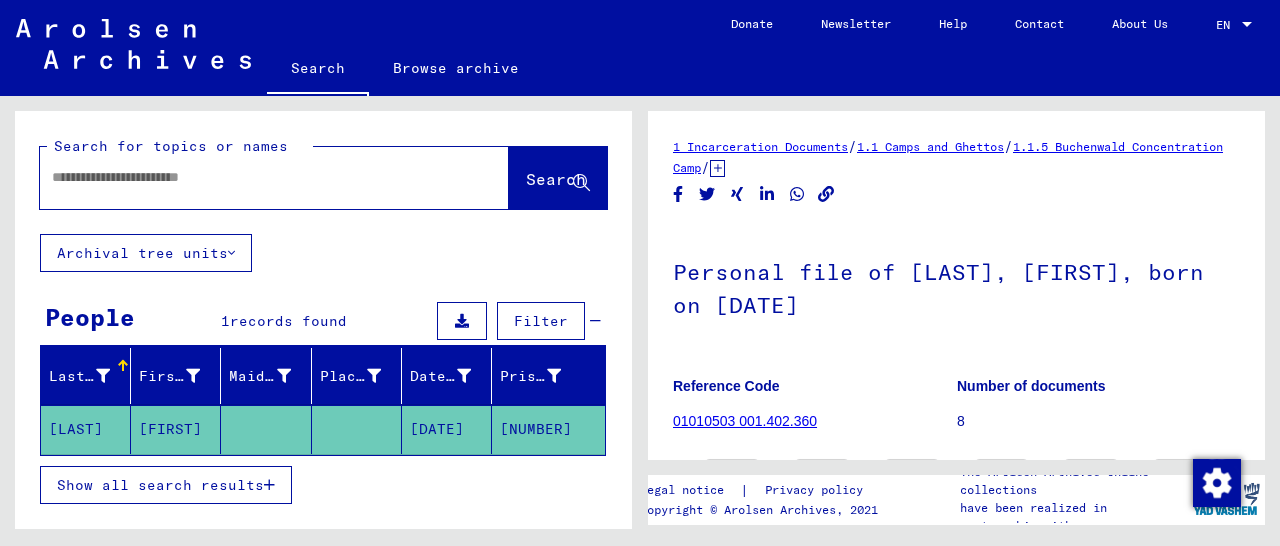 paste on "**********" 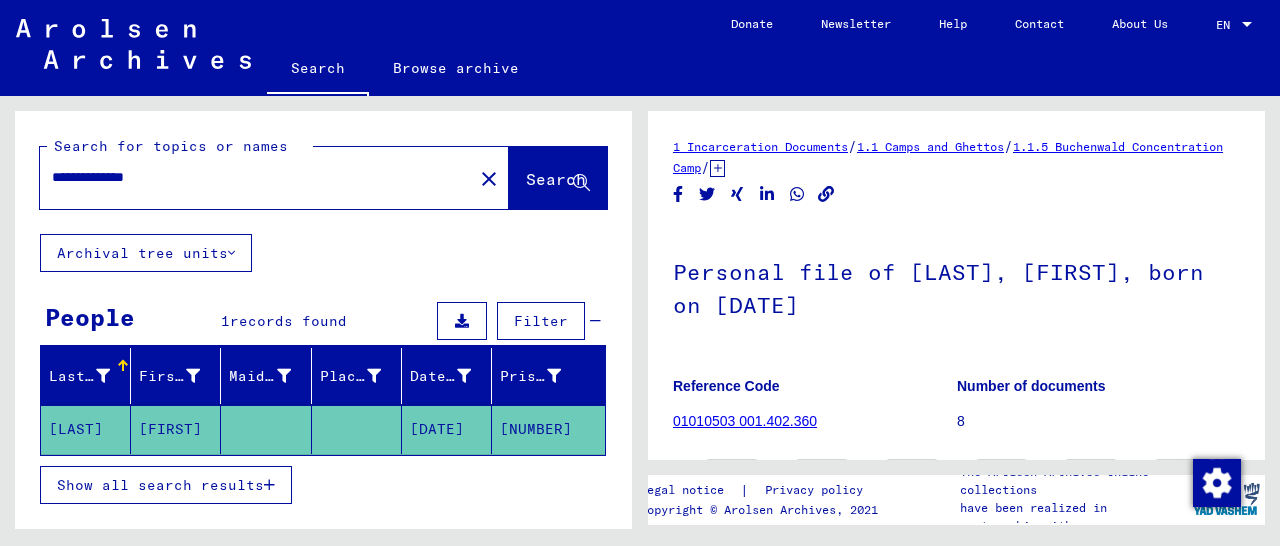type on "**********" 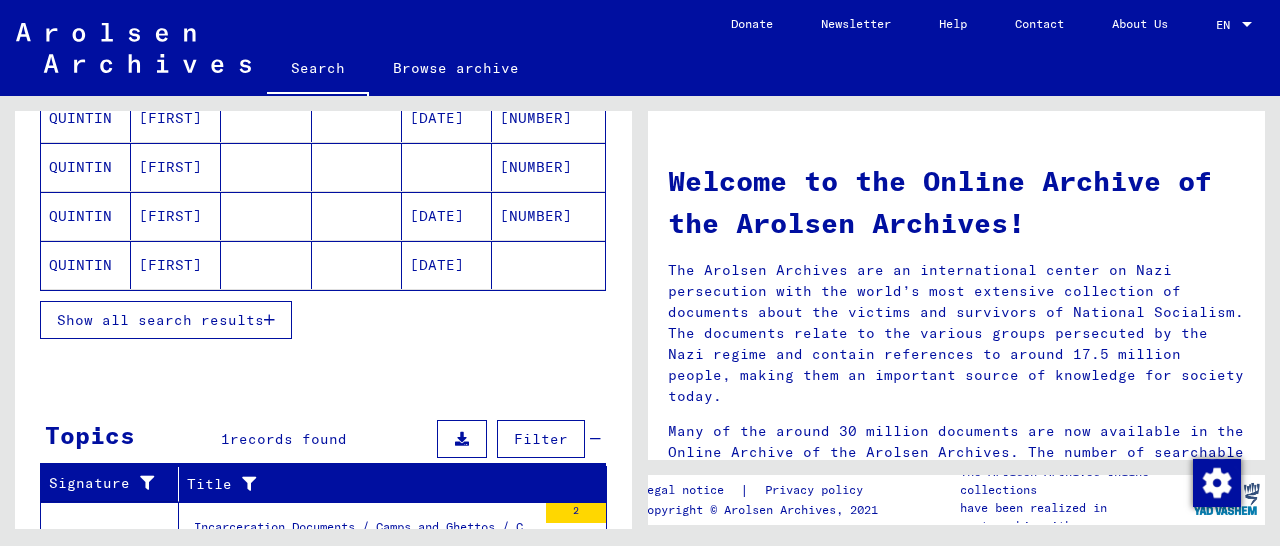scroll, scrollTop: 312, scrollLeft: 0, axis: vertical 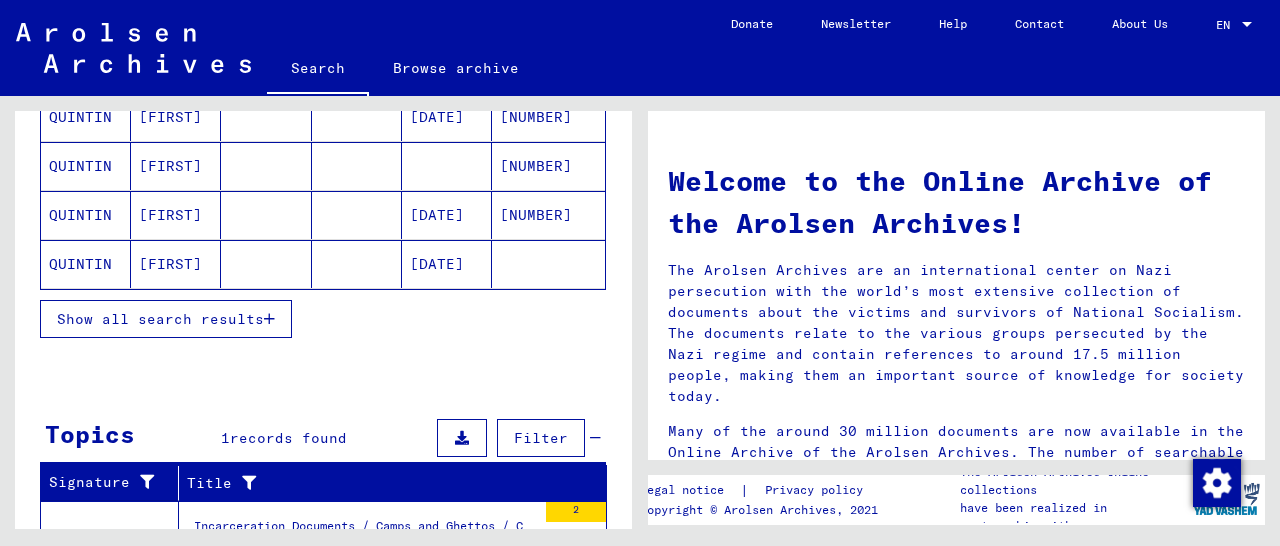 click on "[NUMBER]" at bounding box center (548, 264) 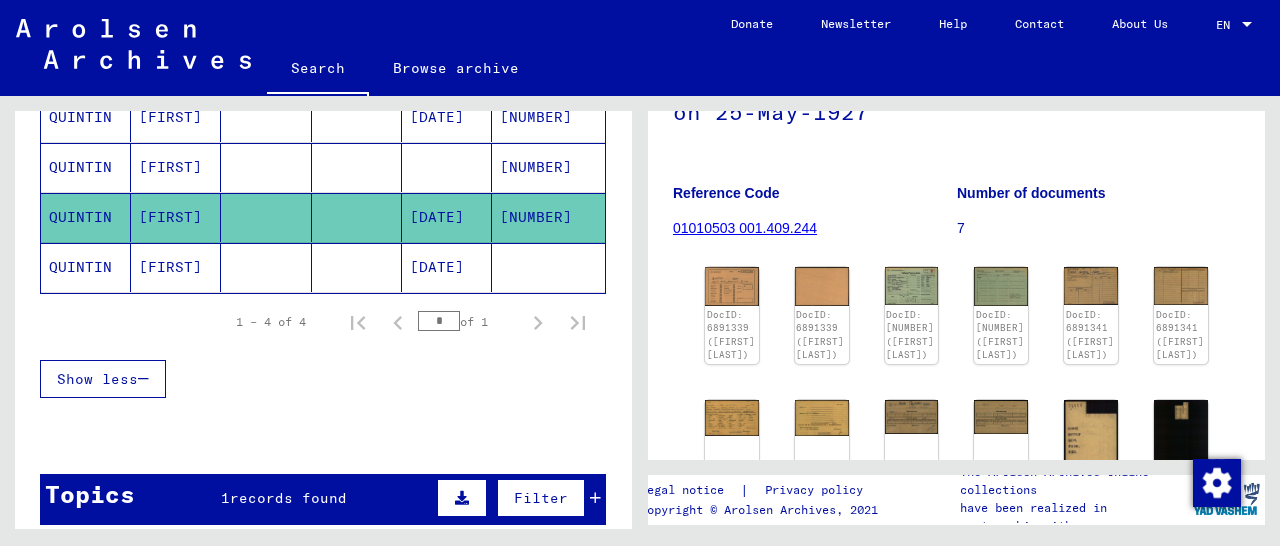 scroll, scrollTop: 312, scrollLeft: 0, axis: vertical 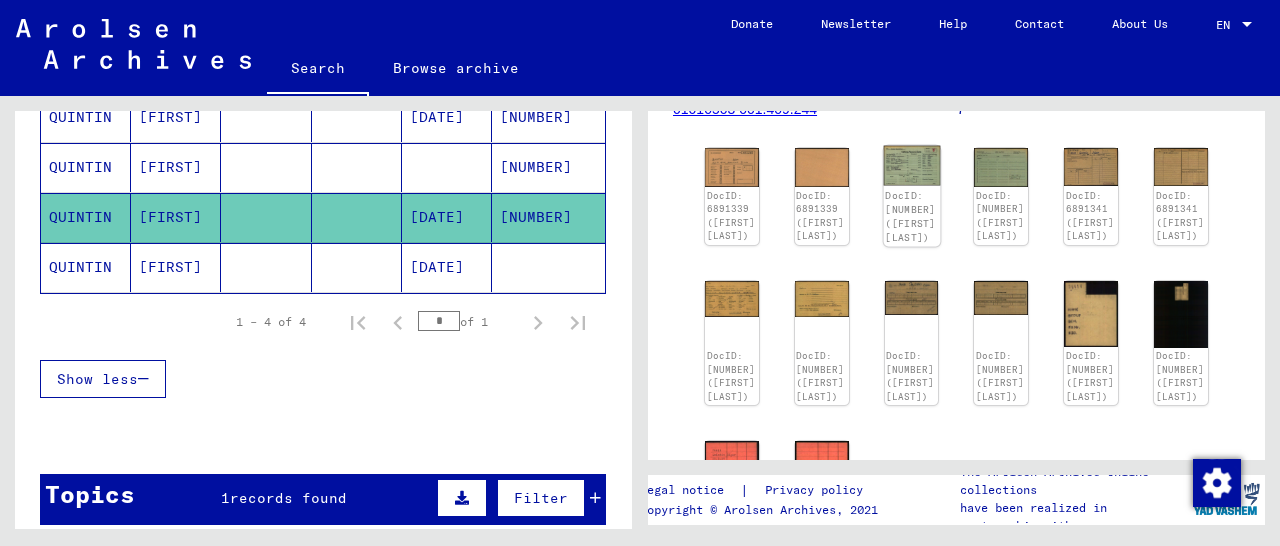 click 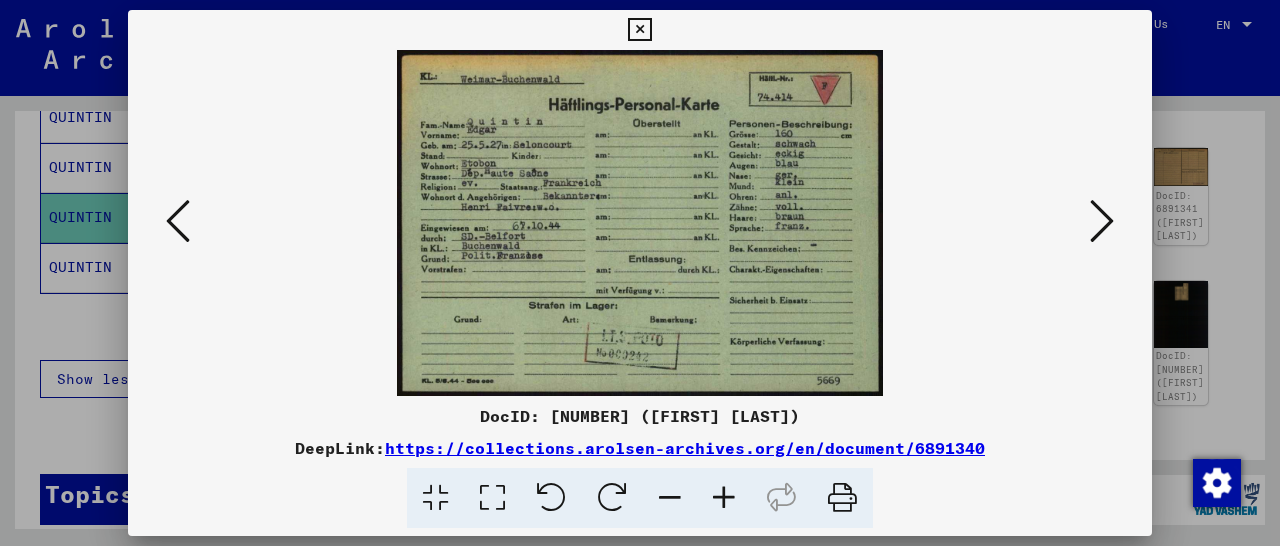 click at bounding box center (639, 30) 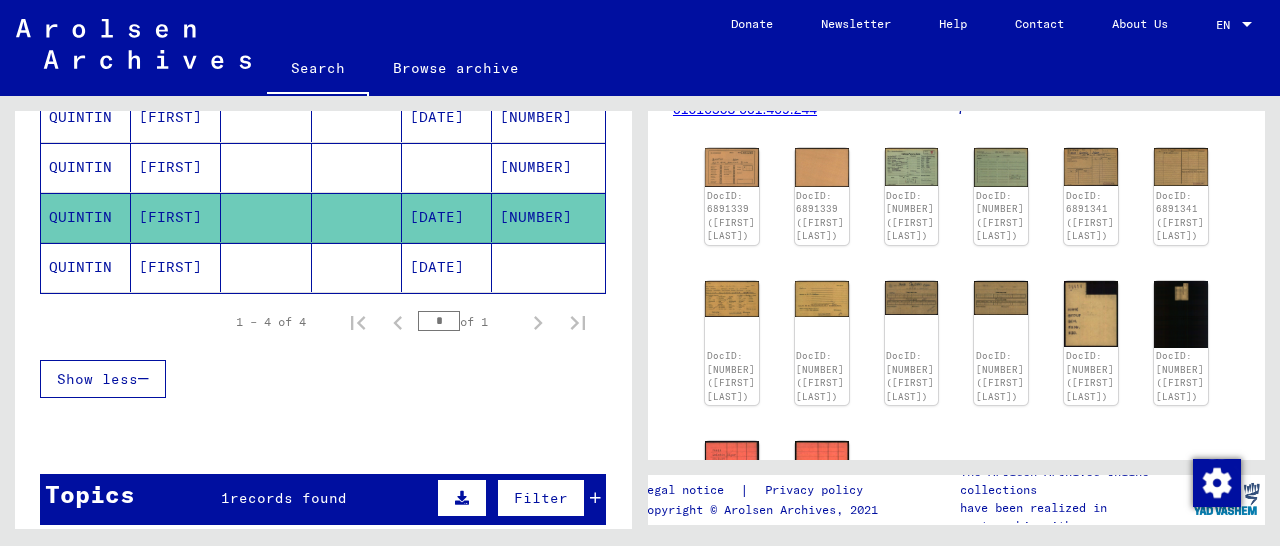 scroll, scrollTop: 0, scrollLeft: 0, axis: both 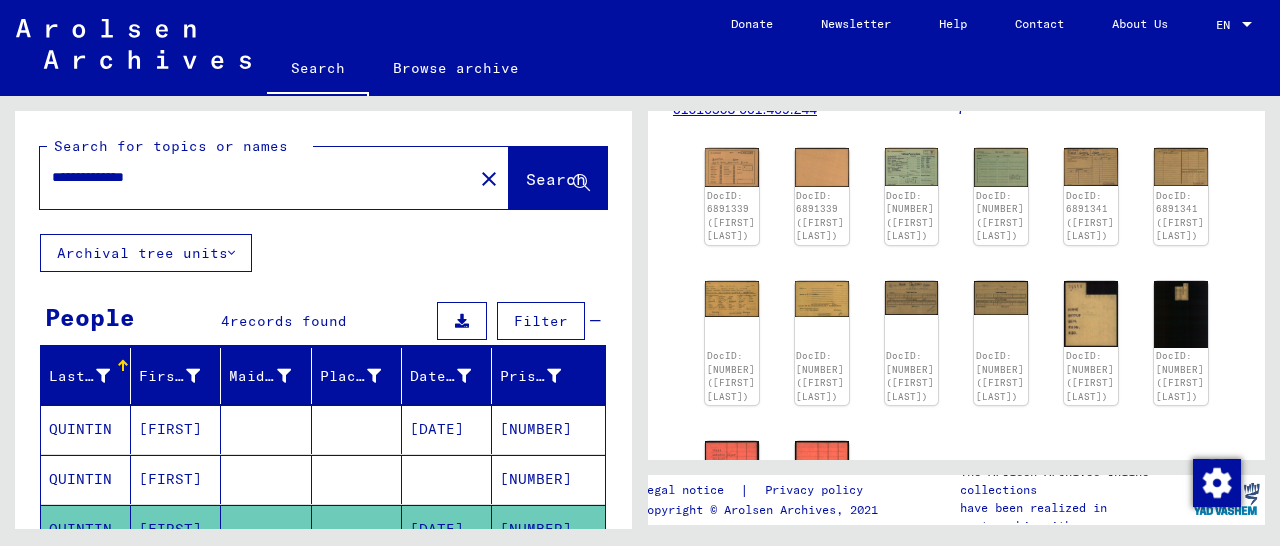 drag, startPoint x: 249, startPoint y: 183, endPoint x: 0, endPoint y: 179, distance: 249.03212 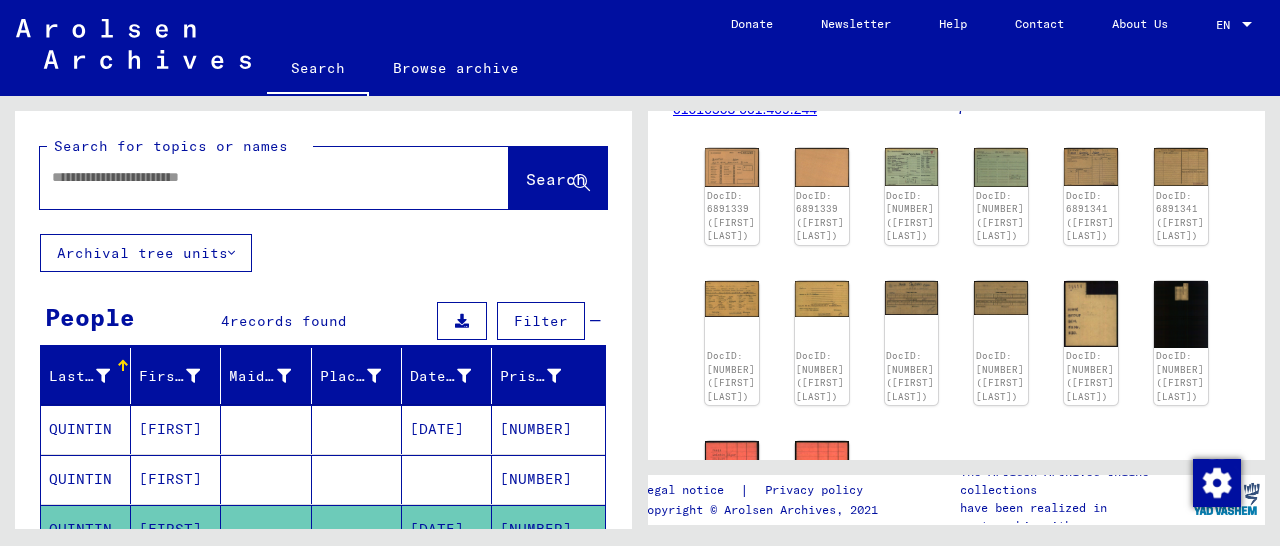 paste on "**********" 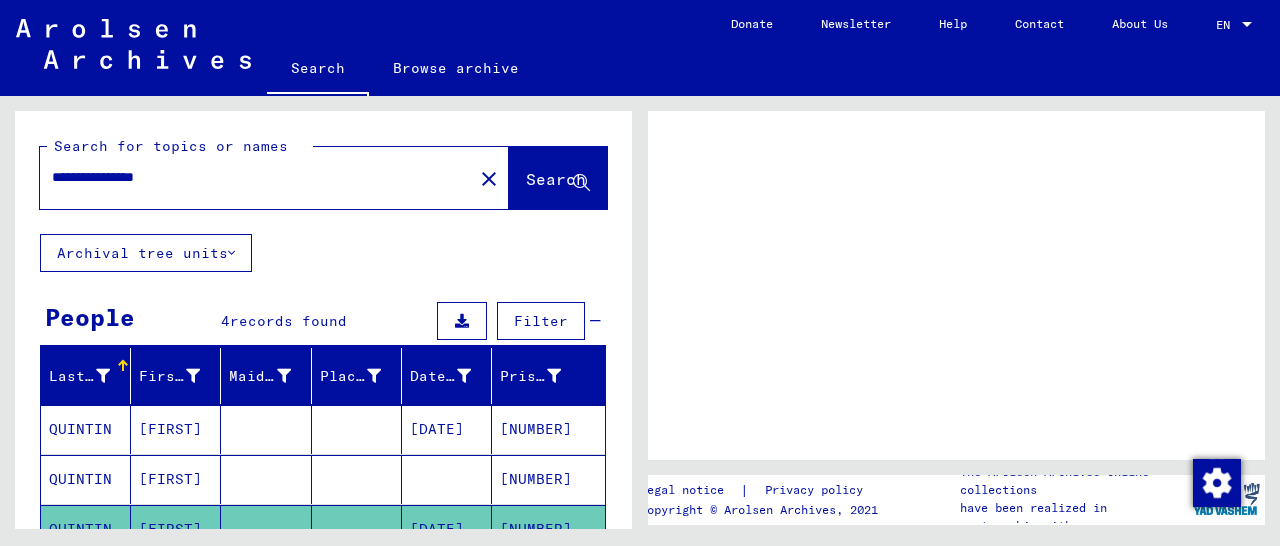 scroll, scrollTop: 0, scrollLeft: 0, axis: both 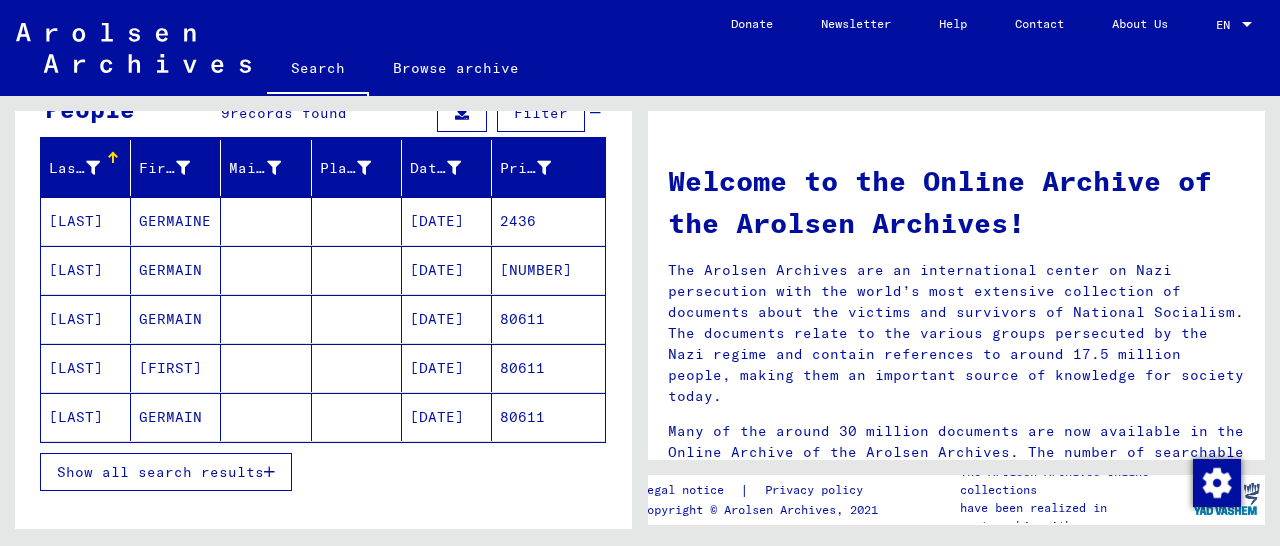 click on "2436" at bounding box center [548, 270] 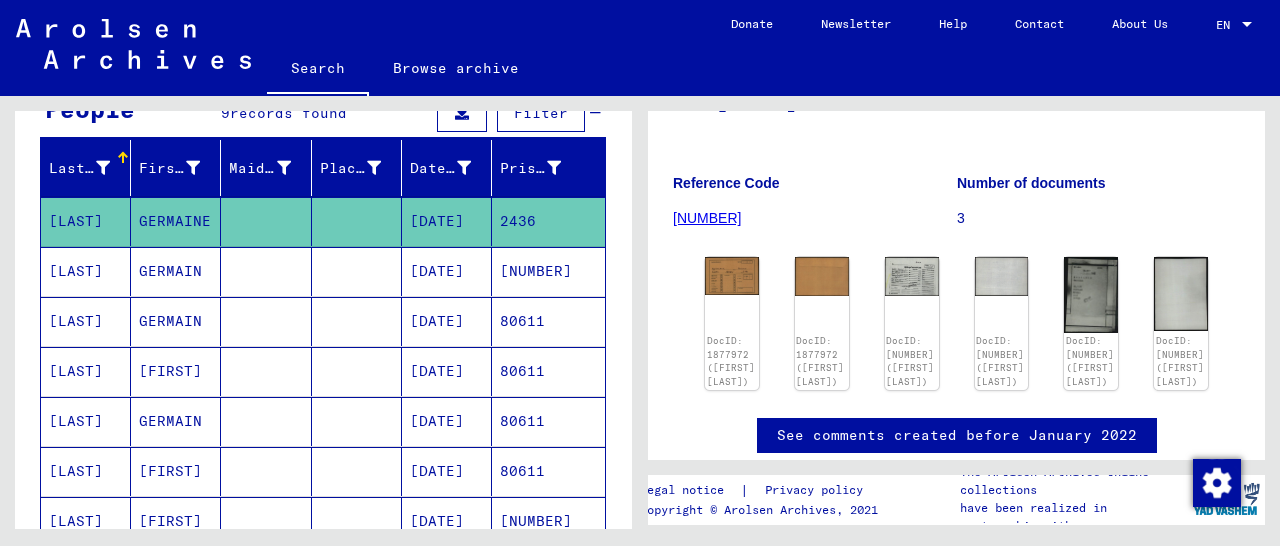 scroll, scrollTop: 257, scrollLeft: 0, axis: vertical 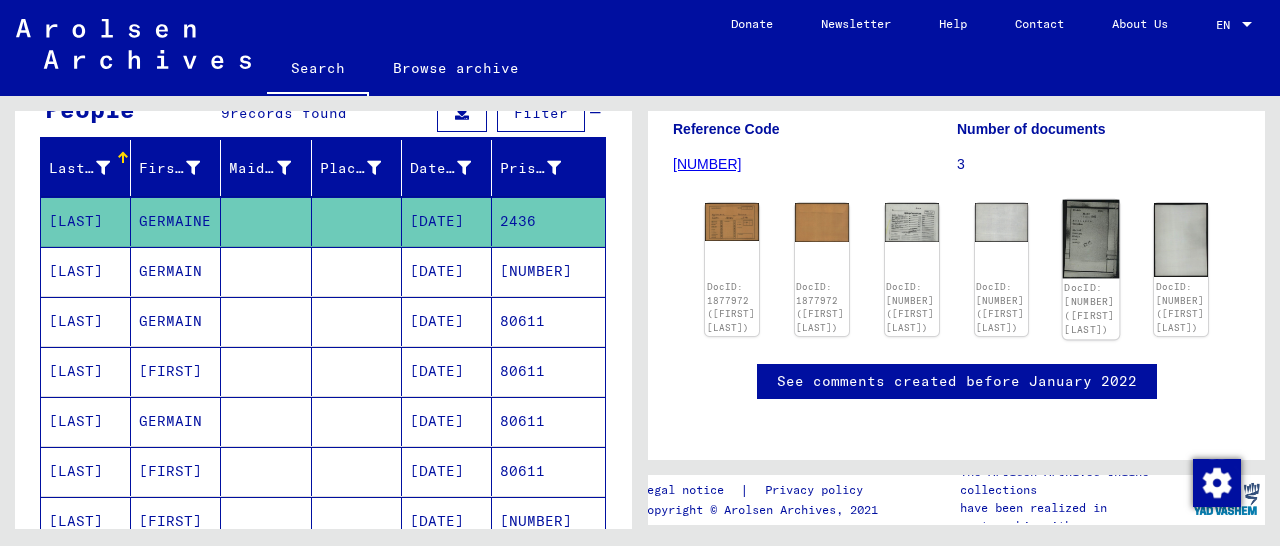 click 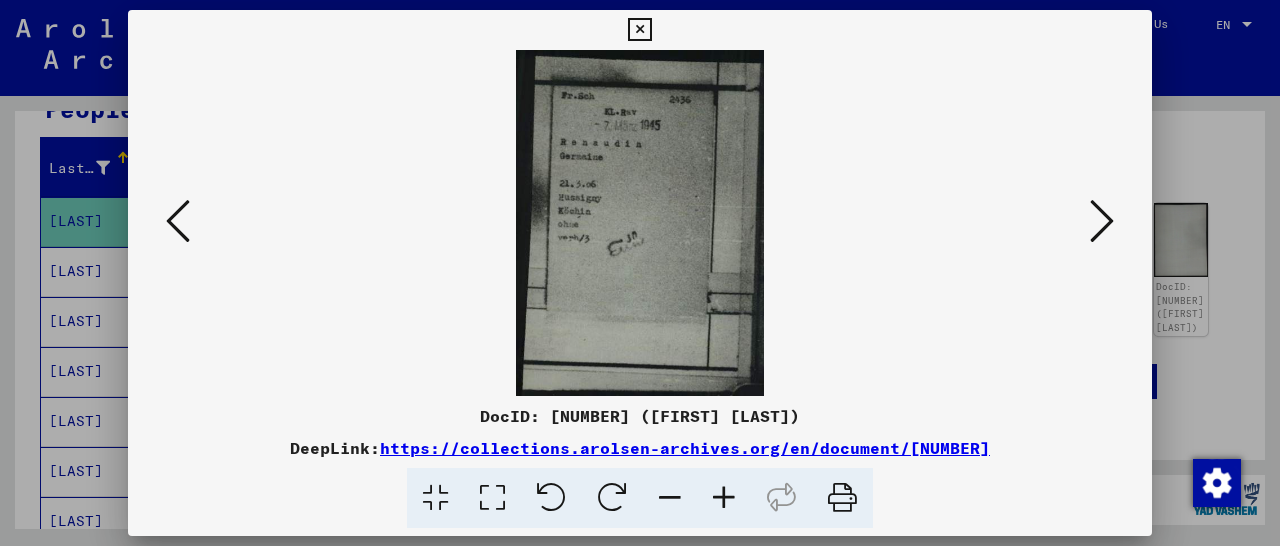 click at bounding box center [724, 498] 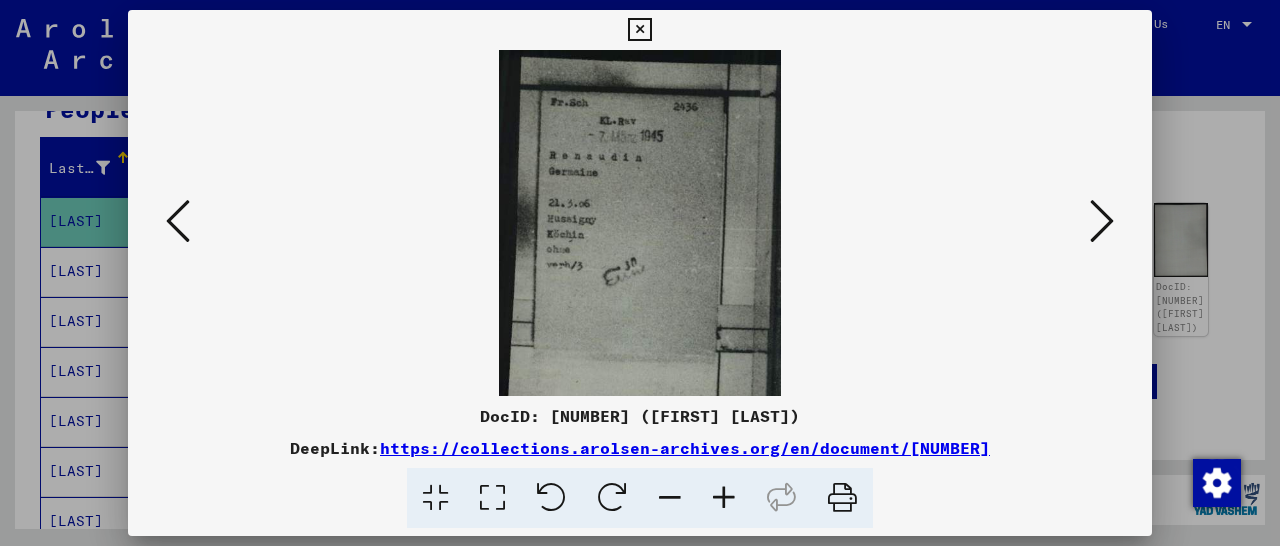 click at bounding box center [724, 498] 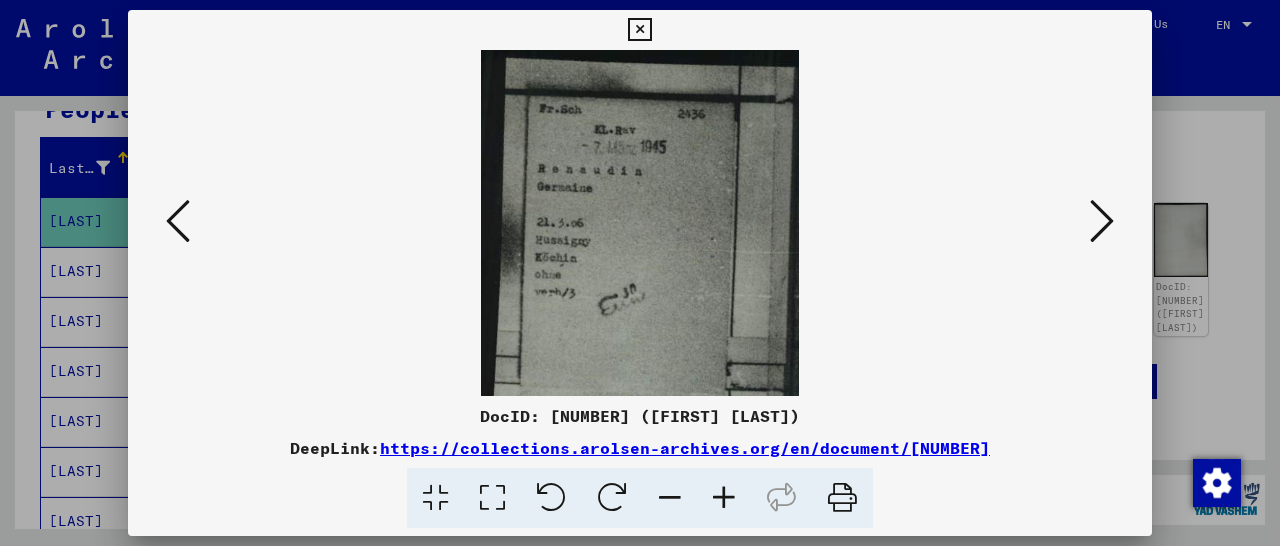 click at bounding box center [724, 498] 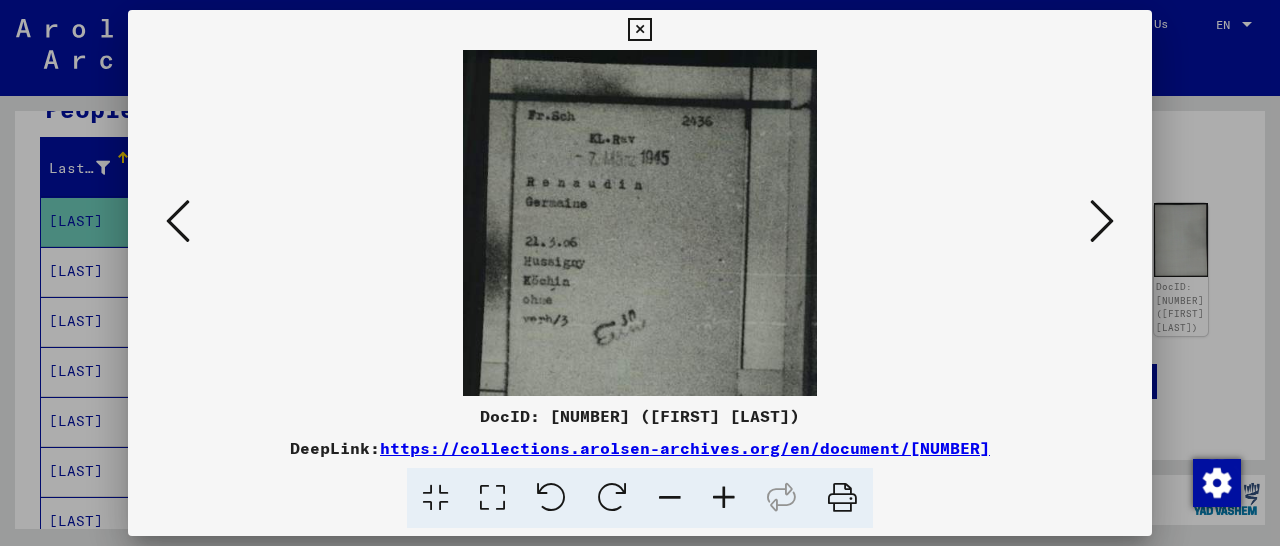 click at bounding box center (724, 498) 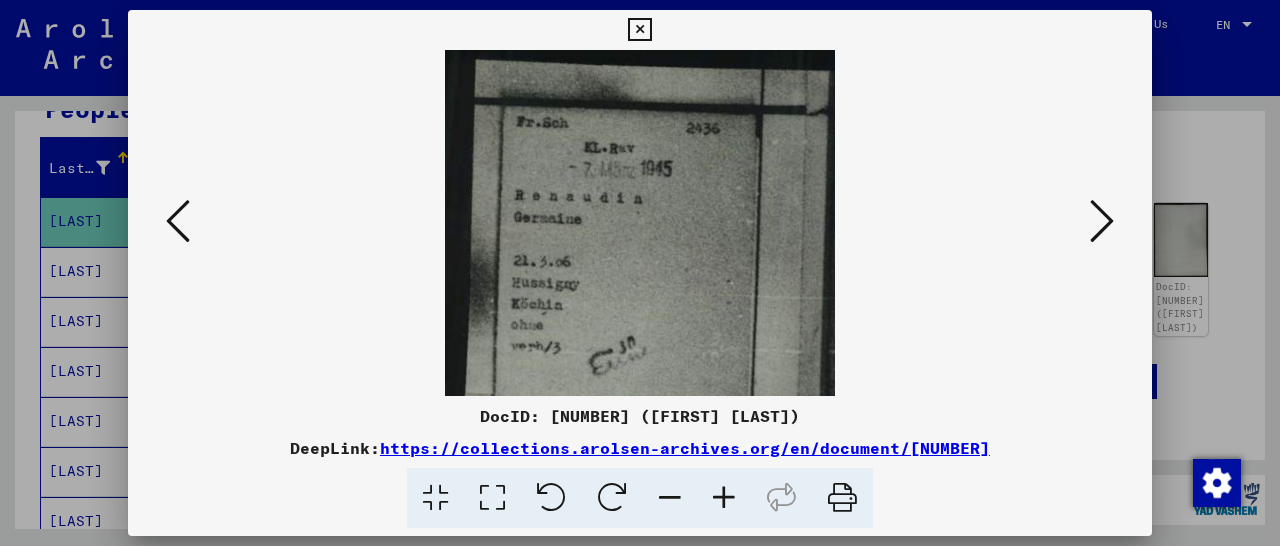 click at bounding box center (724, 498) 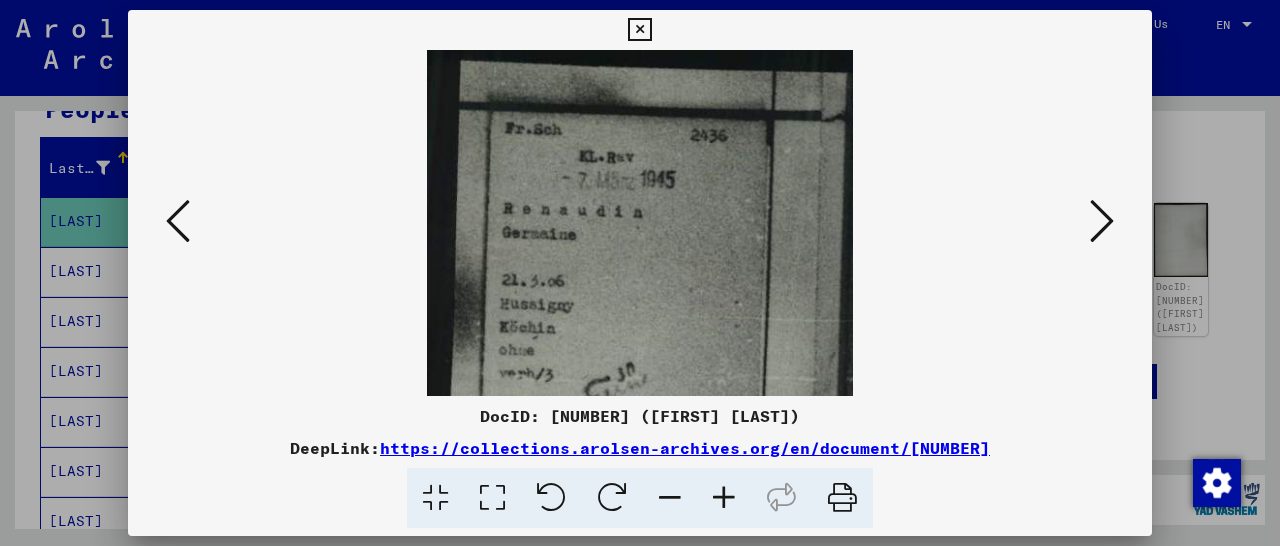 click at bounding box center (724, 498) 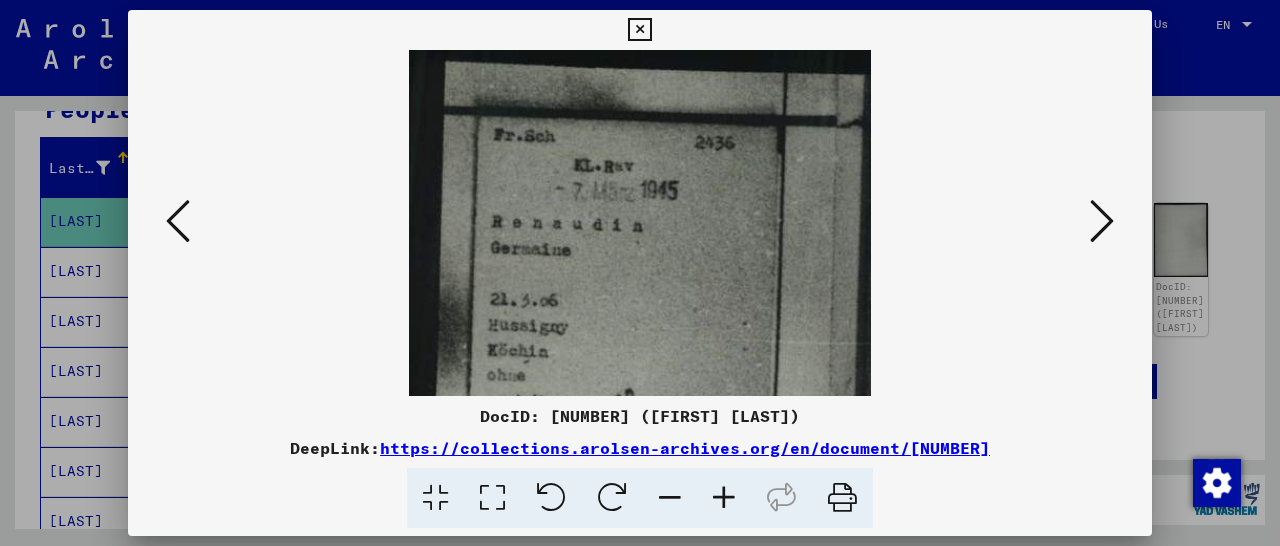 click at bounding box center (724, 498) 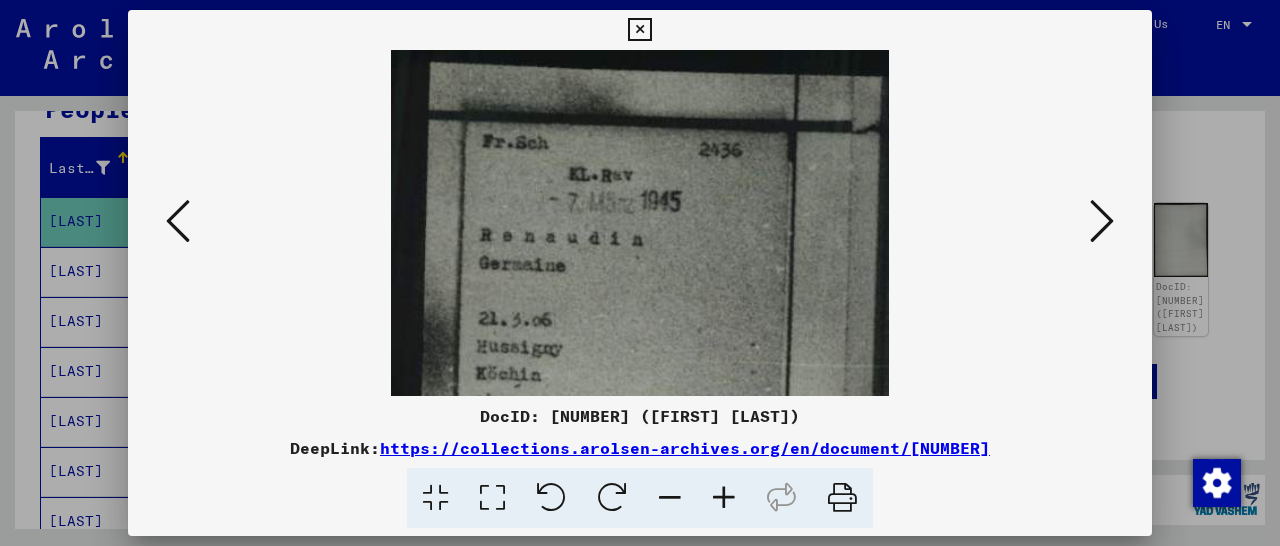 click at bounding box center (724, 498) 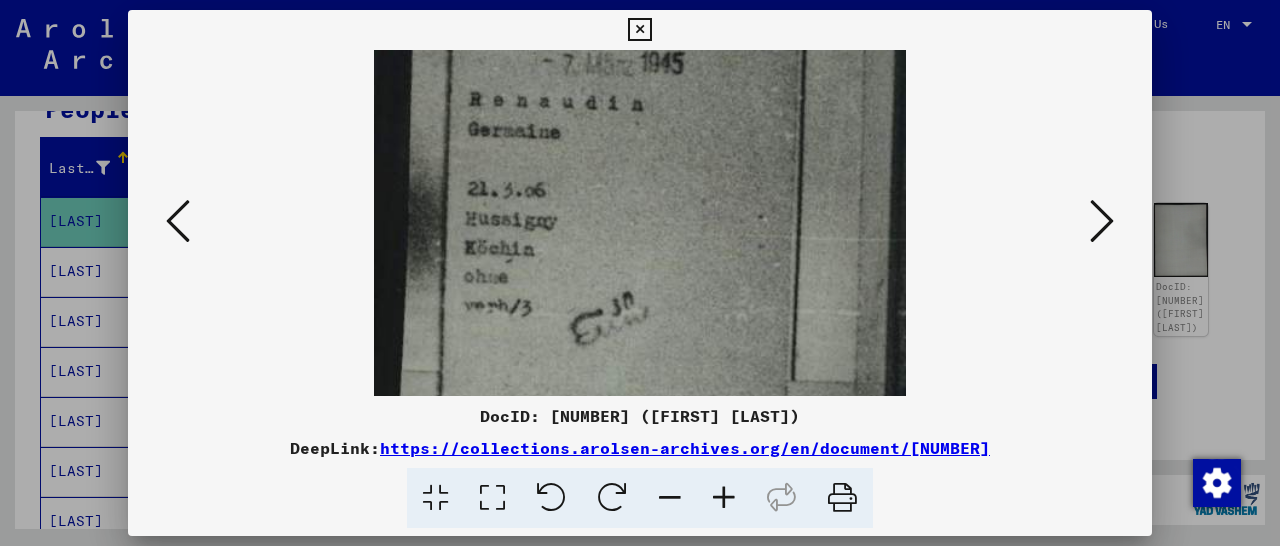 scroll, scrollTop: 160, scrollLeft: 0, axis: vertical 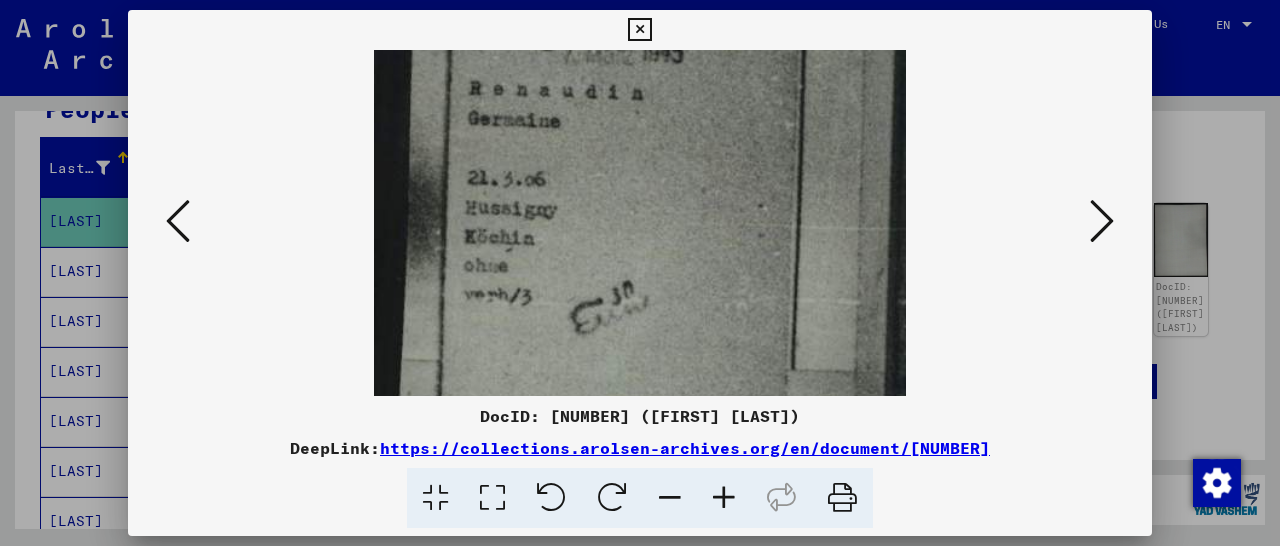 drag, startPoint x: 717, startPoint y: 319, endPoint x: 749, endPoint y: 159, distance: 163.16862 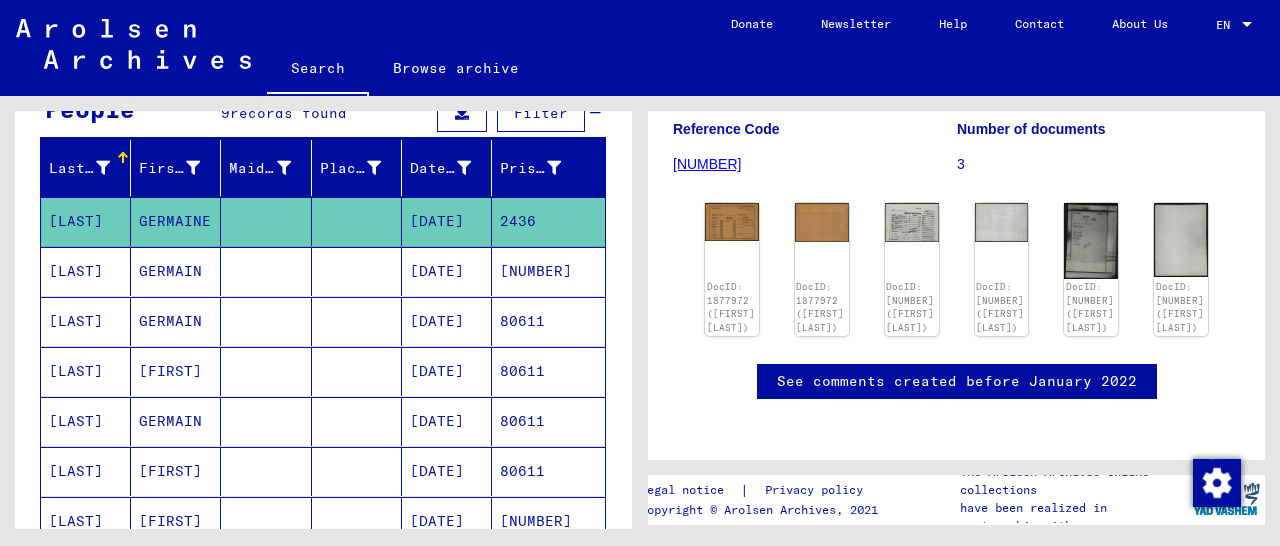click on "[NUMBER]" at bounding box center [548, 321] 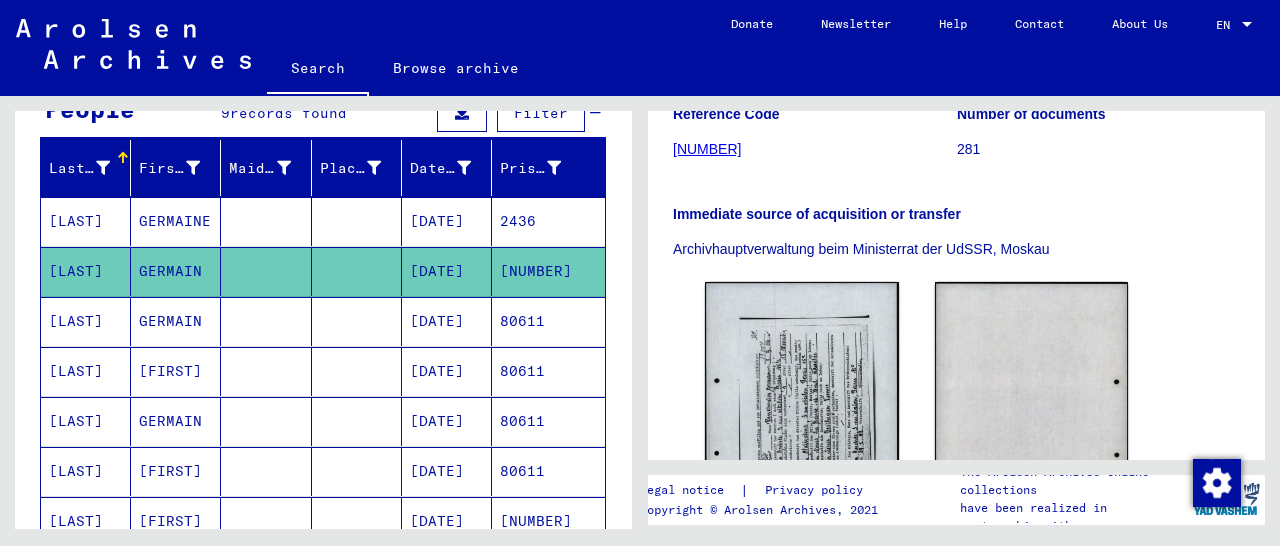 scroll, scrollTop: 312, scrollLeft: 0, axis: vertical 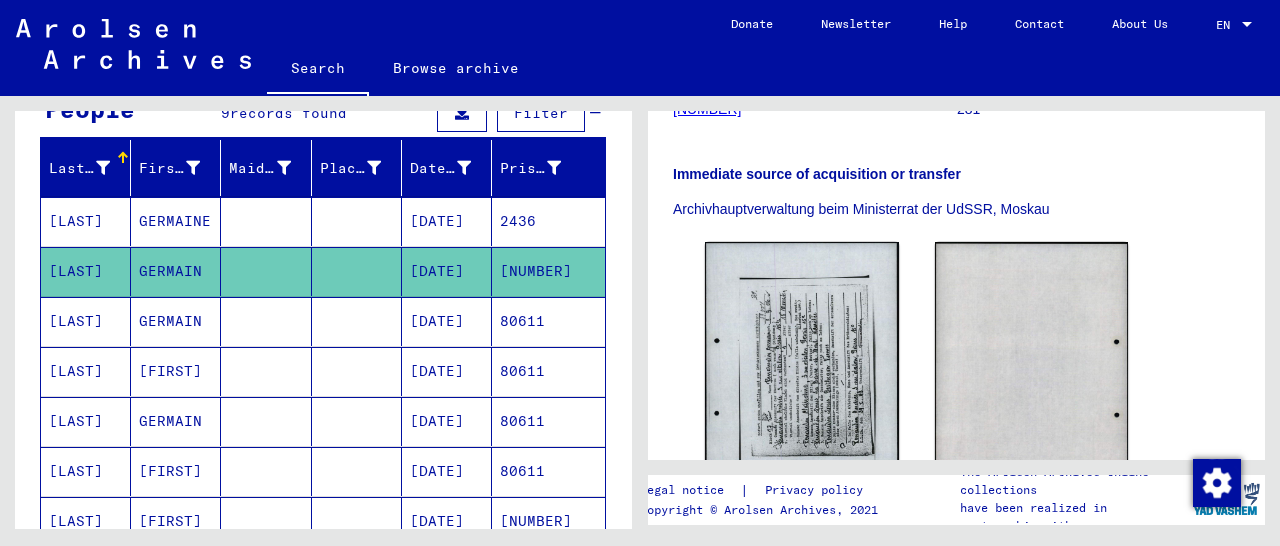 click on "80611" at bounding box center [548, 371] 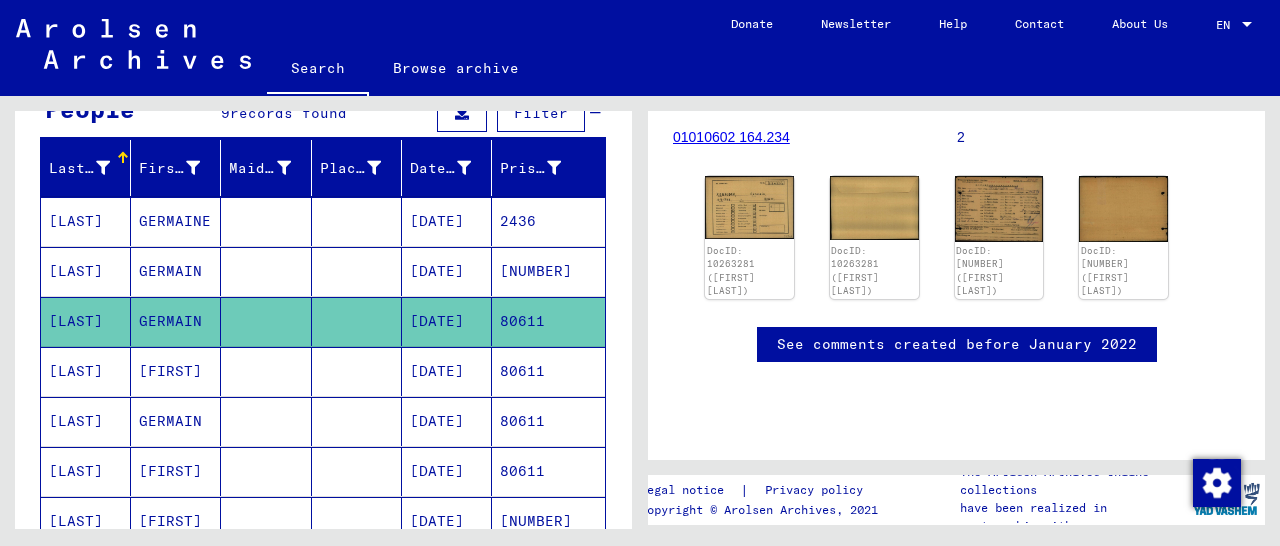 scroll, scrollTop: 312, scrollLeft: 0, axis: vertical 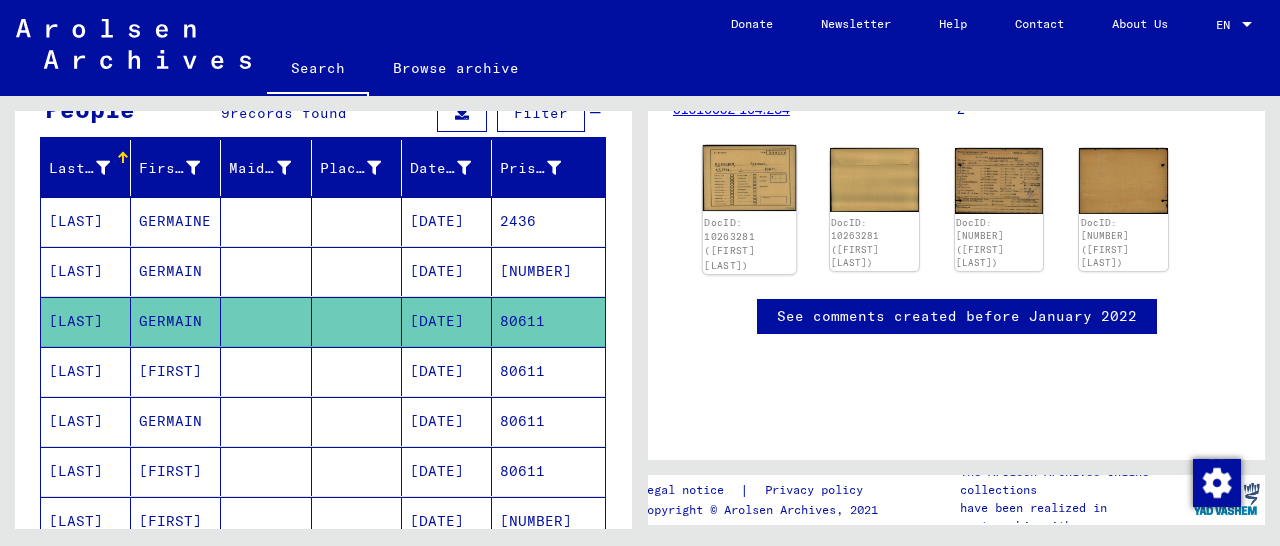 click 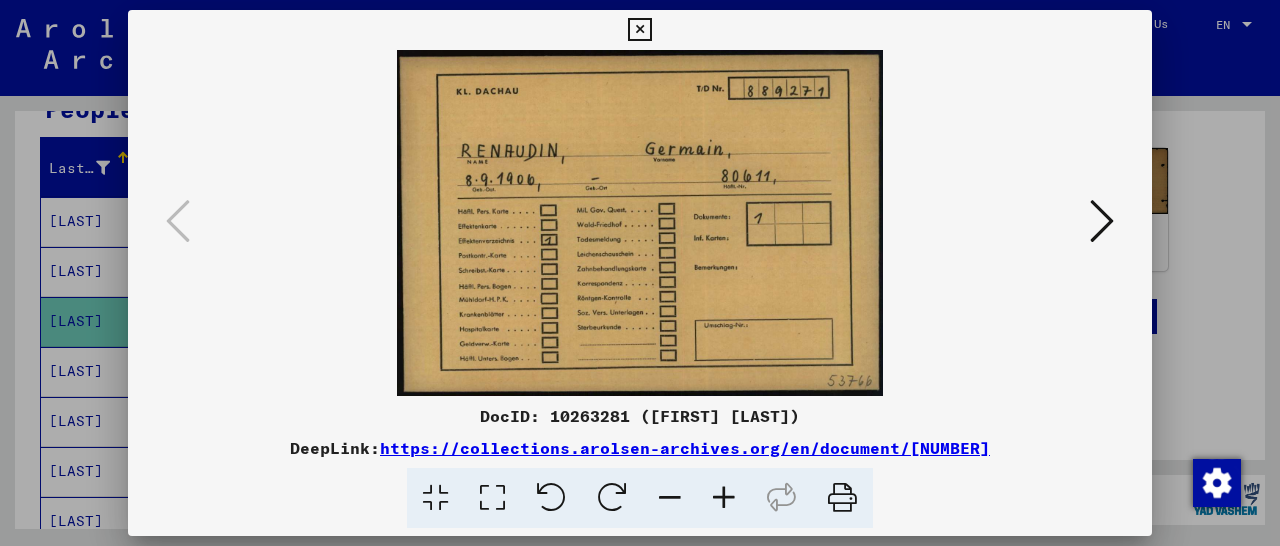 click at bounding box center (639, 30) 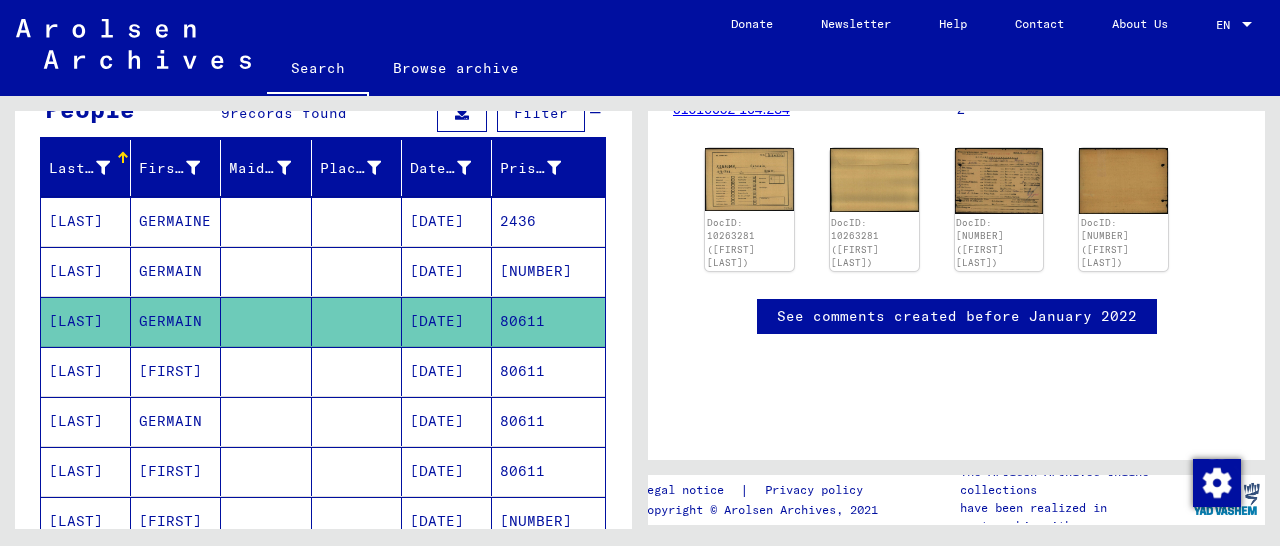 click on "80611" at bounding box center (548, 421) 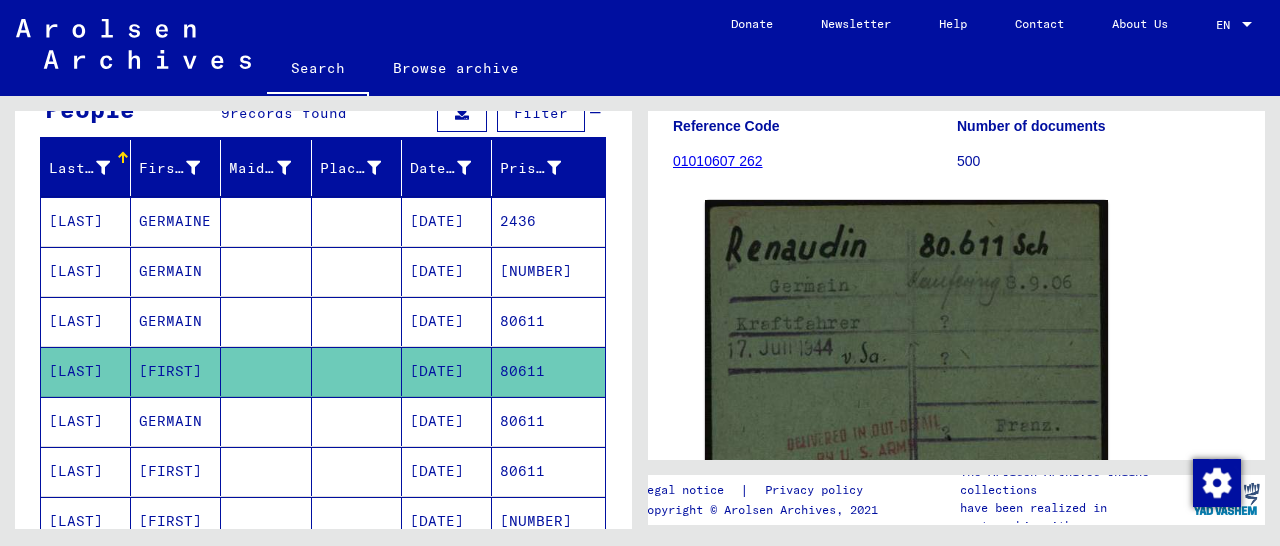 scroll, scrollTop: 312, scrollLeft: 0, axis: vertical 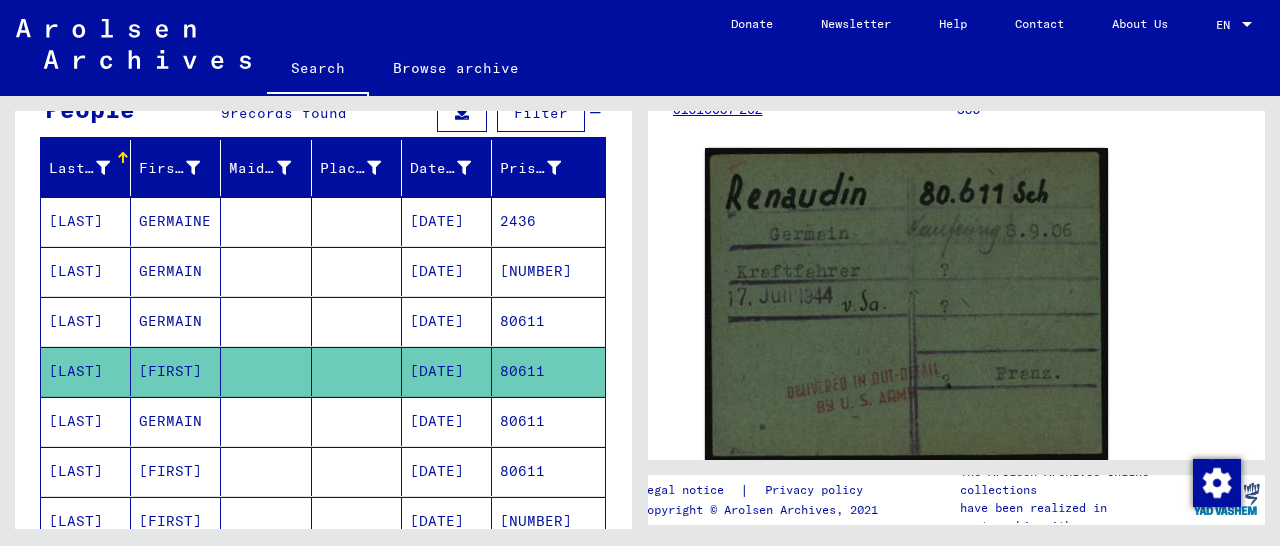 click on "80611" at bounding box center (548, 471) 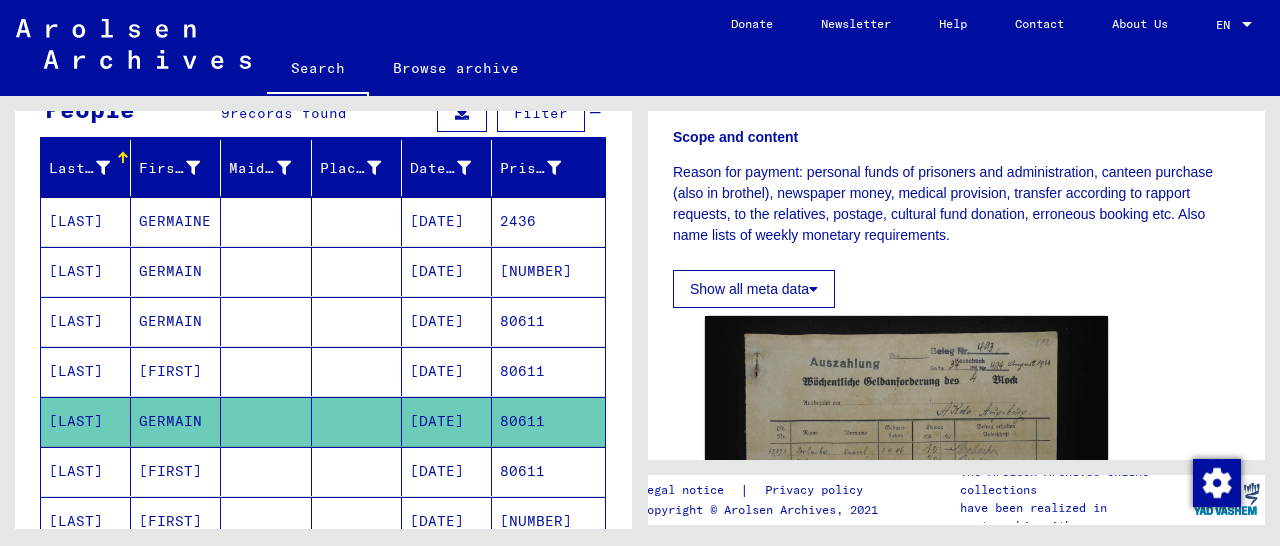 scroll, scrollTop: 416, scrollLeft: 0, axis: vertical 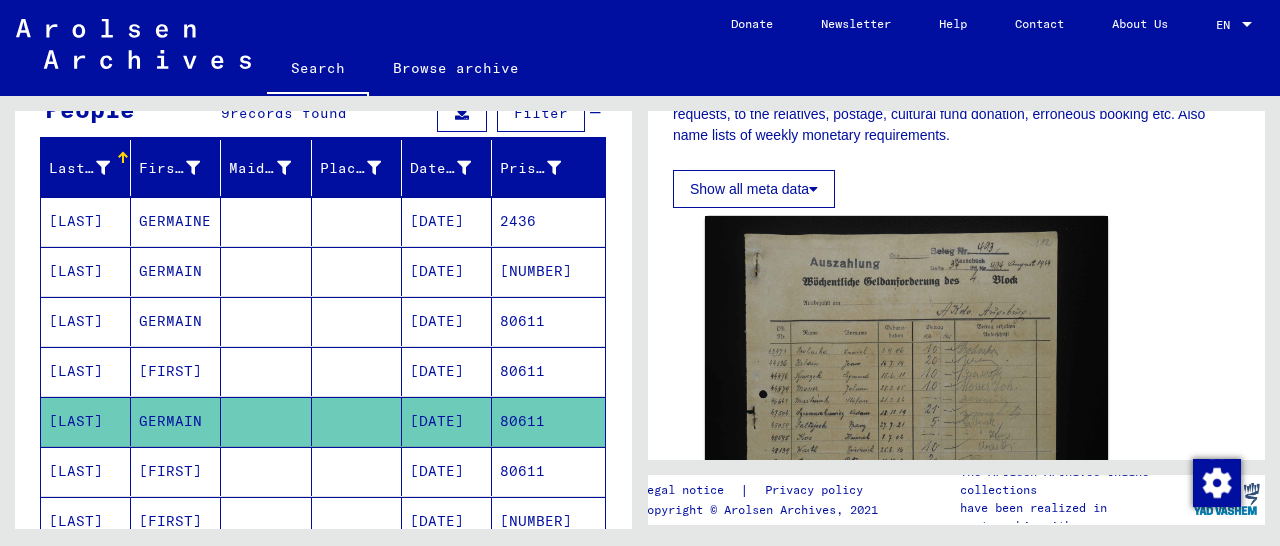 click on "80611" at bounding box center [548, 521] 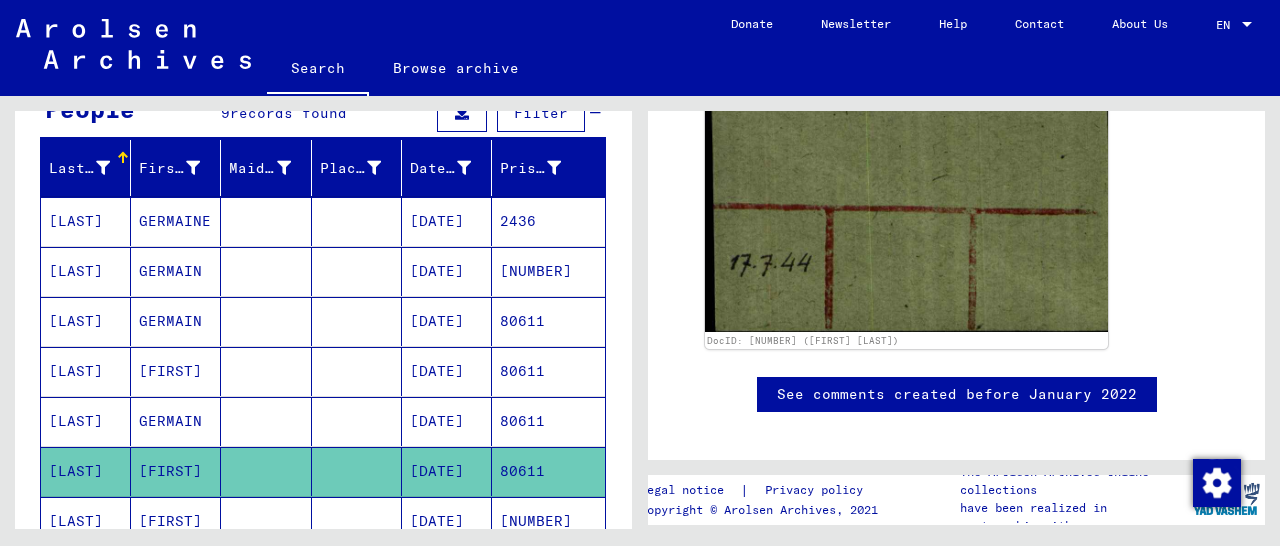 scroll, scrollTop: 624, scrollLeft: 0, axis: vertical 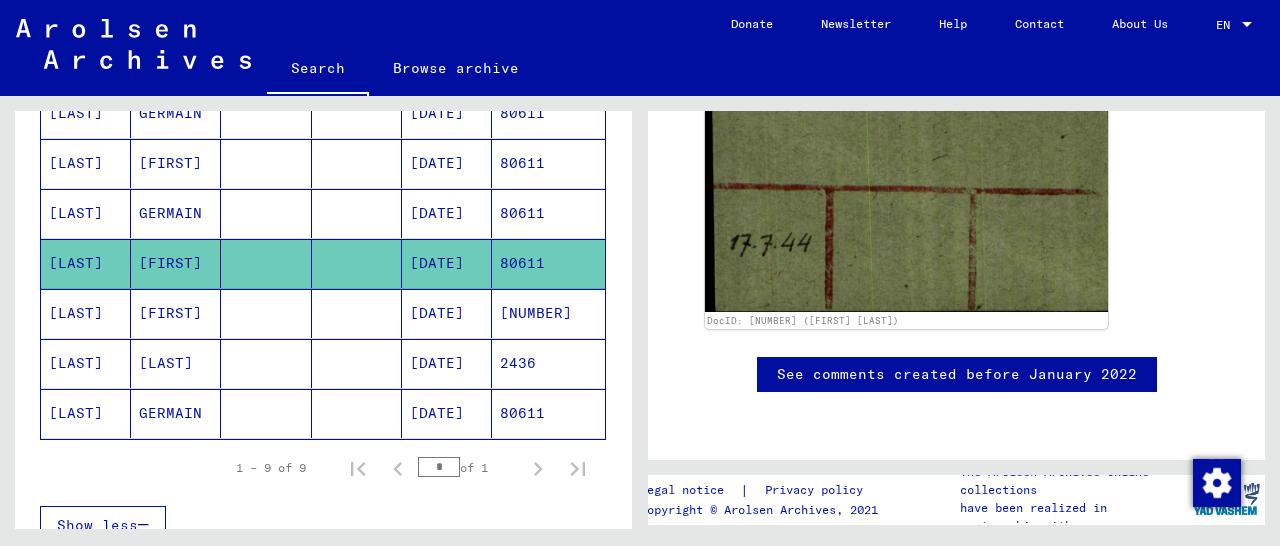 click on "[NUMBER]" at bounding box center (548, 363) 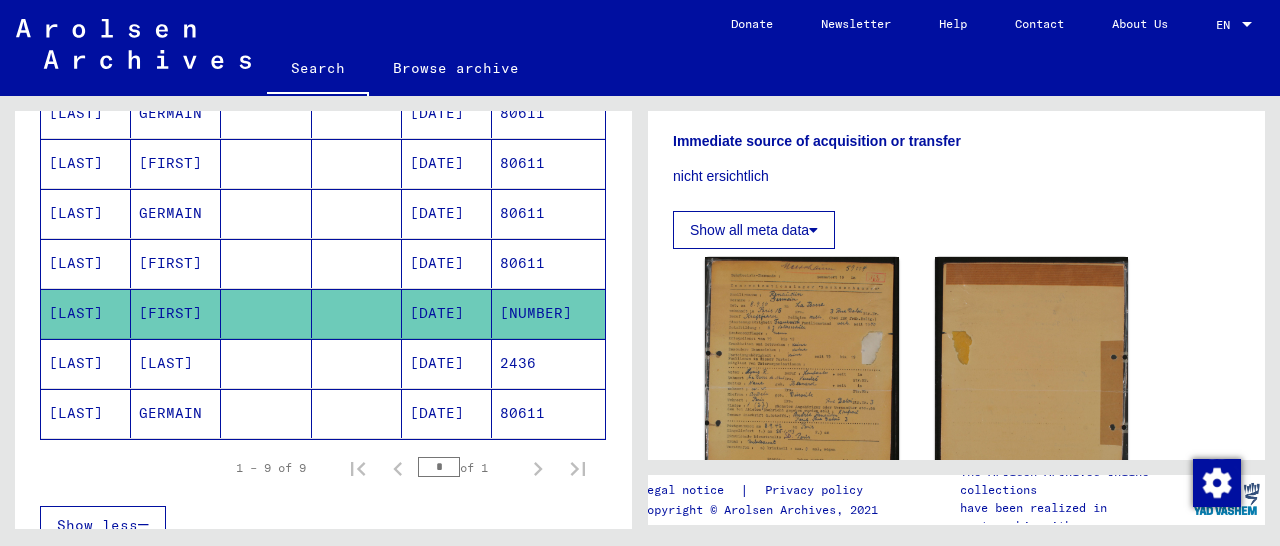 scroll, scrollTop: 416, scrollLeft: 0, axis: vertical 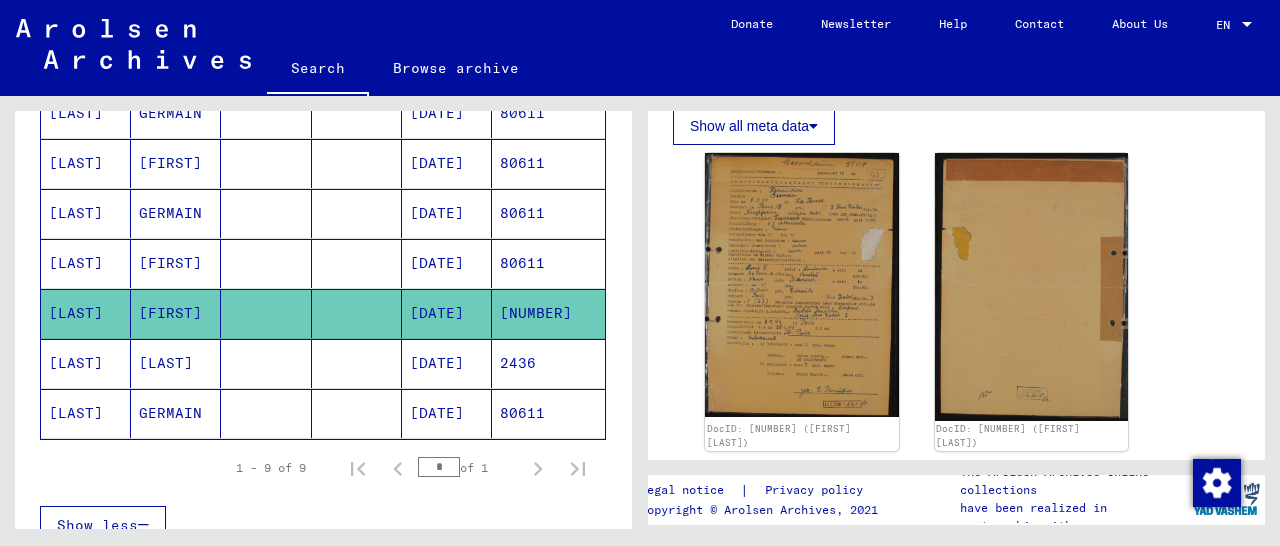 click 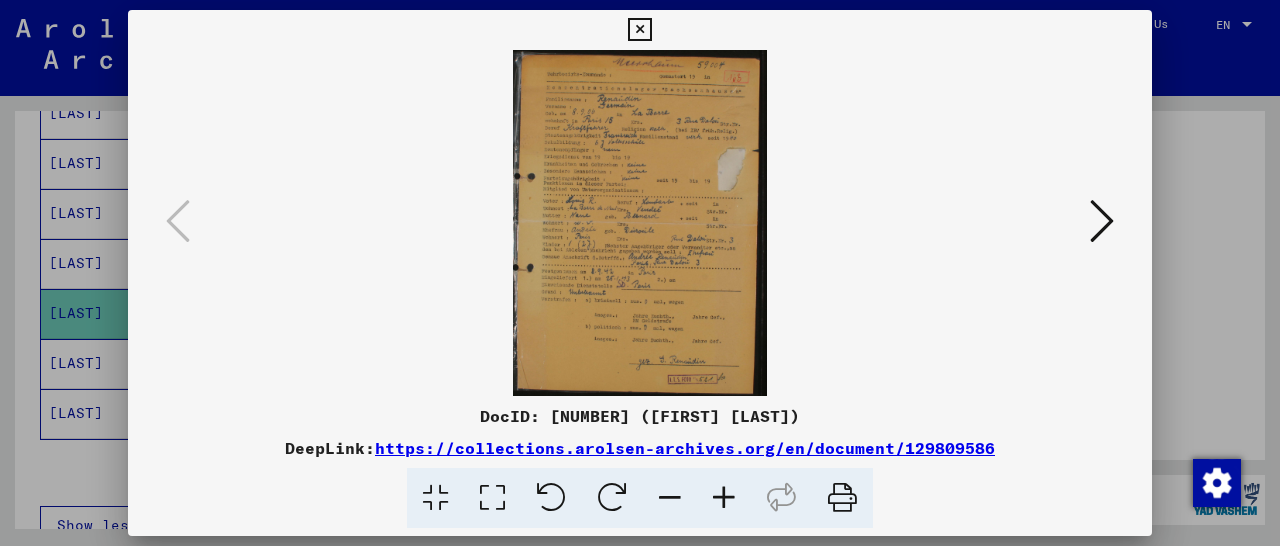click at bounding box center [724, 498] 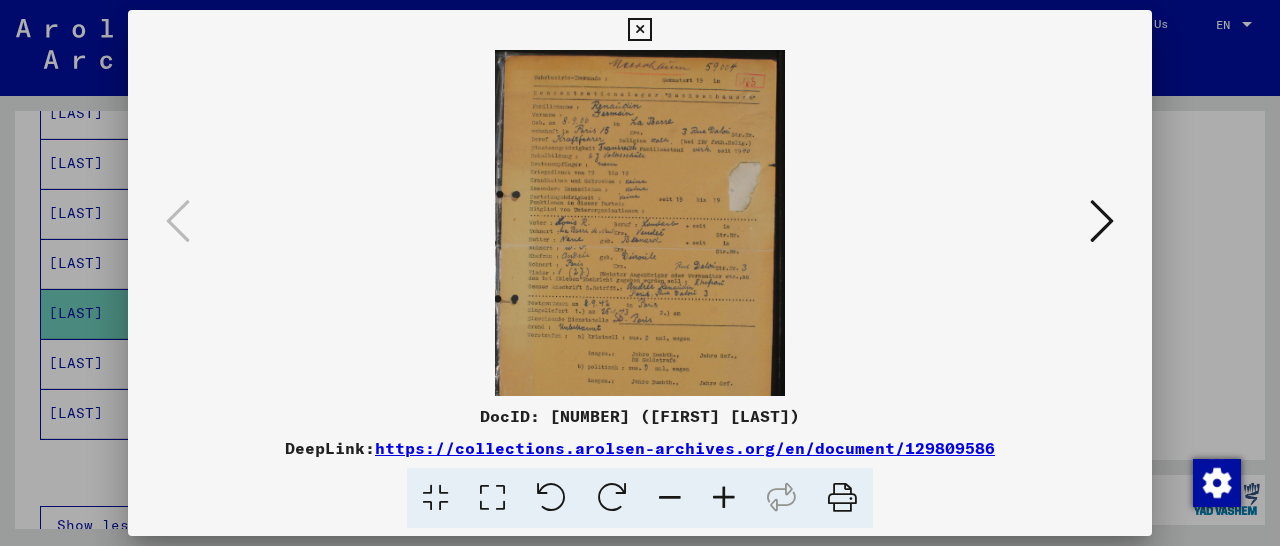 click at bounding box center [724, 498] 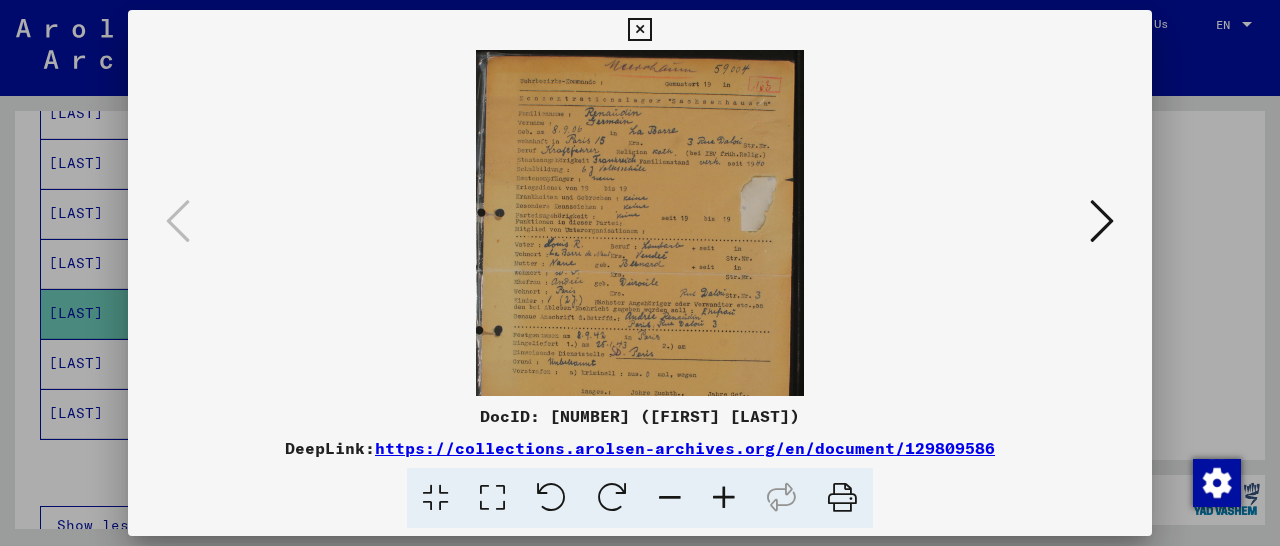 click at bounding box center (724, 498) 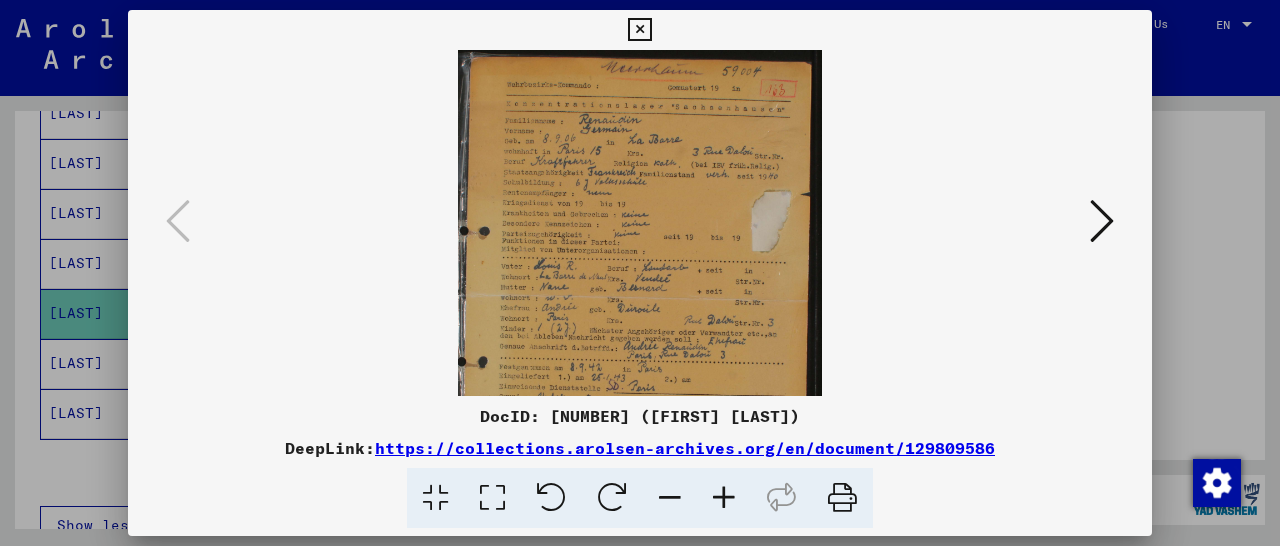 click at bounding box center [724, 498] 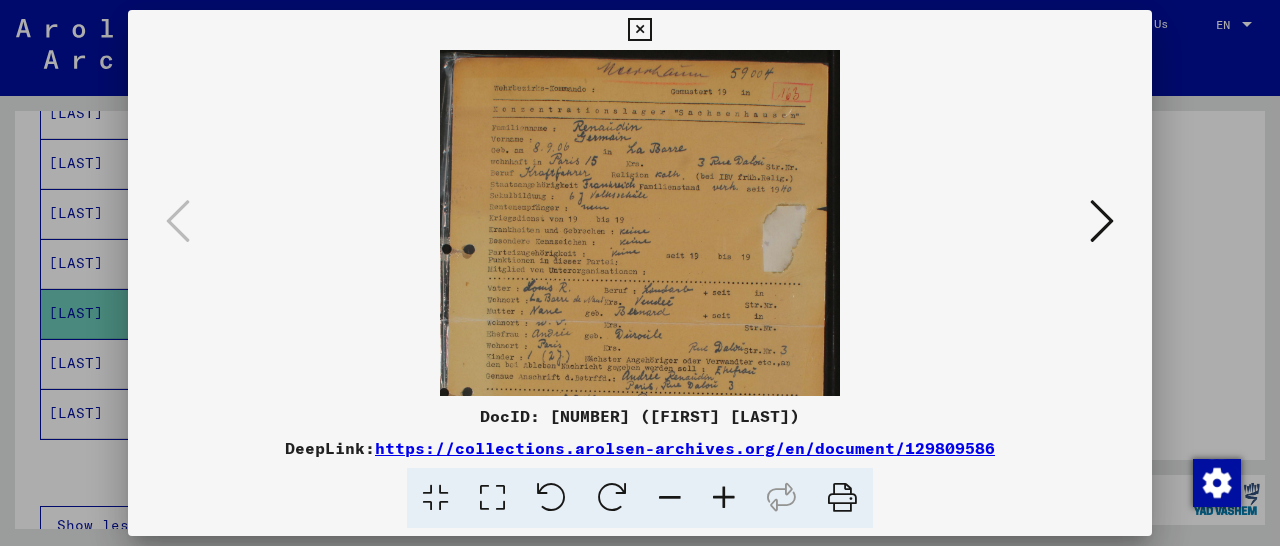 click at bounding box center [724, 498] 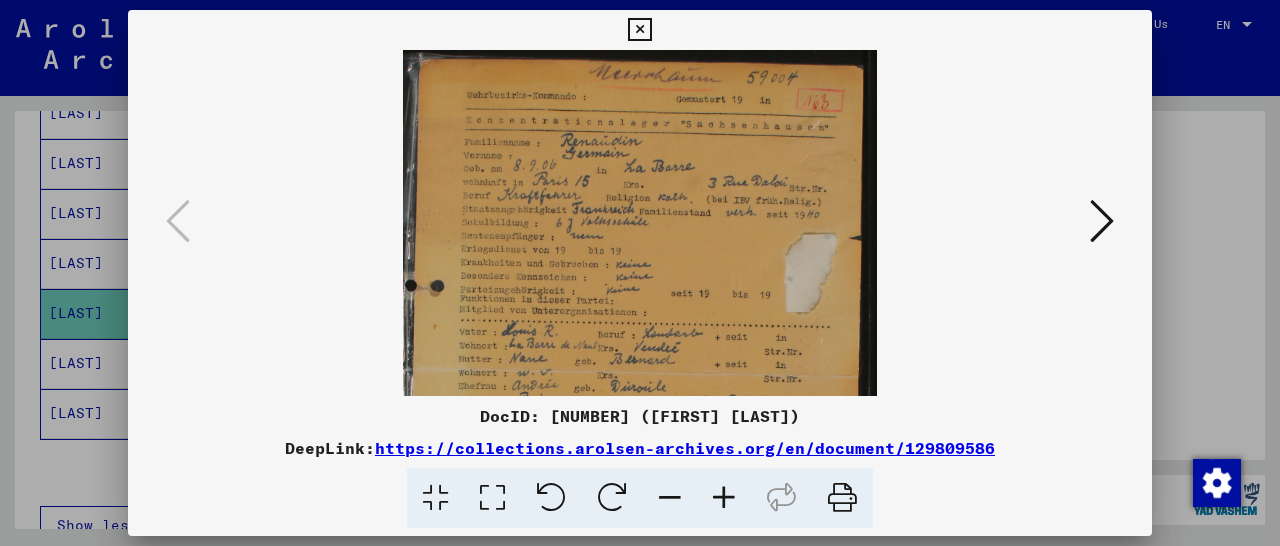 click at bounding box center (724, 498) 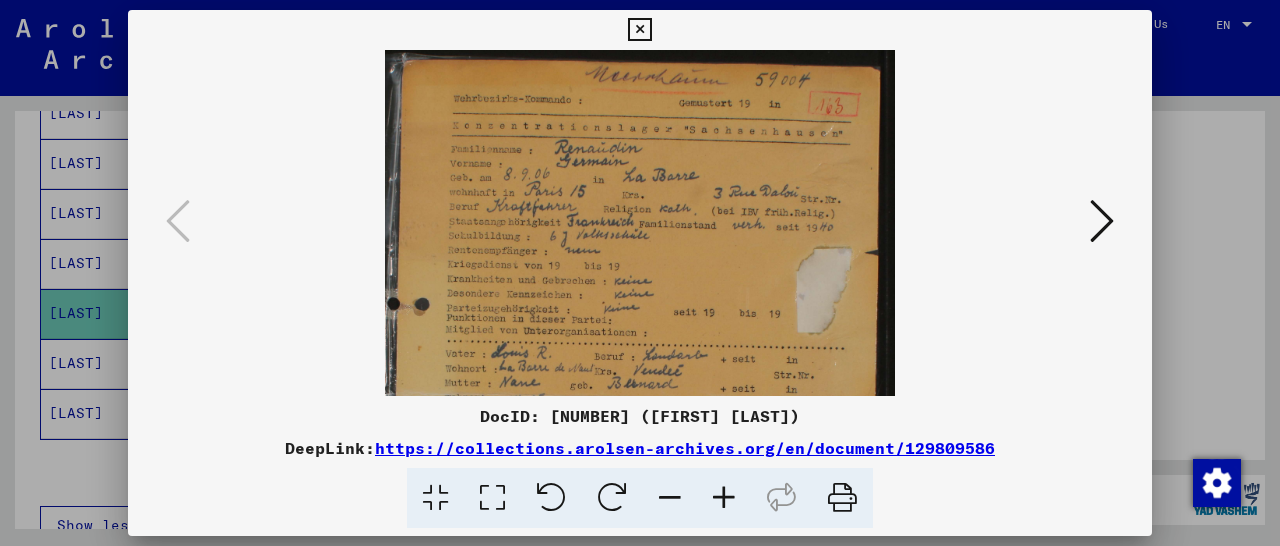 click at bounding box center (724, 498) 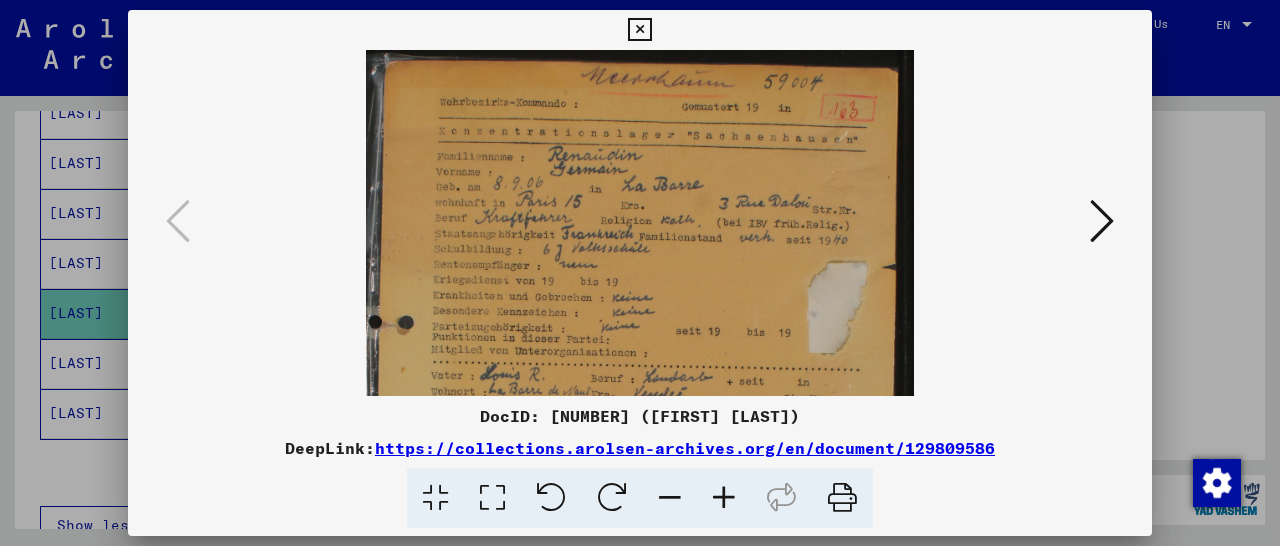 click at bounding box center [724, 498] 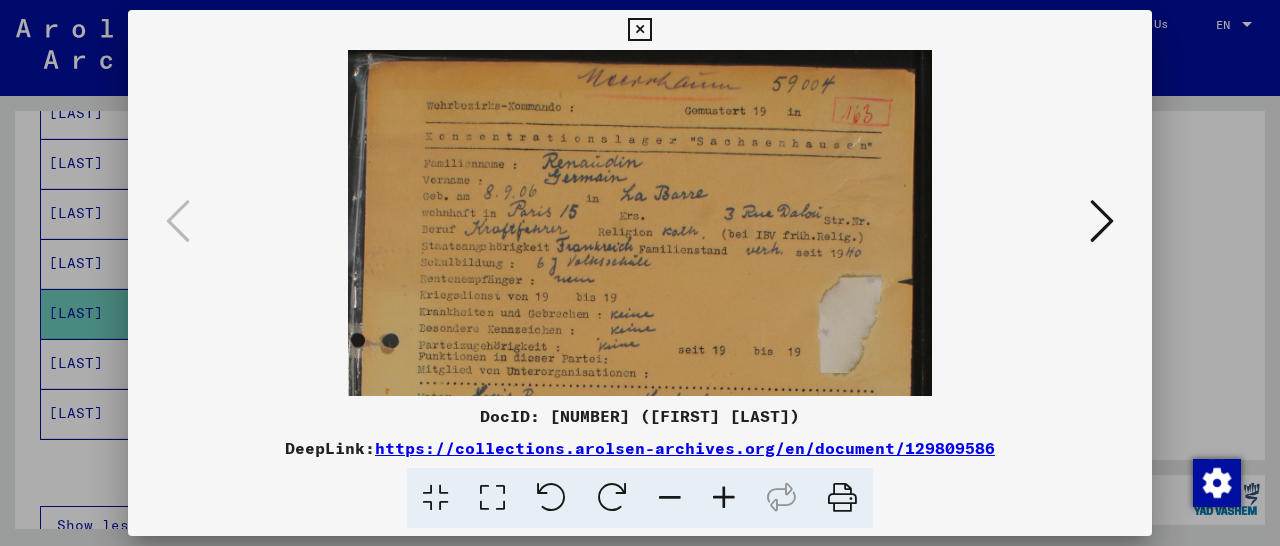 click at bounding box center (724, 498) 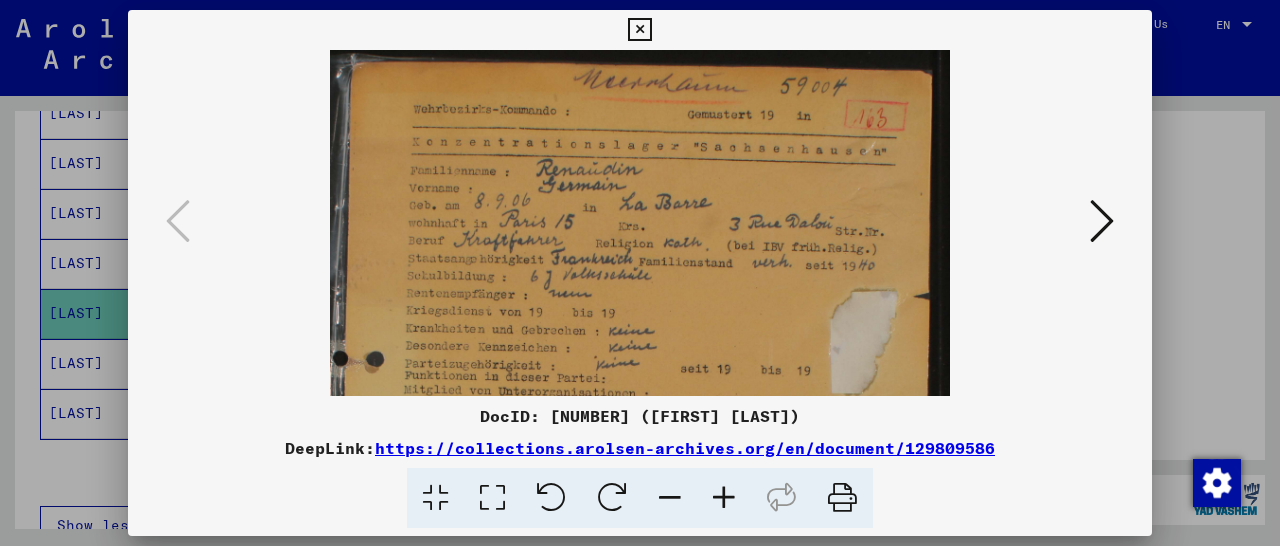 click at bounding box center (724, 498) 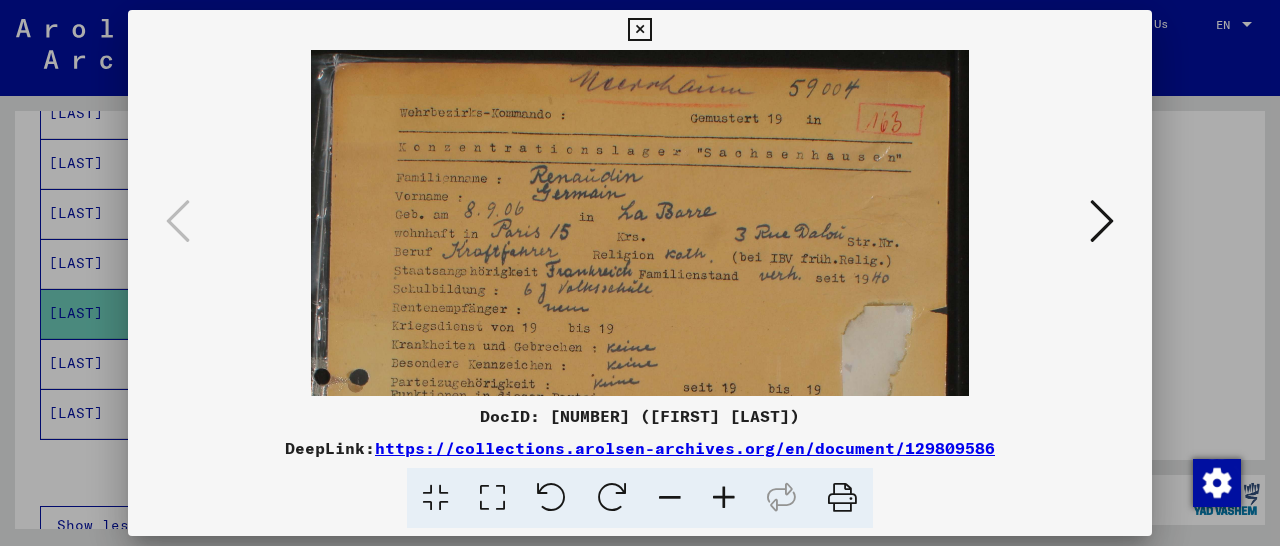 click at bounding box center (724, 498) 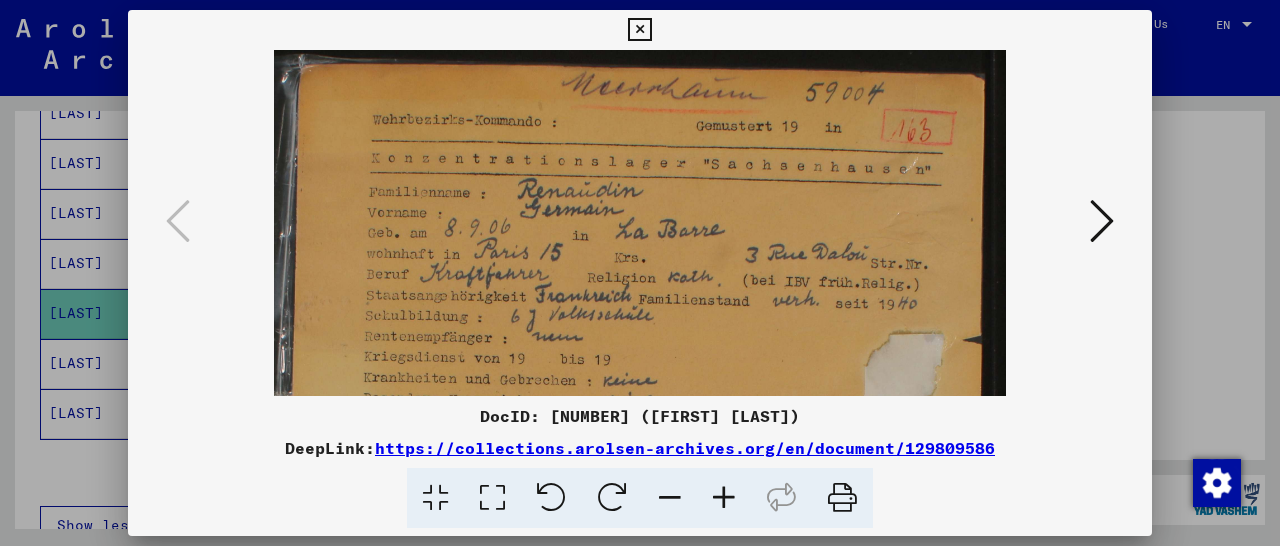 click at bounding box center [724, 498] 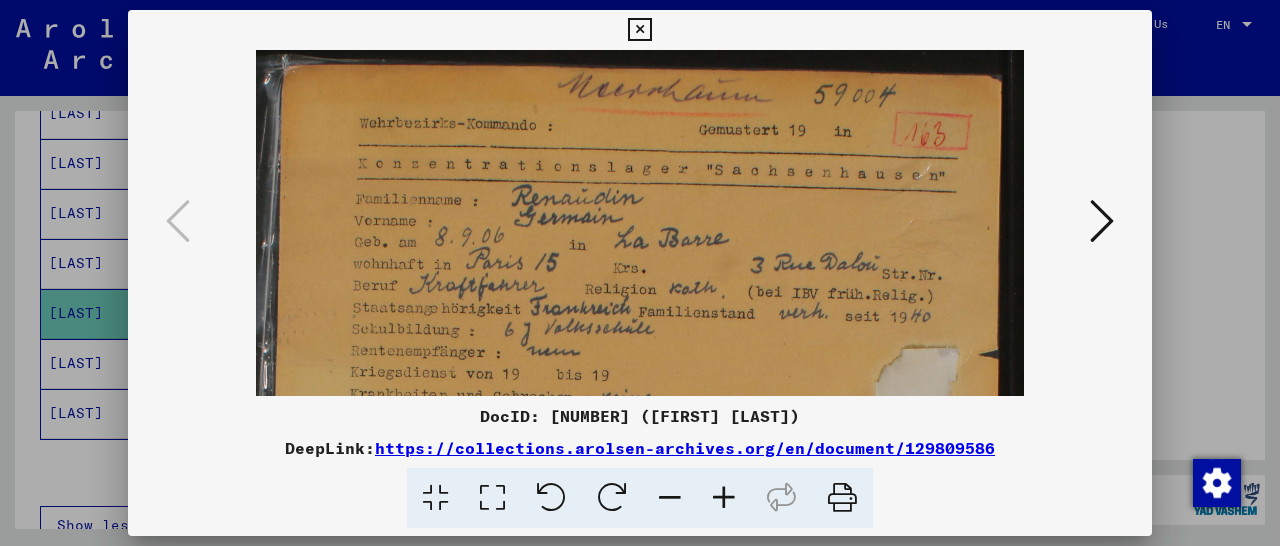 click at bounding box center (724, 498) 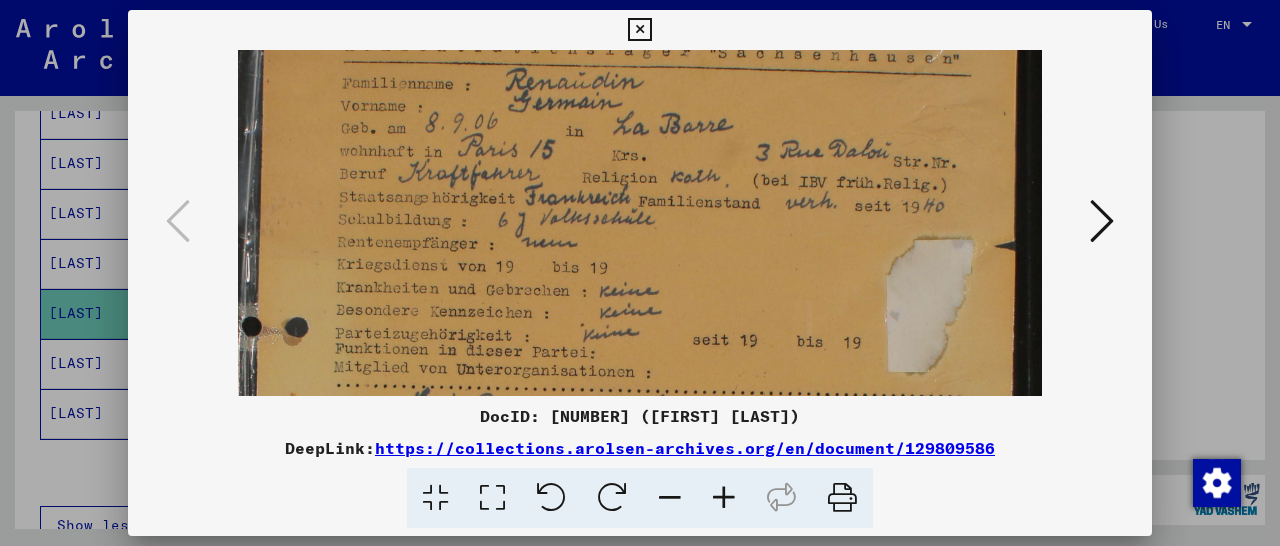 drag, startPoint x: 662, startPoint y: 331, endPoint x: 691, endPoint y: 208, distance: 126.37247 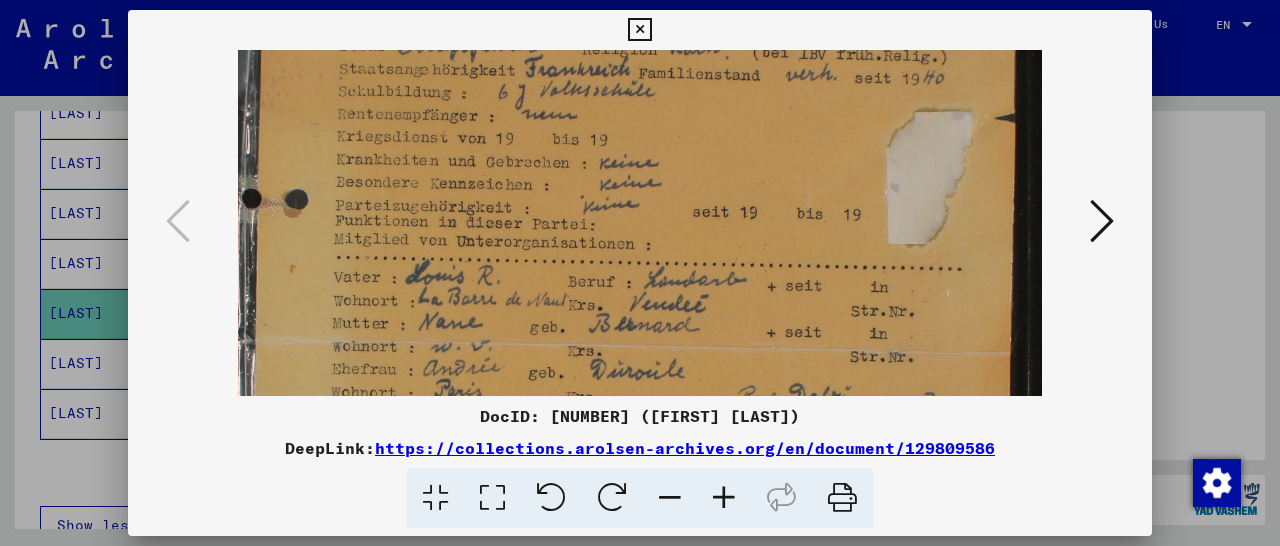 scroll, scrollTop: 252, scrollLeft: 0, axis: vertical 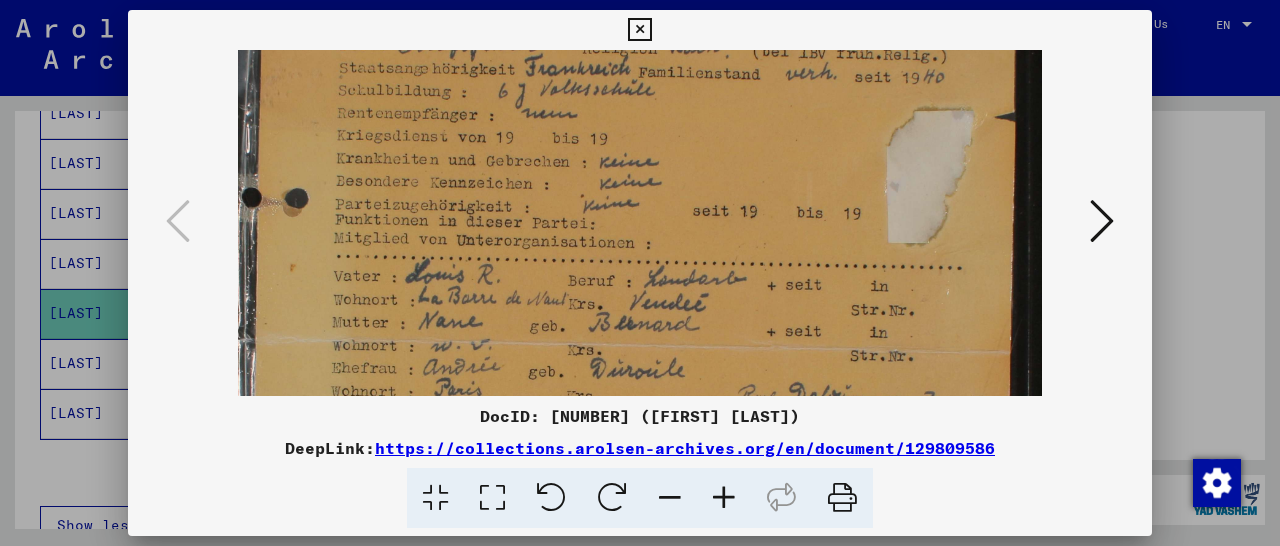 drag, startPoint x: 671, startPoint y: 321, endPoint x: 701, endPoint y: 194, distance: 130.49521 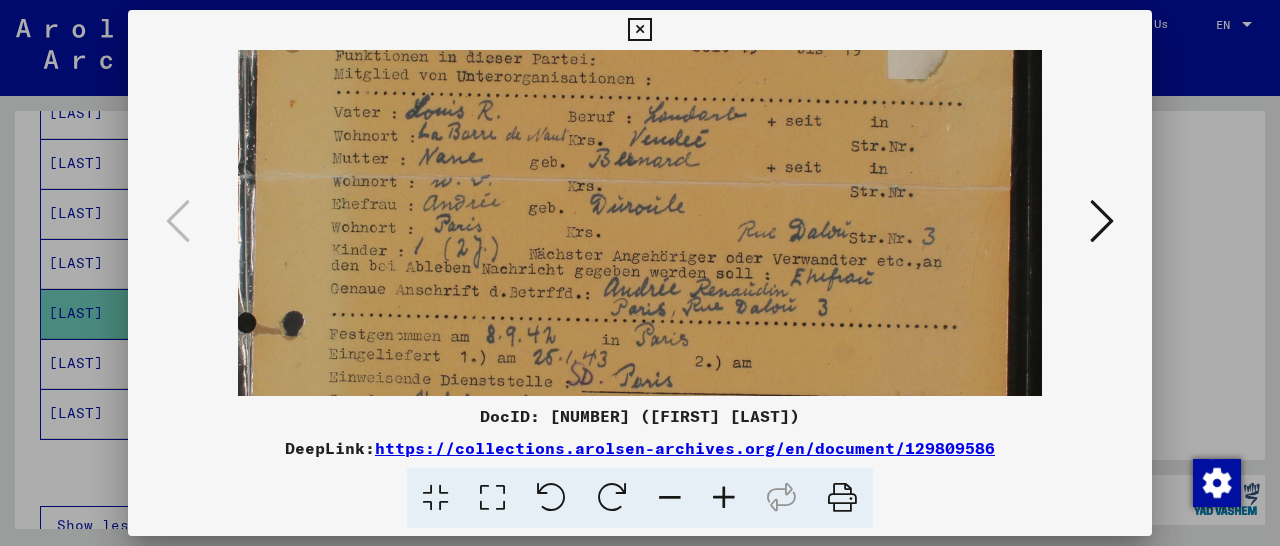drag, startPoint x: 652, startPoint y: 321, endPoint x: 689, endPoint y: 177, distance: 148.6775 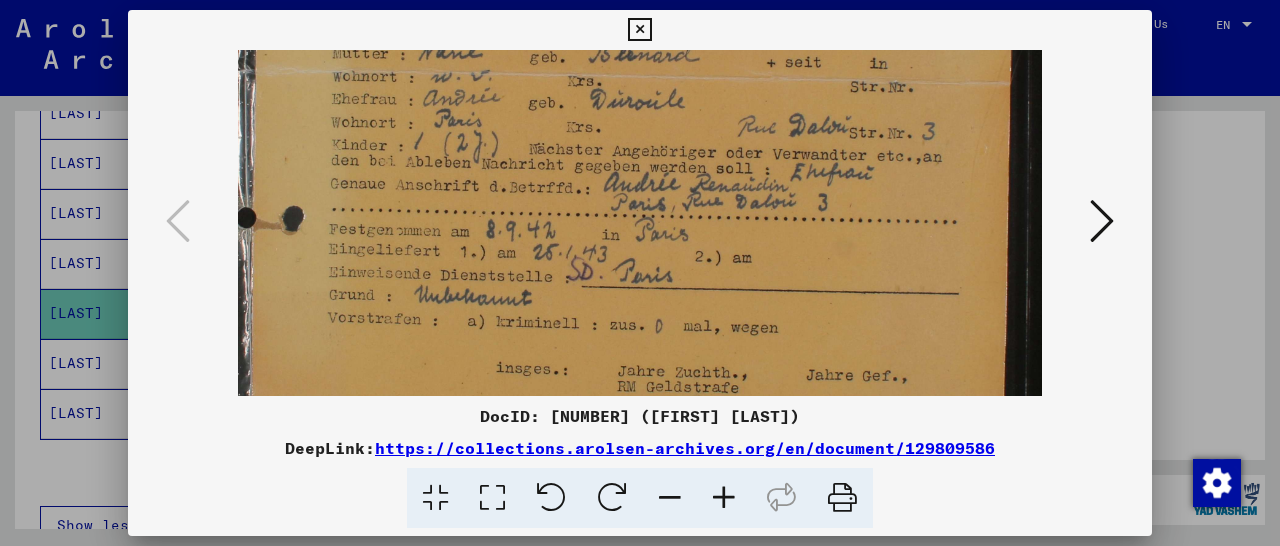 drag, startPoint x: 665, startPoint y: 281, endPoint x: 687, endPoint y: 198, distance: 85.86617 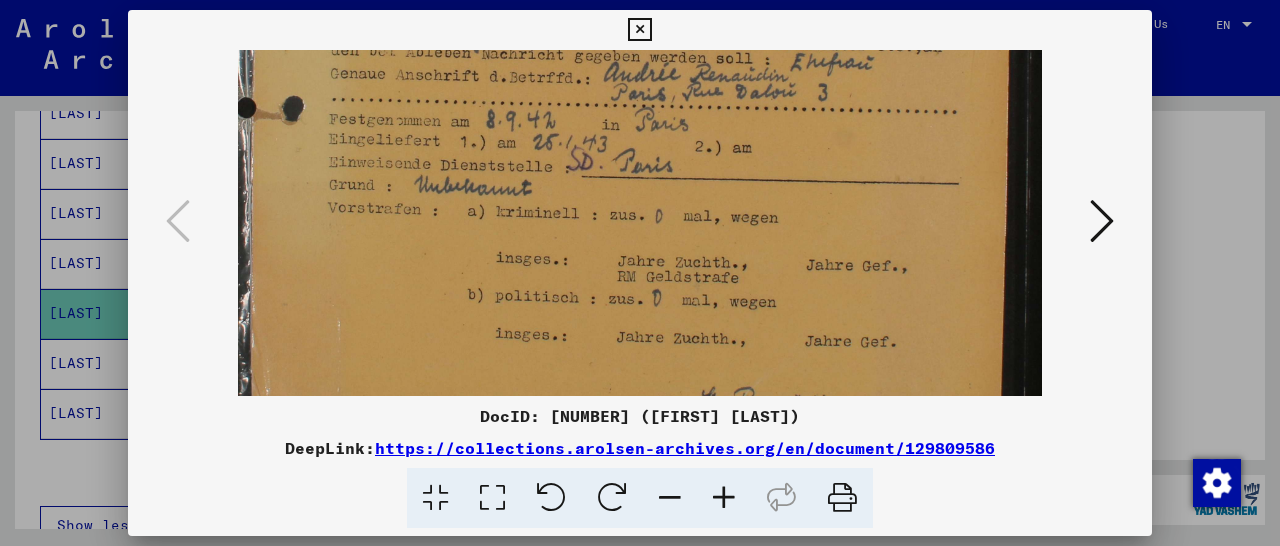 scroll, scrollTop: 632, scrollLeft: 0, axis: vertical 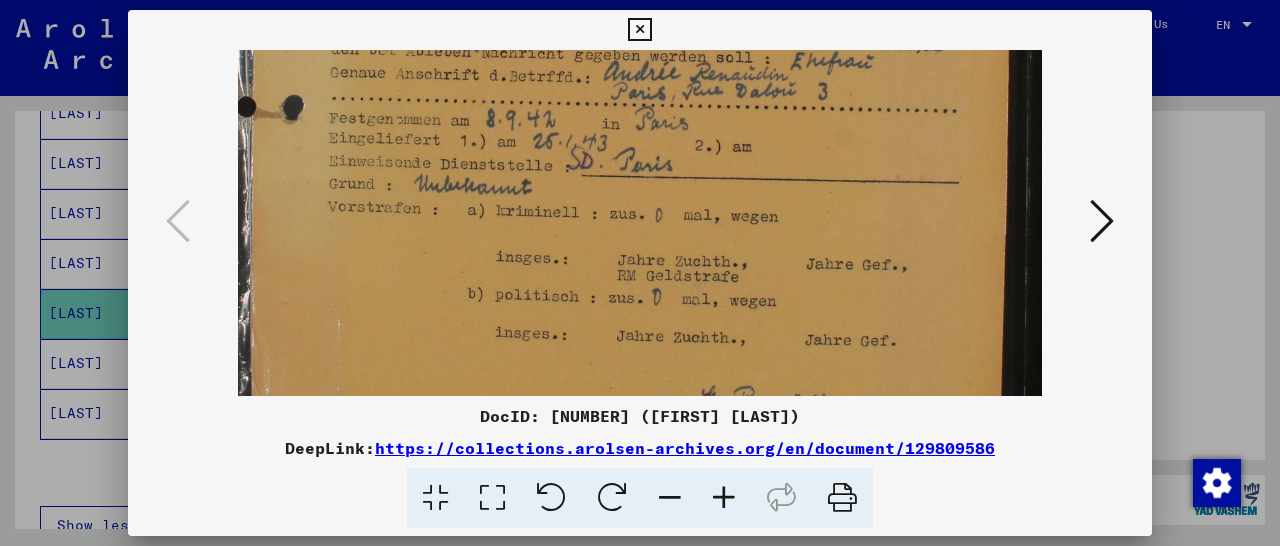 drag, startPoint x: 657, startPoint y: 241, endPoint x: 669, endPoint y: 192, distance: 50.447994 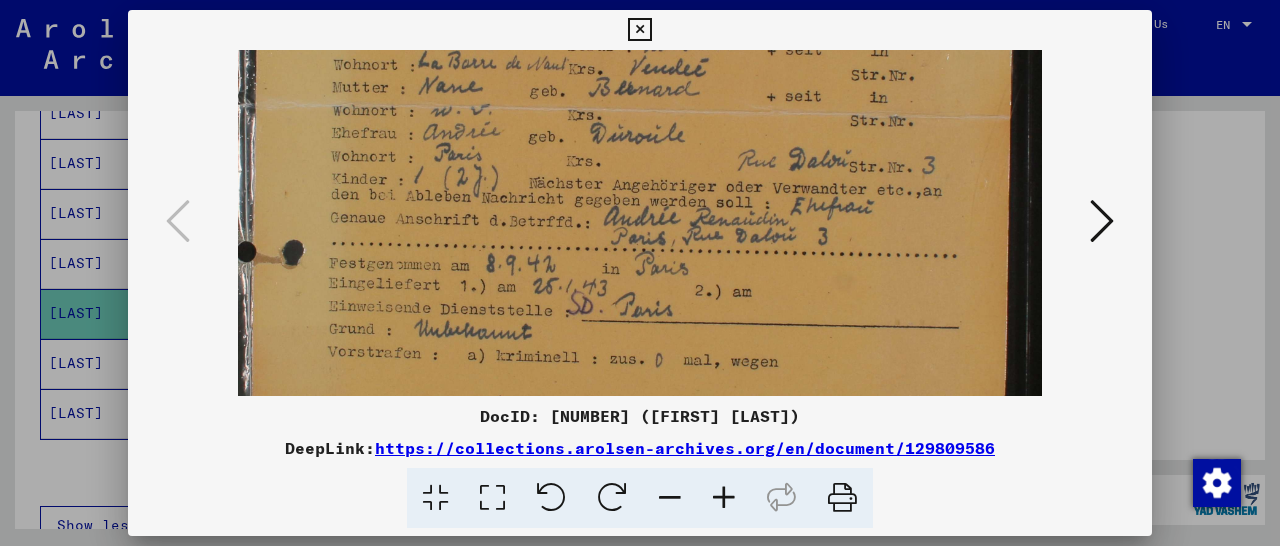 scroll, scrollTop: 477, scrollLeft: 0, axis: vertical 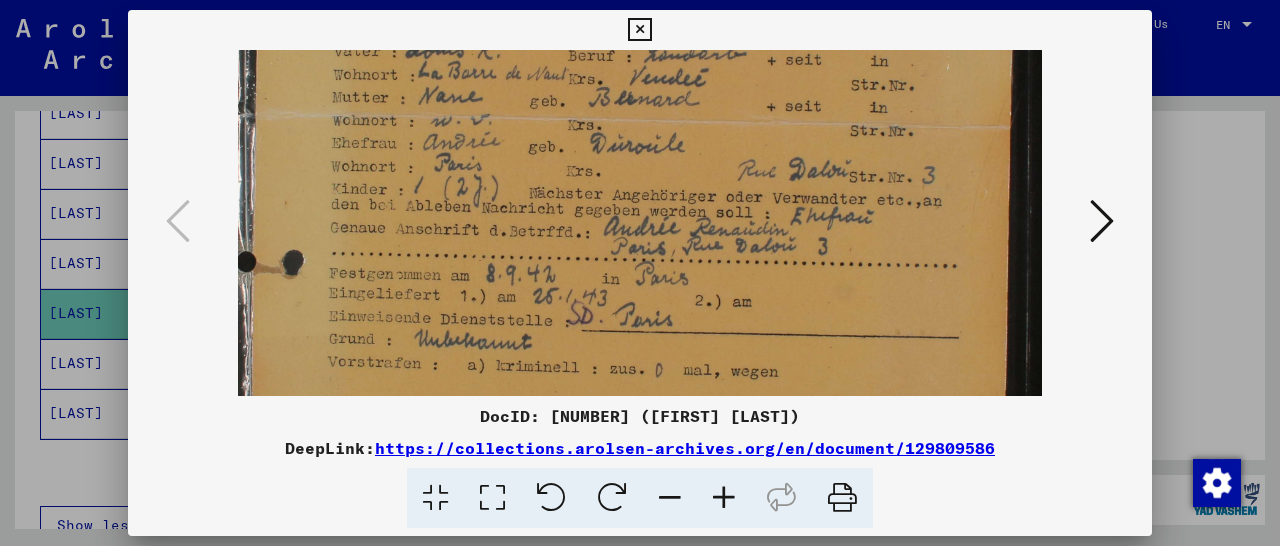 drag, startPoint x: 653, startPoint y: 319, endPoint x: 675, endPoint y: 474, distance: 156.55351 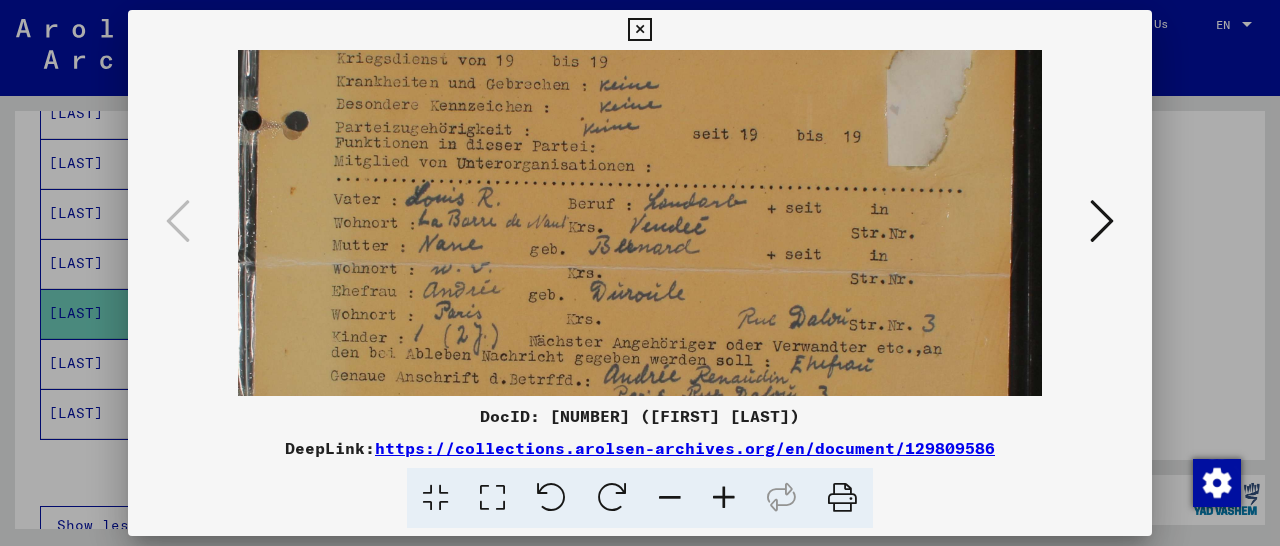 scroll, scrollTop: 317, scrollLeft: 0, axis: vertical 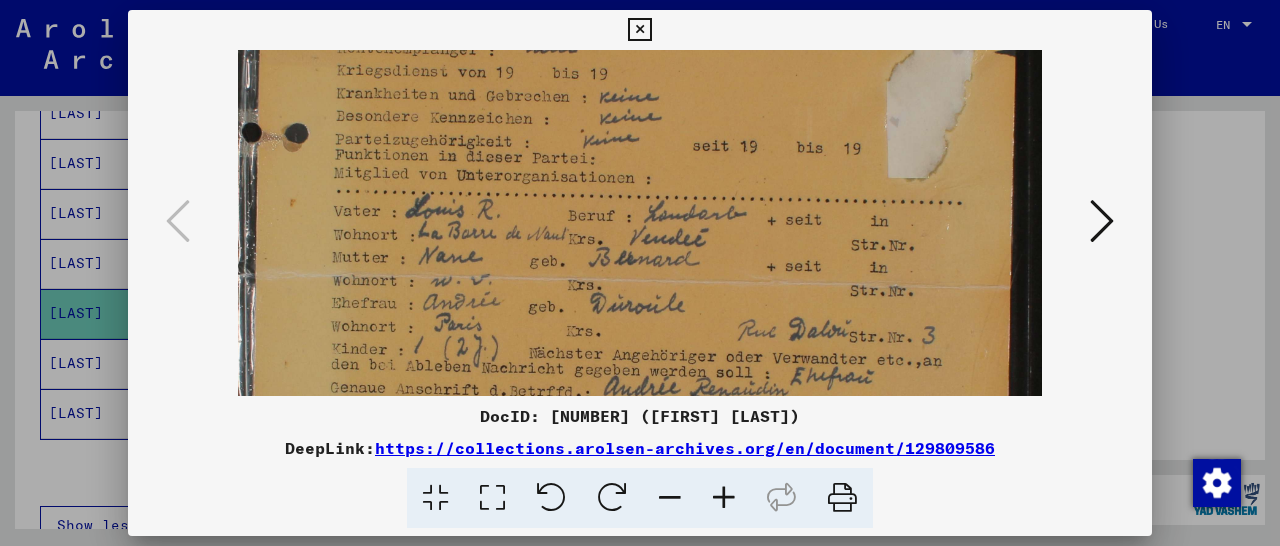 drag, startPoint x: 634, startPoint y: 173, endPoint x: 647, endPoint y: 333, distance: 160.52725 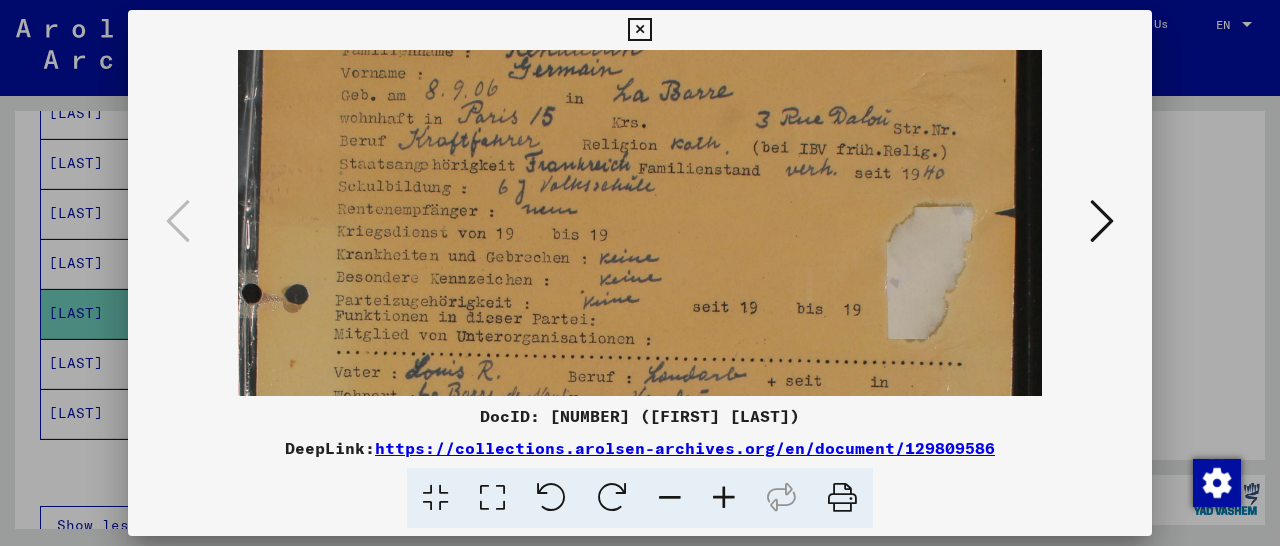 scroll, scrollTop: 158, scrollLeft: 0, axis: vertical 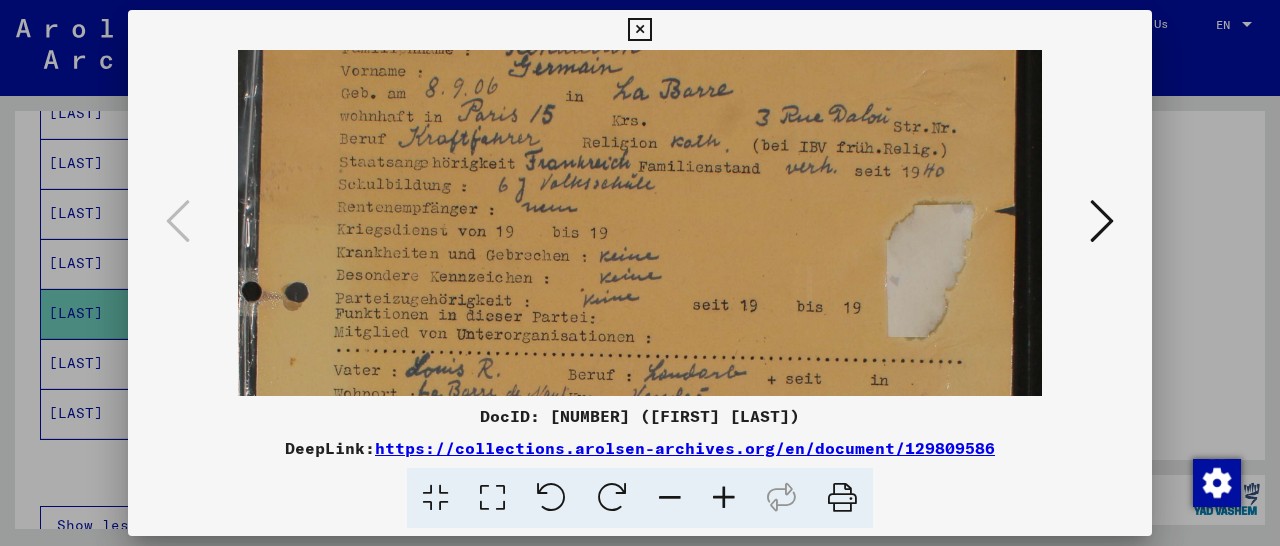 drag, startPoint x: 625, startPoint y: 172, endPoint x: 625, endPoint y: 331, distance: 159 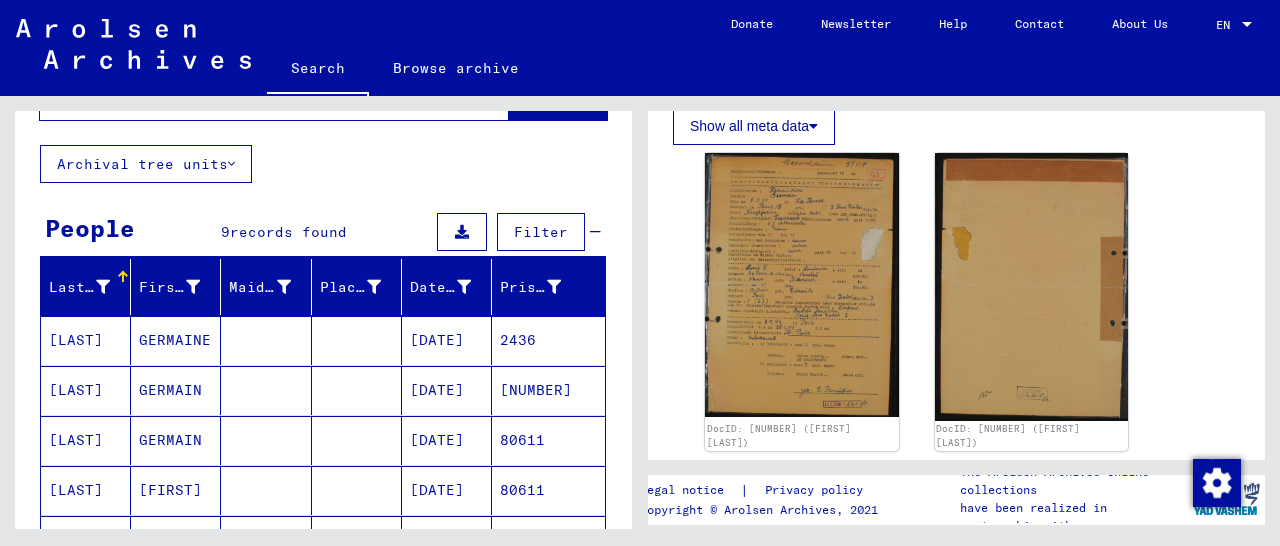 scroll, scrollTop: 0, scrollLeft: 0, axis: both 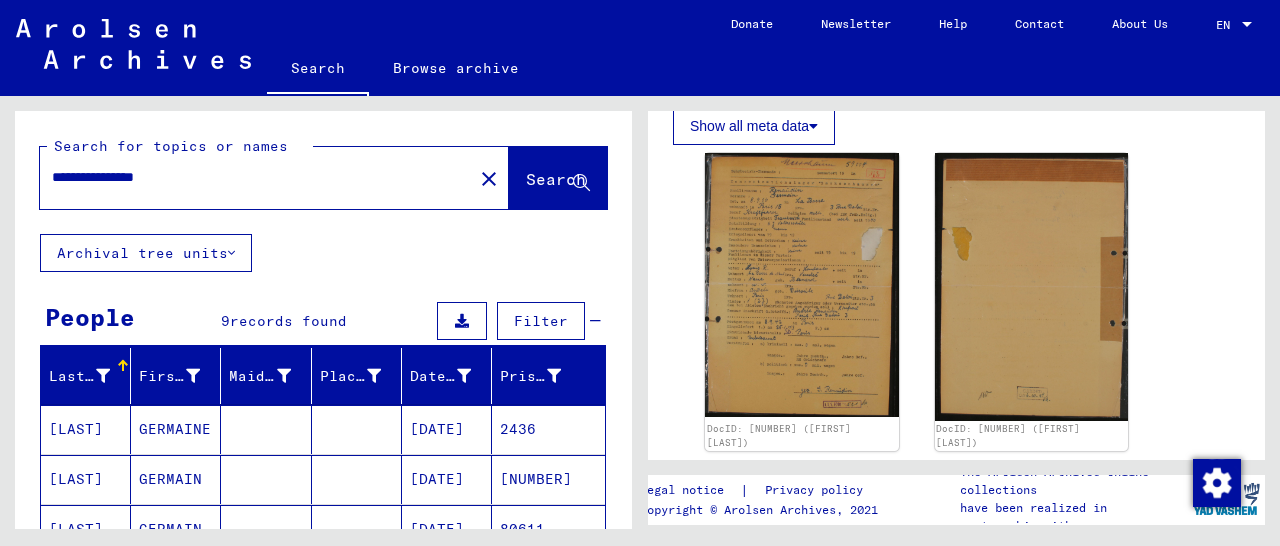 drag, startPoint x: 193, startPoint y: 179, endPoint x: 0, endPoint y: 179, distance: 193 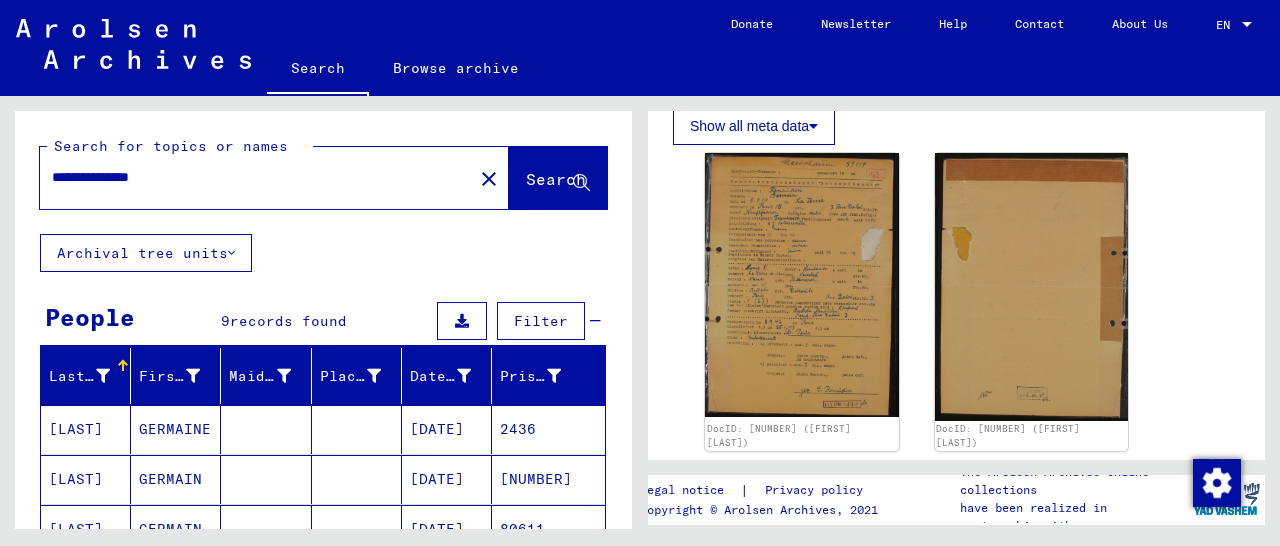 type on "**********" 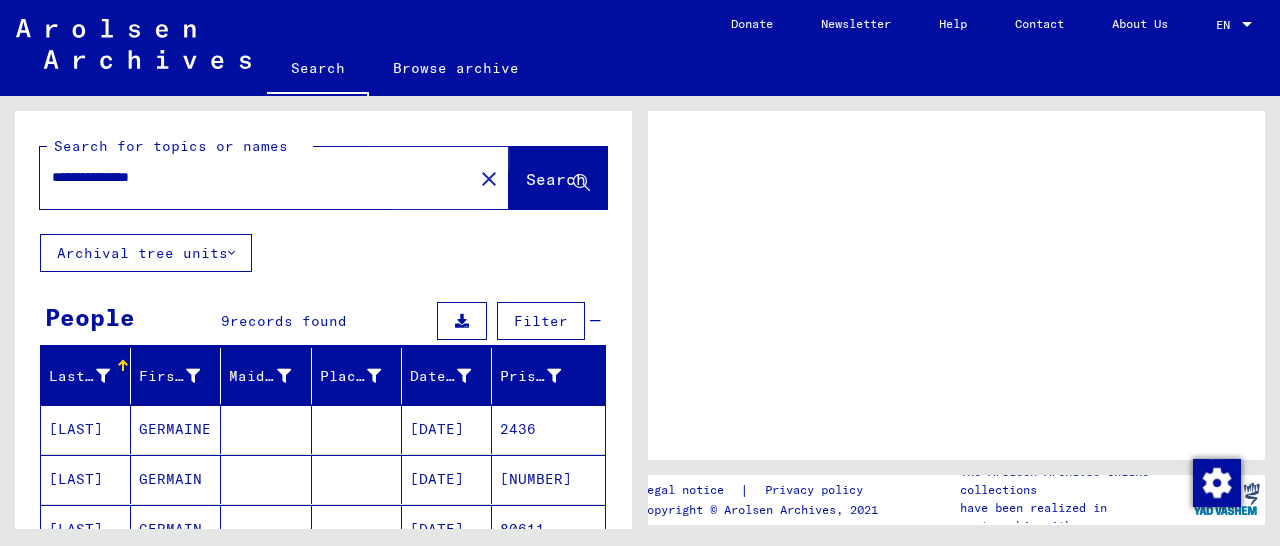 scroll, scrollTop: 0, scrollLeft: 0, axis: both 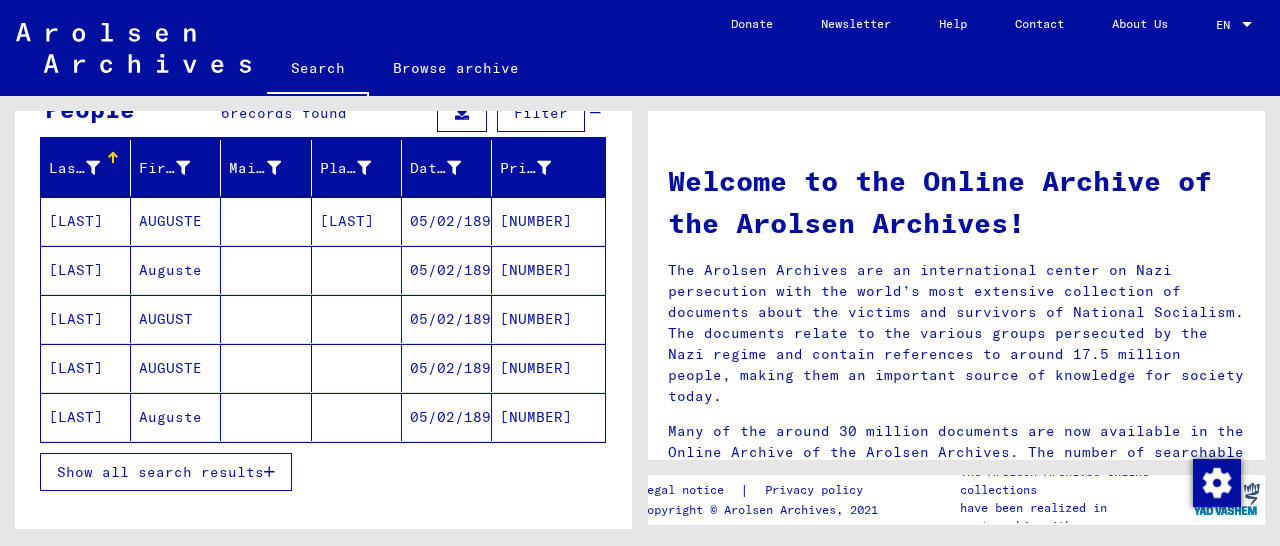 click on "[NUMBER]" at bounding box center (548, 319) 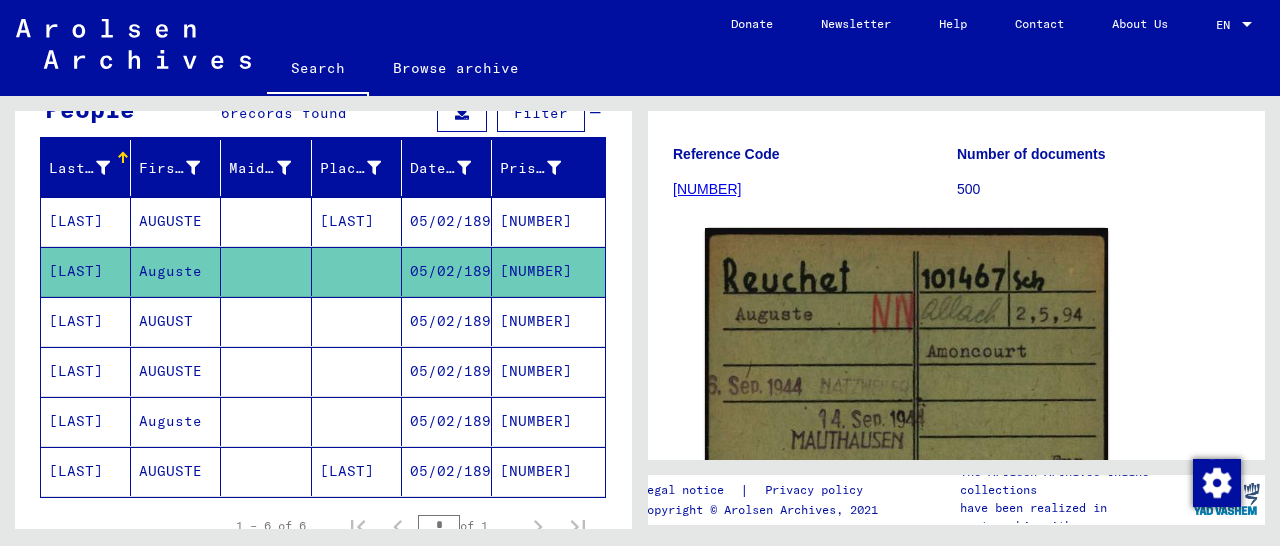 scroll, scrollTop: 312, scrollLeft: 0, axis: vertical 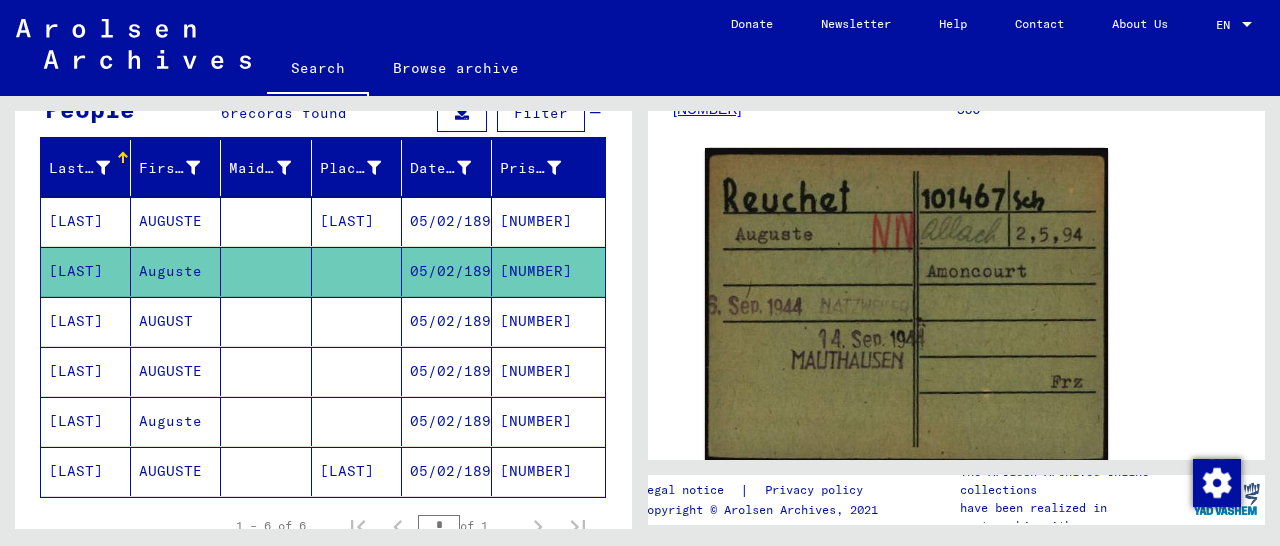 click on "[NUMBER]" 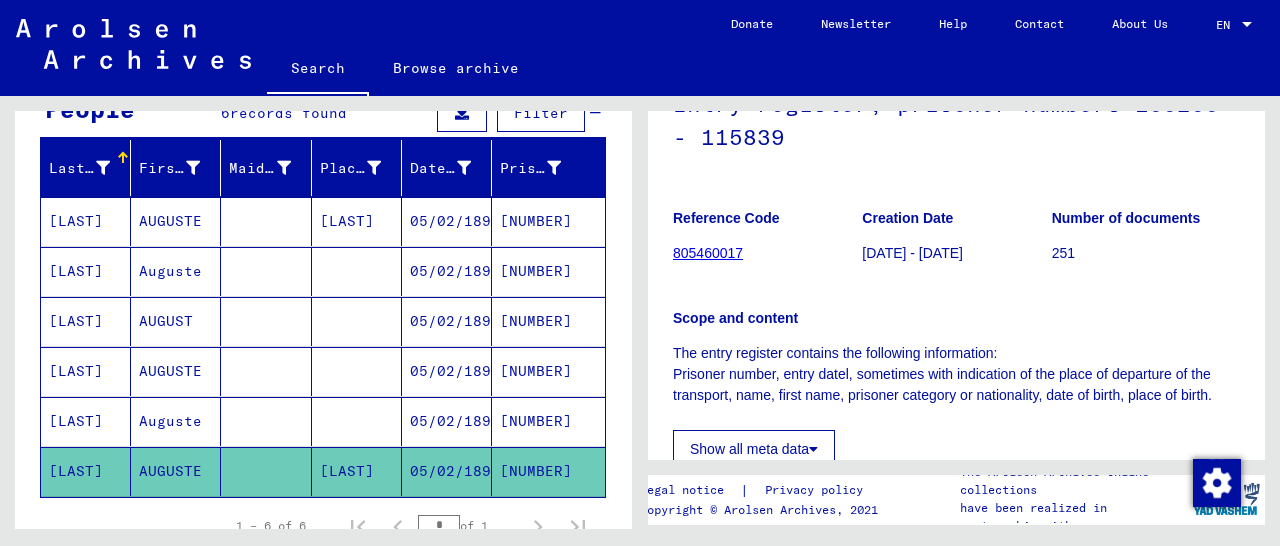 scroll, scrollTop: 312, scrollLeft: 0, axis: vertical 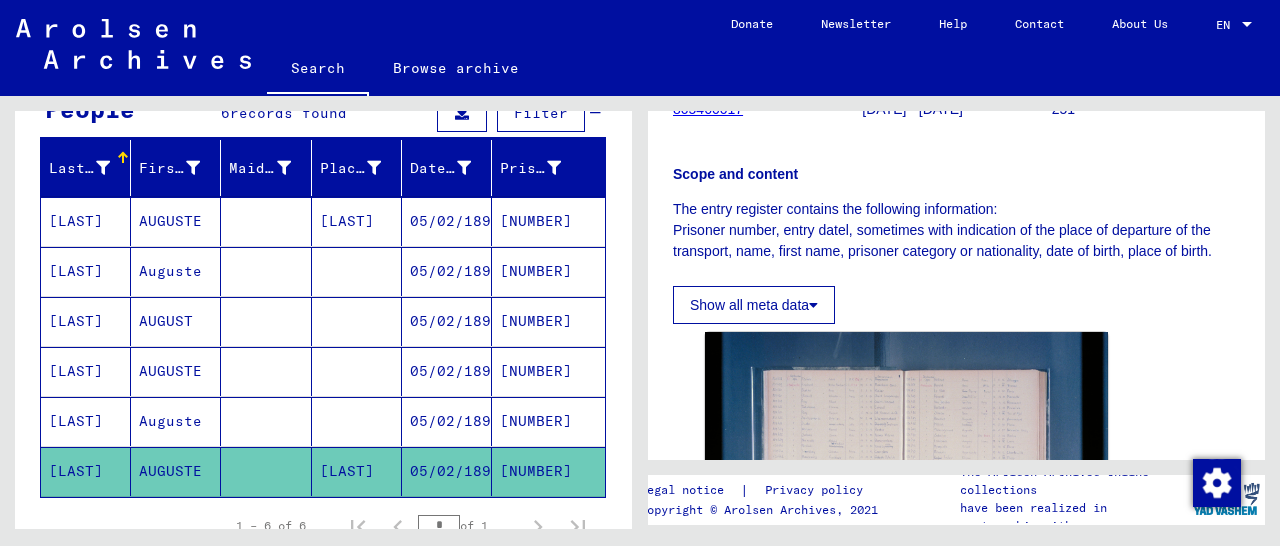 click on "[NUMBER]" at bounding box center (548, 471) 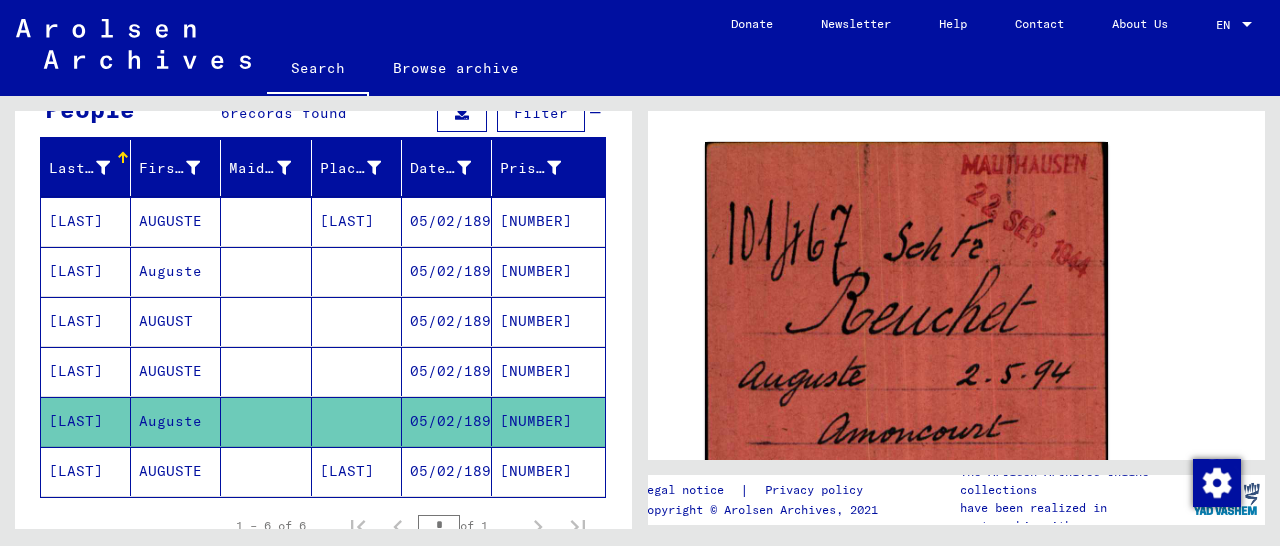 scroll, scrollTop: 312, scrollLeft: 0, axis: vertical 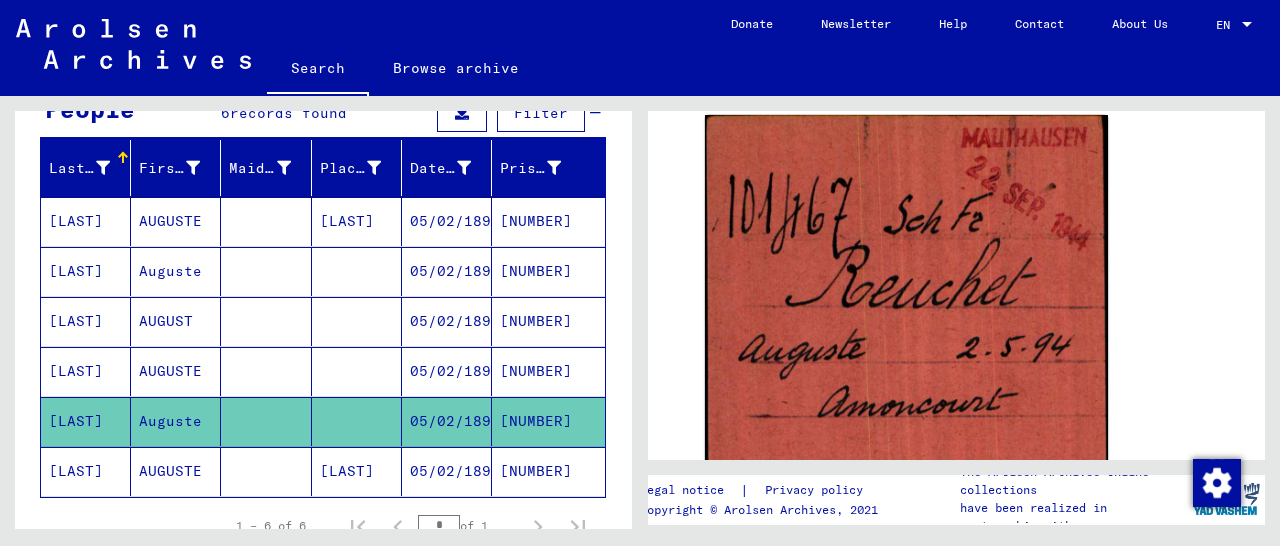 click on "[NUMBER]" at bounding box center [548, 421] 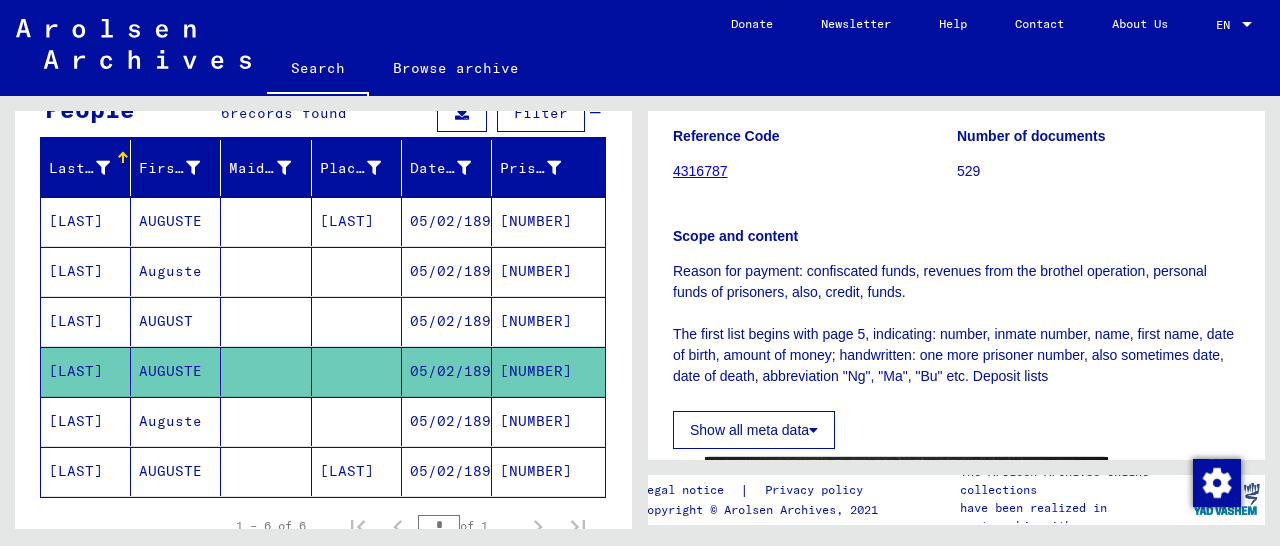 scroll, scrollTop: 312, scrollLeft: 0, axis: vertical 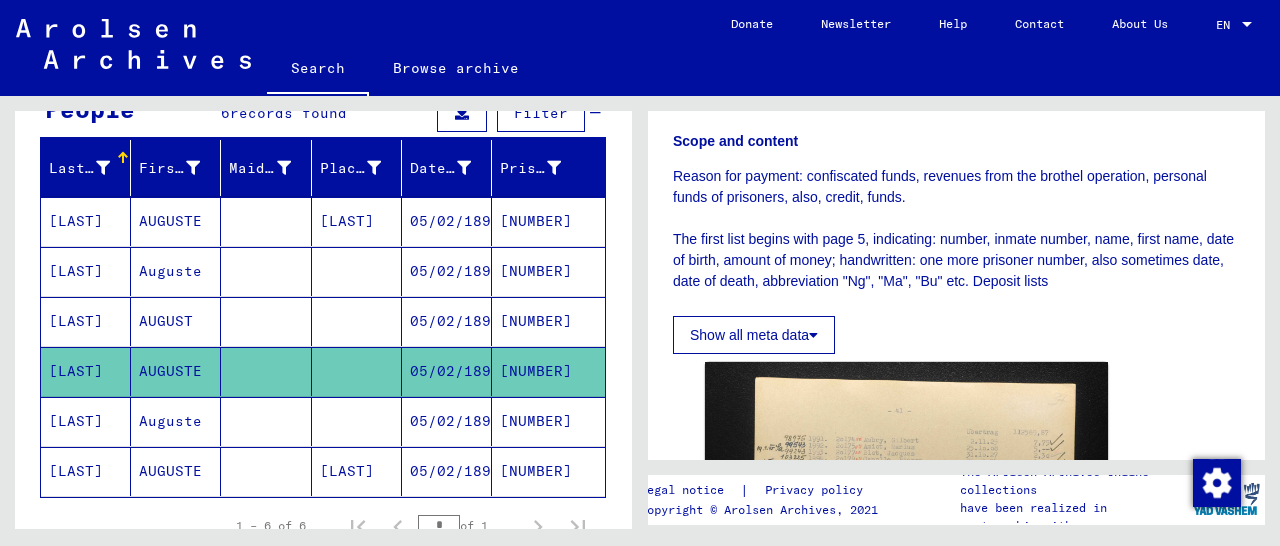 click on "[NUMBER]" at bounding box center (548, 371) 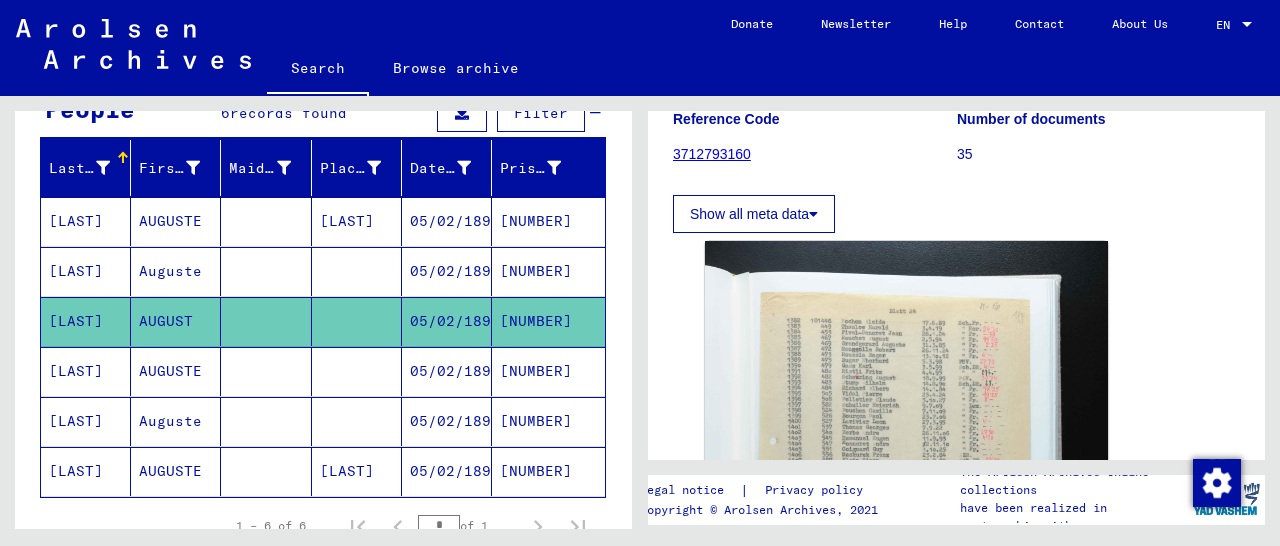 scroll, scrollTop: 312, scrollLeft: 0, axis: vertical 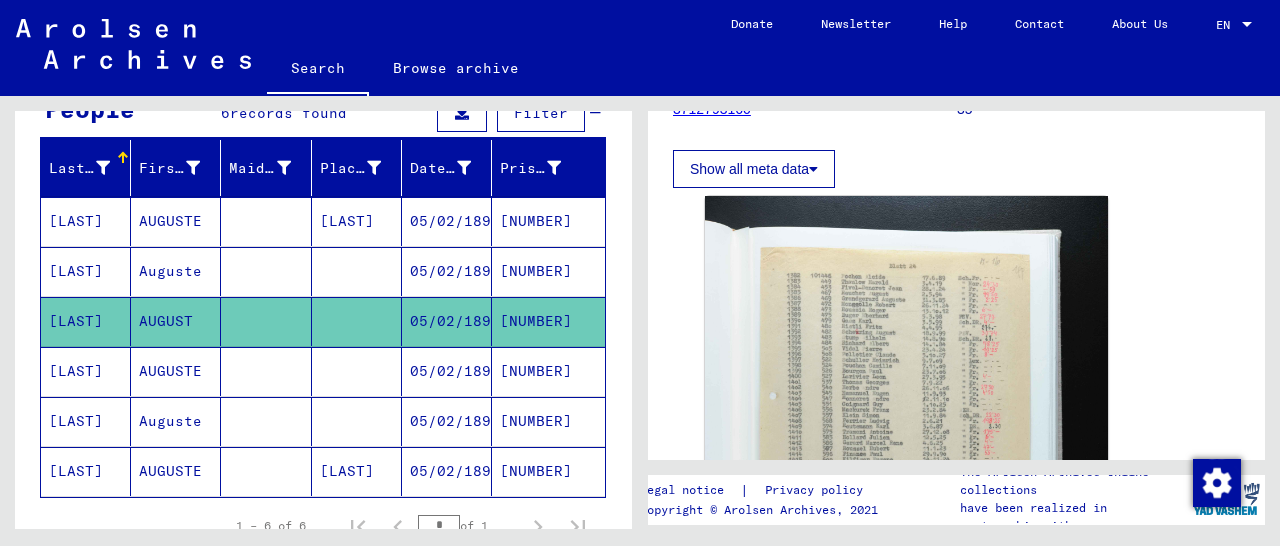 click on "[NUMBER]" at bounding box center (548, 321) 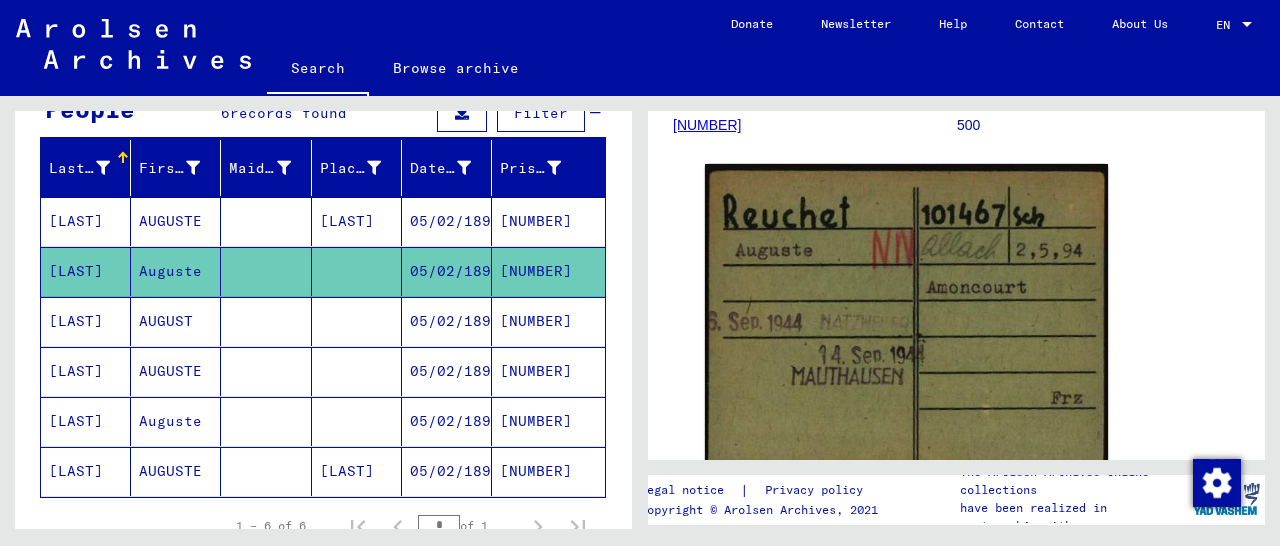 scroll, scrollTop: 312, scrollLeft: 0, axis: vertical 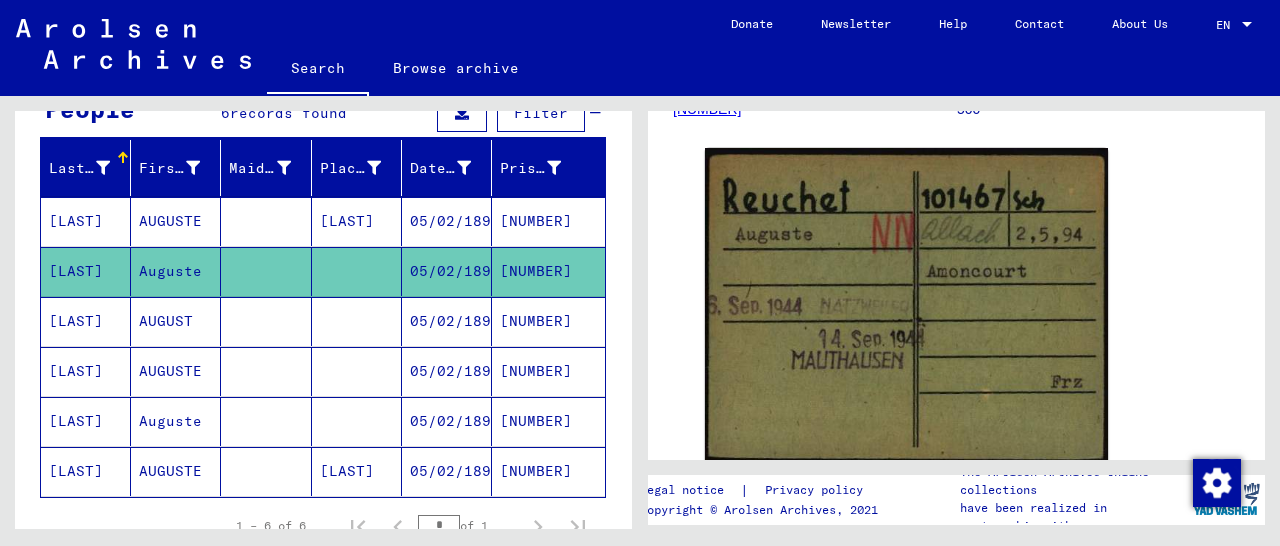 click on "[NUMBER]" at bounding box center [548, 271] 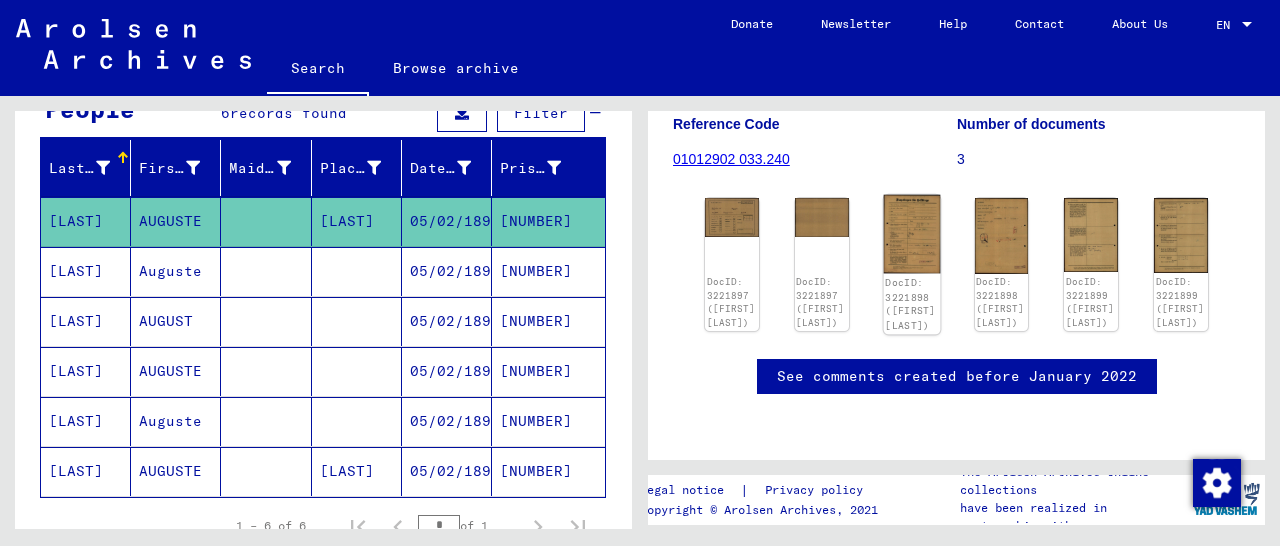 scroll, scrollTop: 312, scrollLeft: 0, axis: vertical 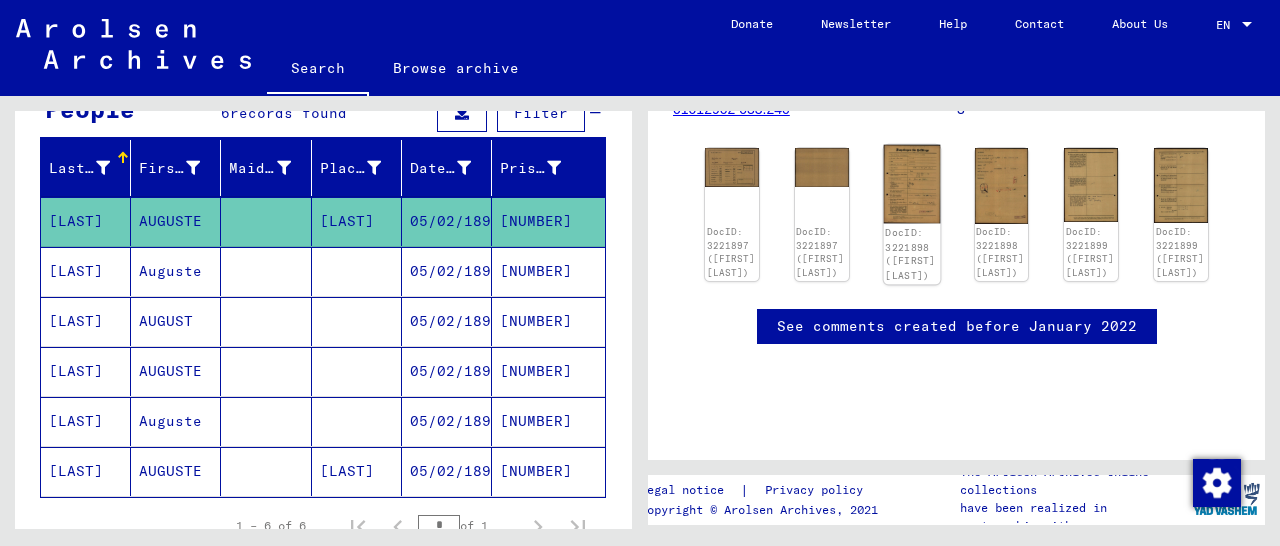 click 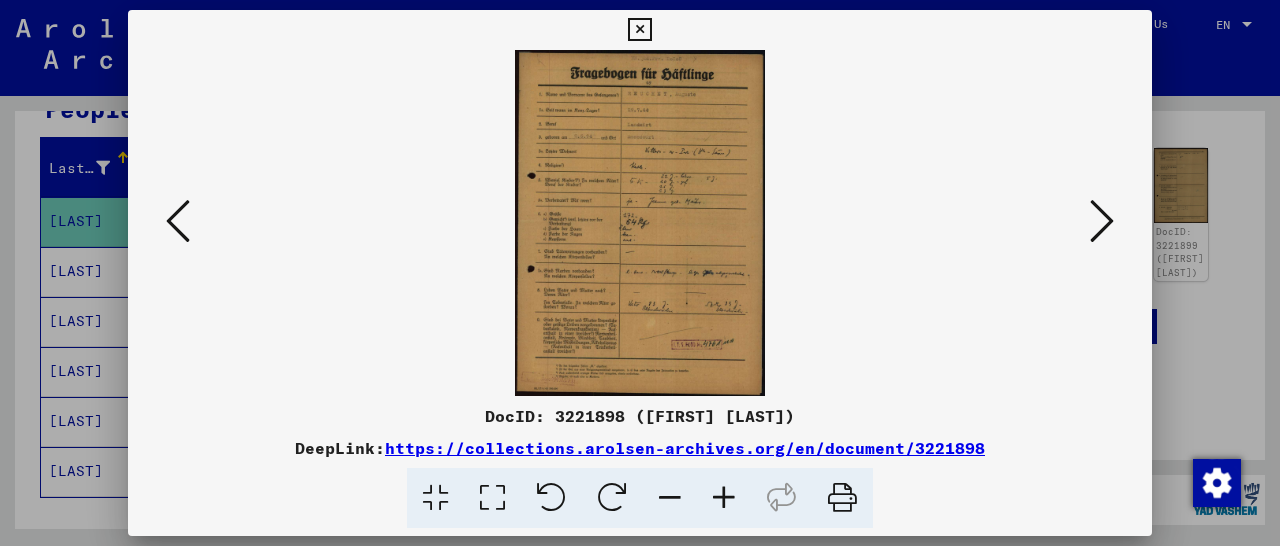 click at bounding box center [724, 498] 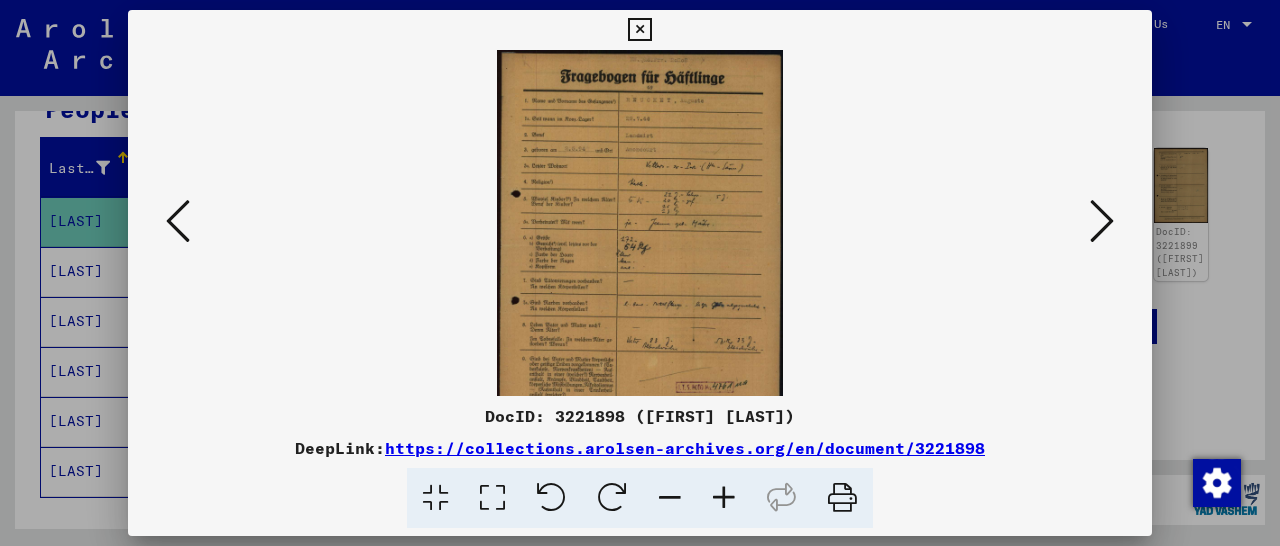 click at bounding box center [724, 498] 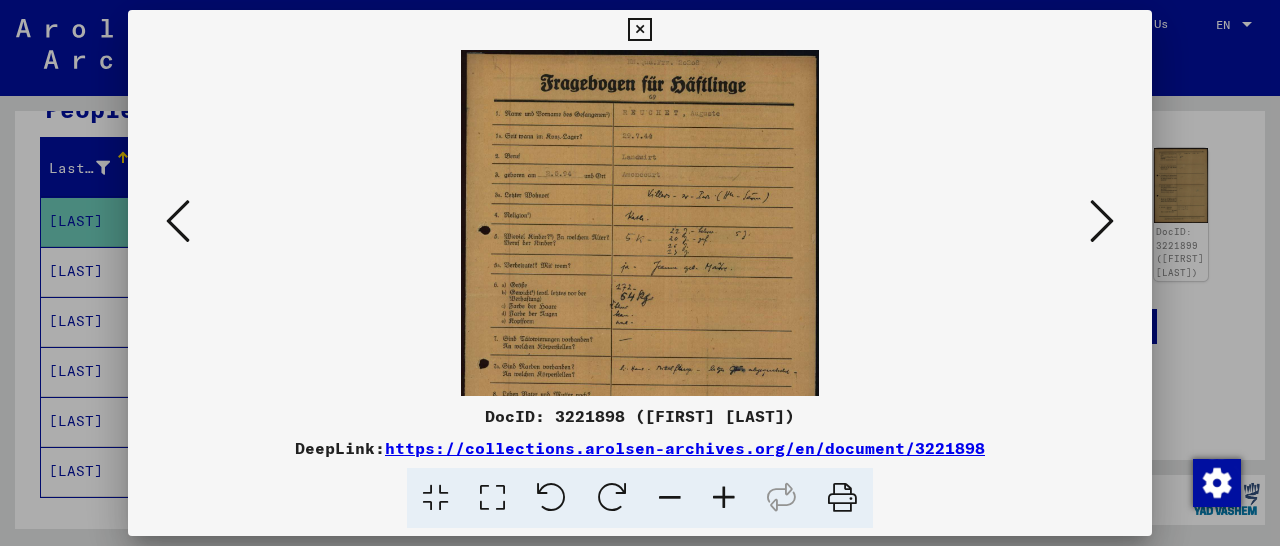 click at bounding box center [724, 498] 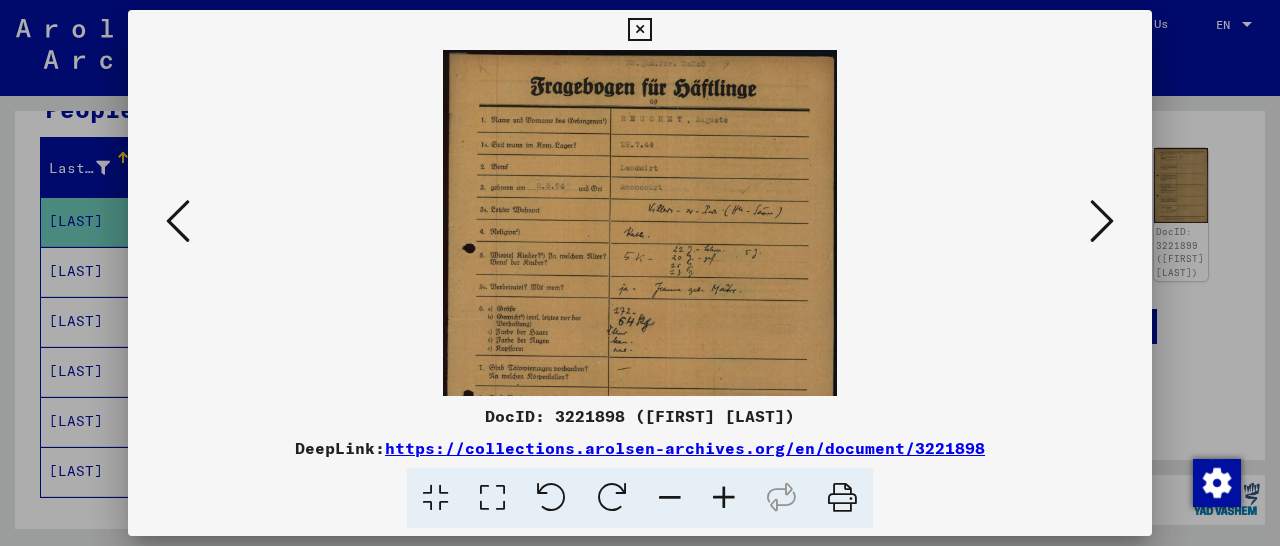 click at bounding box center (724, 498) 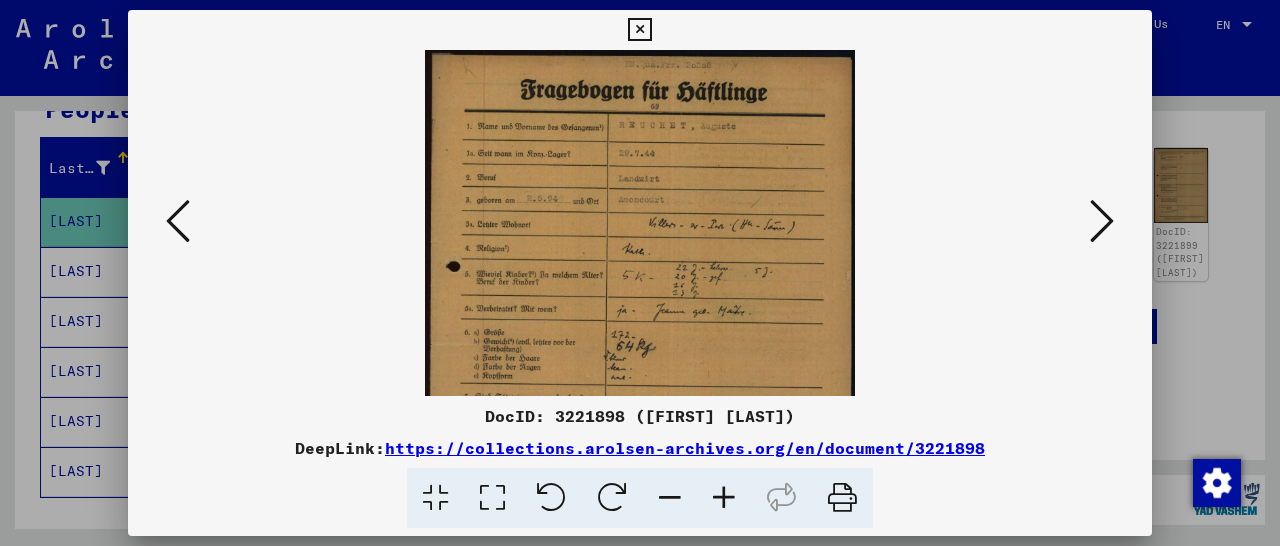click at bounding box center (724, 498) 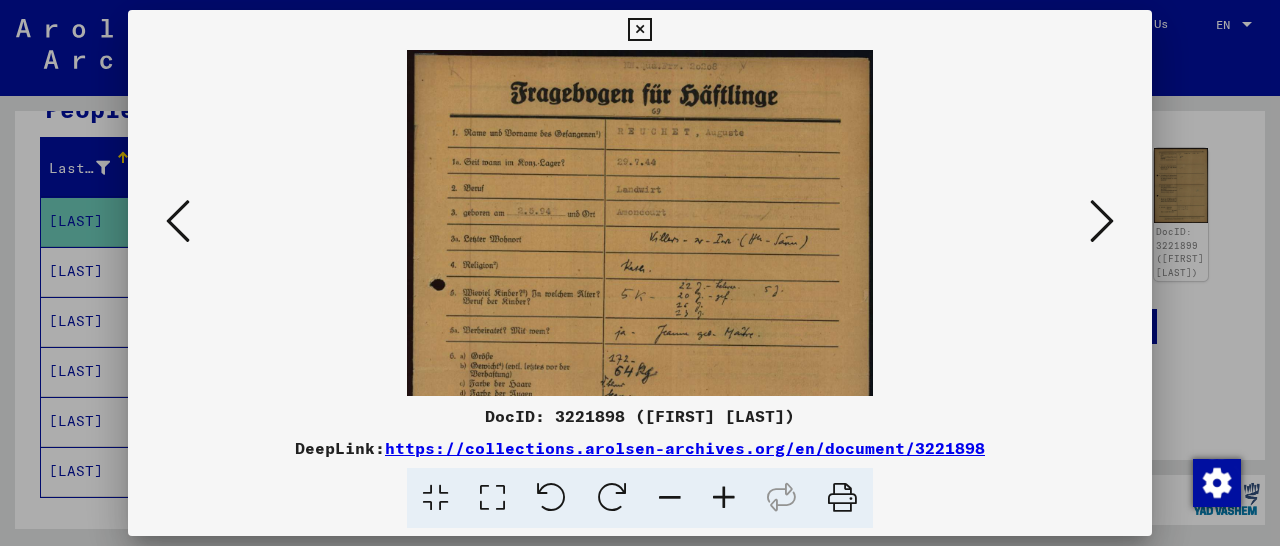 click at bounding box center [724, 498] 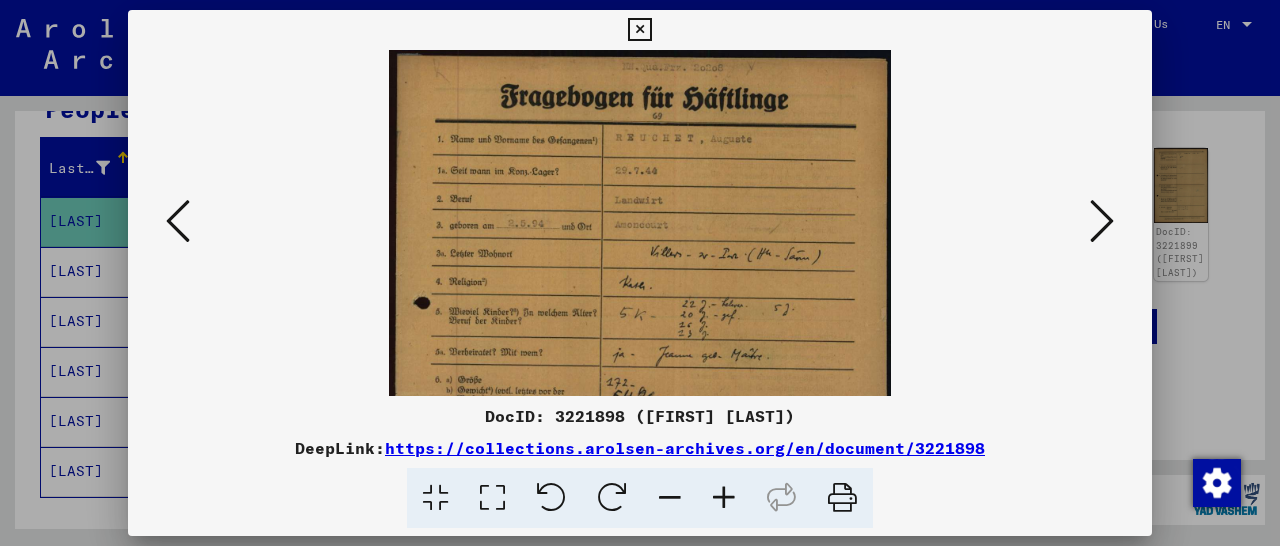 click at bounding box center [724, 498] 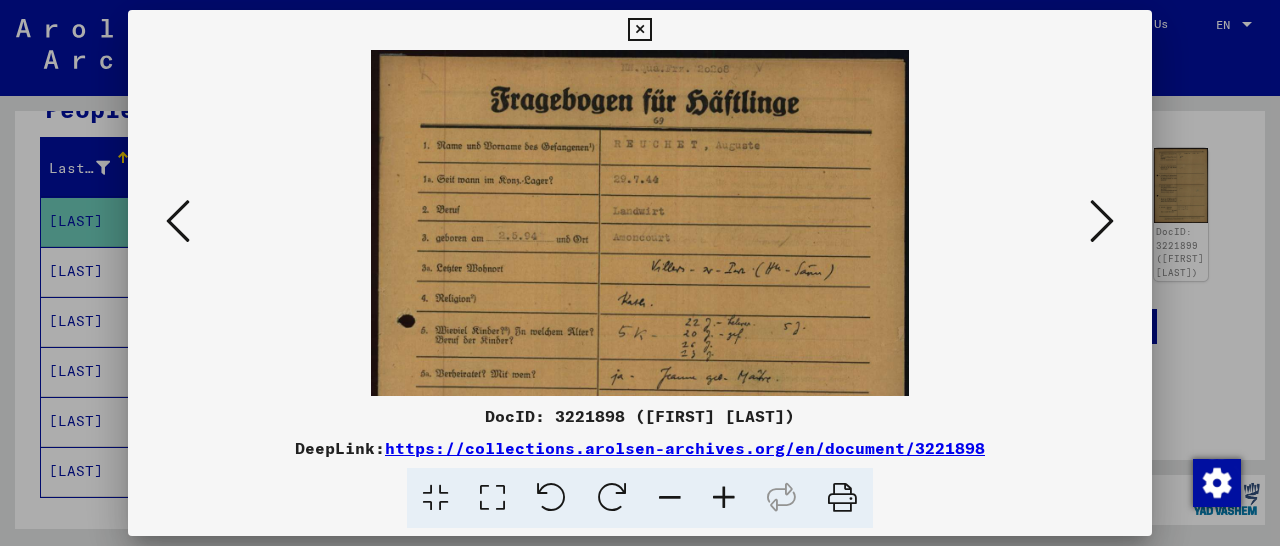 click at bounding box center (724, 498) 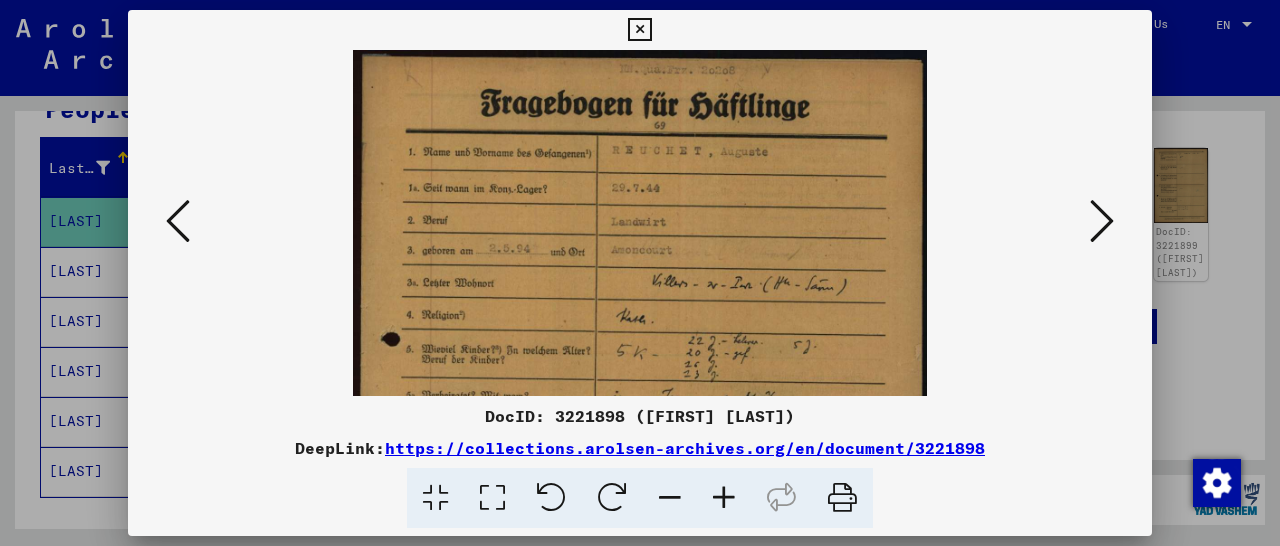 click at bounding box center (724, 498) 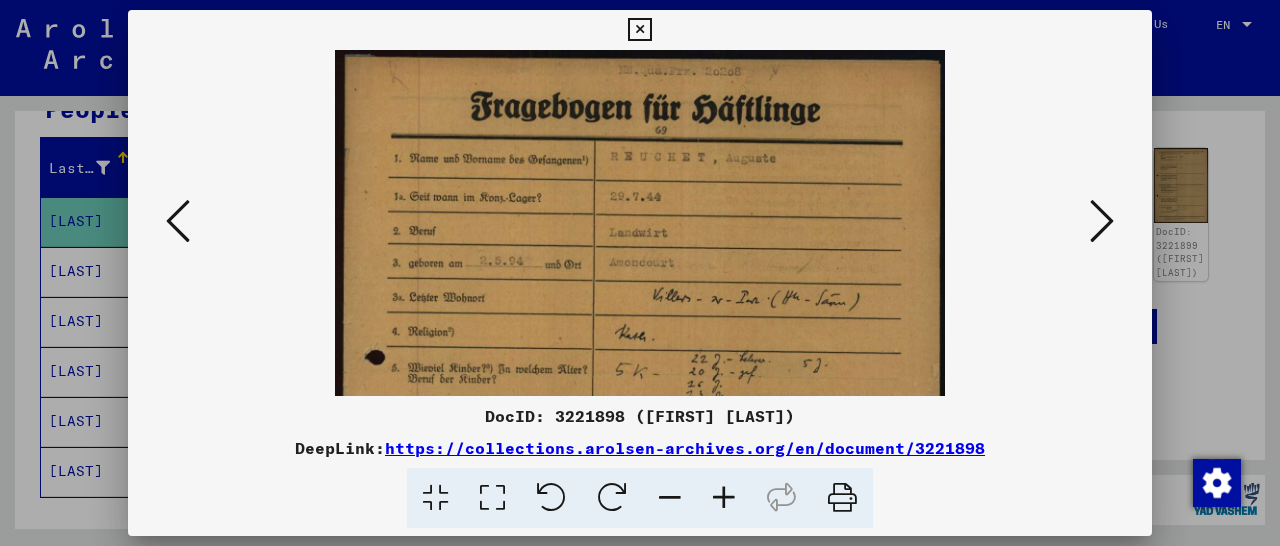 click at bounding box center [724, 498] 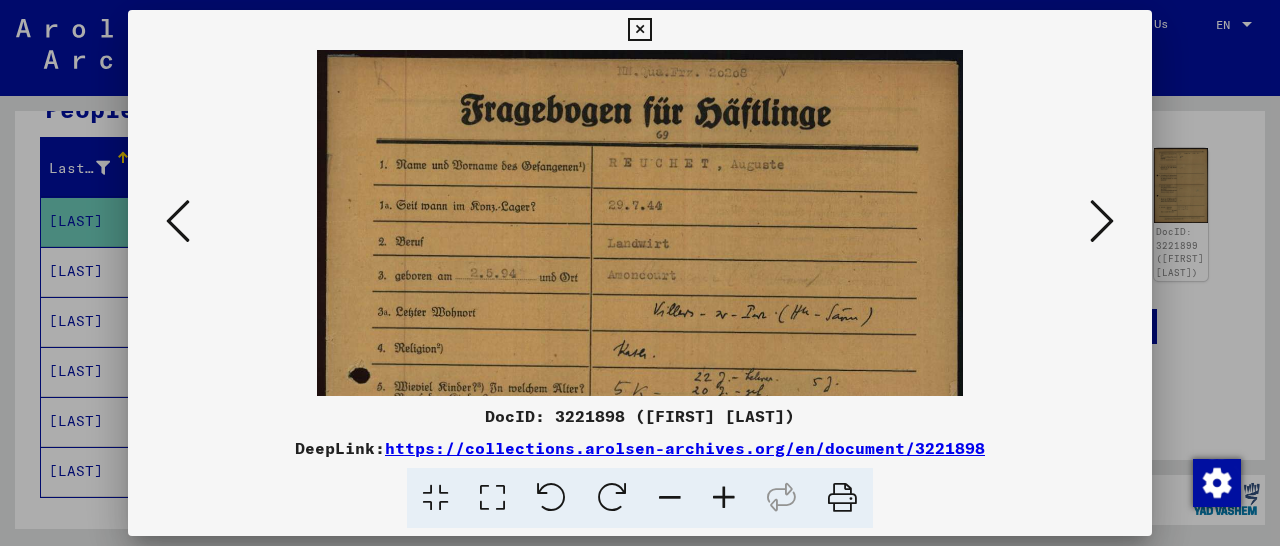 click at bounding box center (724, 498) 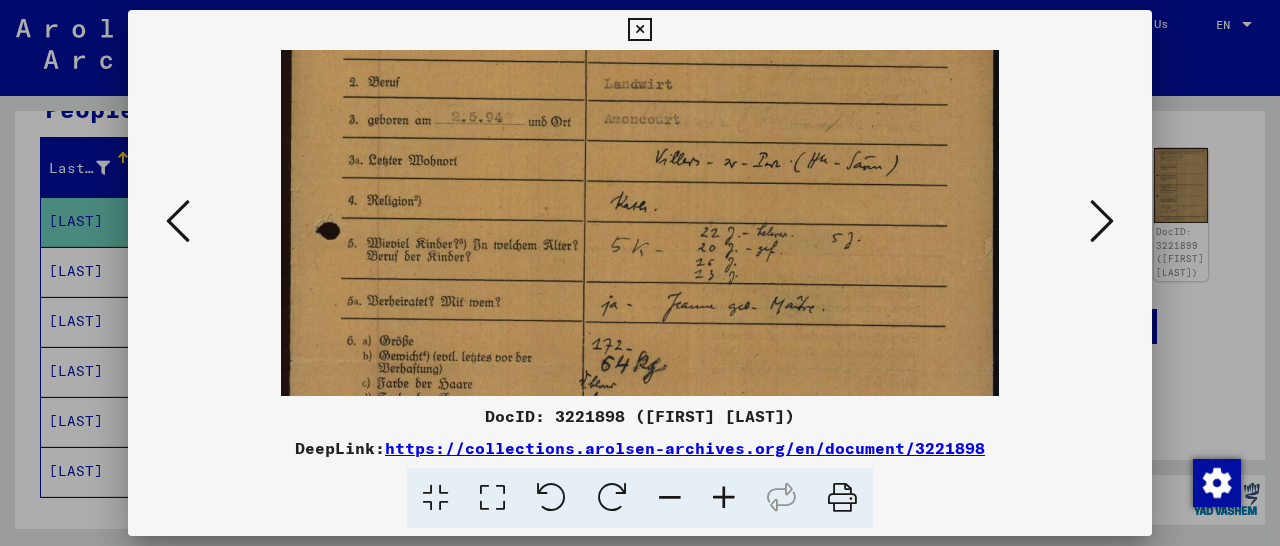 drag, startPoint x: 727, startPoint y: 369, endPoint x: 789, endPoint y: 195, distance: 184.716 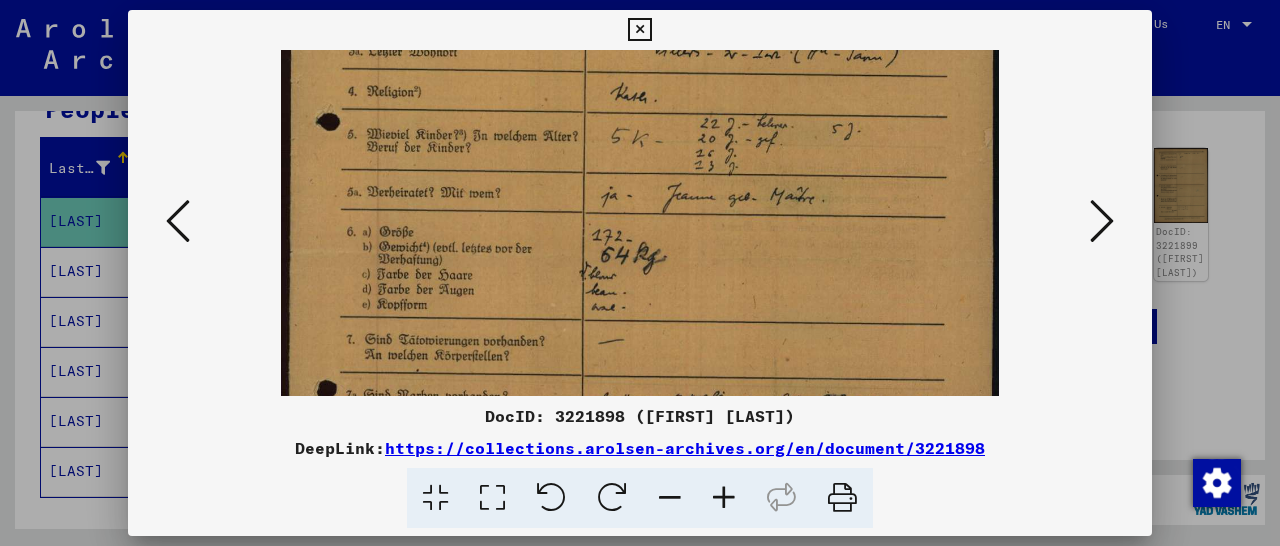 scroll, scrollTop: 373, scrollLeft: 0, axis: vertical 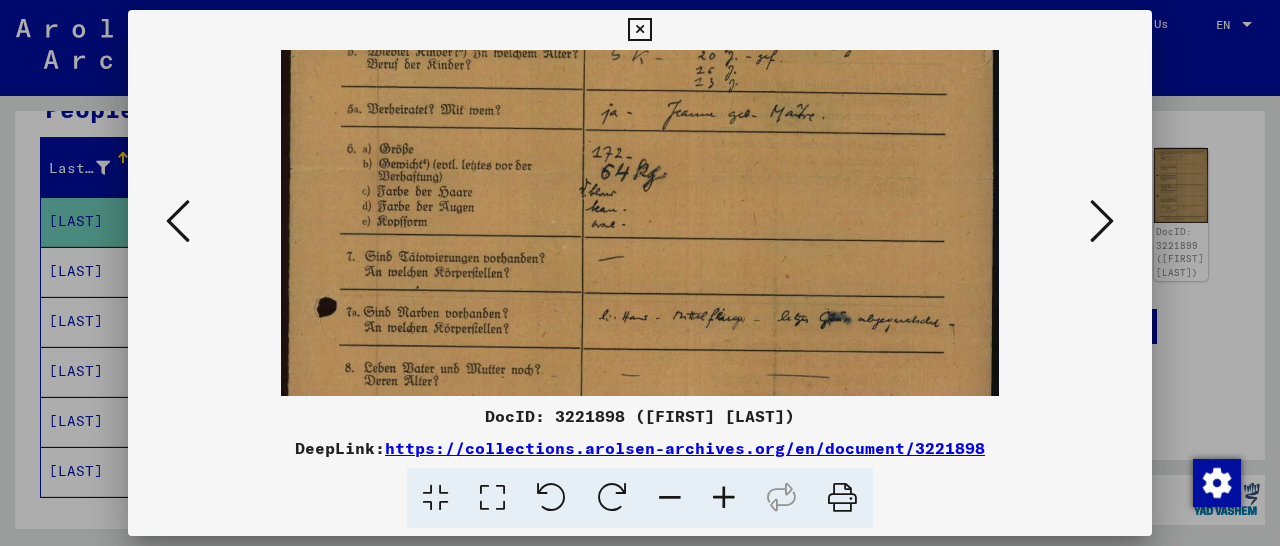 drag, startPoint x: 616, startPoint y: 267, endPoint x: 643, endPoint y: 76, distance: 192.89894 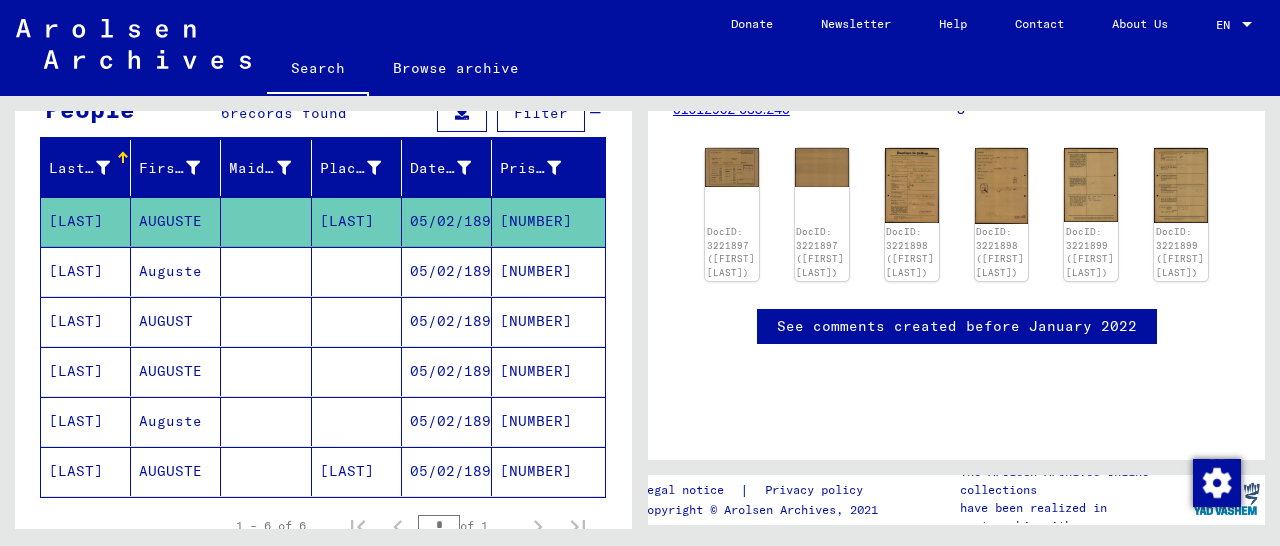 scroll, scrollTop: 0, scrollLeft: 0, axis: both 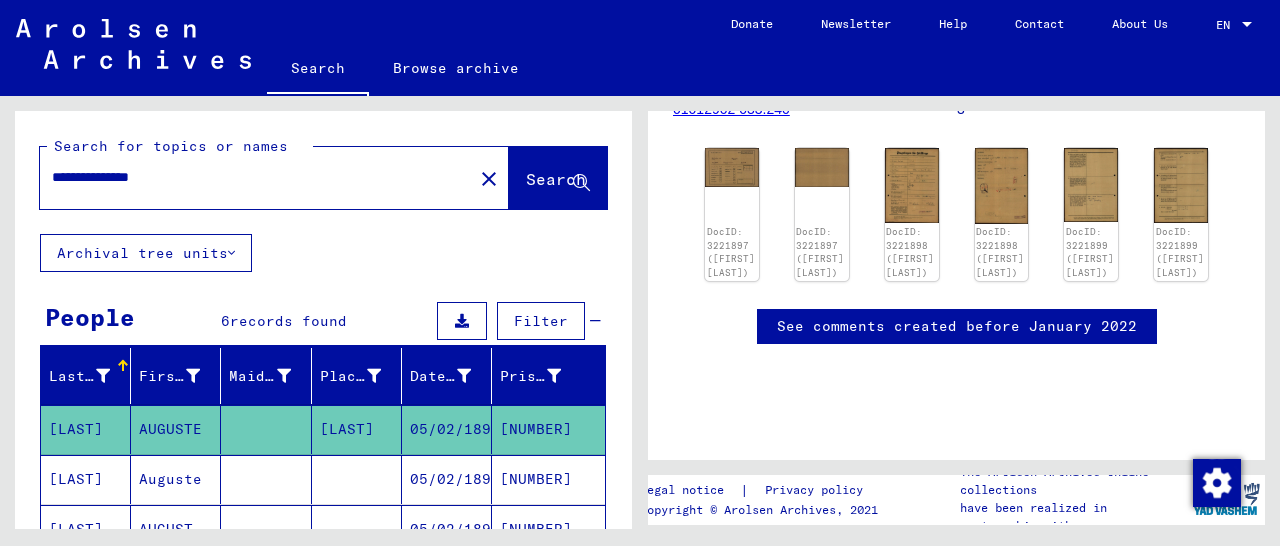 drag, startPoint x: 207, startPoint y: 175, endPoint x: 11, endPoint y: 189, distance: 196.49936 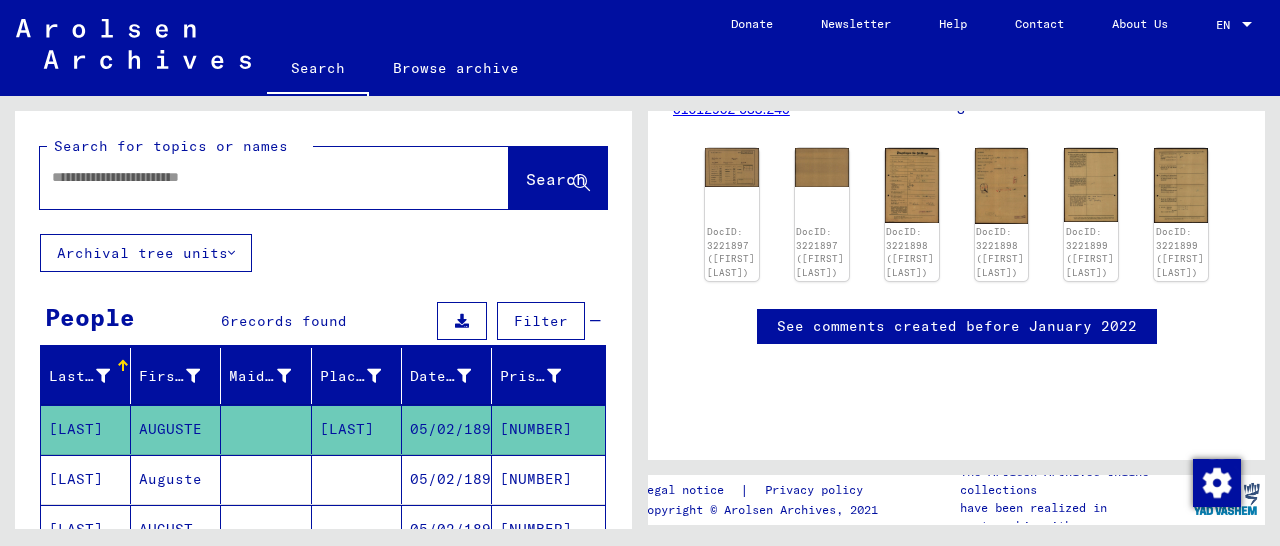 paste on "**********" 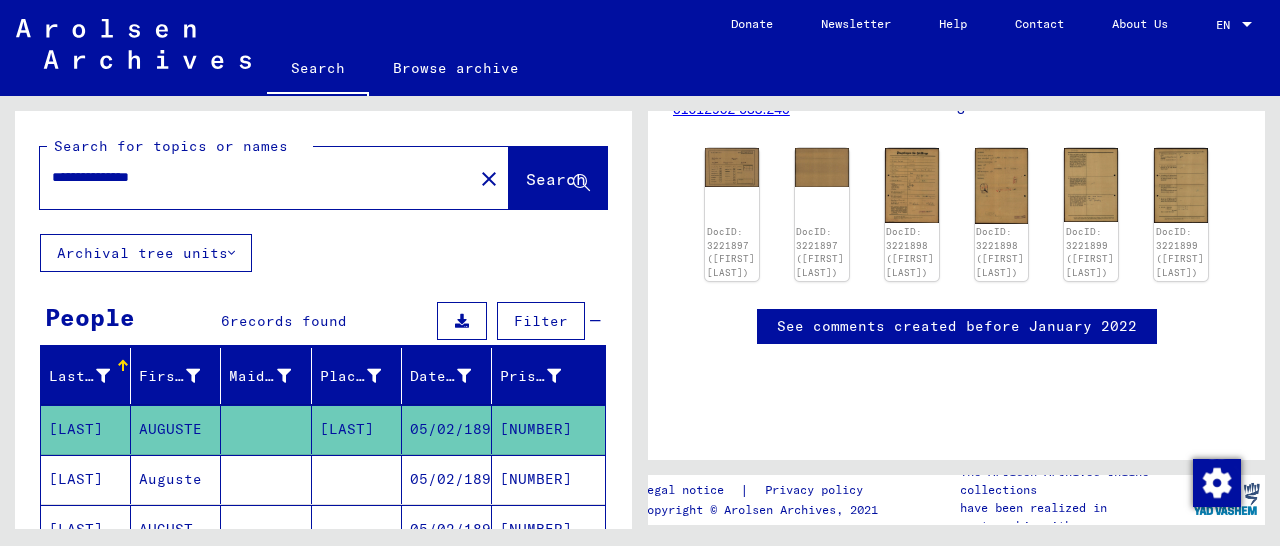 type on "**********" 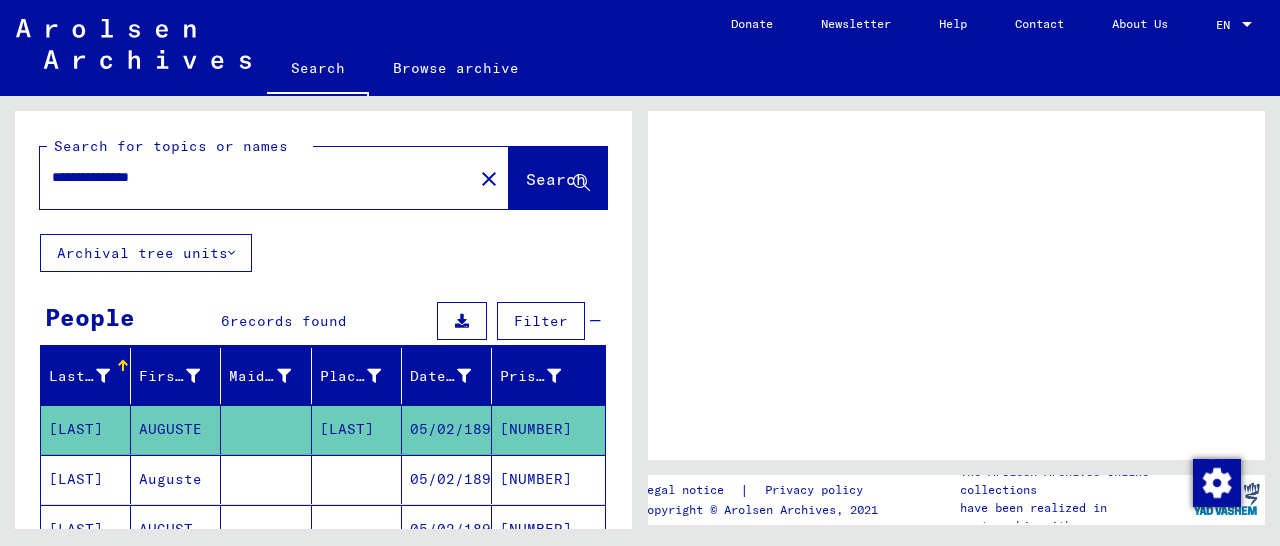 scroll, scrollTop: 0, scrollLeft: 0, axis: both 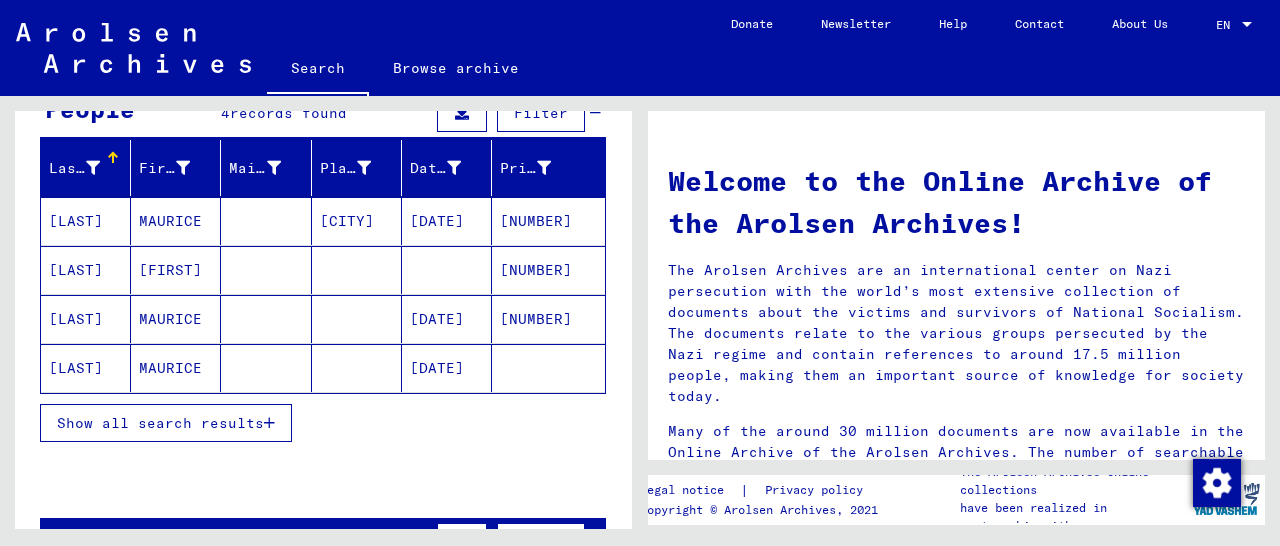 click on "[NUMBER]" at bounding box center [548, 270] 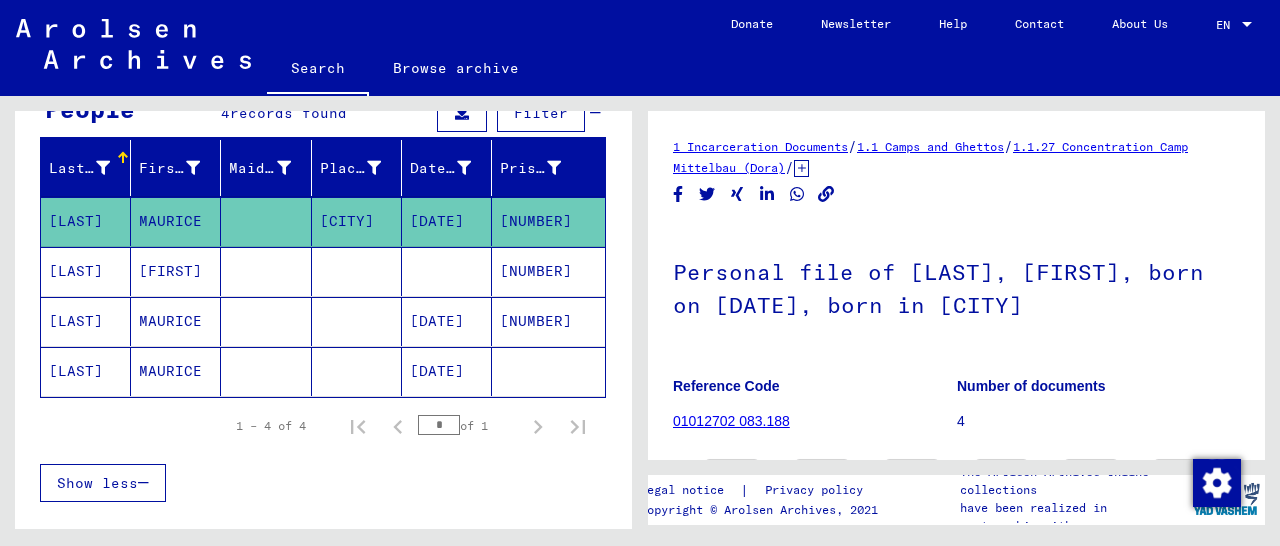 scroll, scrollTop: 208, scrollLeft: 0, axis: vertical 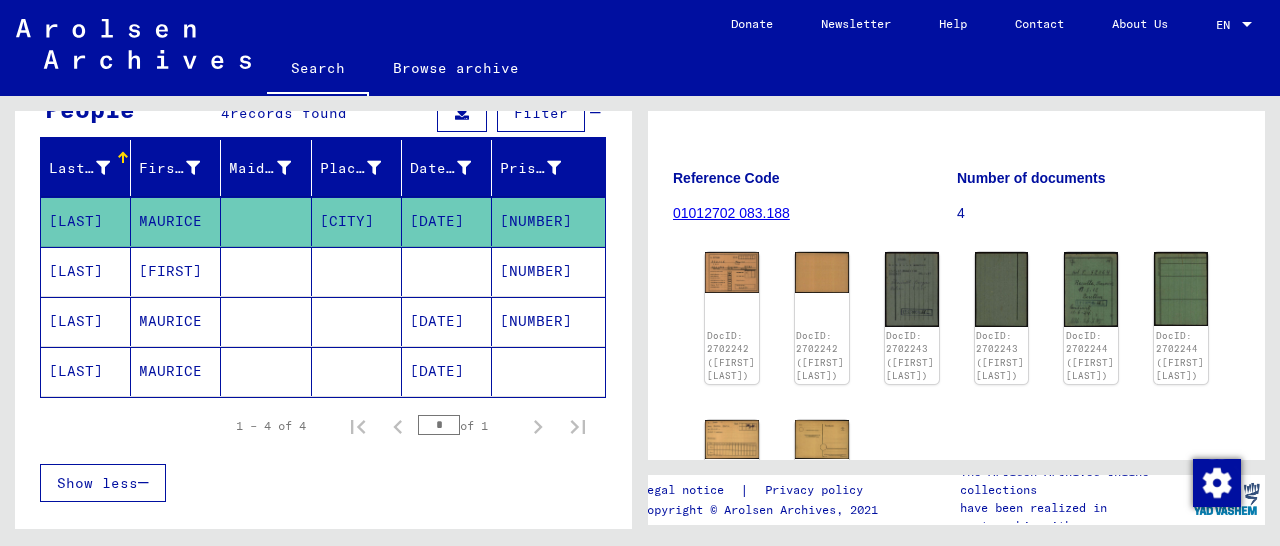 click on "[NUMBER]" at bounding box center (548, 371) 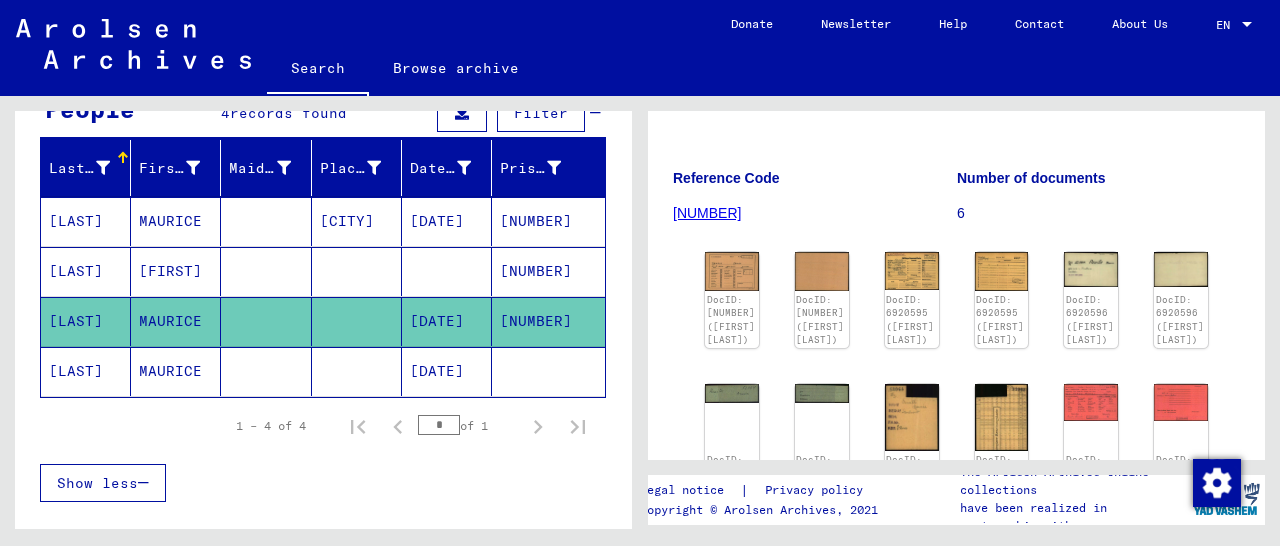 scroll, scrollTop: 312, scrollLeft: 0, axis: vertical 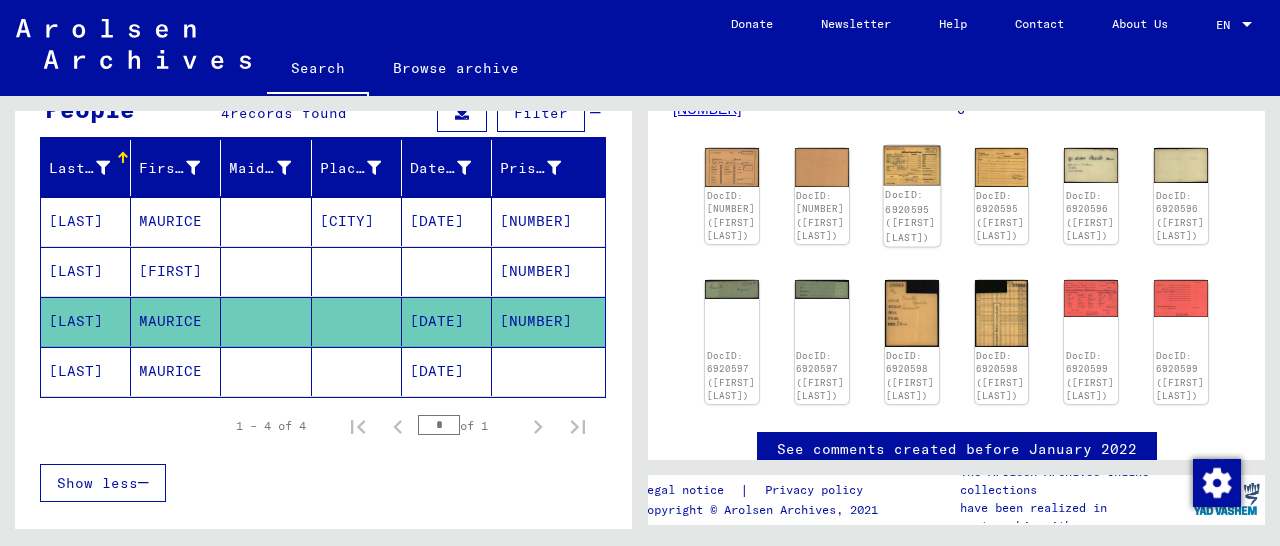 click 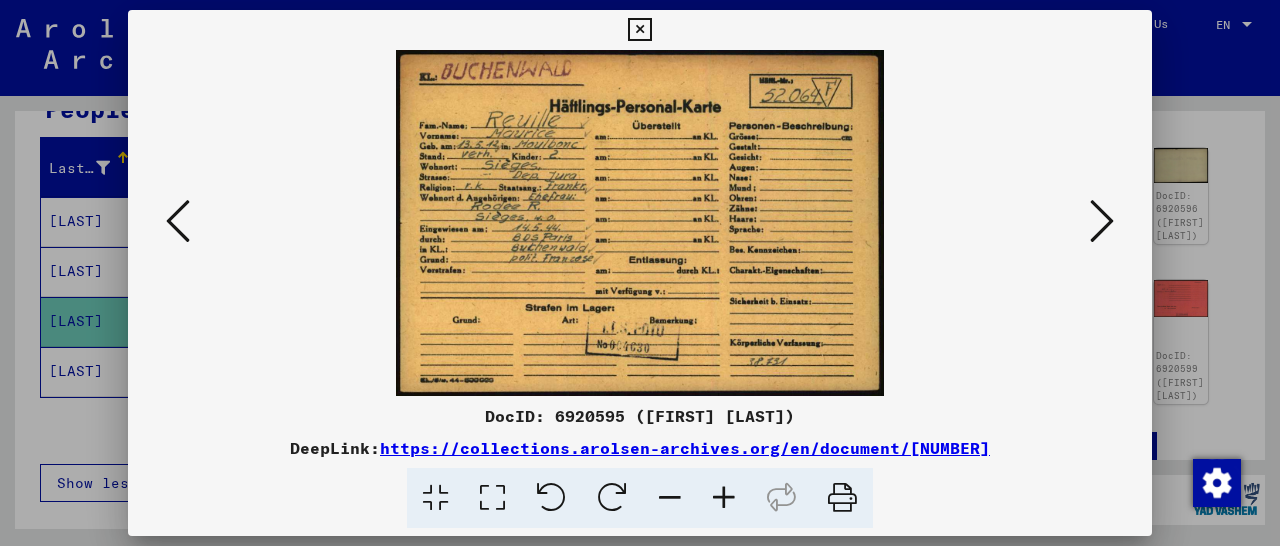 click at bounding box center (639, 30) 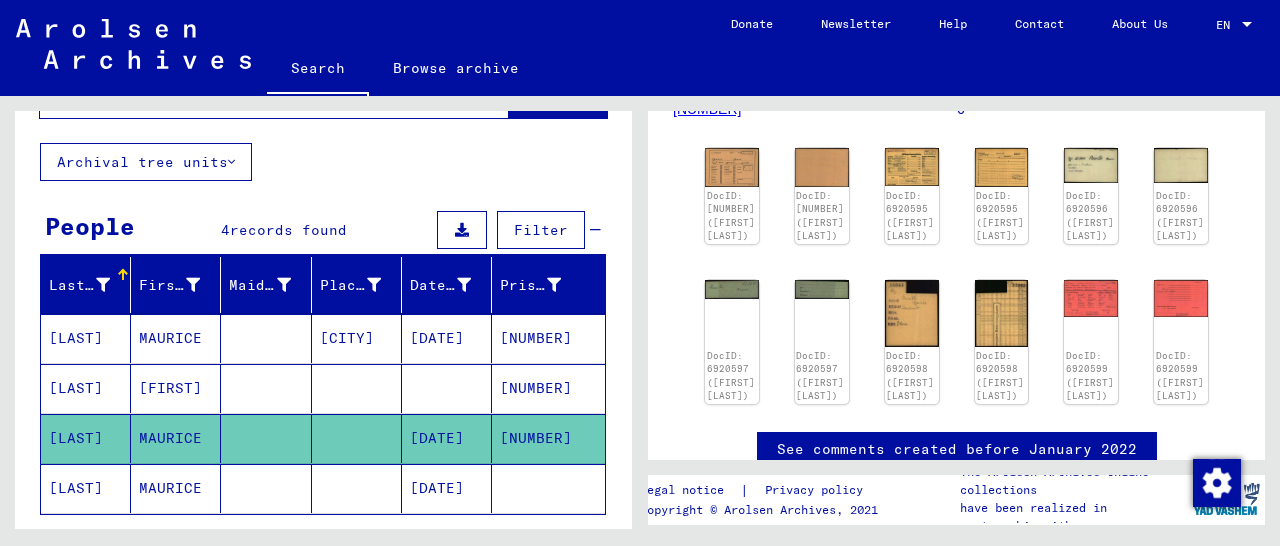 scroll, scrollTop: 0, scrollLeft: 0, axis: both 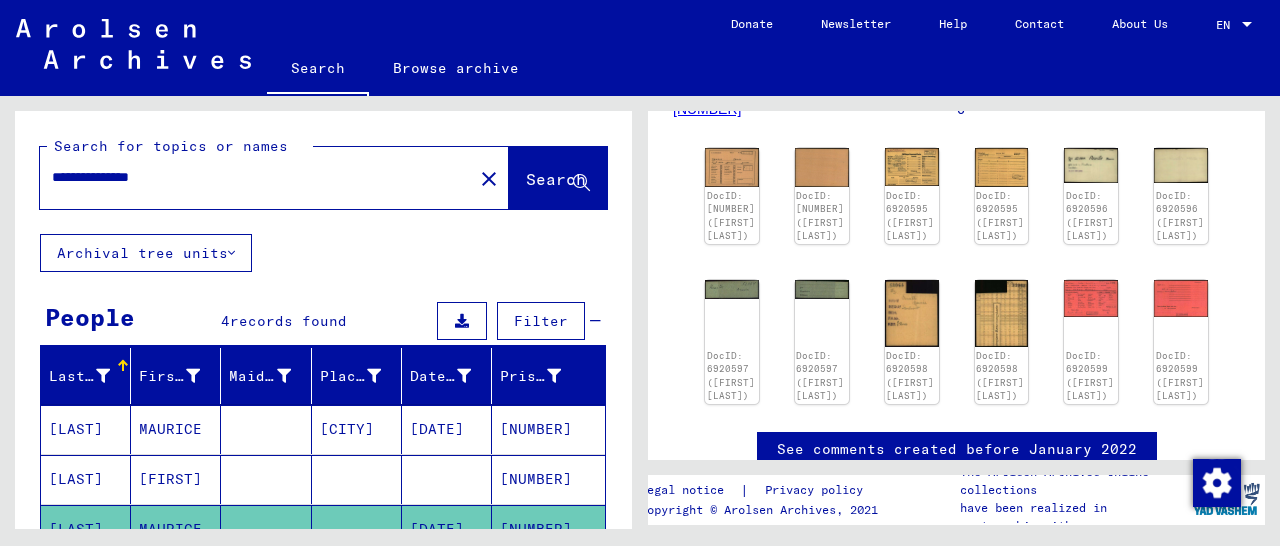 drag, startPoint x: 225, startPoint y: 172, endPoint x: 0, endPoint y: 195, distance: 226.1725 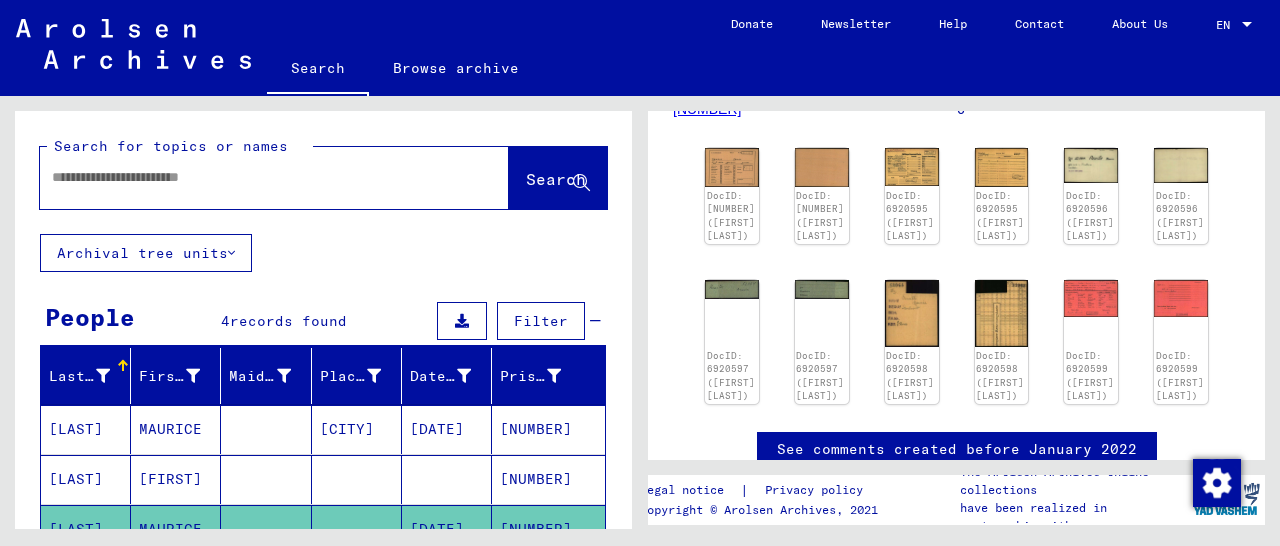 paste on "**********" 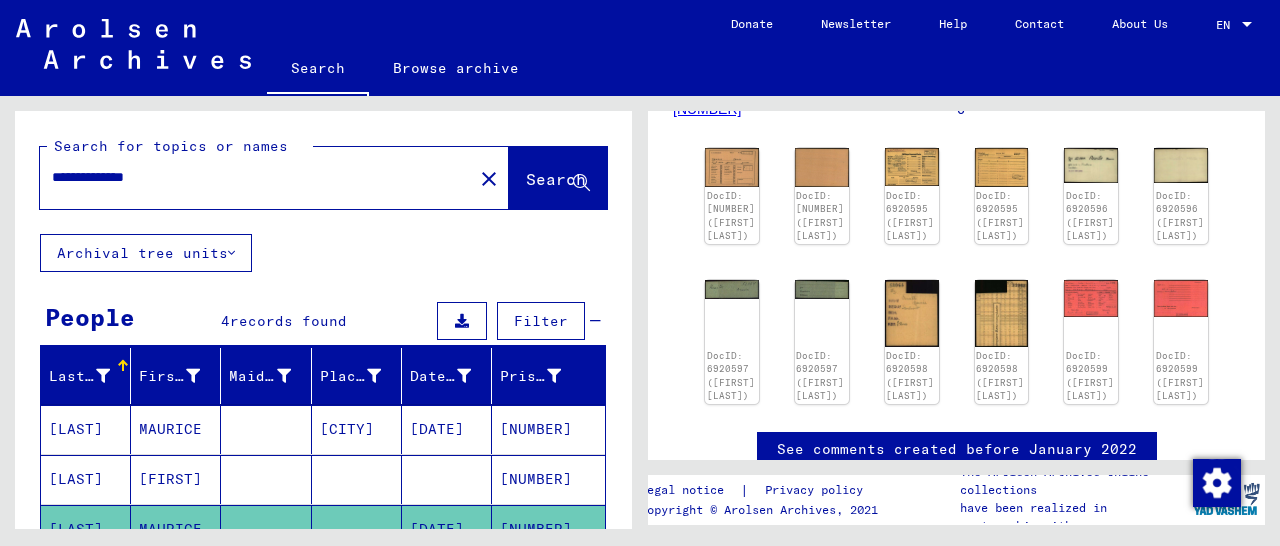 type on "**********" 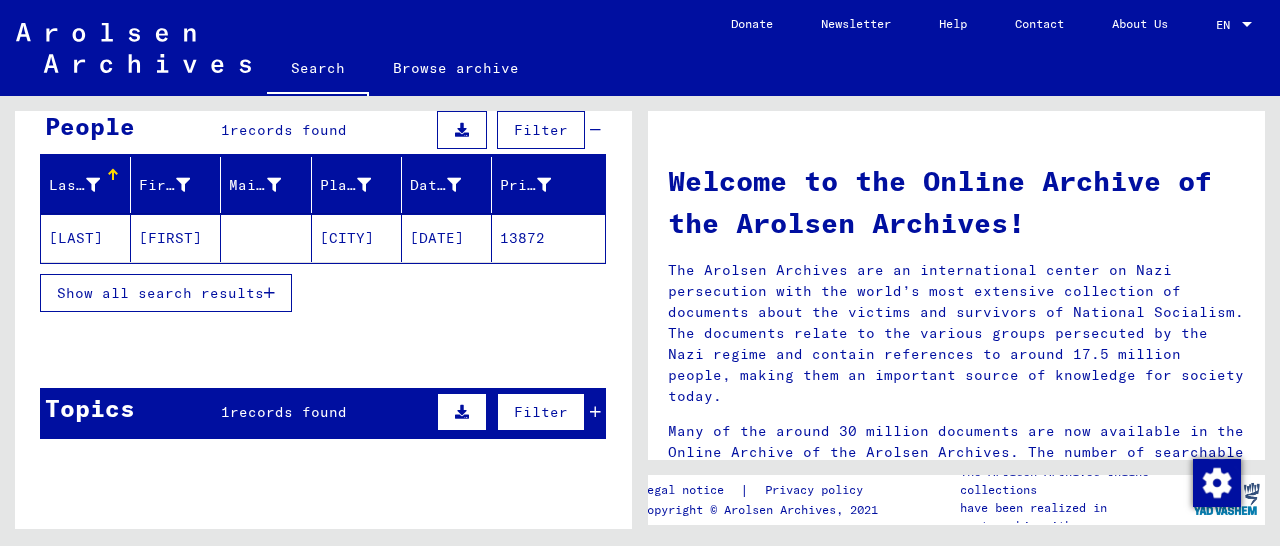 scroll, scrollTop: 208, scrollLeft: 0, axis: vertical 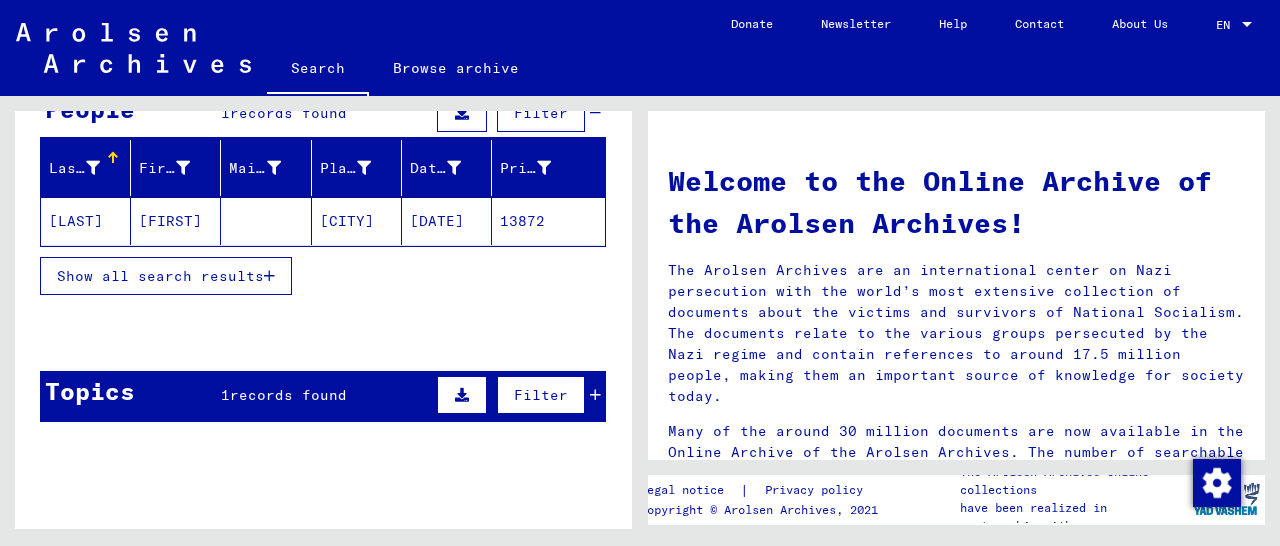 click on "13872" 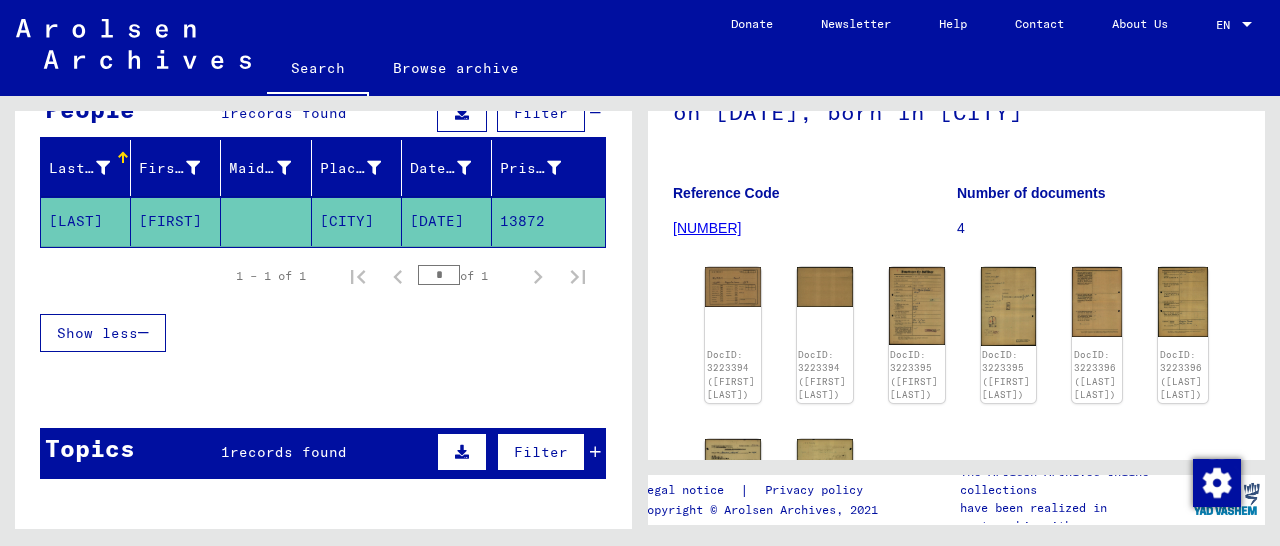 scroll, scrollTop: 312, scrollLeft: 0, axis: vertical 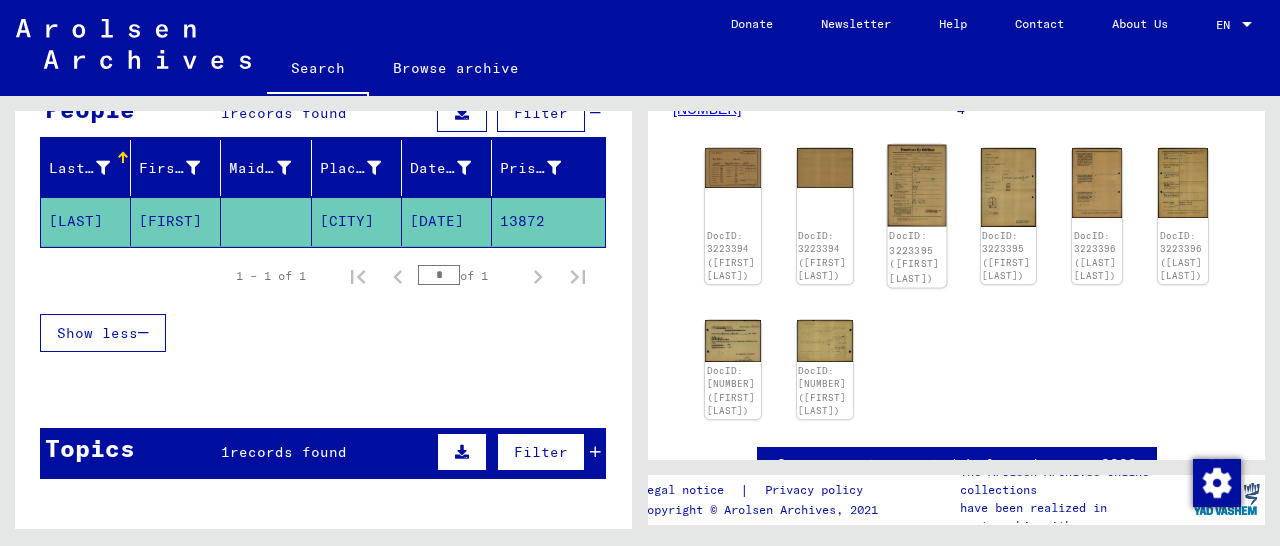 click 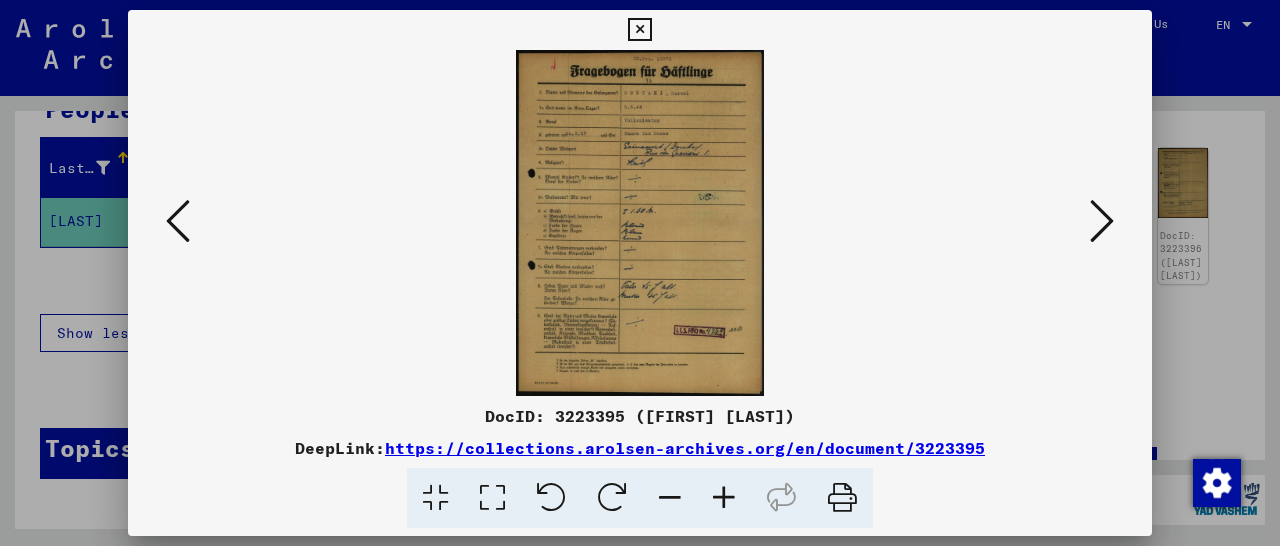 click at bounding box center (639, 30) 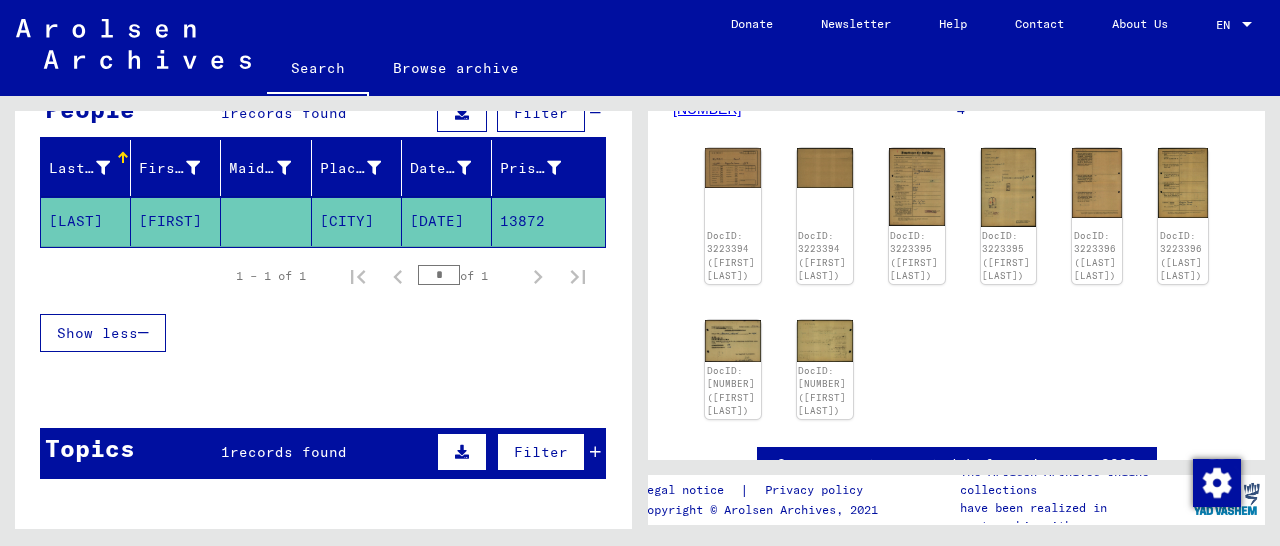 scroll, scrollTop: 0, scrollLeft: 0, axis: both 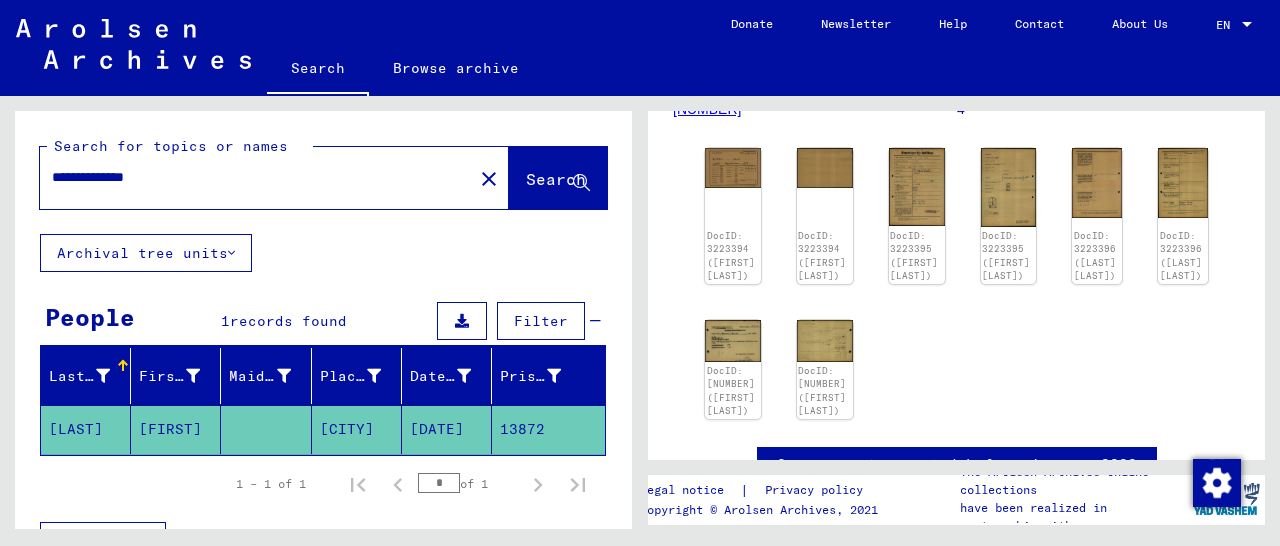 drag, startPoint x: 175, startPoint y: 177, endPoint x: 0, endPoint y: 185, distance: 175.18275 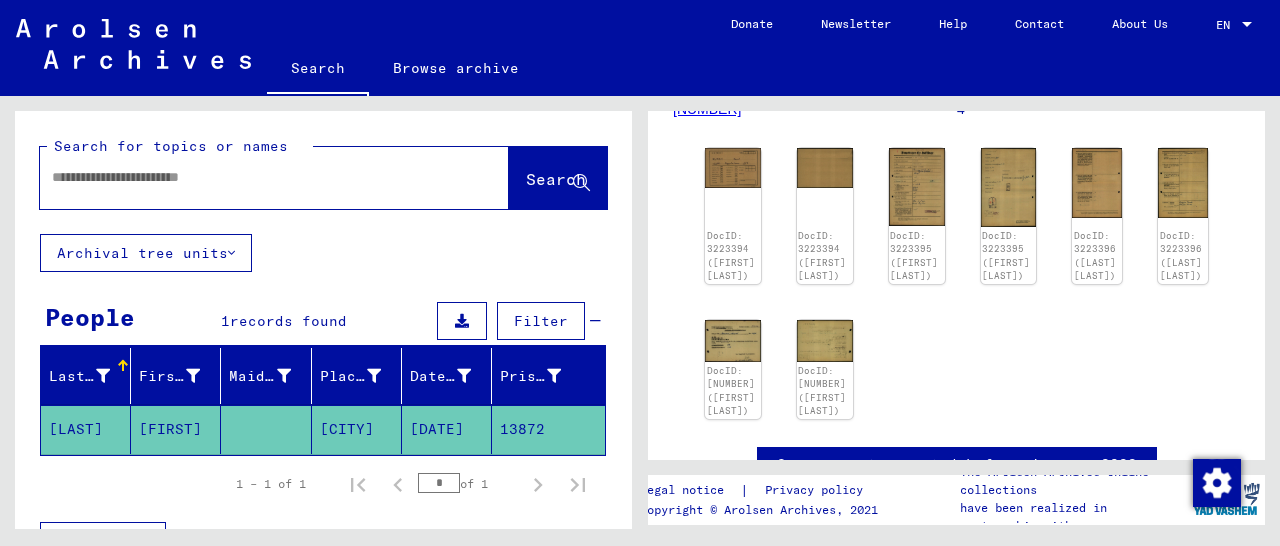 paste on "**********" 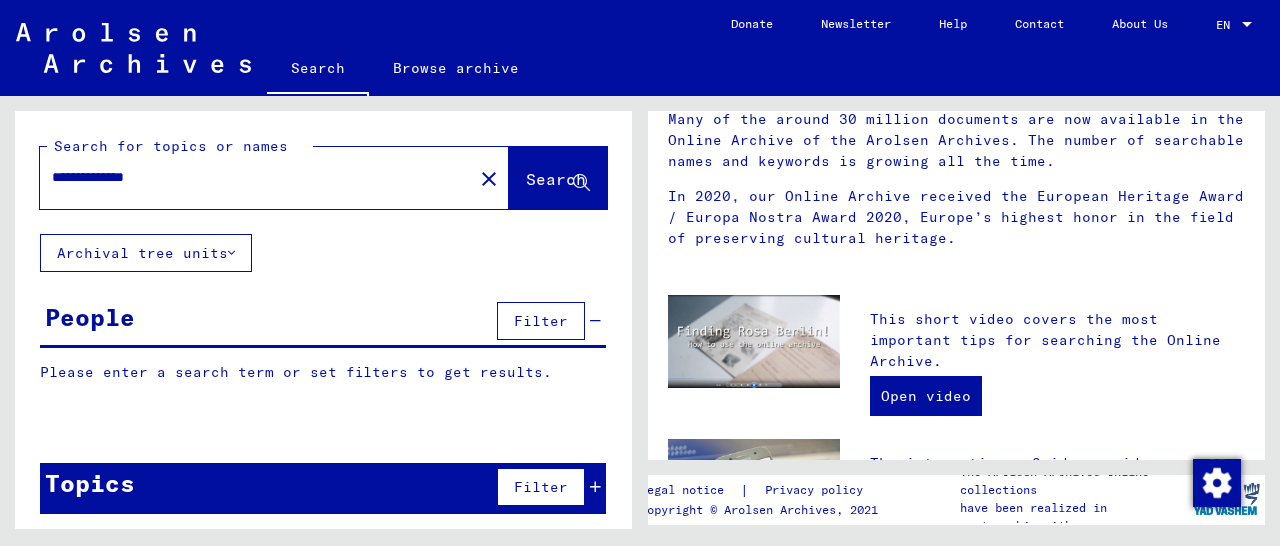 scroll, scrollTop: 0, scrollLeft: 0, axis: both 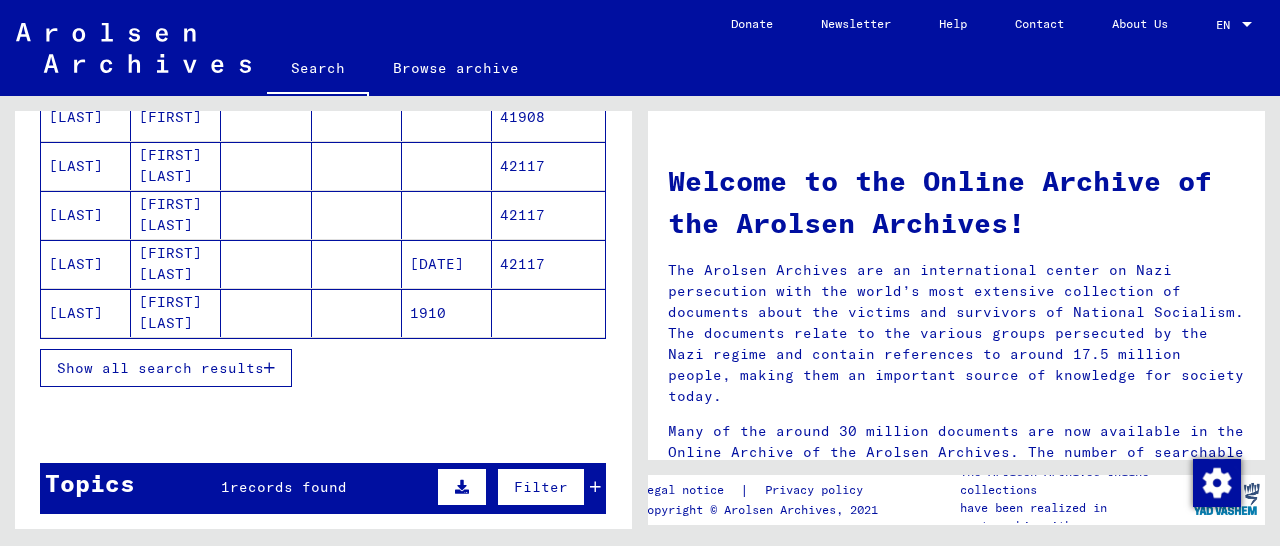 click on "42117" at bounding box center [548, 313] 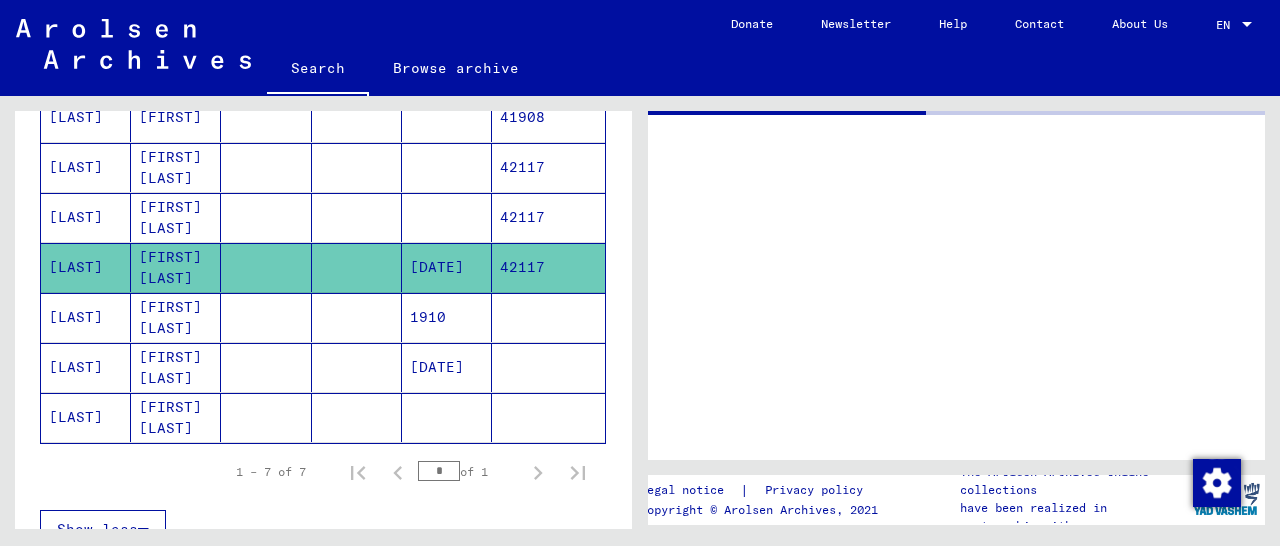 scroll, scrollTop: 312, scrollLeft: 0, axis: vertical 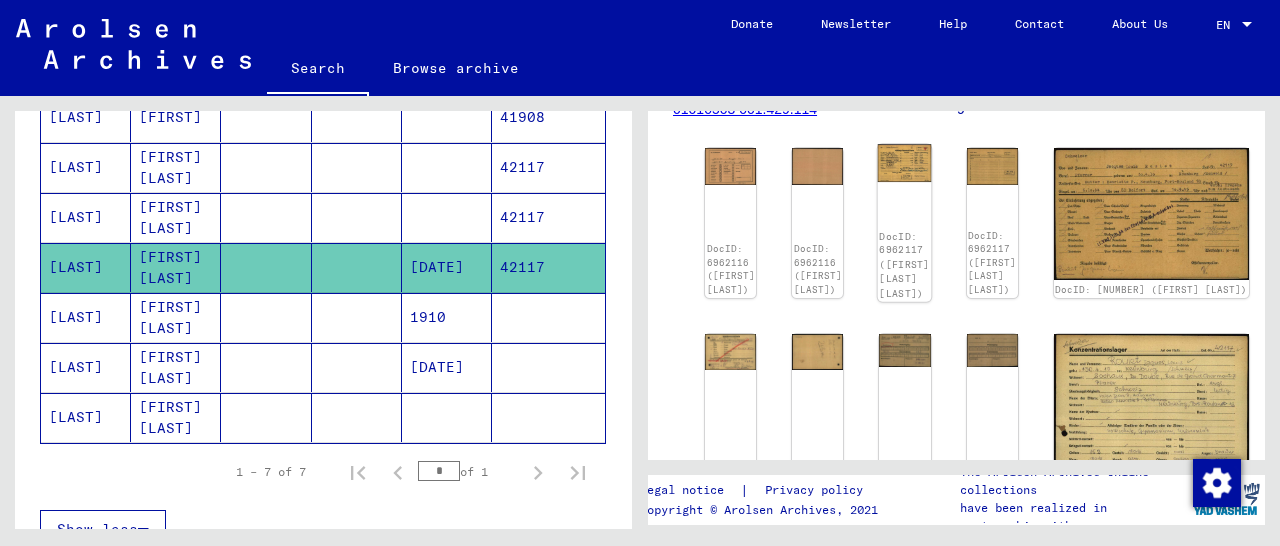 click 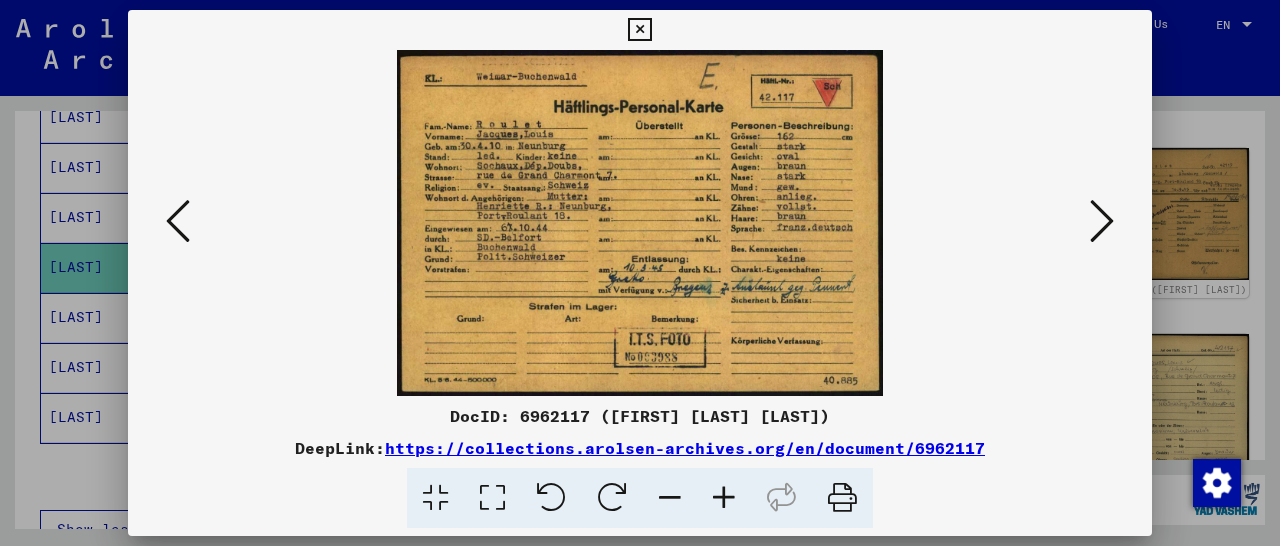 click at bounding box center [639, 30] 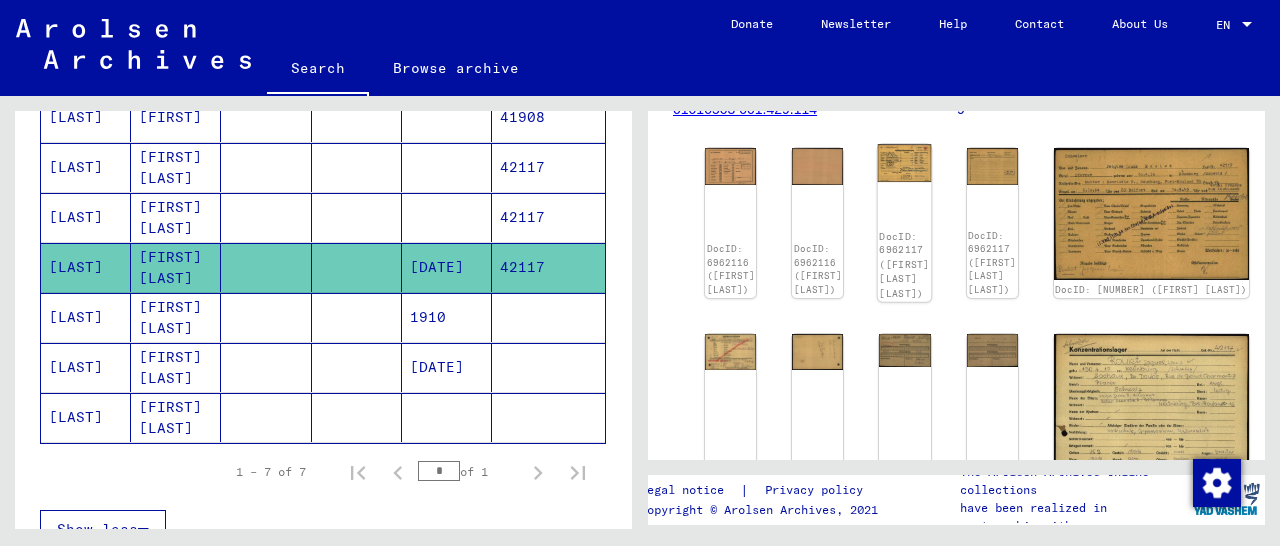 click 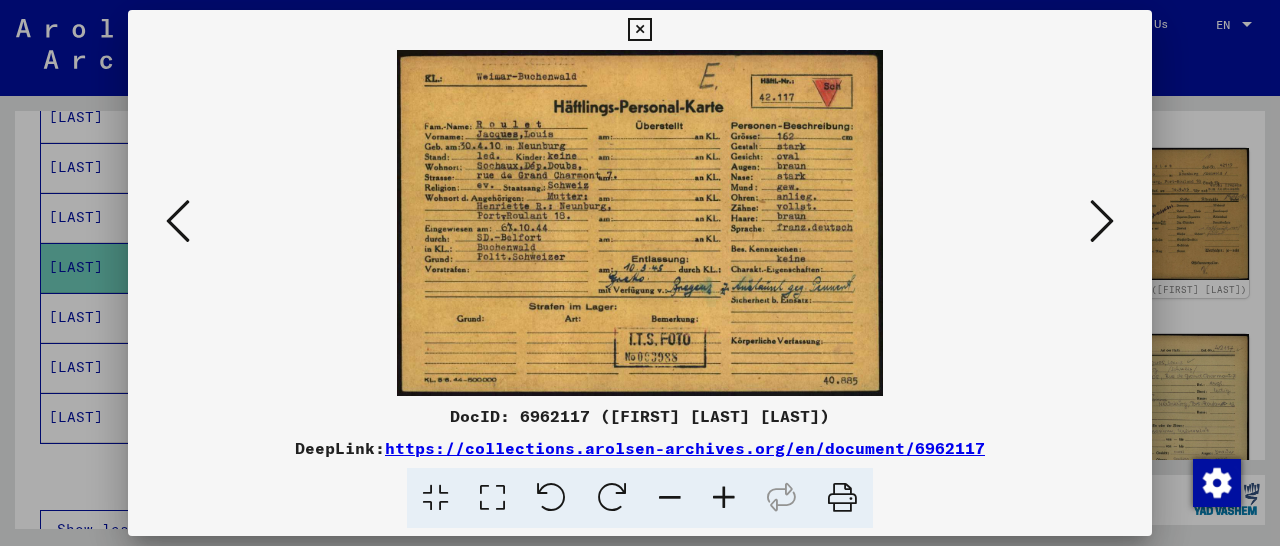 click at bounding box center [639, 30] 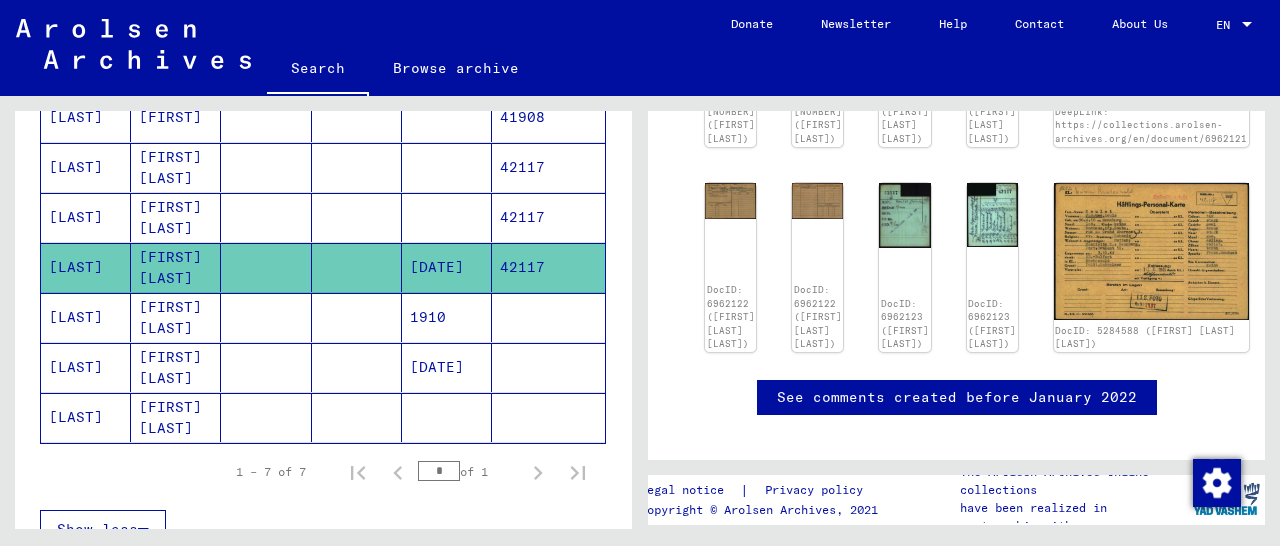 scroll, scrollTop: 520, scrollLeft: 0, axis: vertical 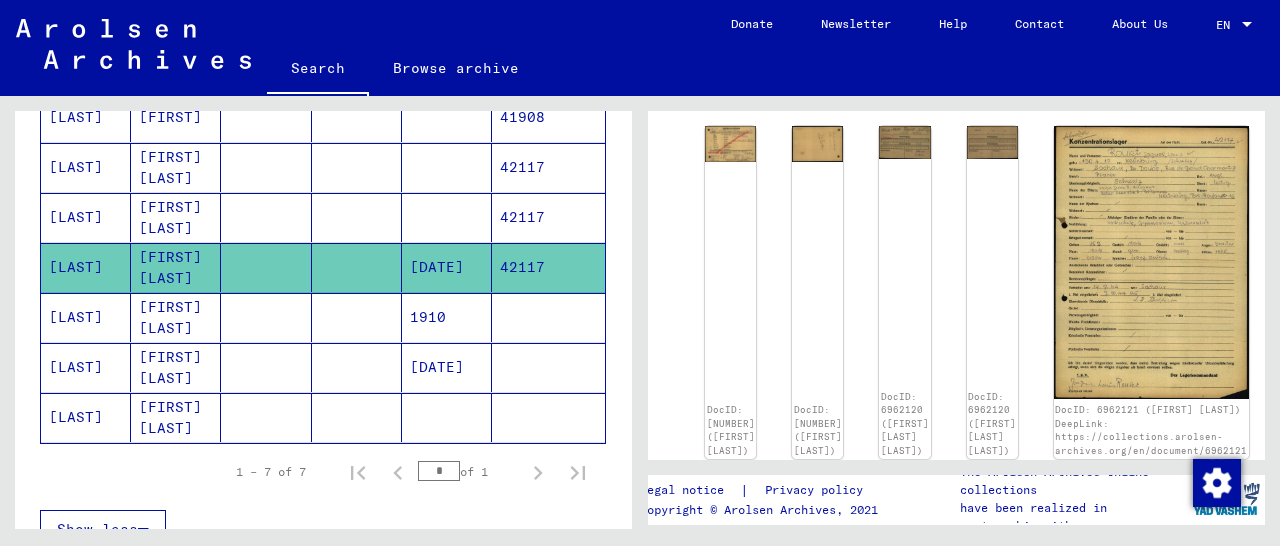 click 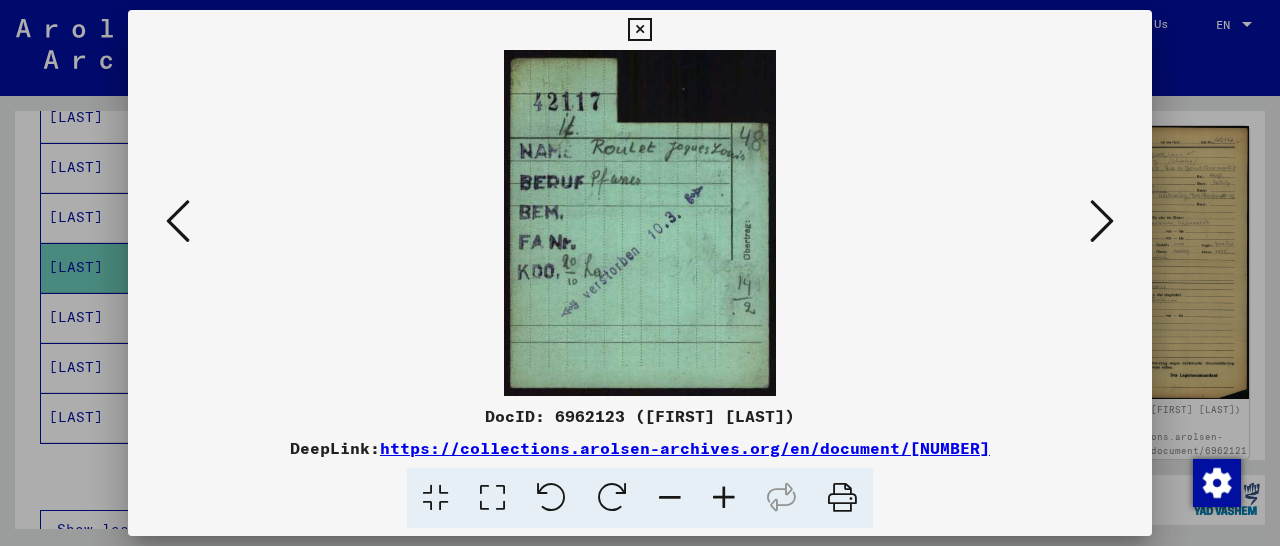 click at bounding box center [1102, 221] 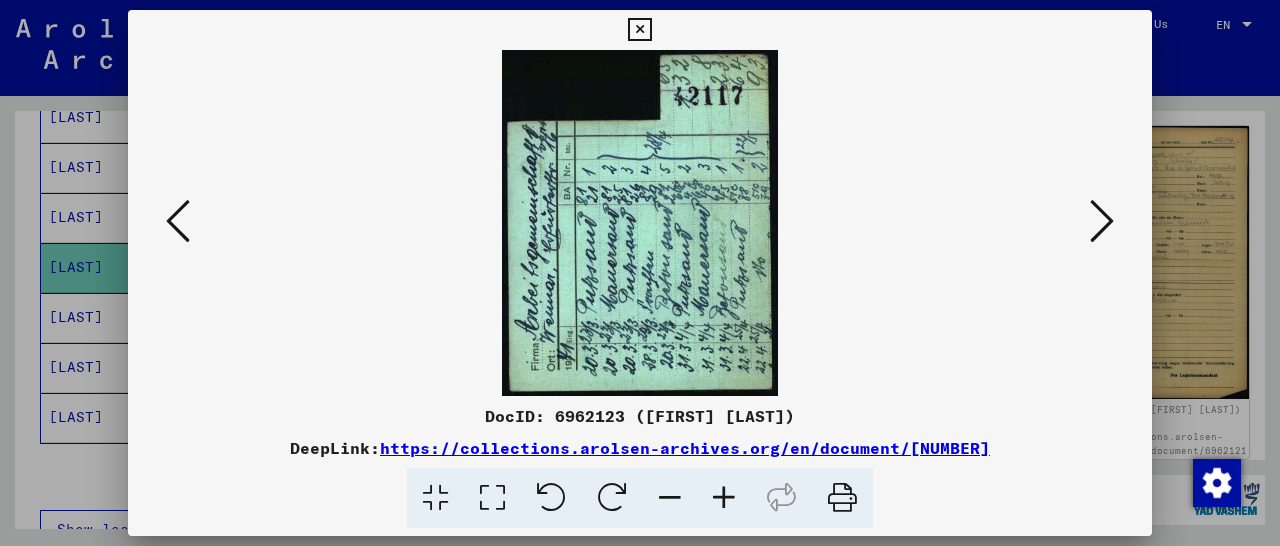 click at bounding box center (1102, 221) 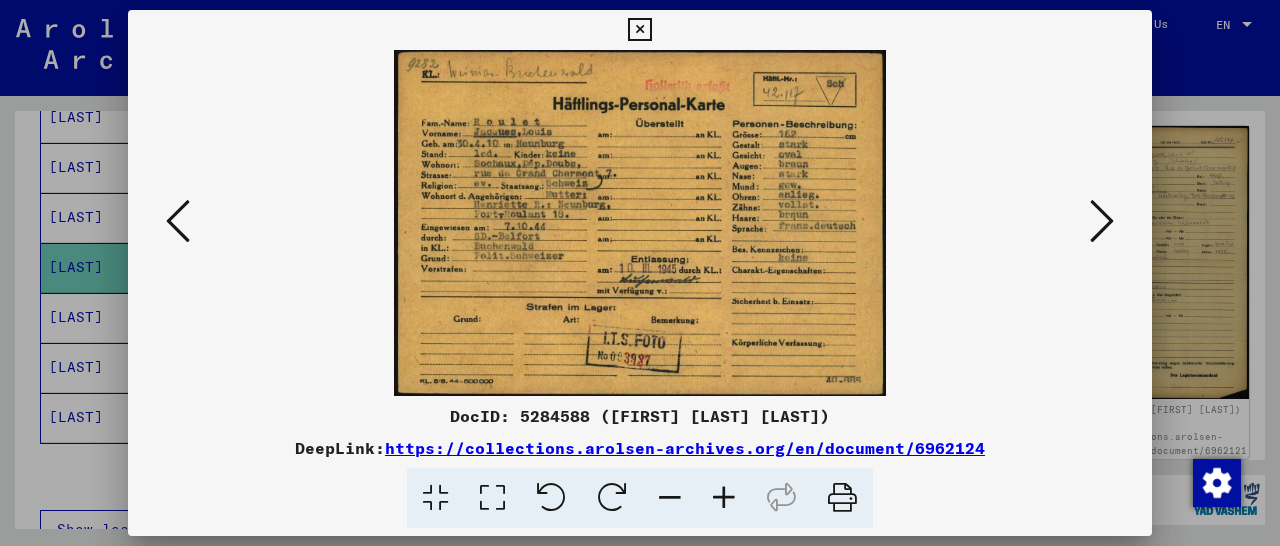 click at bounding box center [178, 221] 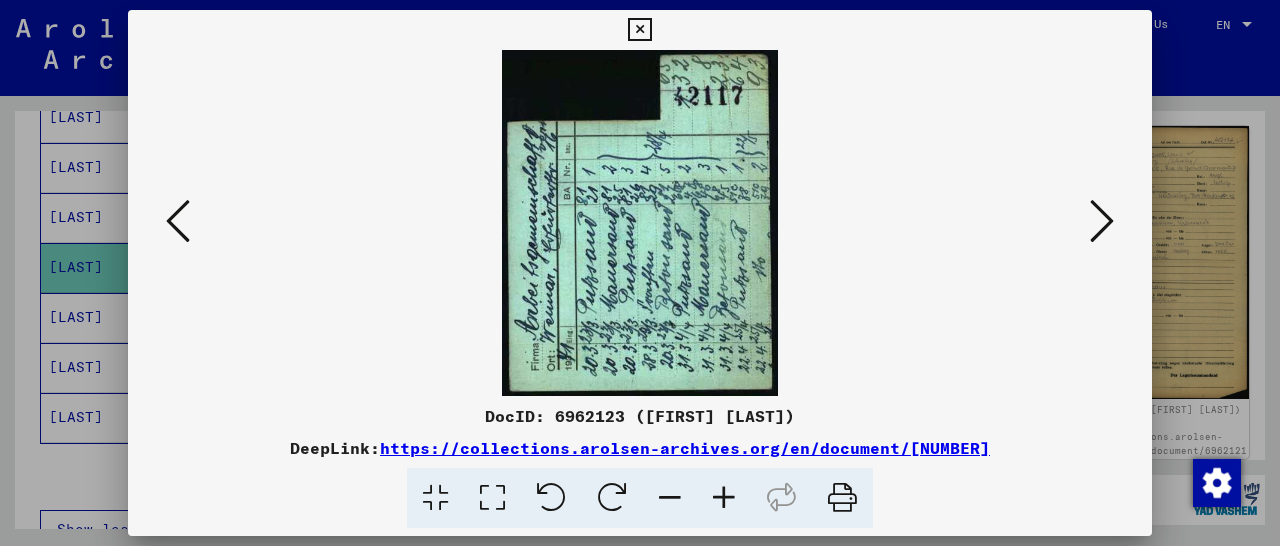 click at bounding box center (612, 498) 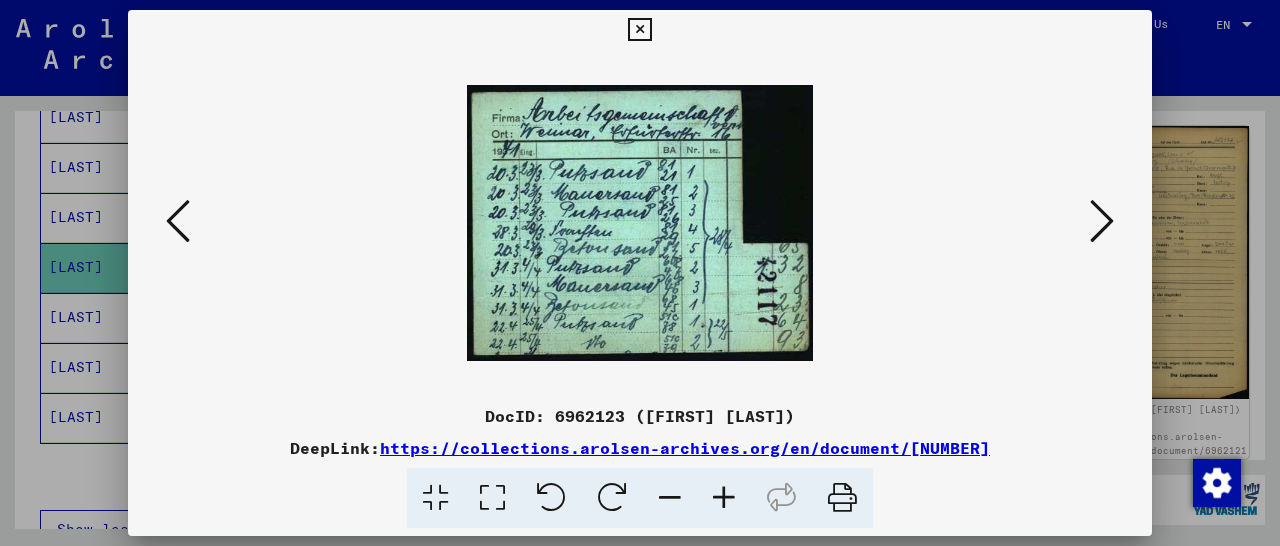 click at bounding box center (1102, 221) 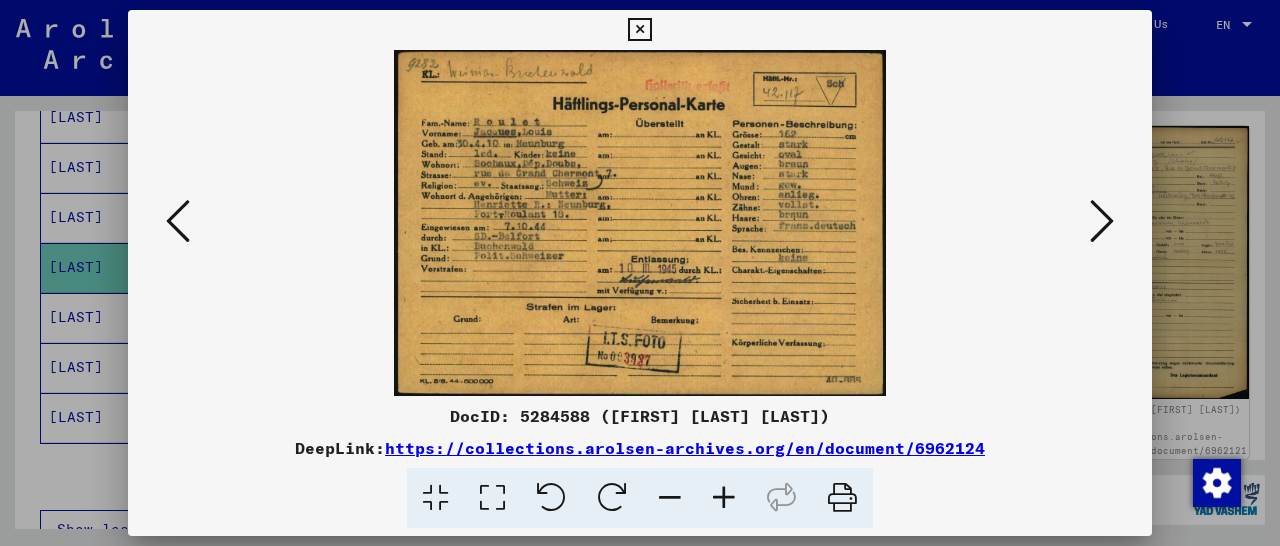 click at bounding box center (1102, 221) 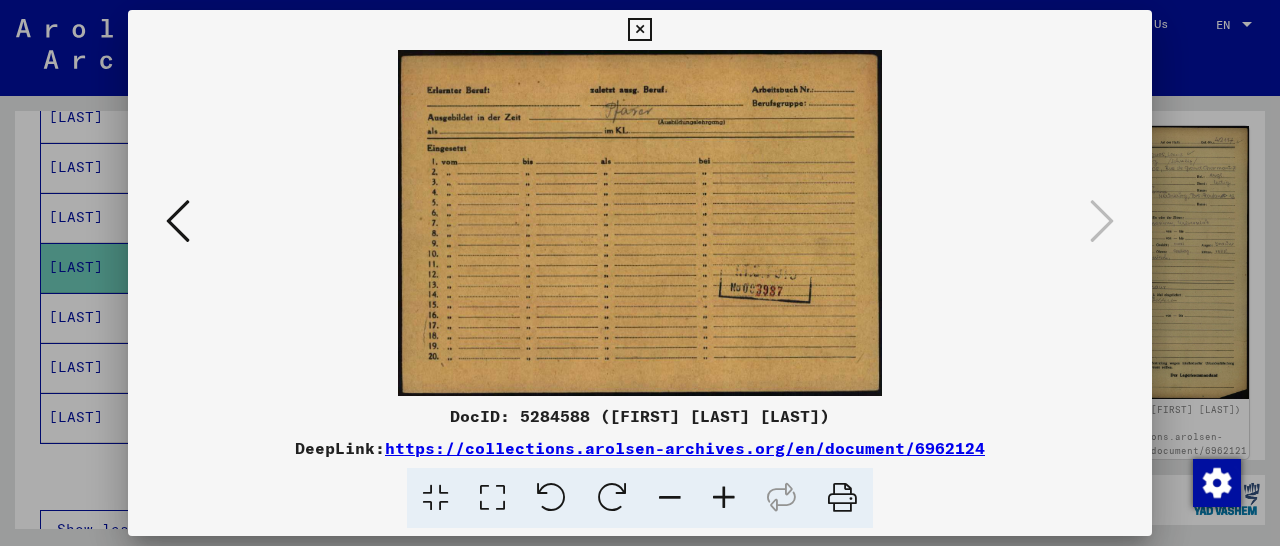 click at bounding box center [639, 30] 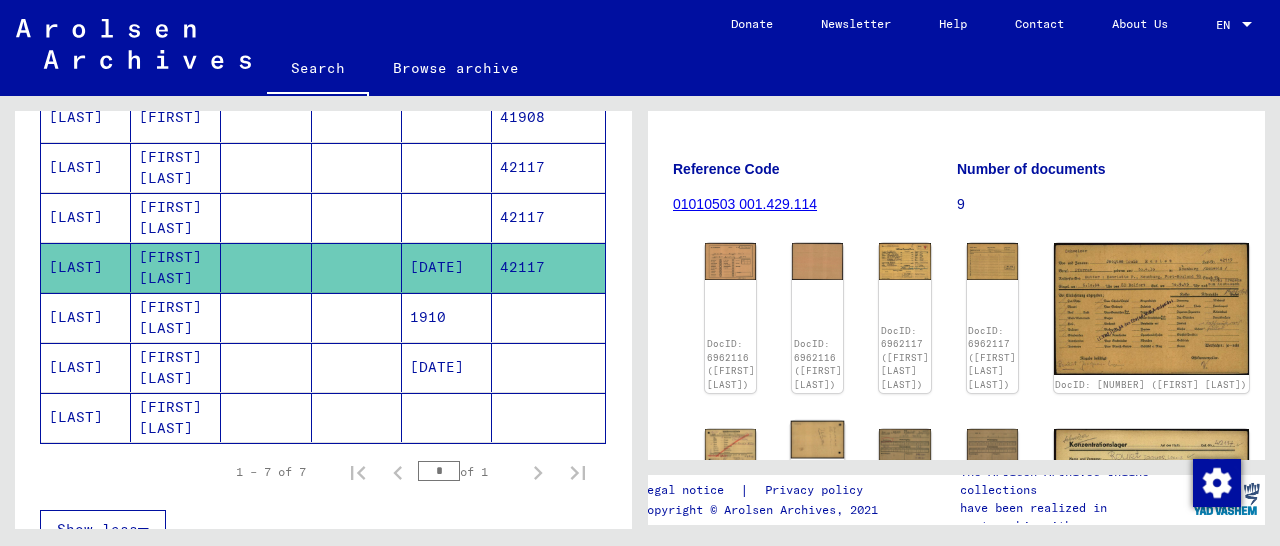 scroll, scrollTop: 312, scrollLeft: 0, axis: vertical 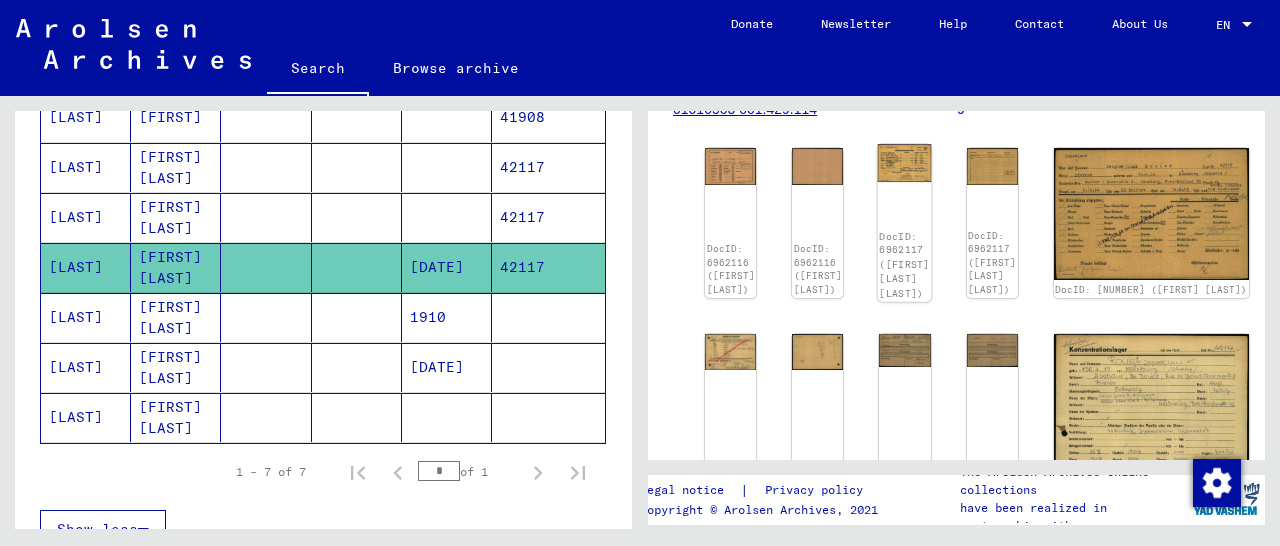 click 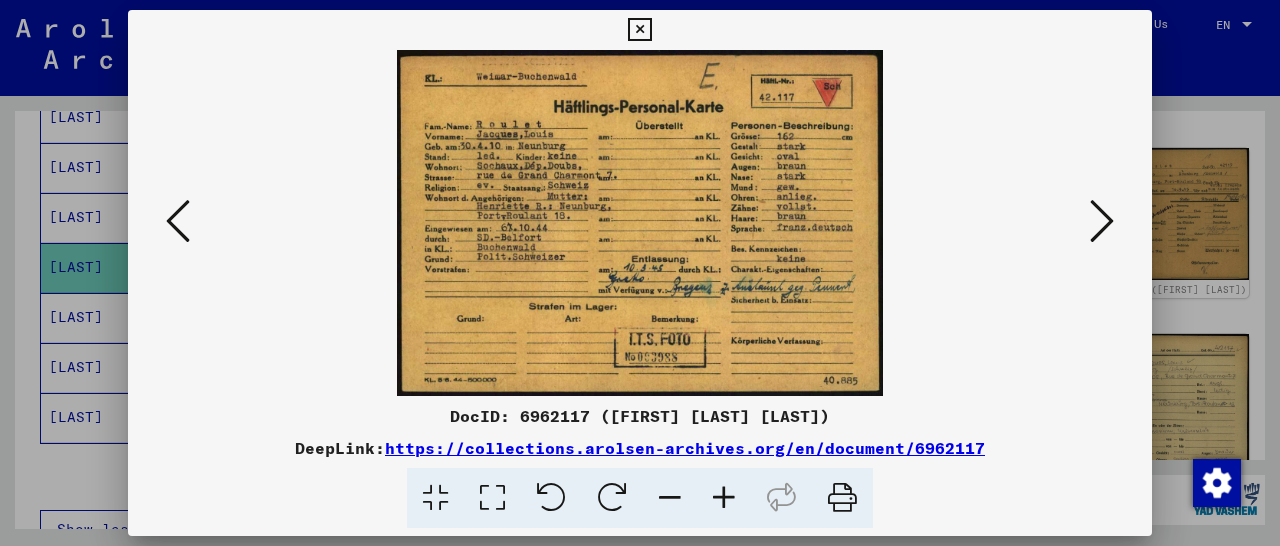click at bounding box center (1102, 221) 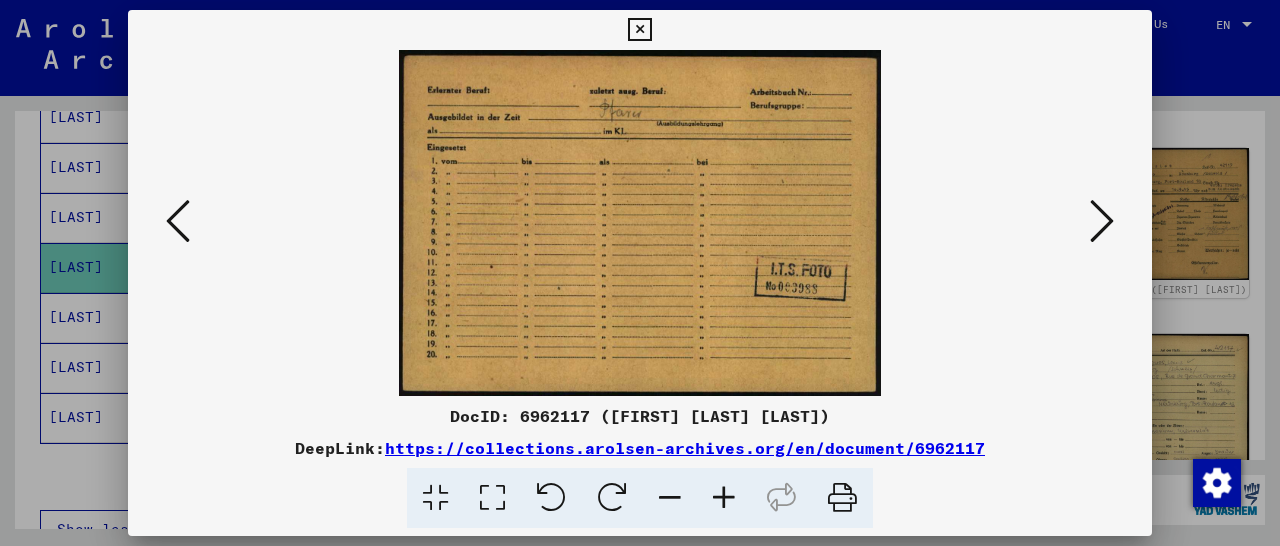 click at bounding box center (1102, 221) 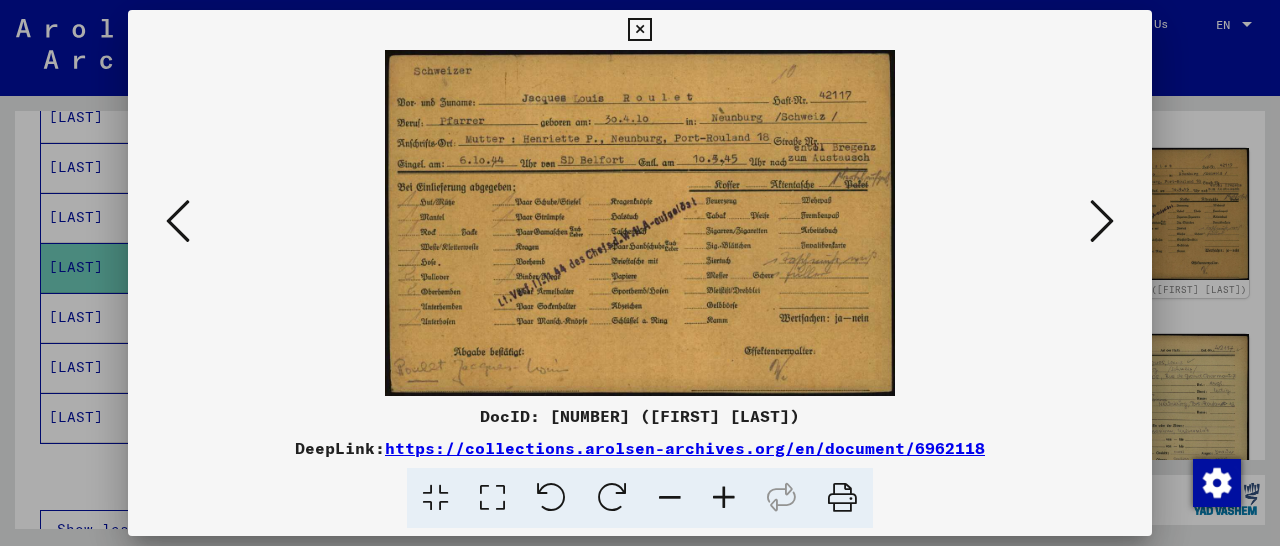 click at bounding box center (724, 498) 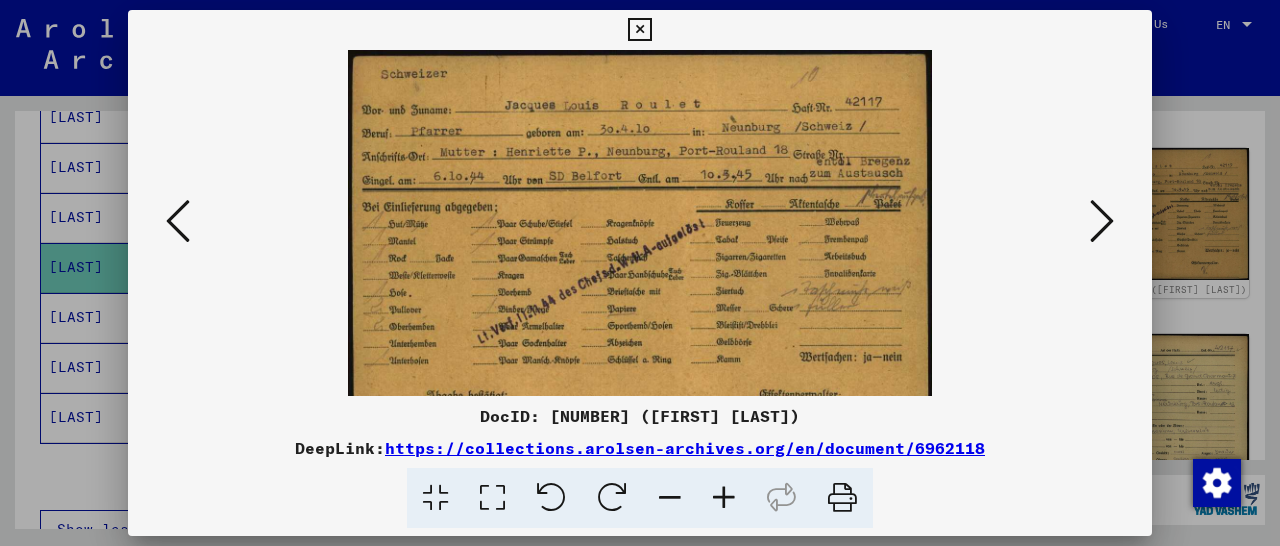 click at bounding box center (724, 498) 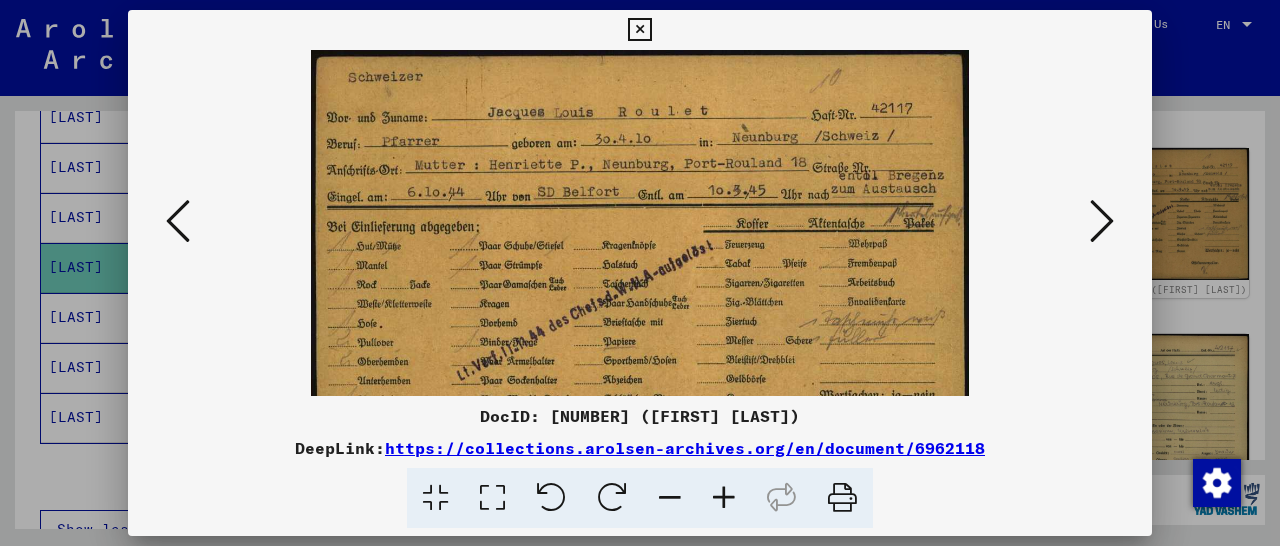 click at bounding box center [724, 498] 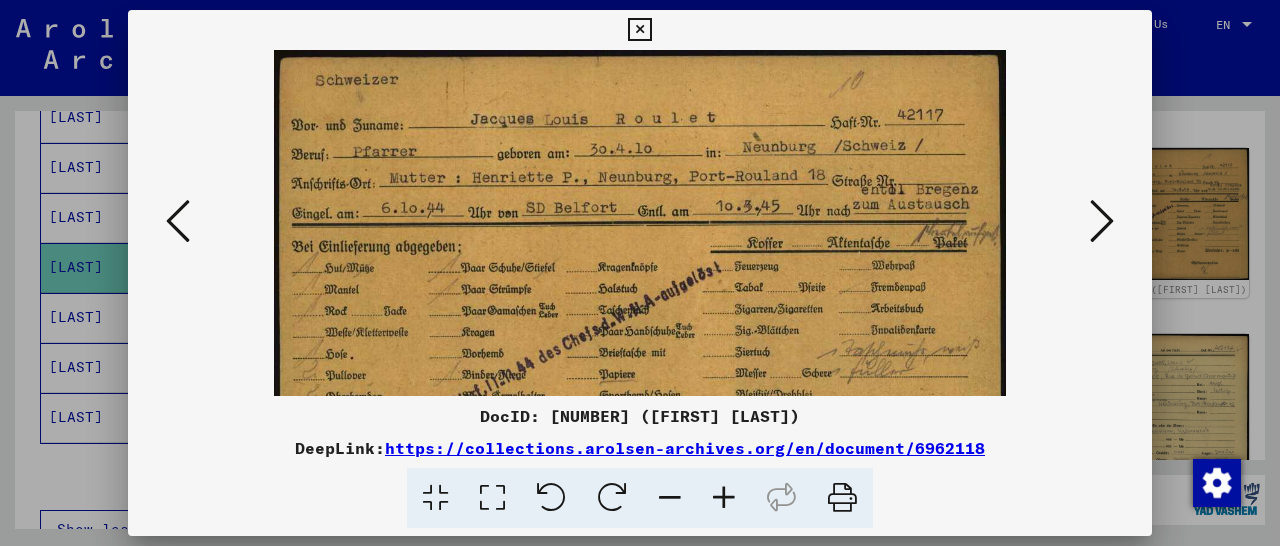 click at bounding box center (724, 498) 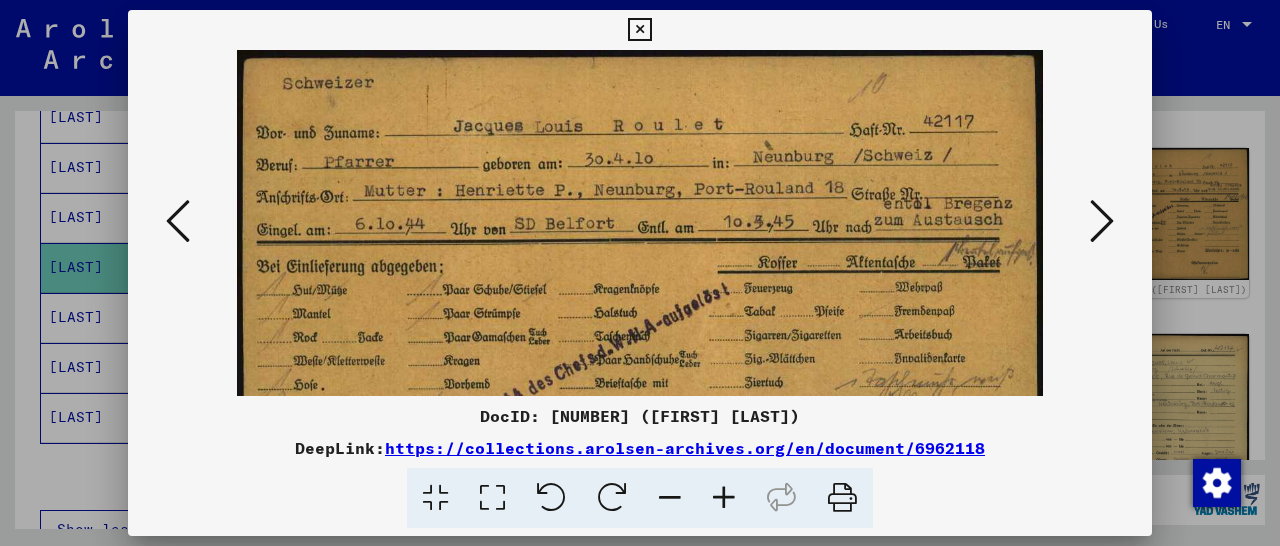 click at bounding box center (724, 498) 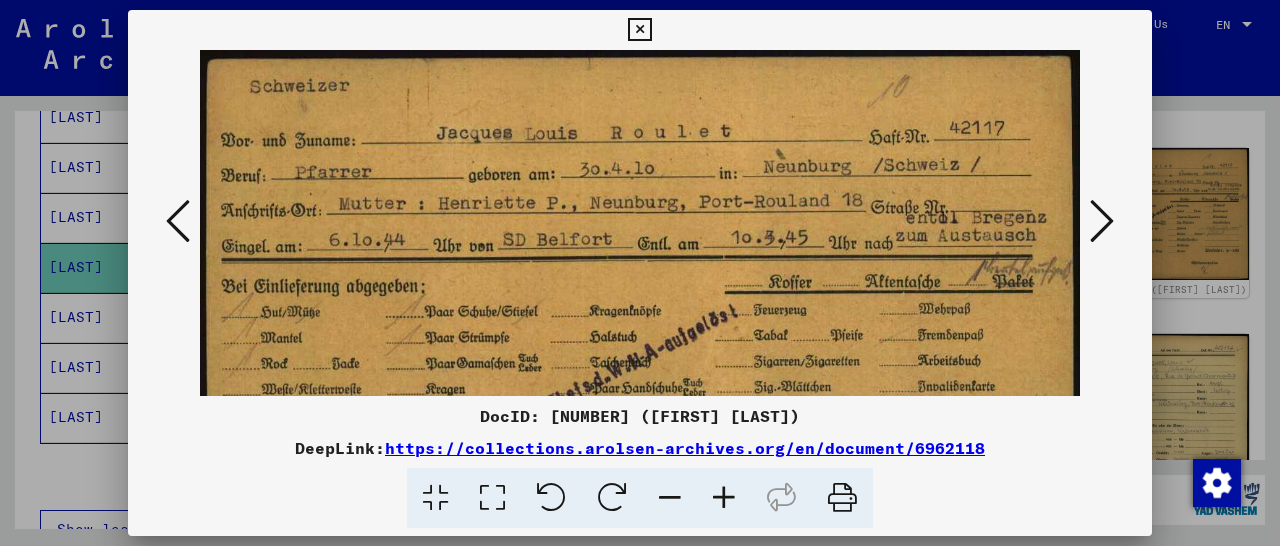 click at bounding box center [724, 498] 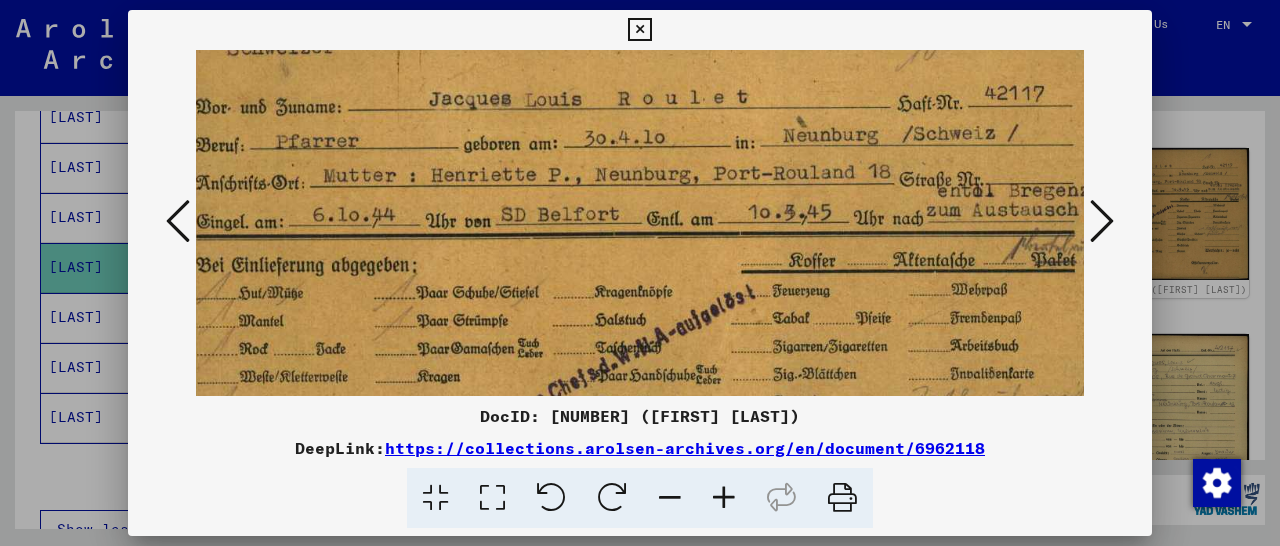 scroll, scrollTop: 42, scrollLeft: 39, axis: both 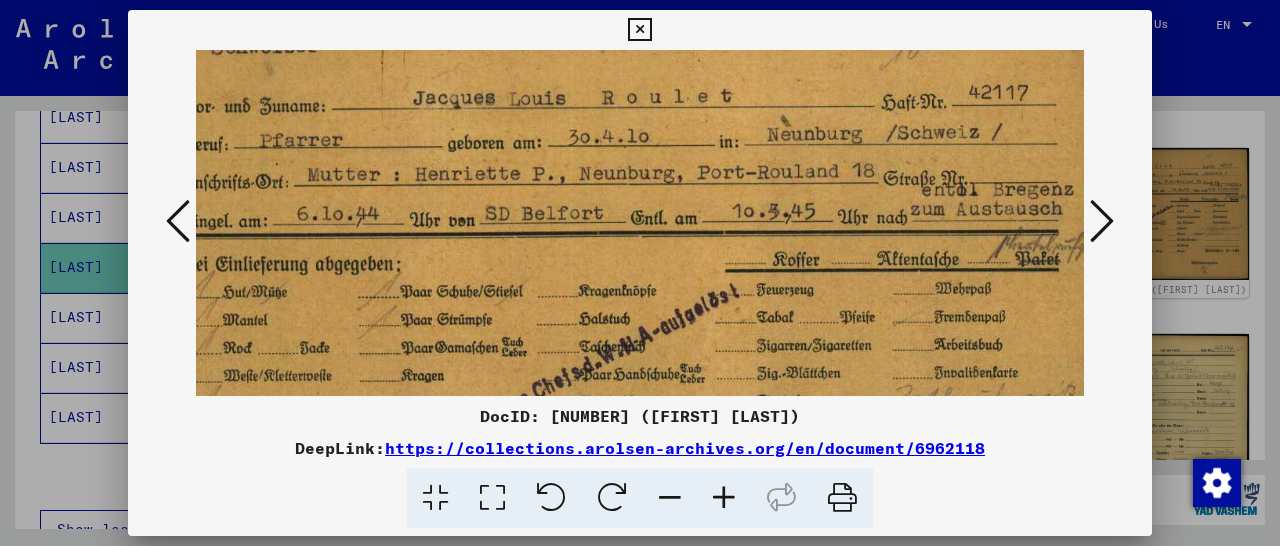 drag, startPoint x: 841, startPoint y: 312, endPoint x: 738, endPoint y: 270, distance: 111.233986 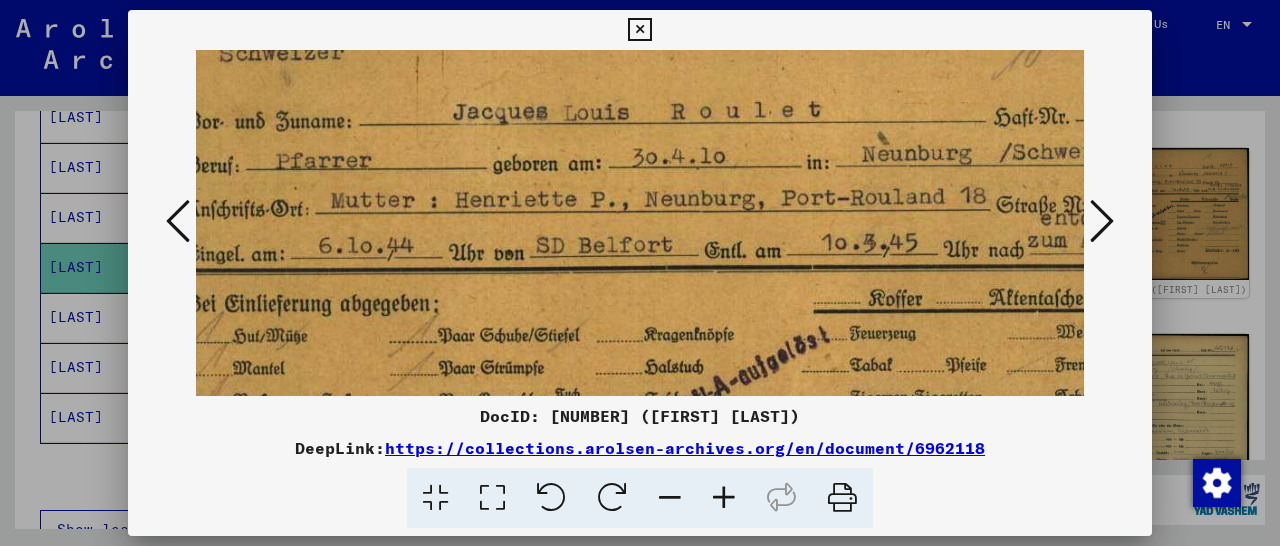 click at bounding box center [724, 498] 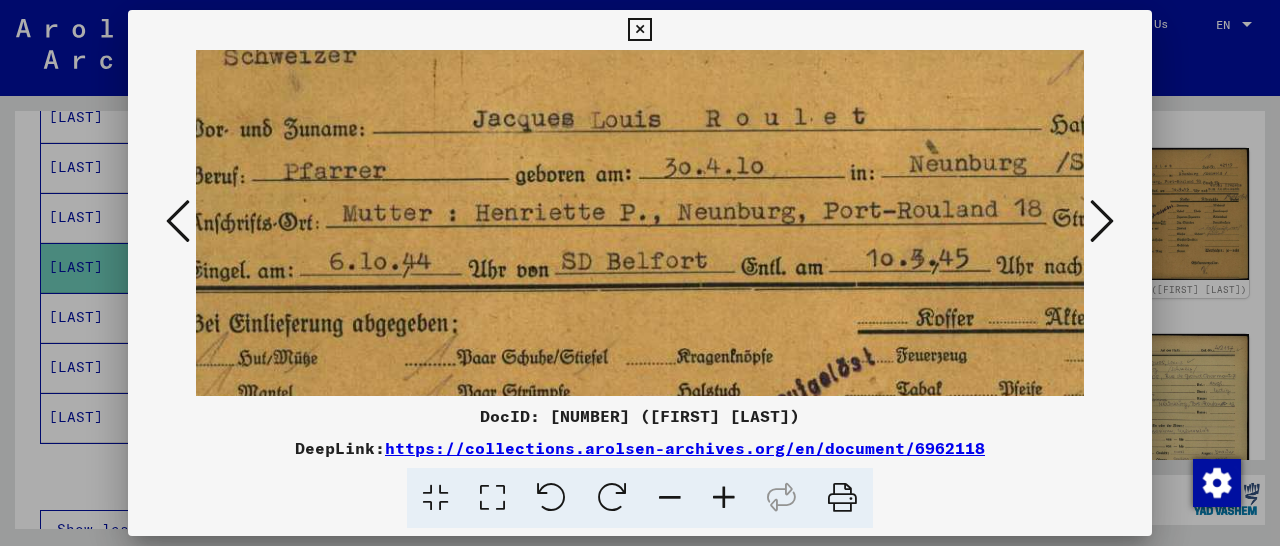 click at bounding box center (724, 498) 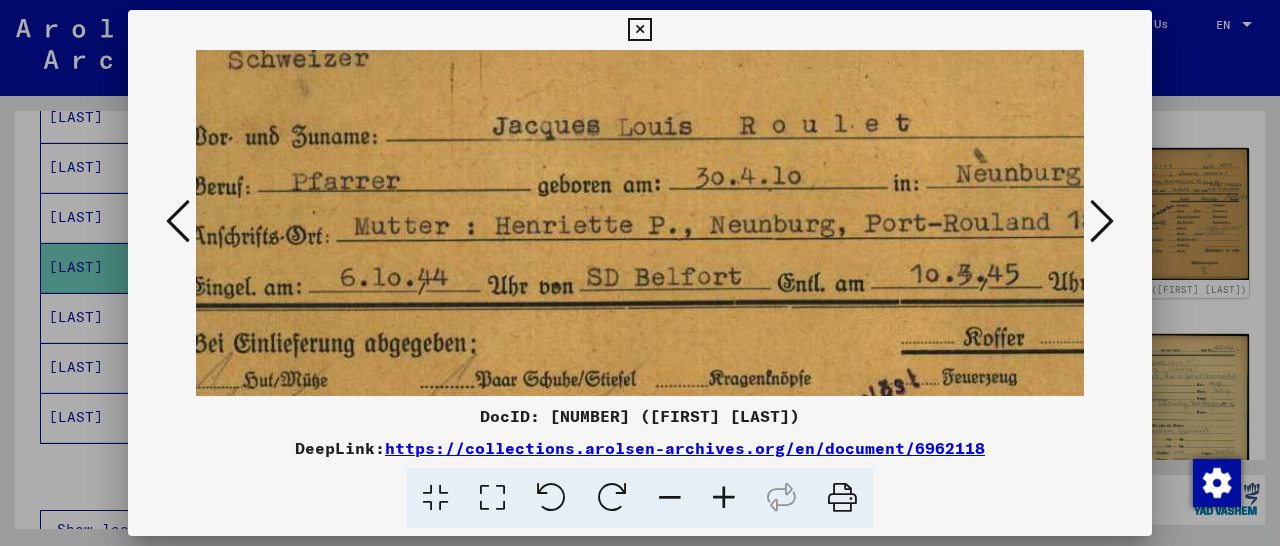 click at bounding box center (724, 498) 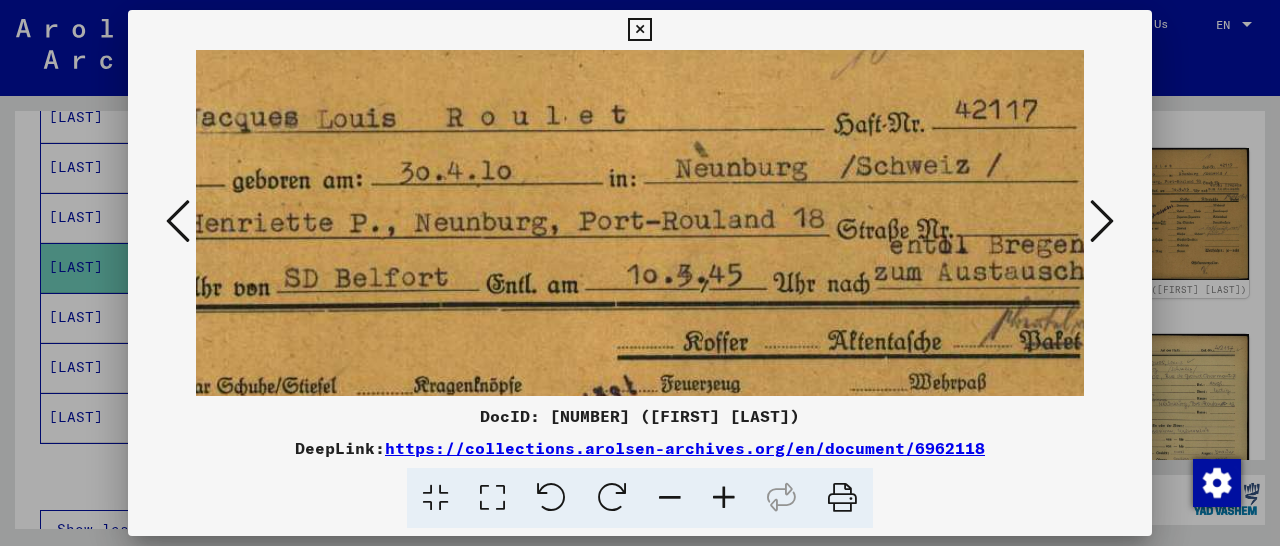 scroll, scrollTop: 57, scrollLeft: 377, axis: both 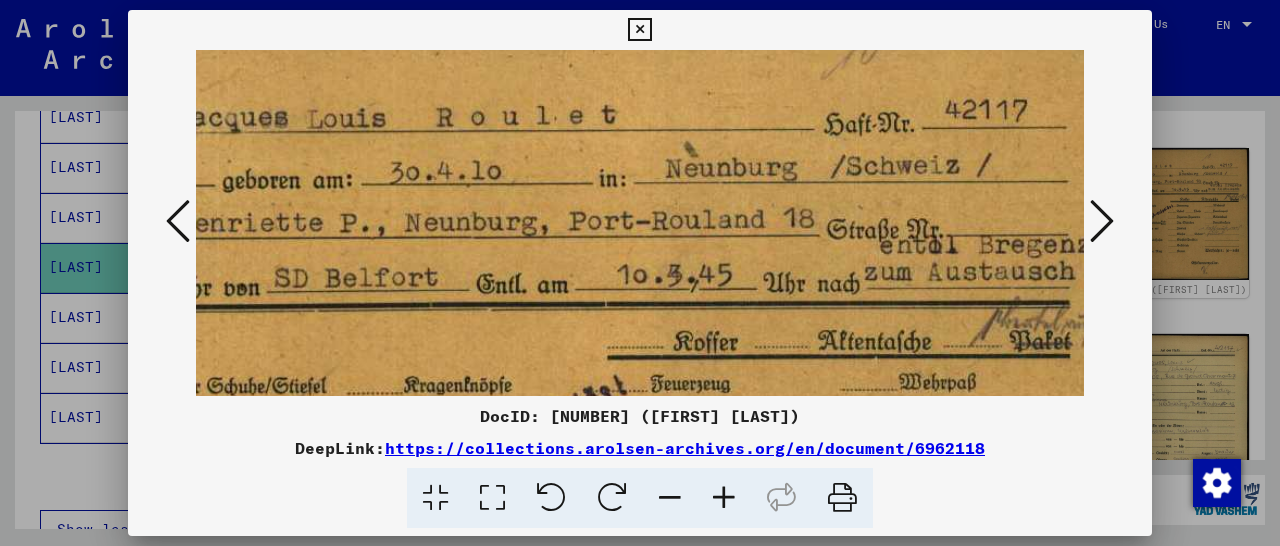drag, startPoint x: 905, startPoint y: 275, endPoint x: 567, endPoint y: 260, distance: 338.33267 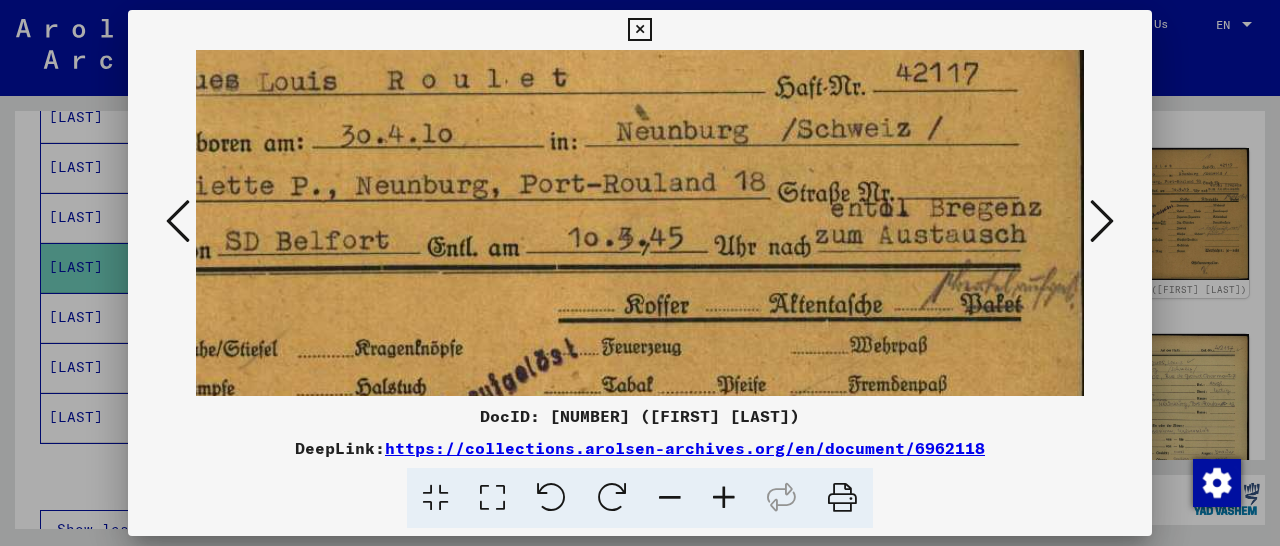 scroll, scrollTop: 98, scrollLeft: 426, axis: both 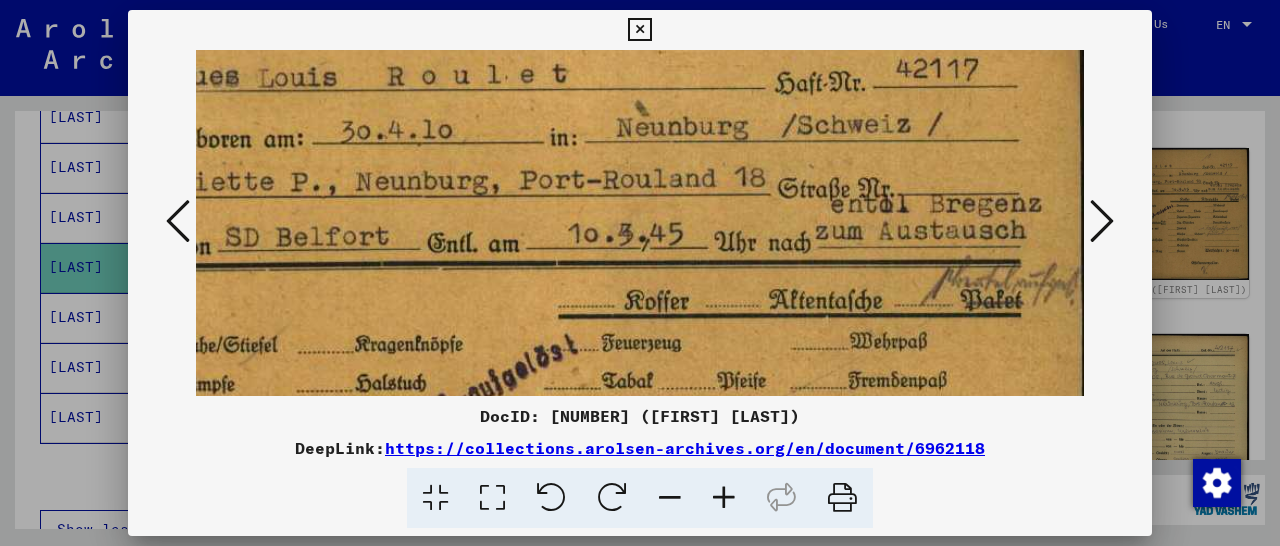 drag, startPoint x: 875, startPoint y: 337, endPoint x: 785, endPoint y: 296, distance: 98.89894 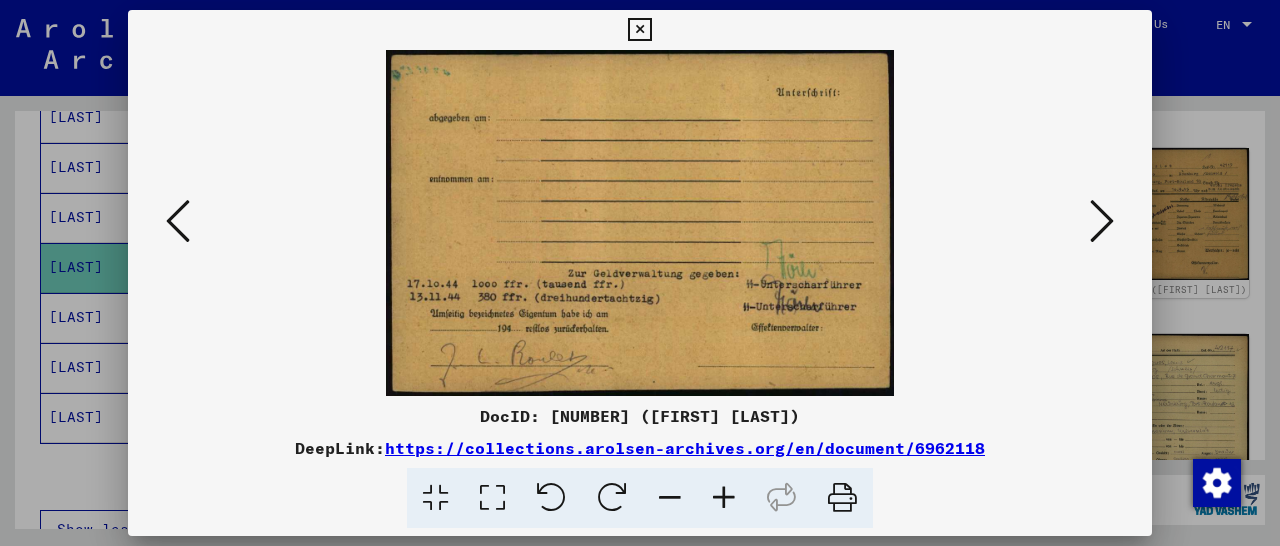 scroll, scrollTop: 0, scrollLeft: 0, axis: both 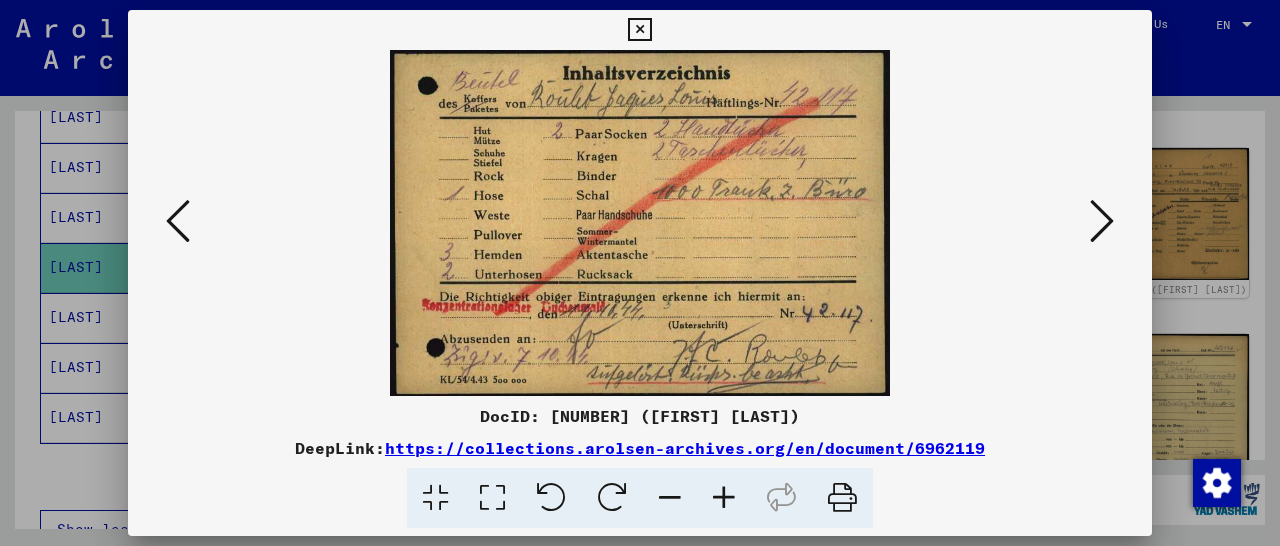 click at bounding box center (1102, 221) 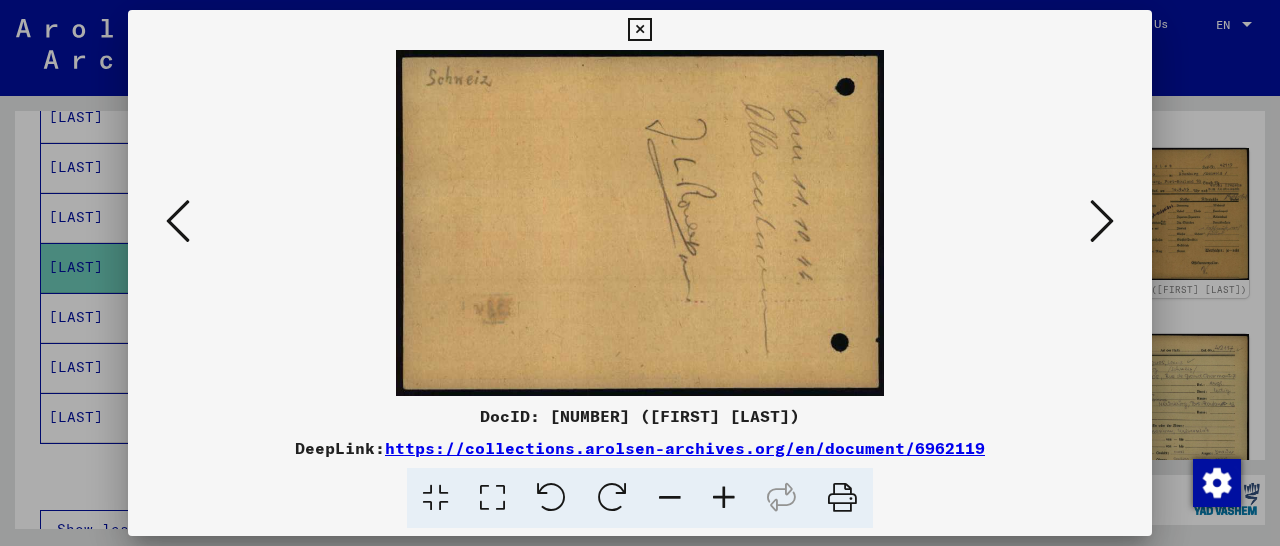 click at bounding box center (612, 498) 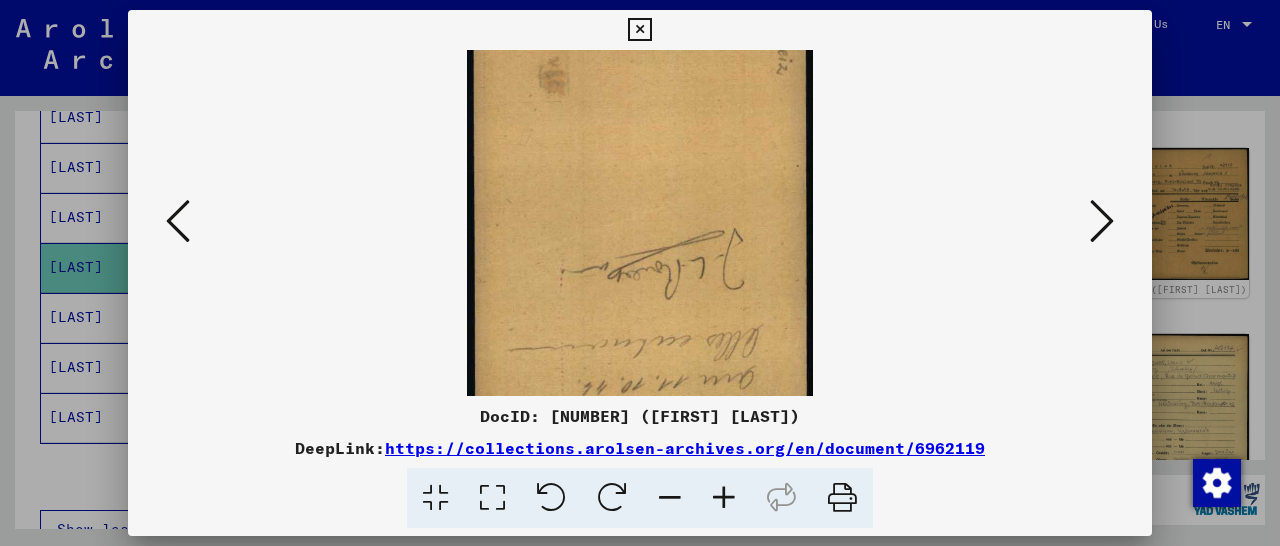 click at bounding box center (612, 498) 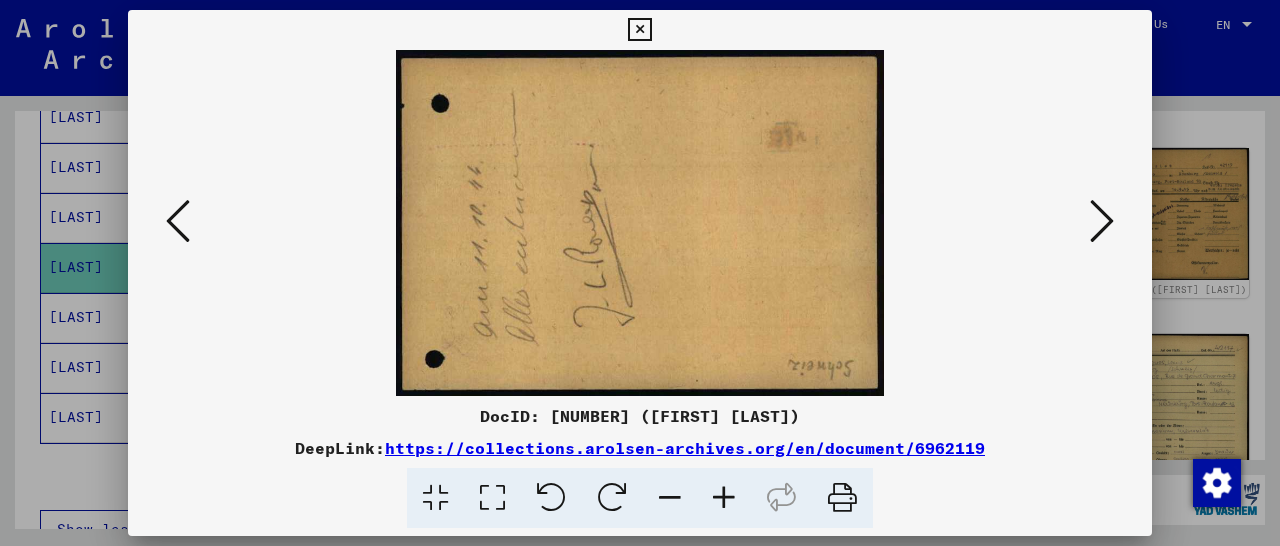 click at bounding box center (612, 498) 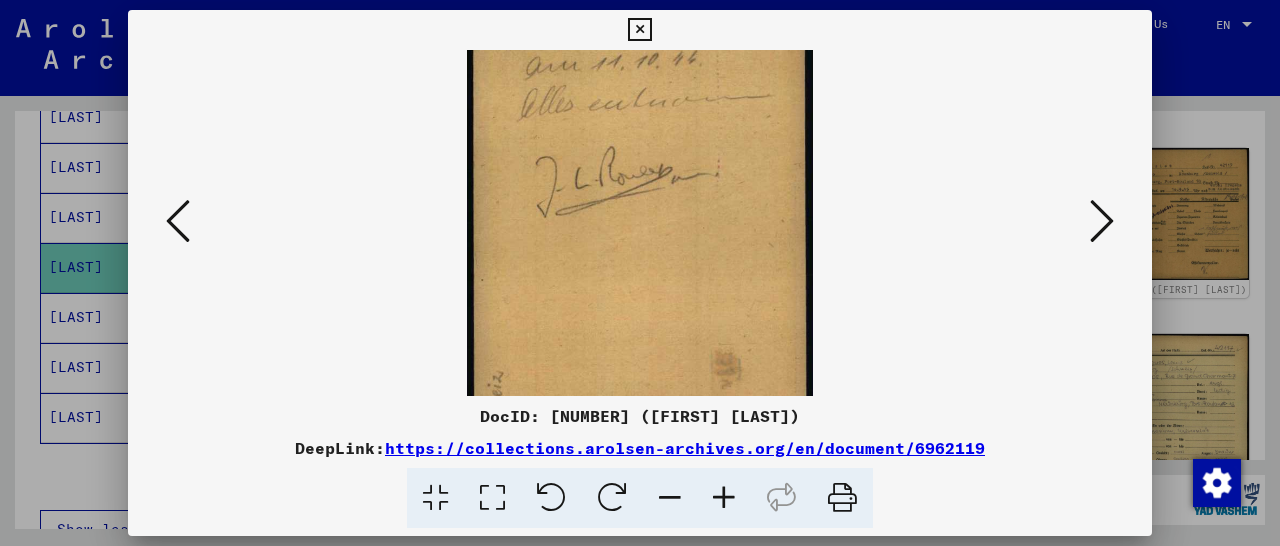 click at bounding box center (1102, 221) 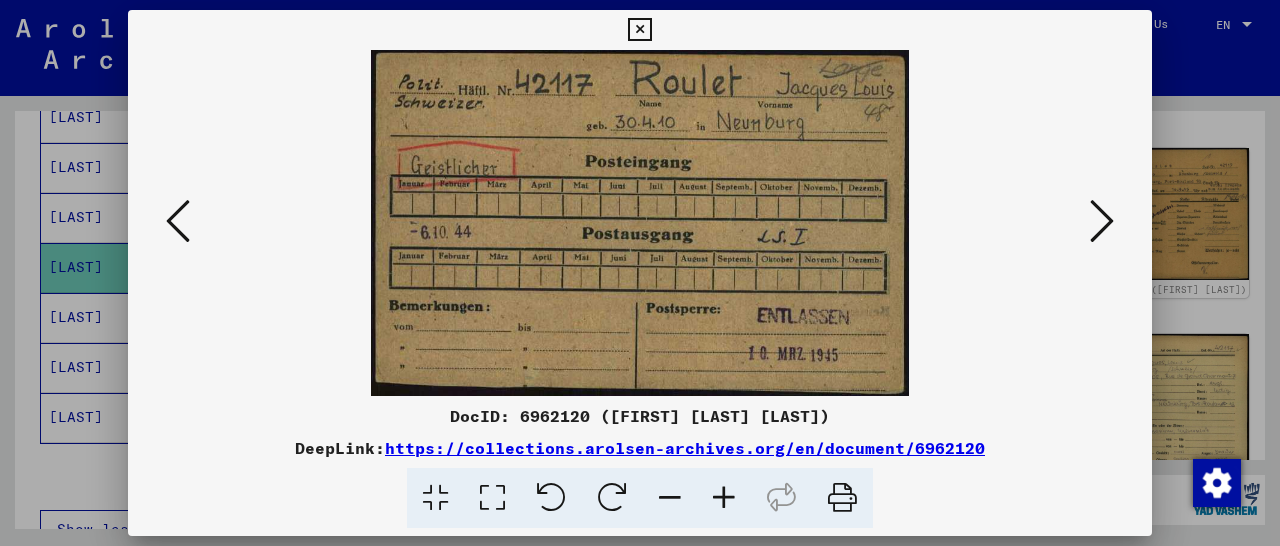 click at bounding box center [1102, 221] 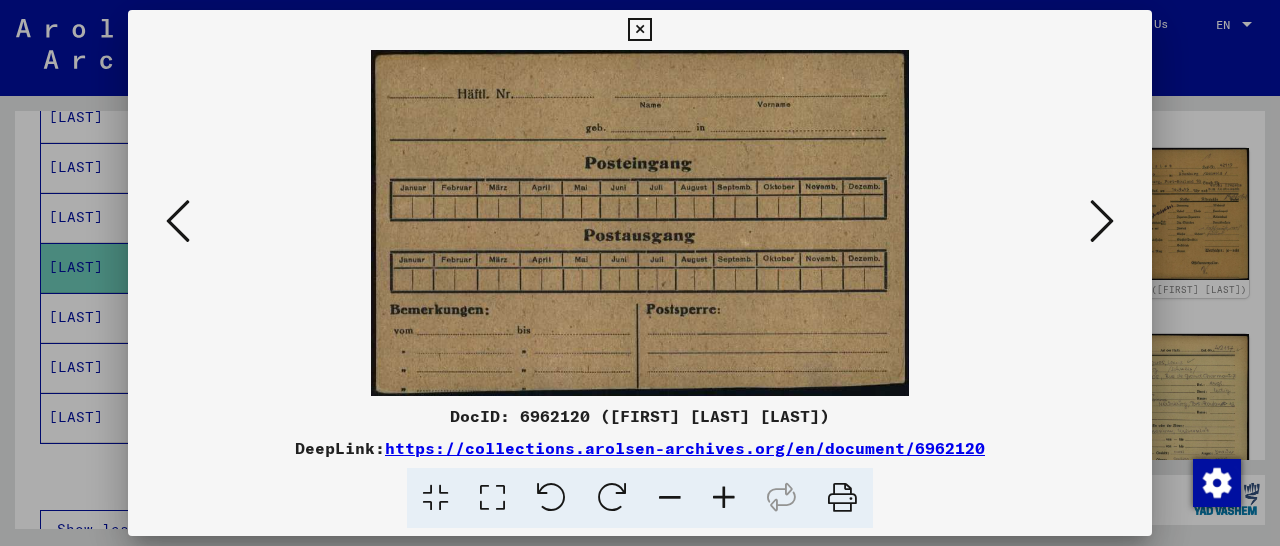 click at bounding box center [1102, 221] 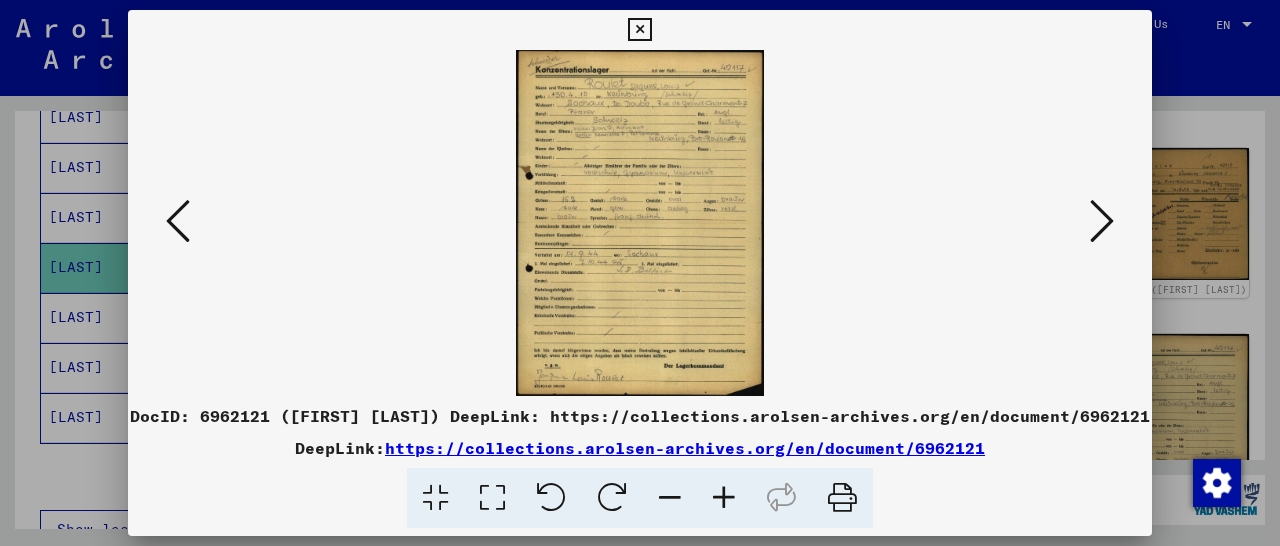 click at bounding box center (724, 498) 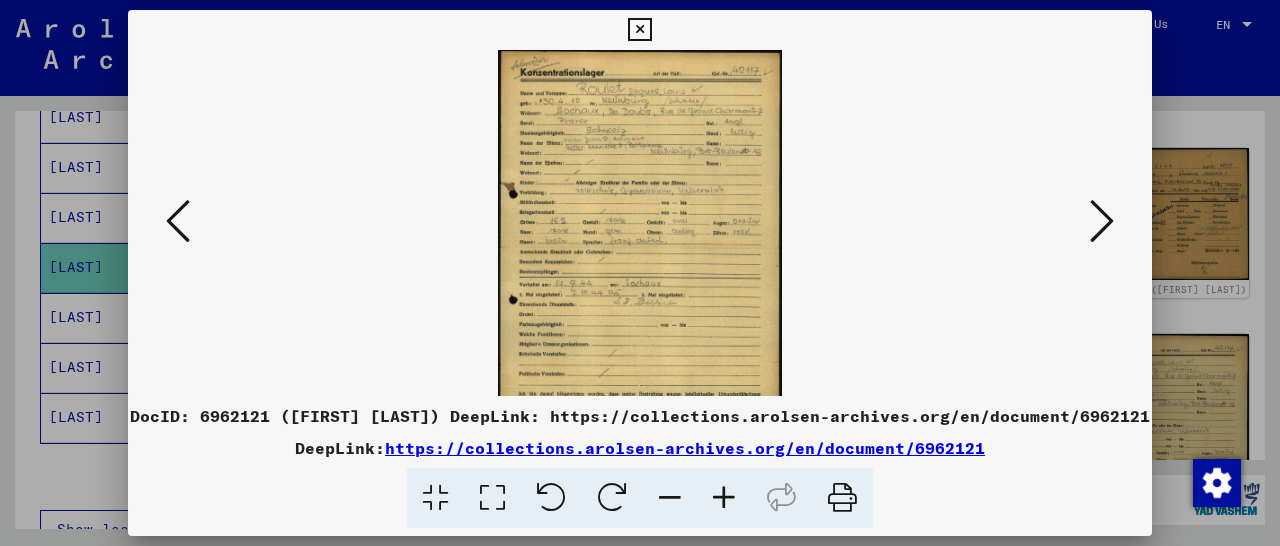 click at bounding box center [724, 498] 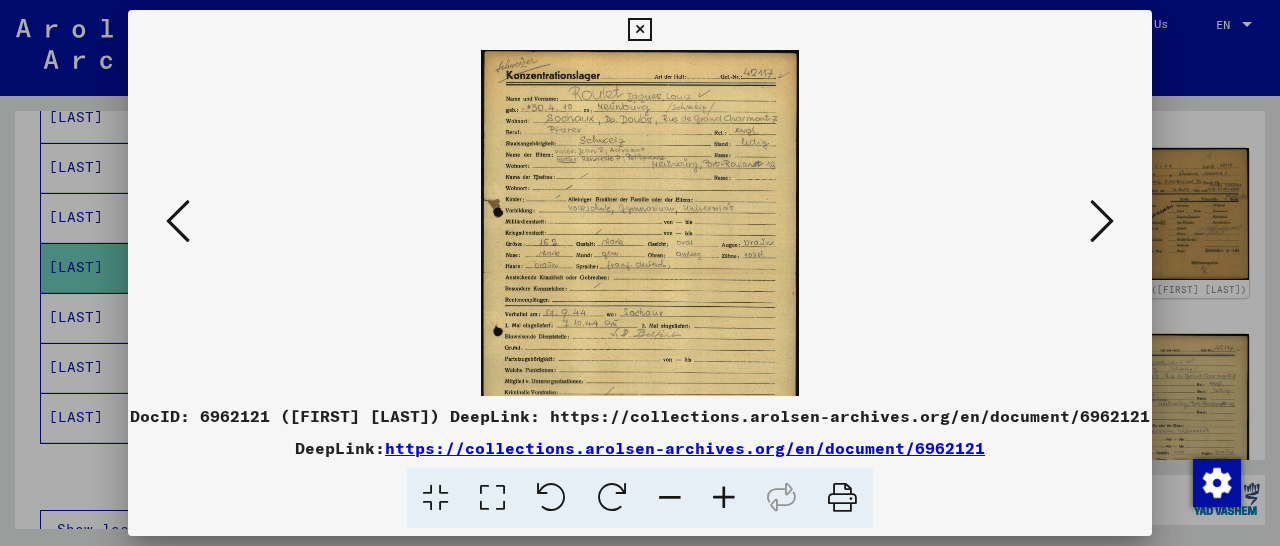 click at bounding box center [724, 498] 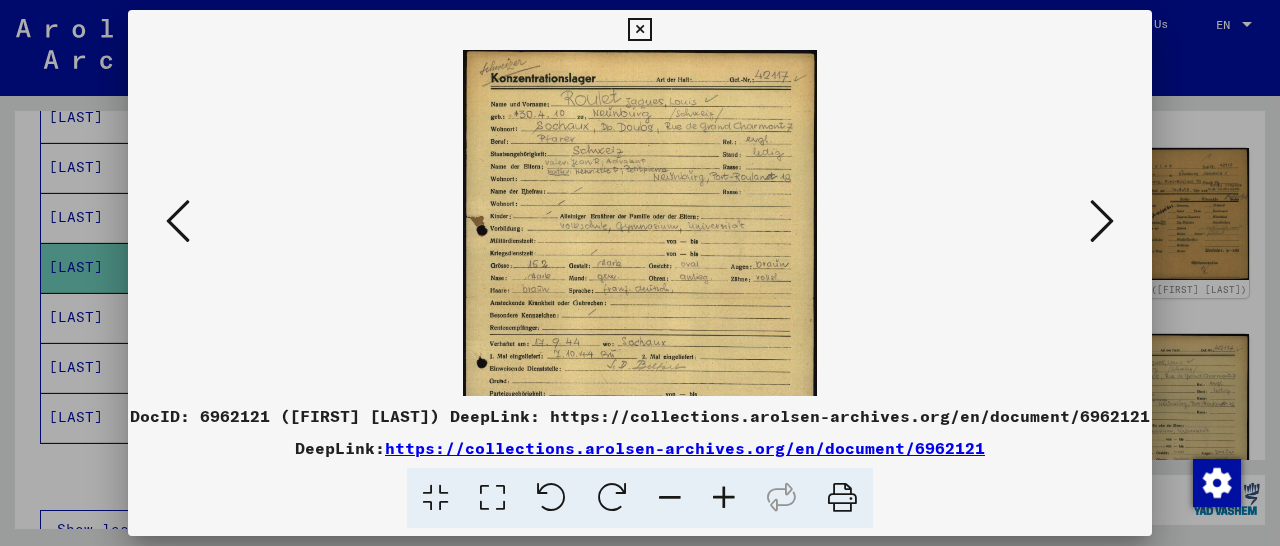 click at bounding box center (724, 498) 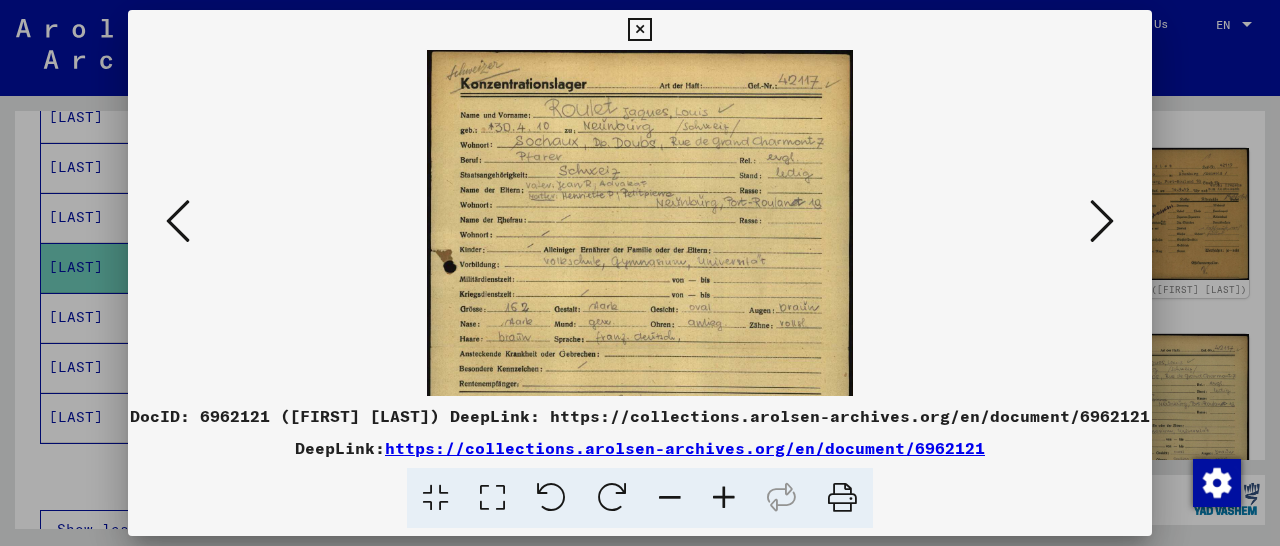 click at bounding box center [724, 498] 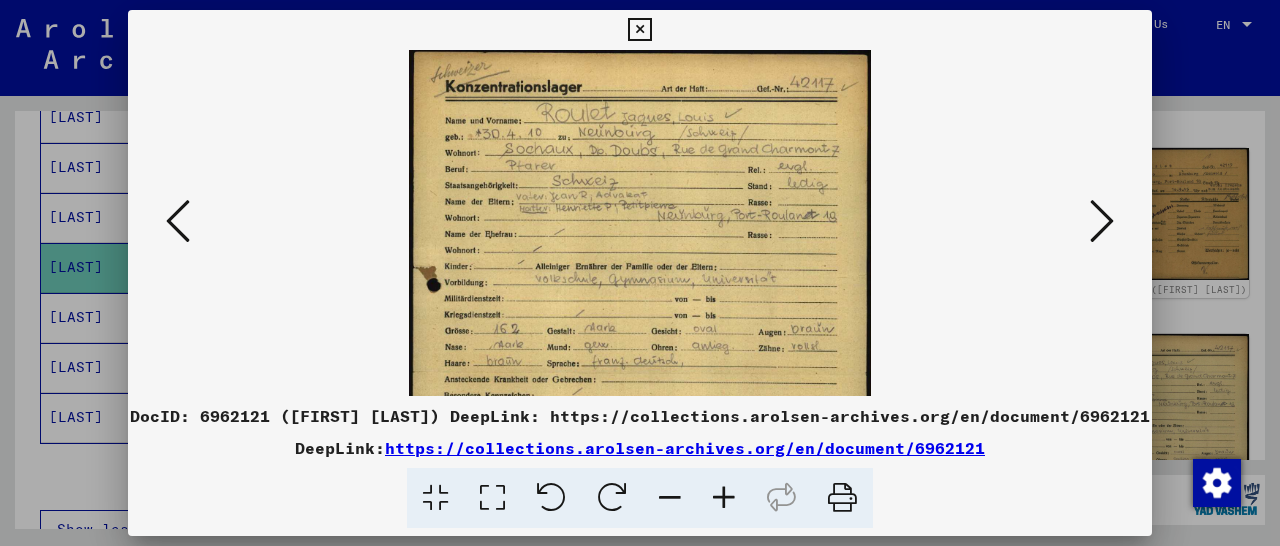 click at bounding box center [724, 498] 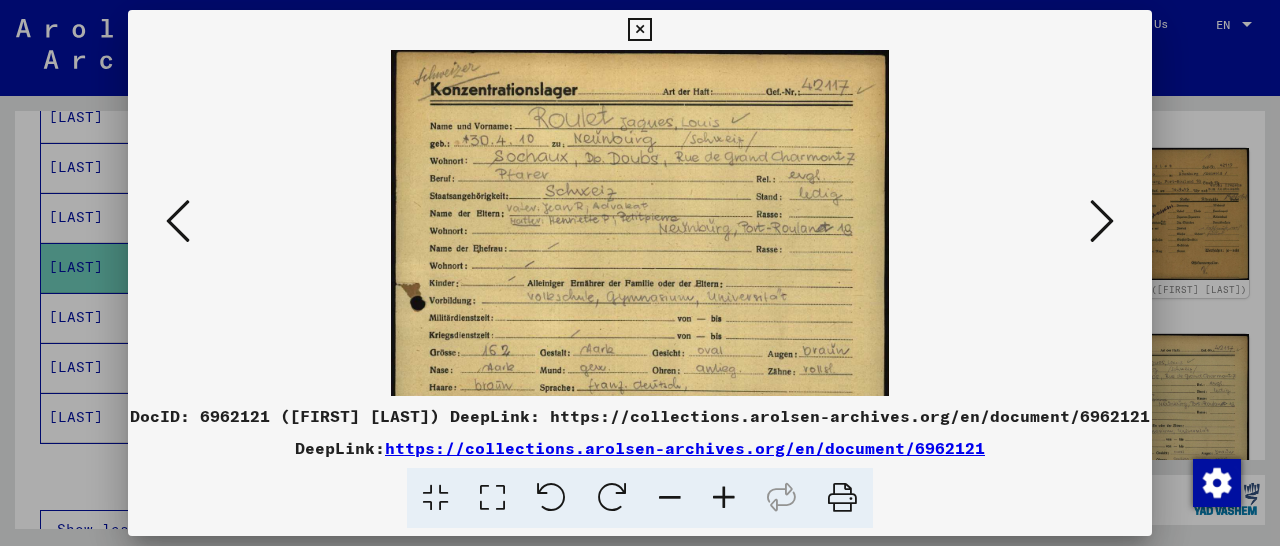 click at bounding box center [724, 498] 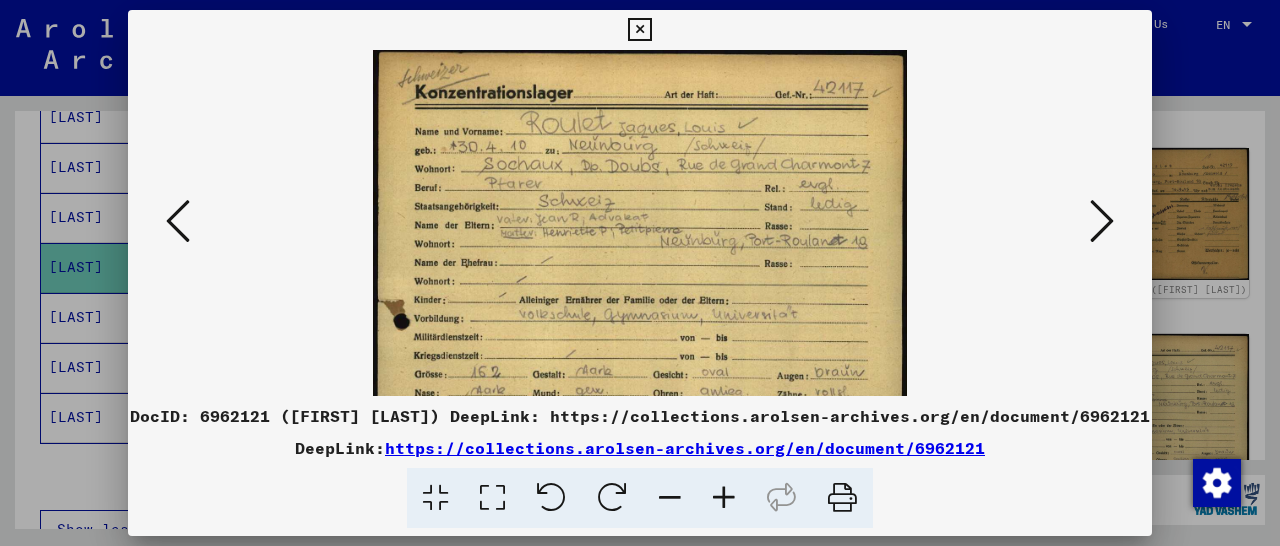 click at bounding box center (724, 498) 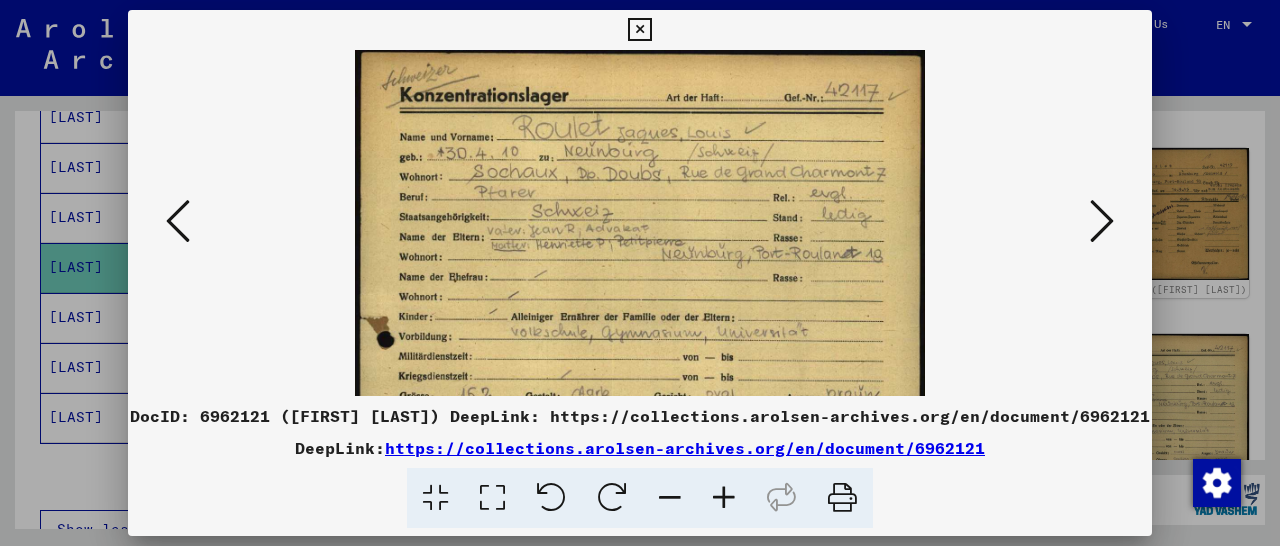 click at bounding box center (724, 498) 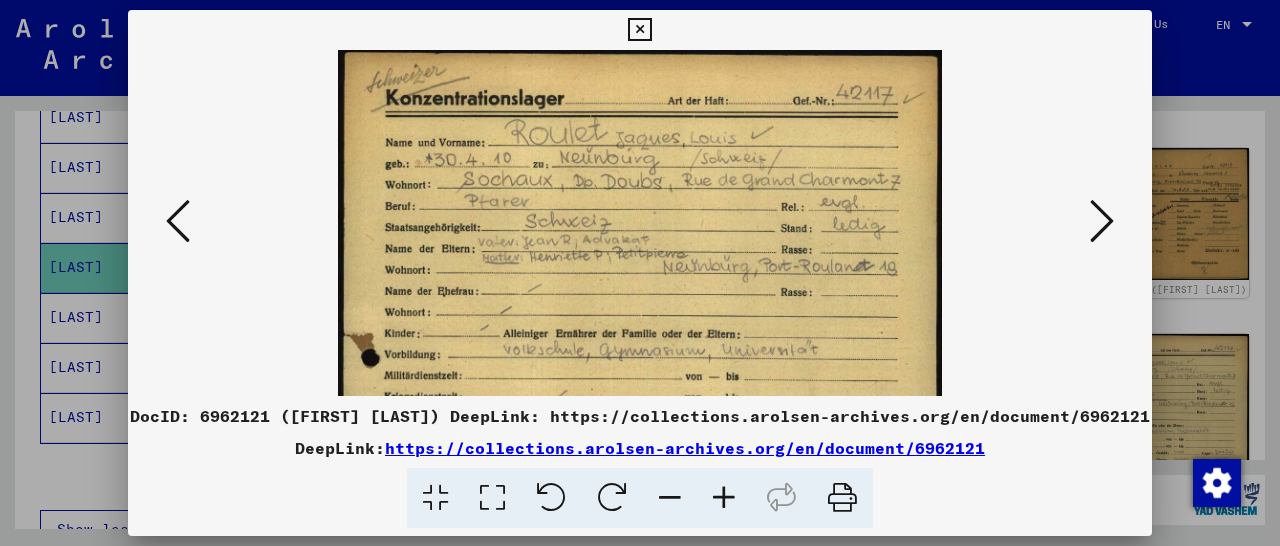 click at bounding box center (724, 498) 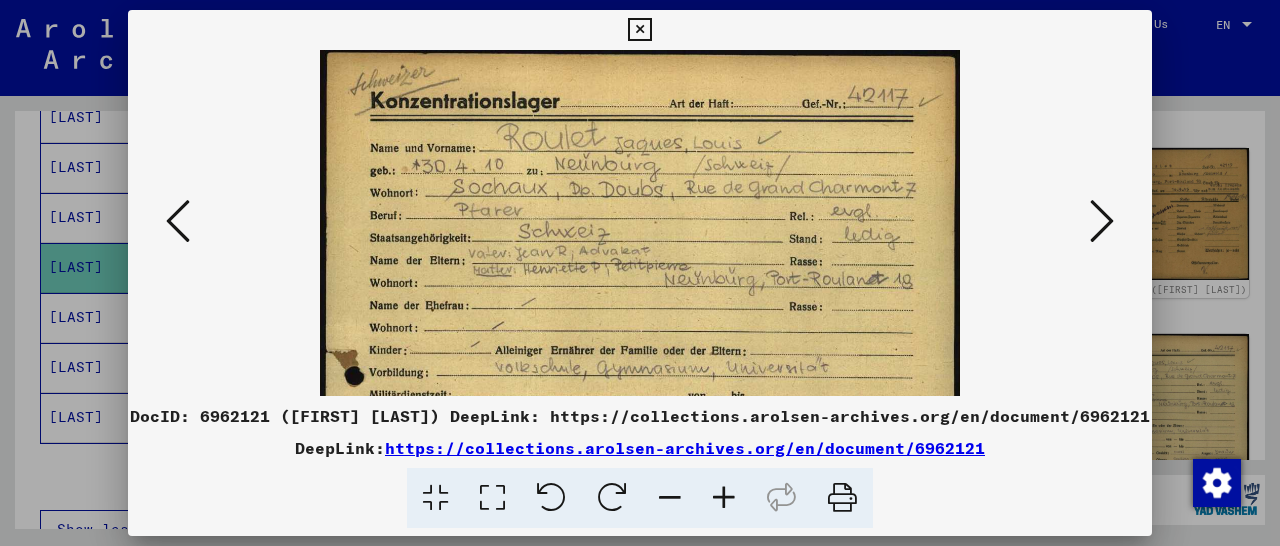 click at bounding box center [724, 498] 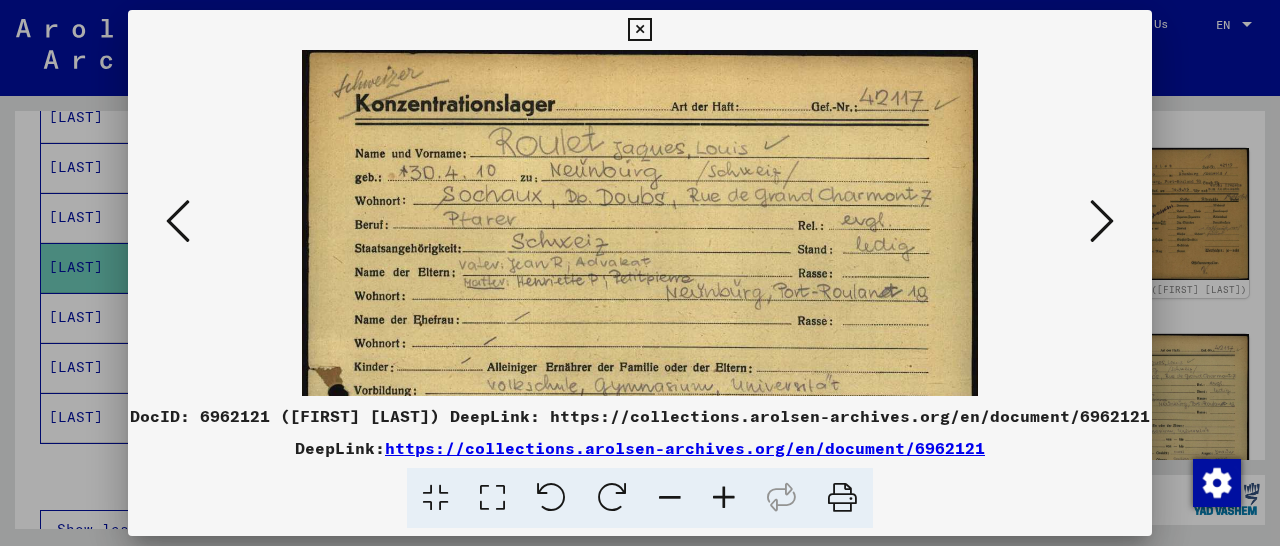 click at bounding box center [724, 498] 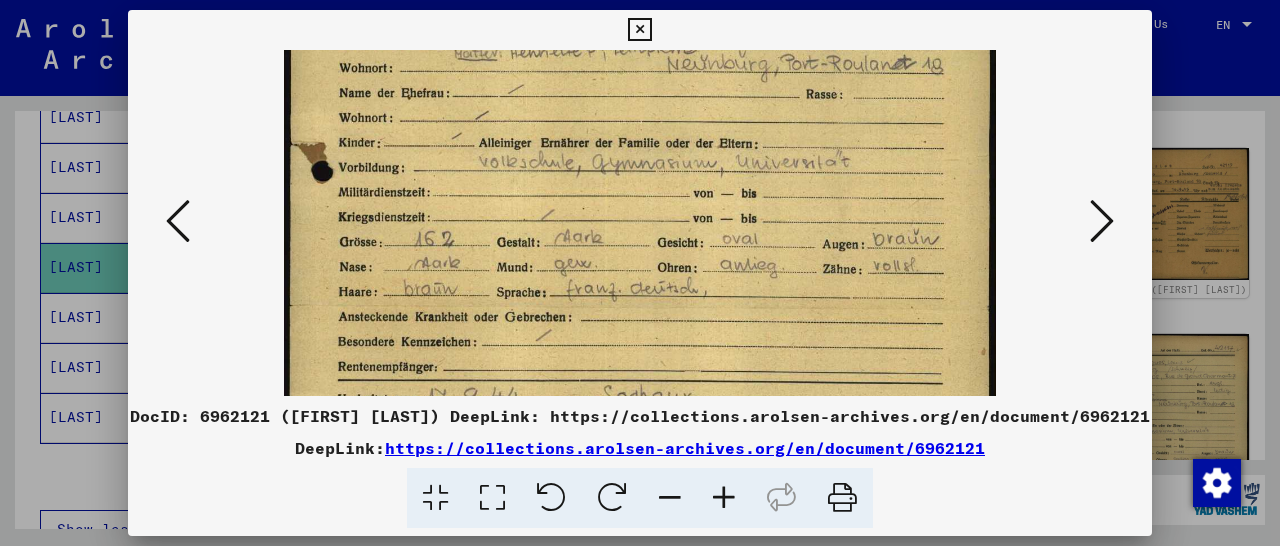 scroll, scrollTop: 247, scrollLeft: 0, axis: vertical 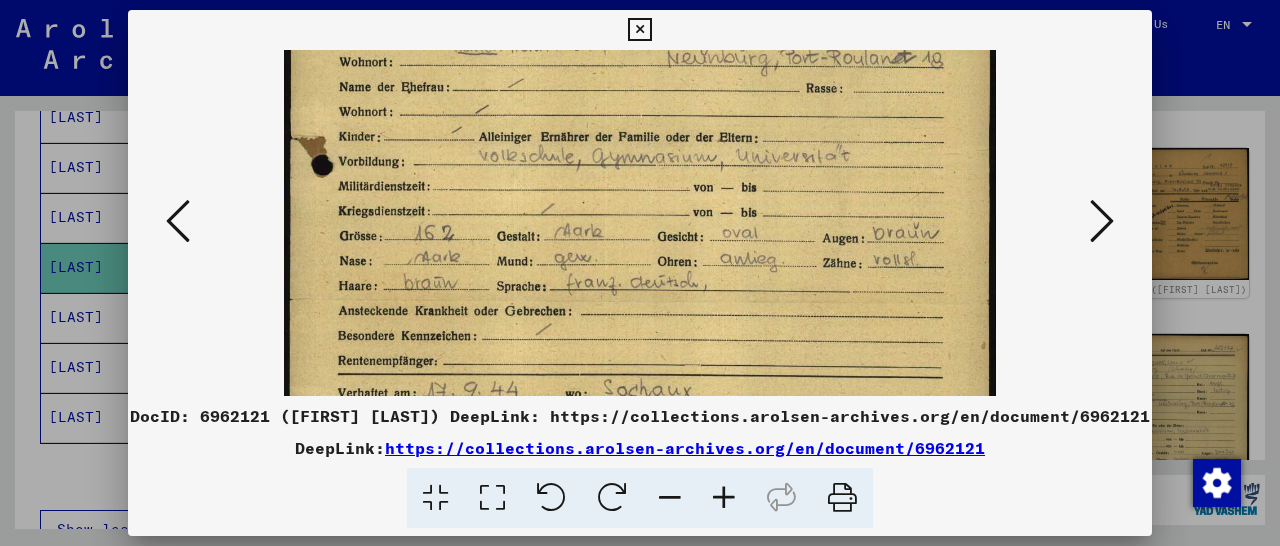 drag, startPoint x: 765, startPoint y: 320, endPoint x: 803, endPoint y: 73, distance: 249.90598 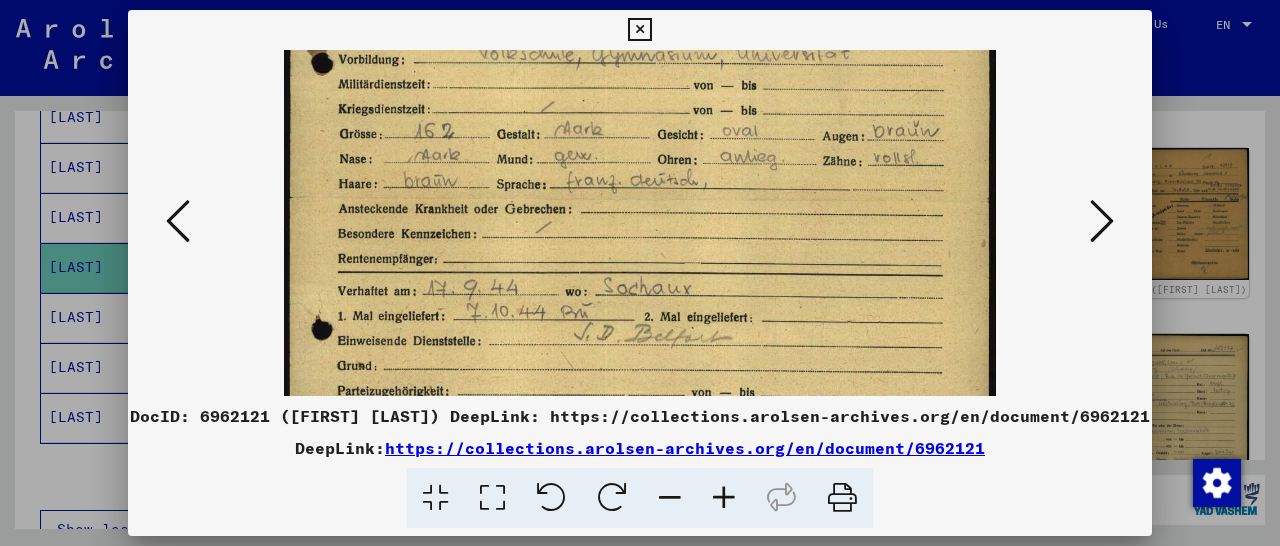 scroll, scrollTop: 383, scrollLeft: 0, axis: vertical 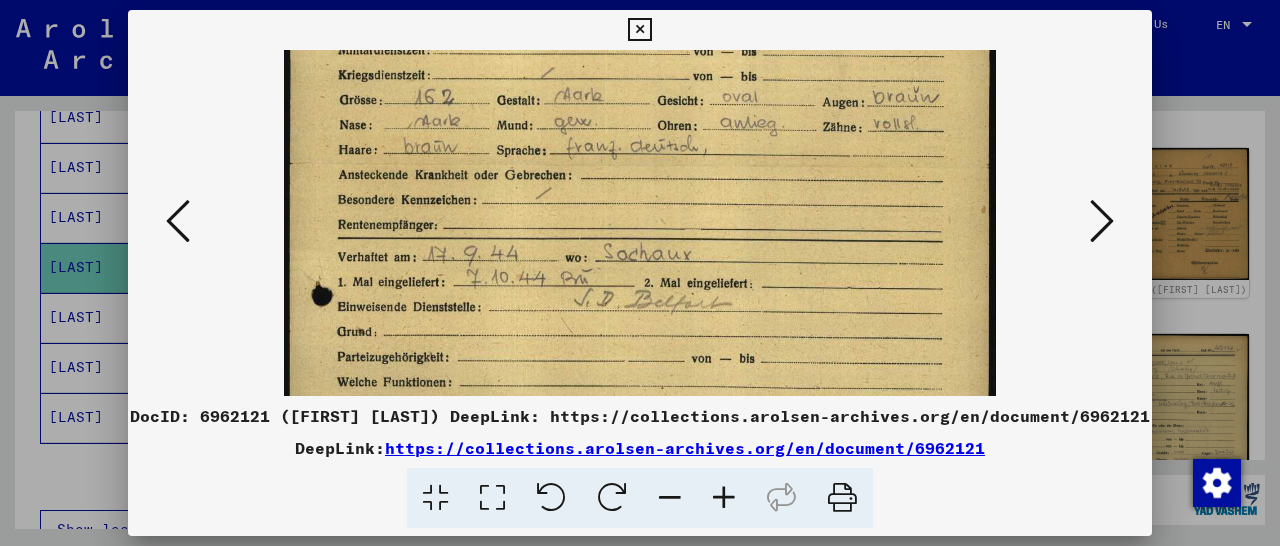 drag, startPoint x: 739, startPoint y: 249, endPoint x: 765, endPoint y: 113, distance: 138.463 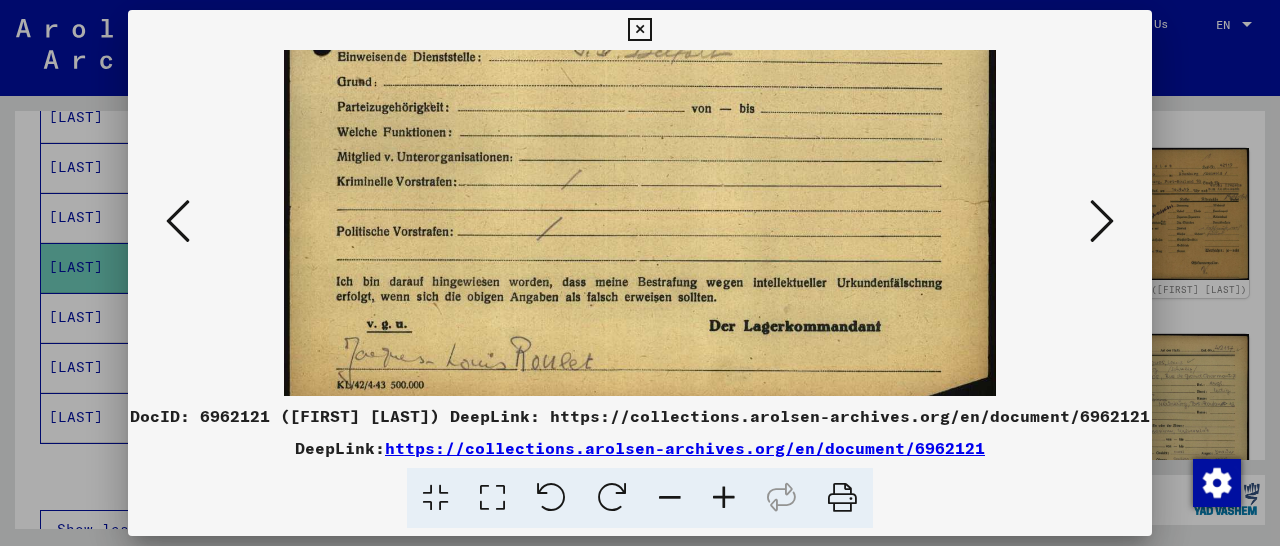 scroll, scrollTop: 642, scrollLeft: 0, axis: vertical 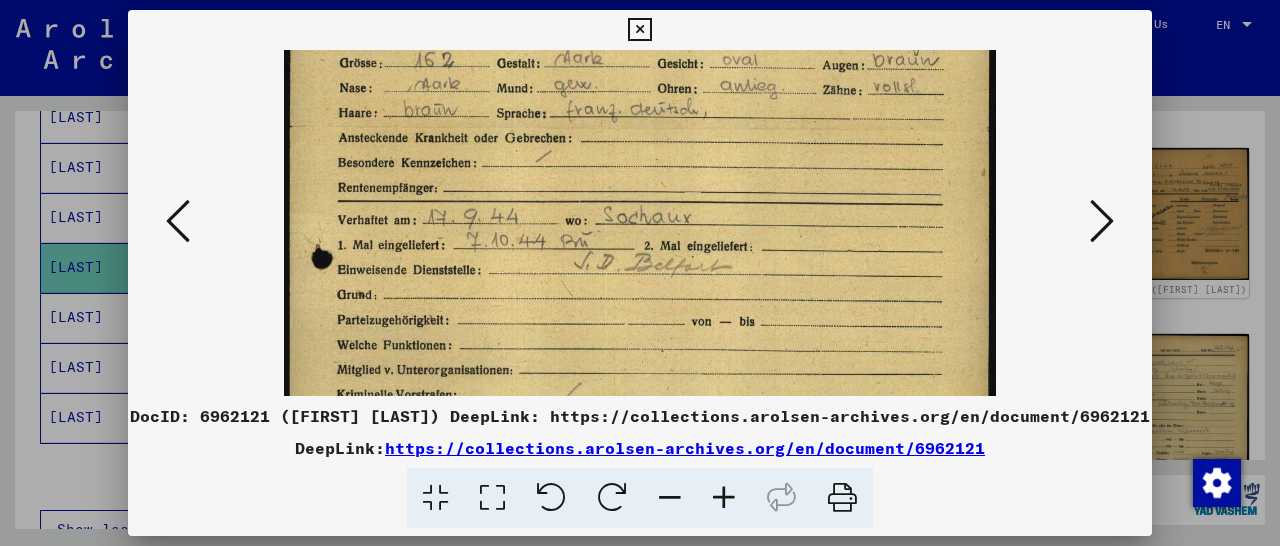 drag, startPoint x: 713, startPoint y: 325, endPoint x: 793, endPoint y: 289, distance: 87.72685 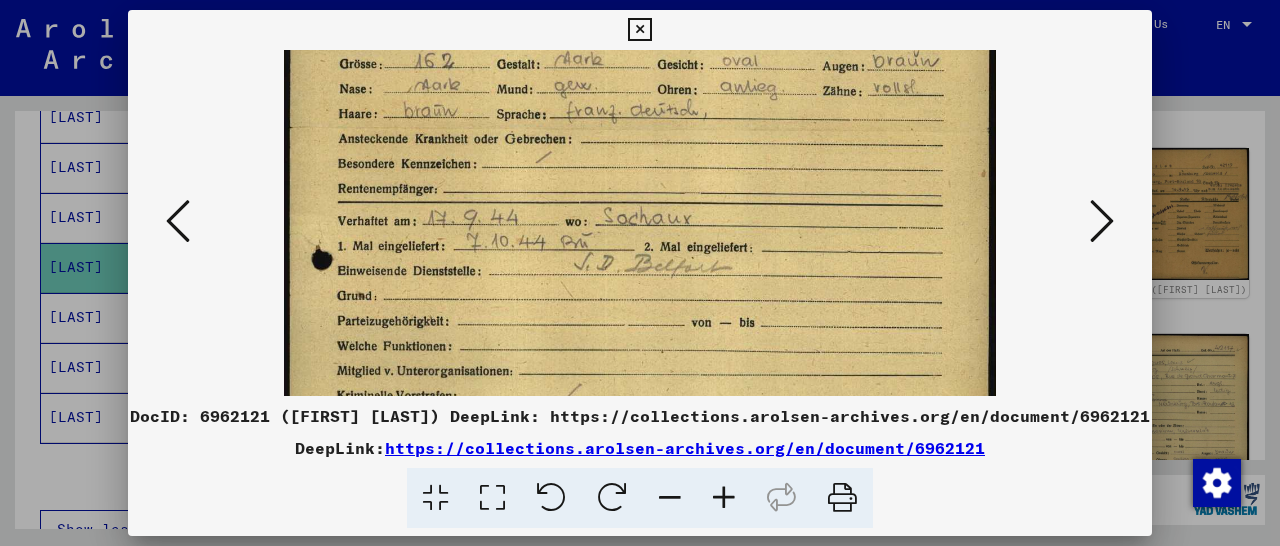 click at bounding box center [1102, 221] 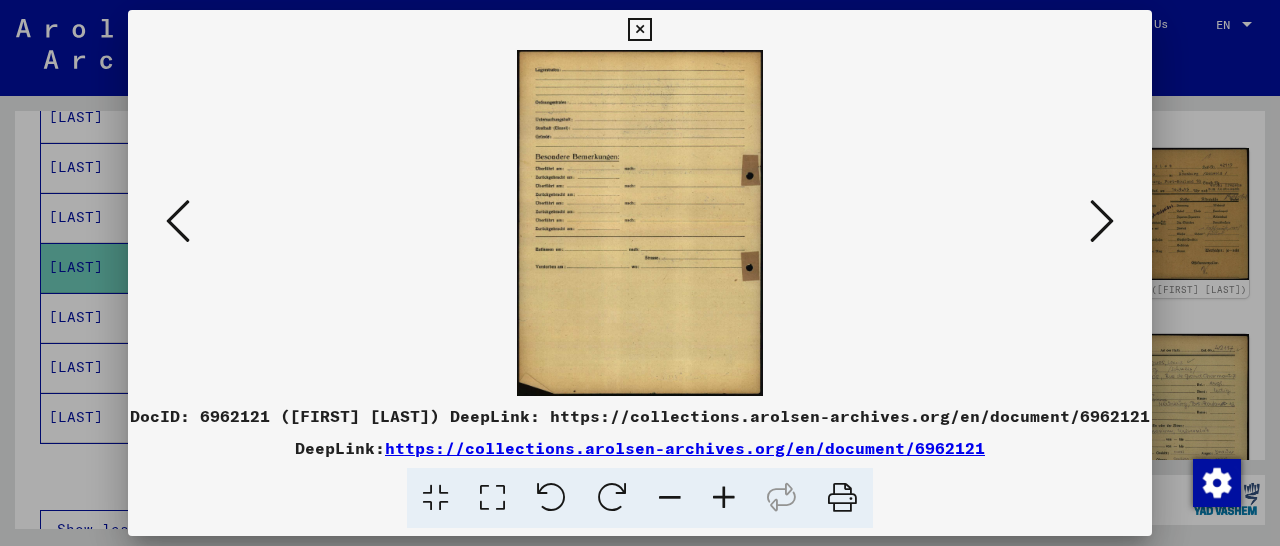 click at bounding box center (1102, 221) 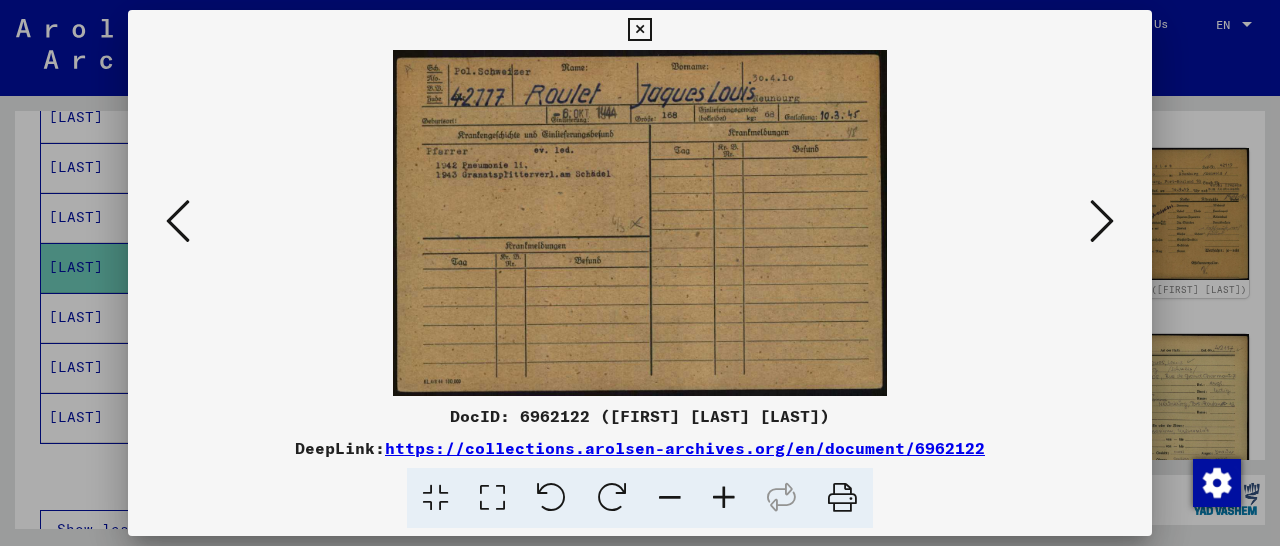 click at bounding box center (1102, 221) 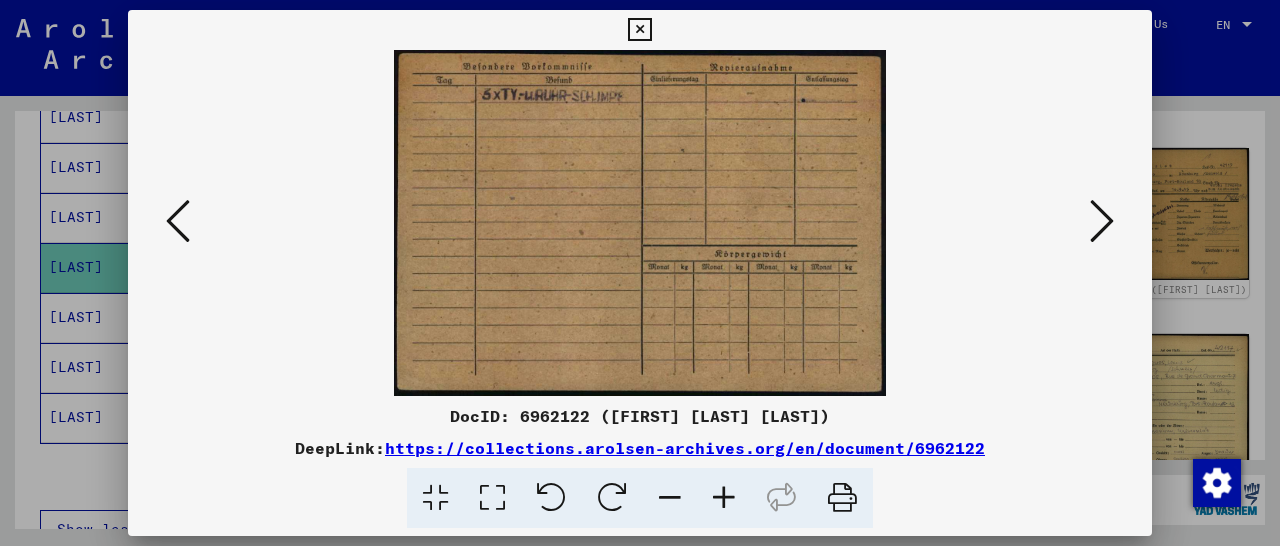 click at bounding box center [1102, 221] 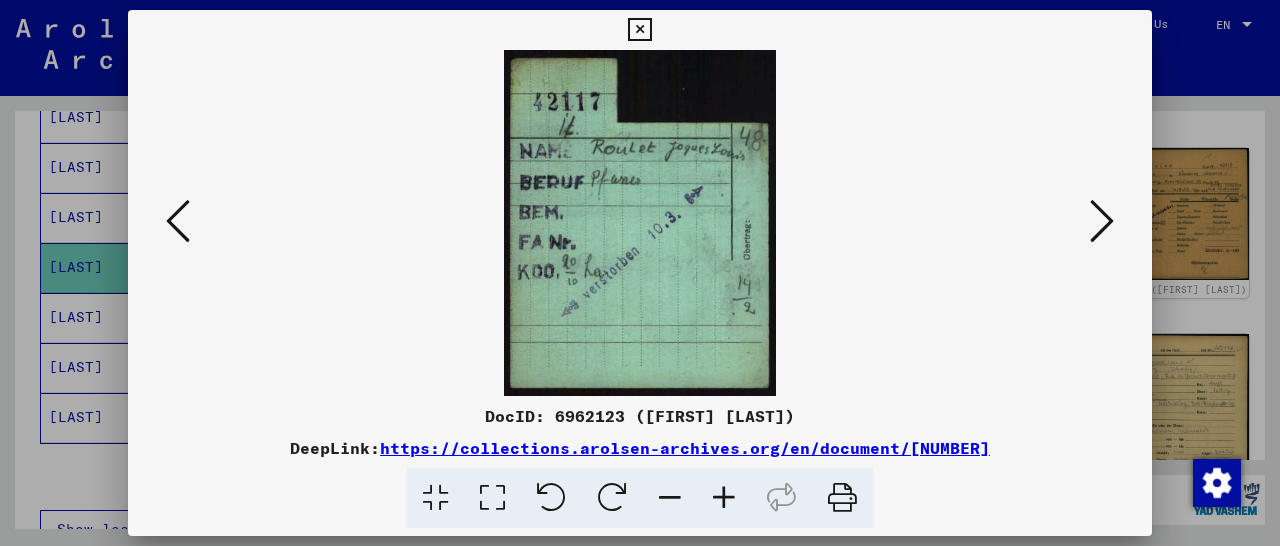 click at bounding box center [1102, 221] 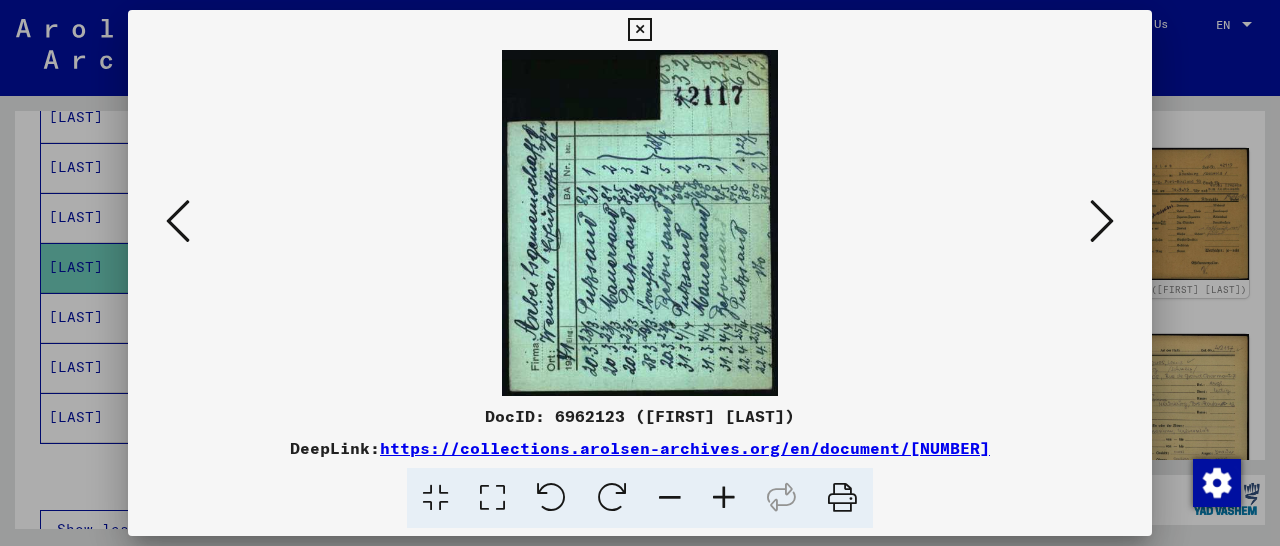 click at bounding box center [1102, 221] 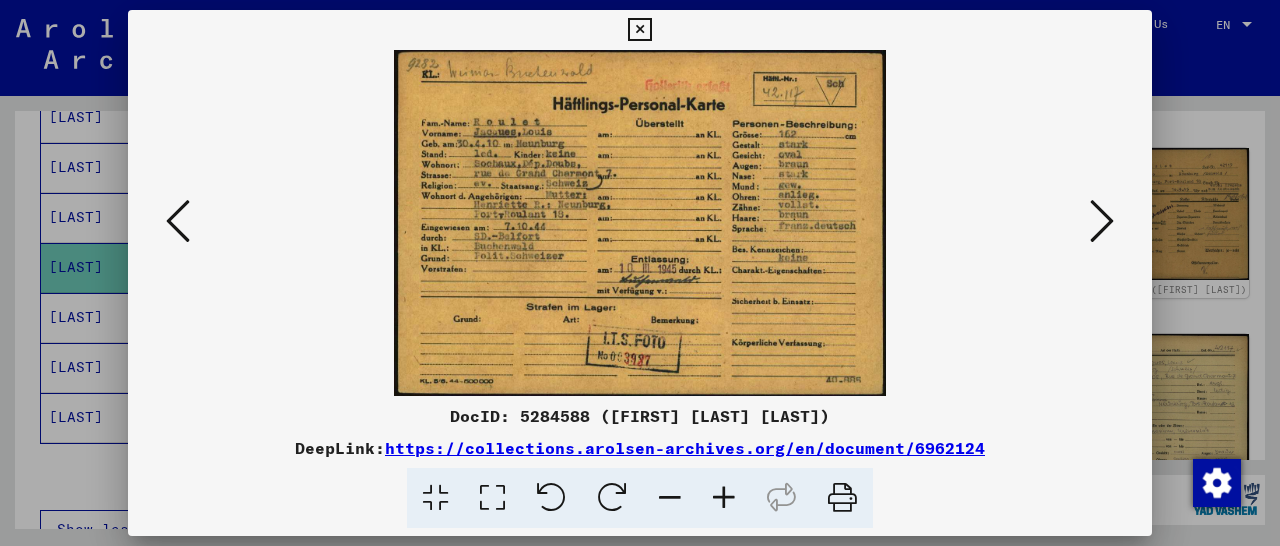 click at bounding box center (724, 498) 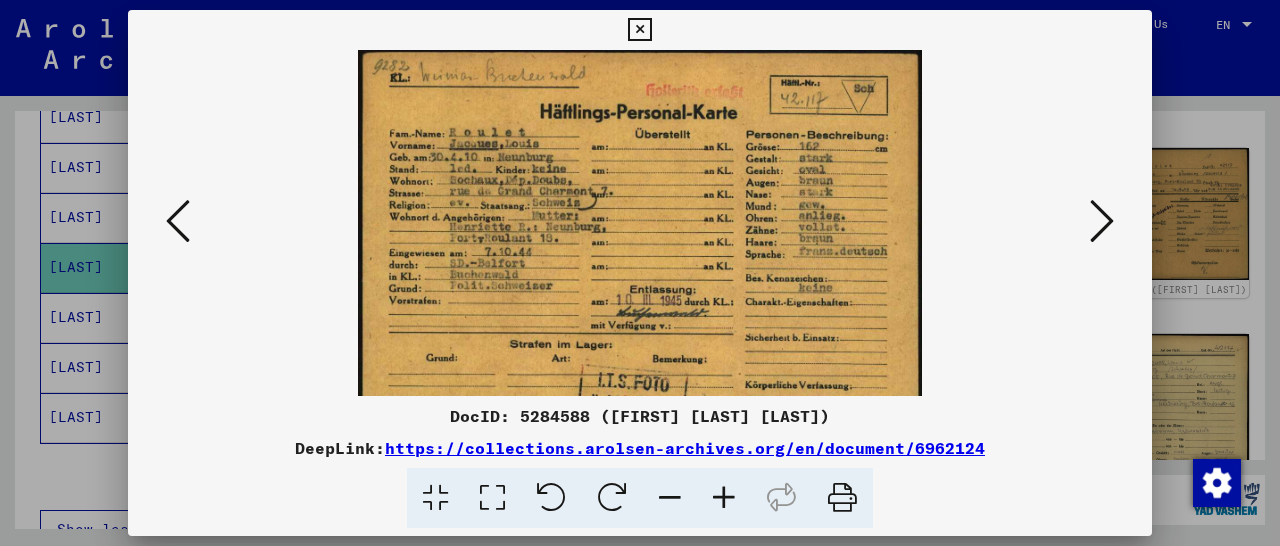 click at bounding box center (724, 498) 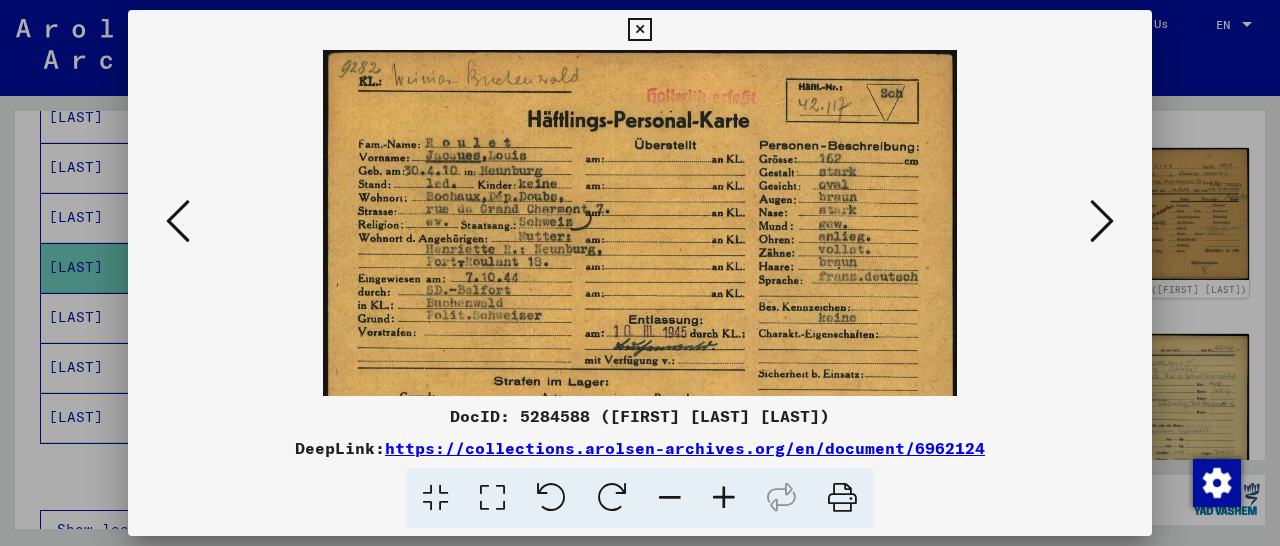 click at bounding box center [724, 498] 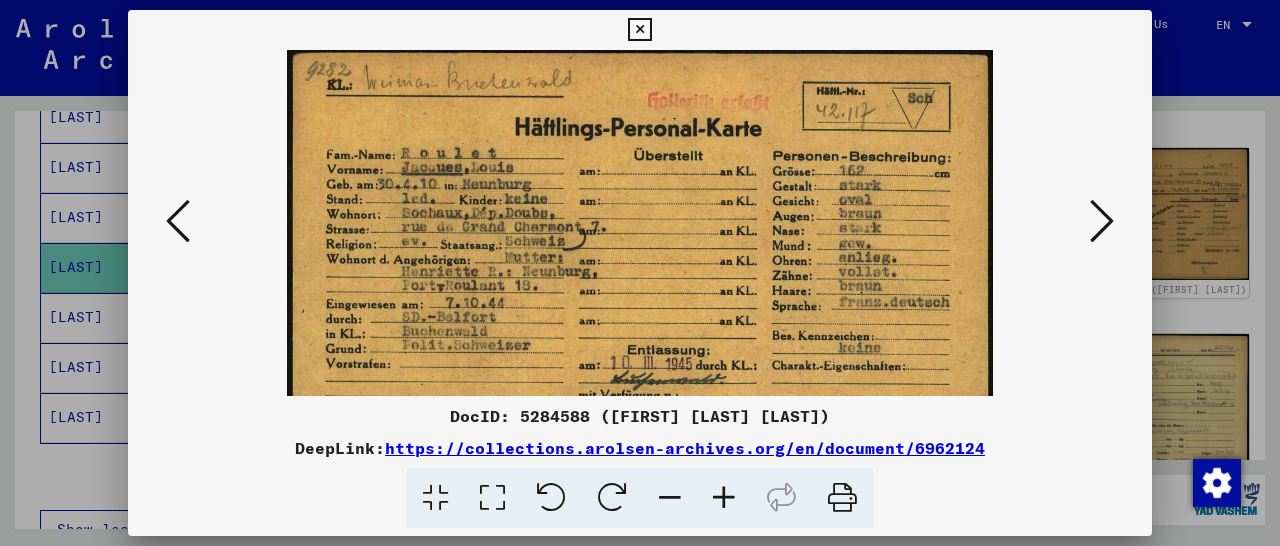 click at bounding box center (724, 498) 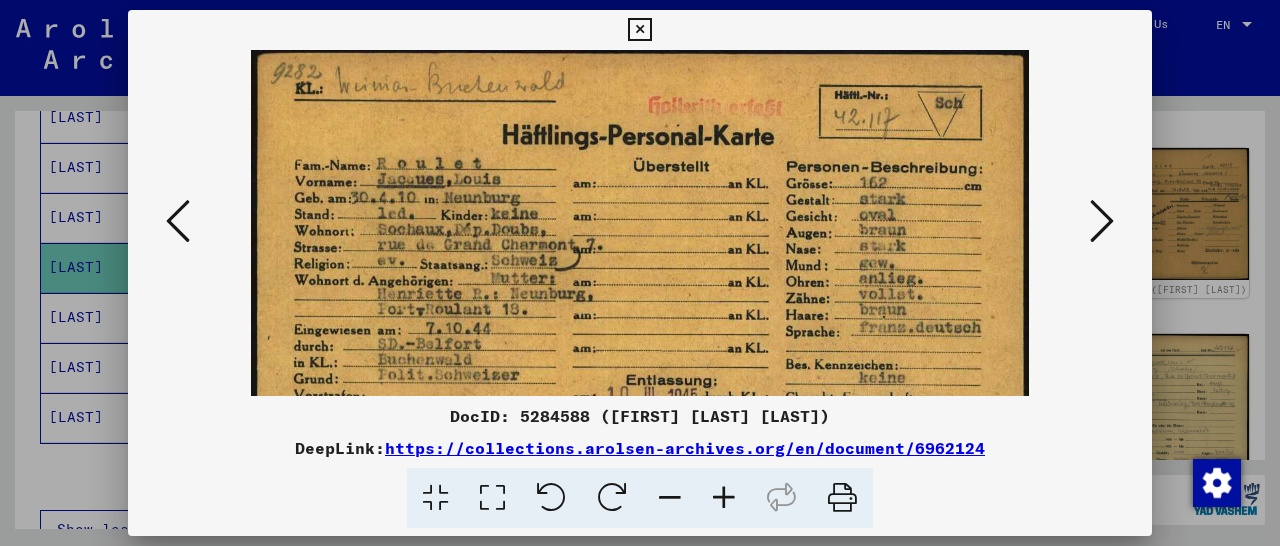 click at bounding box center [724, 498] 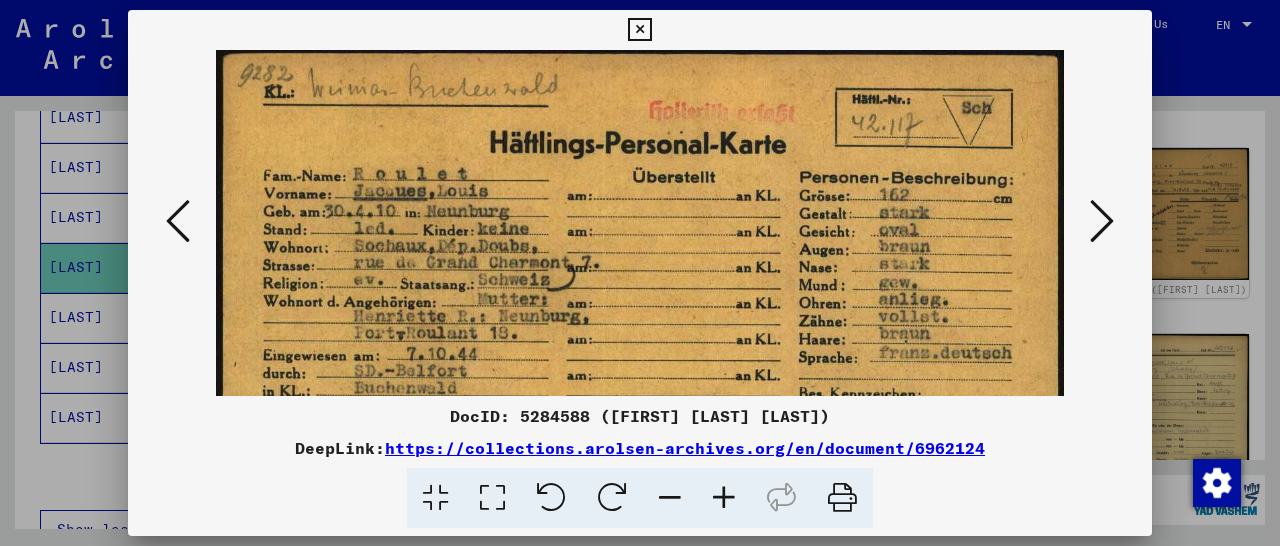 click at bounding box center (724, 498) 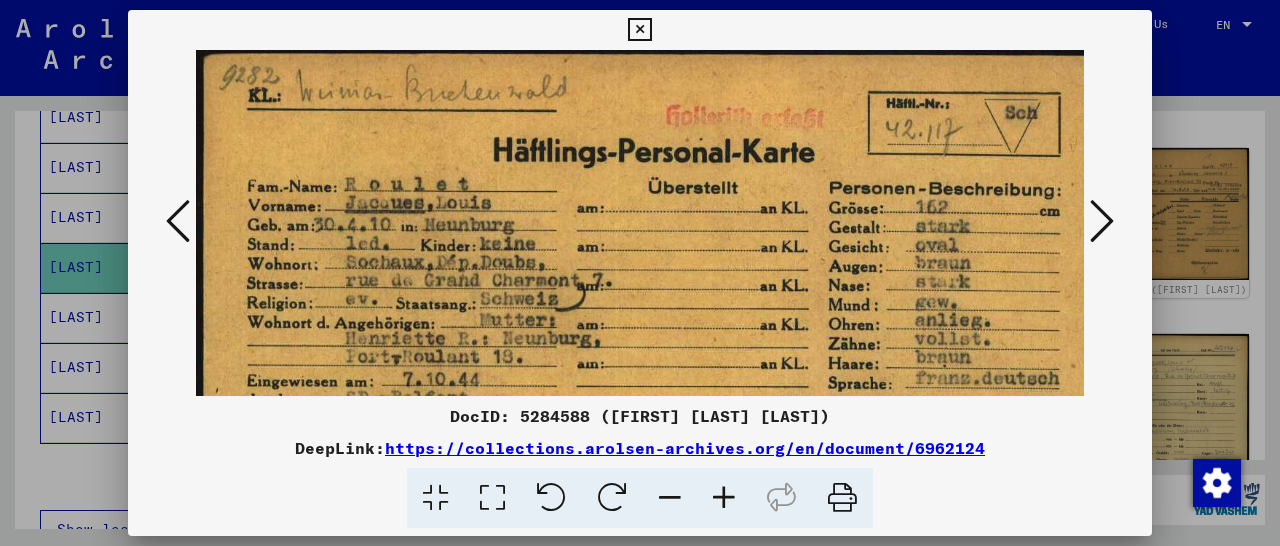 click at bounding box center (724, 498) 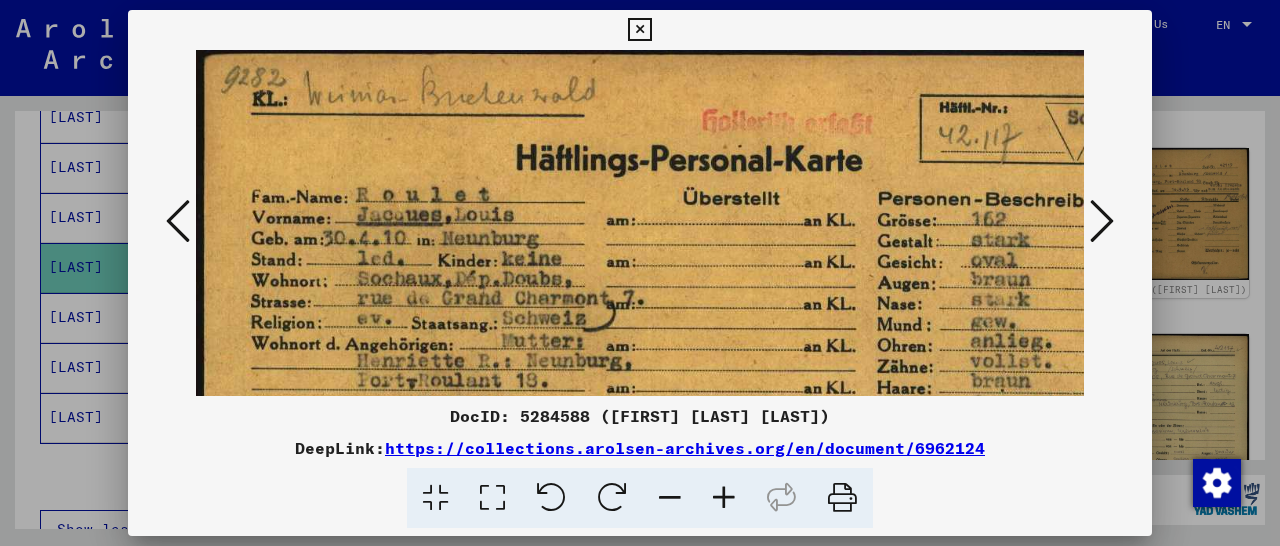 click at bounding box center (724, 498) 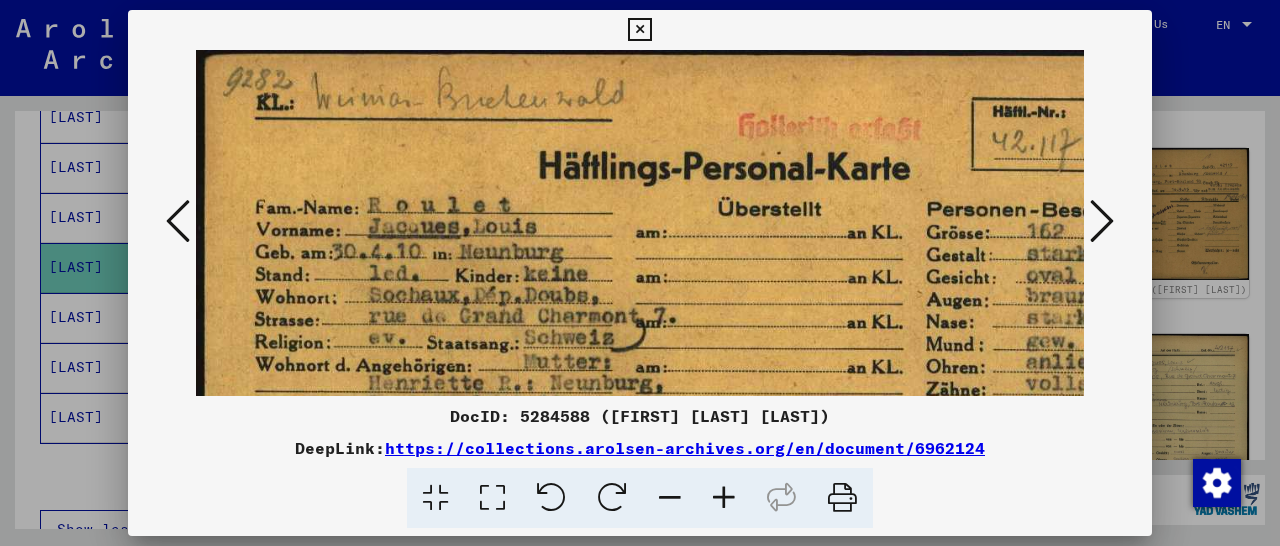 click at bounding box center [724, 498] 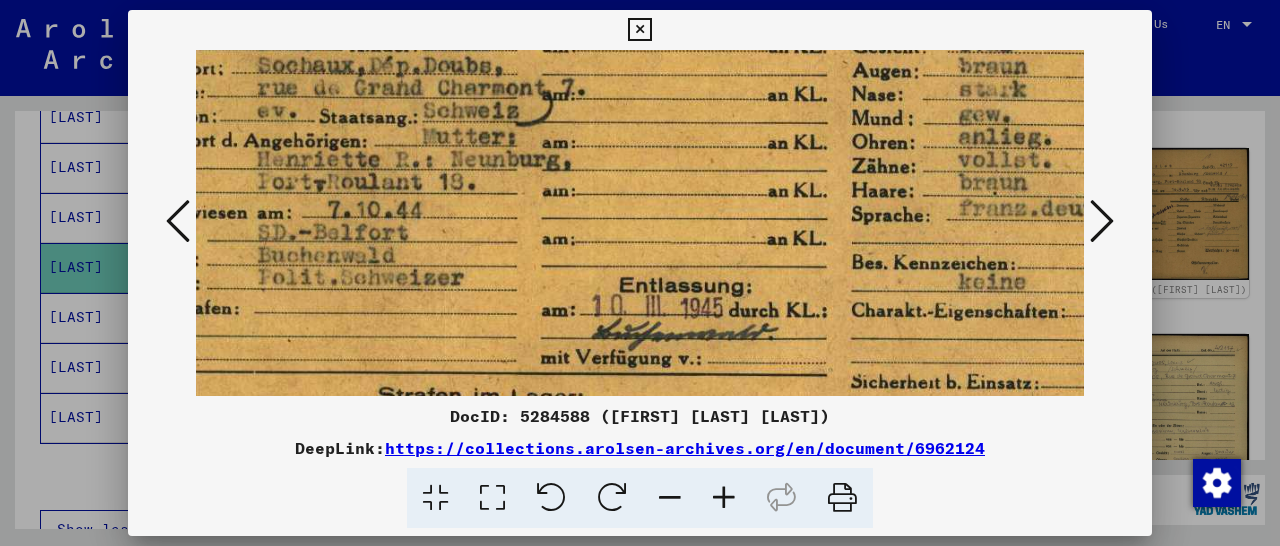 scroll, scrollTop: 287, scrollLeft: 134, axis: both 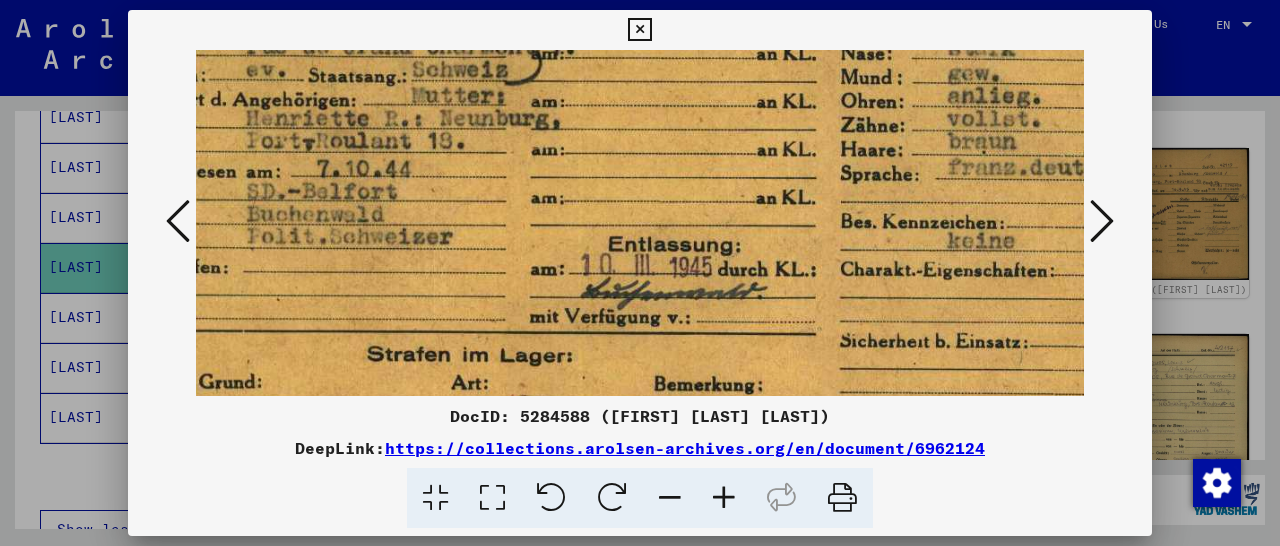 drag, startPoint x: 775, startPoint y: 340, endPoint x: 641, endPoint y: 53, distance: 316.7412 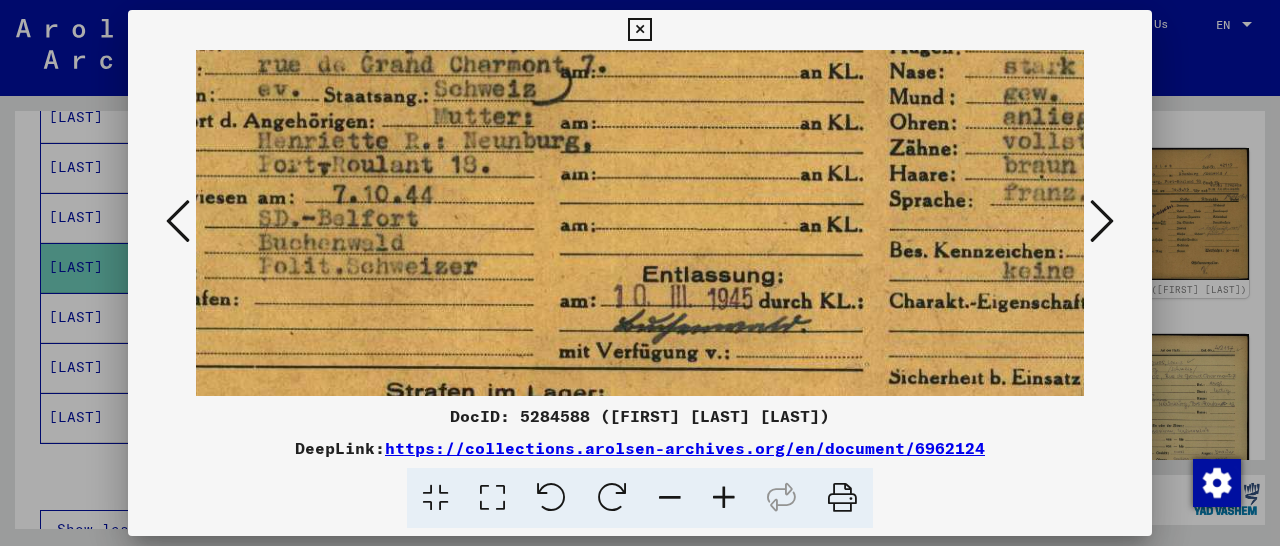 click at bounding box center (724, 498) 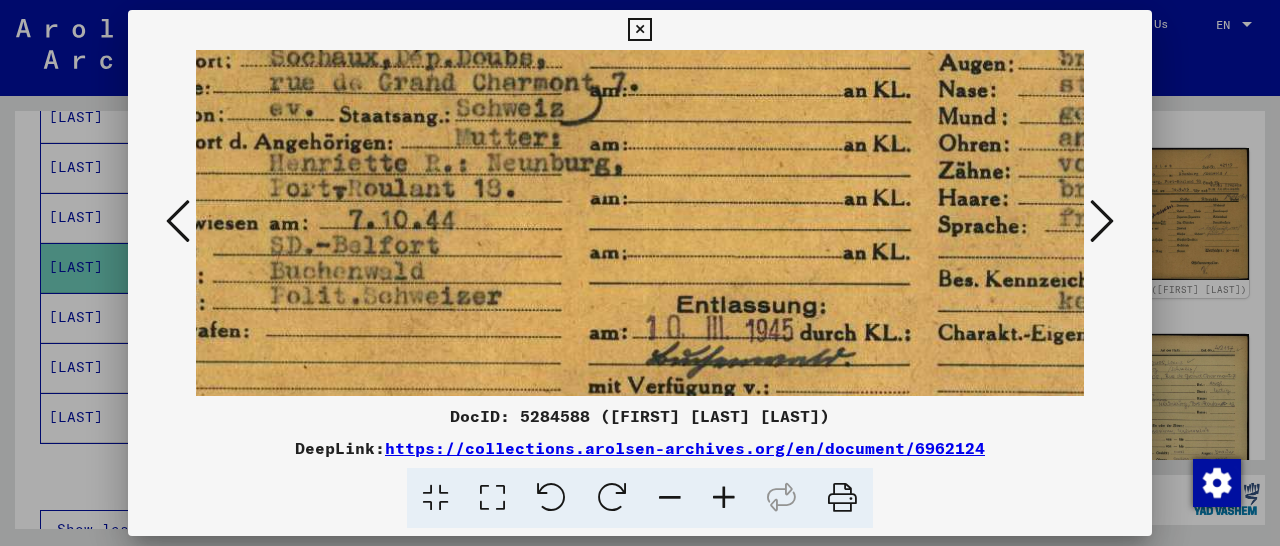 click at bounding box center [724, 498] 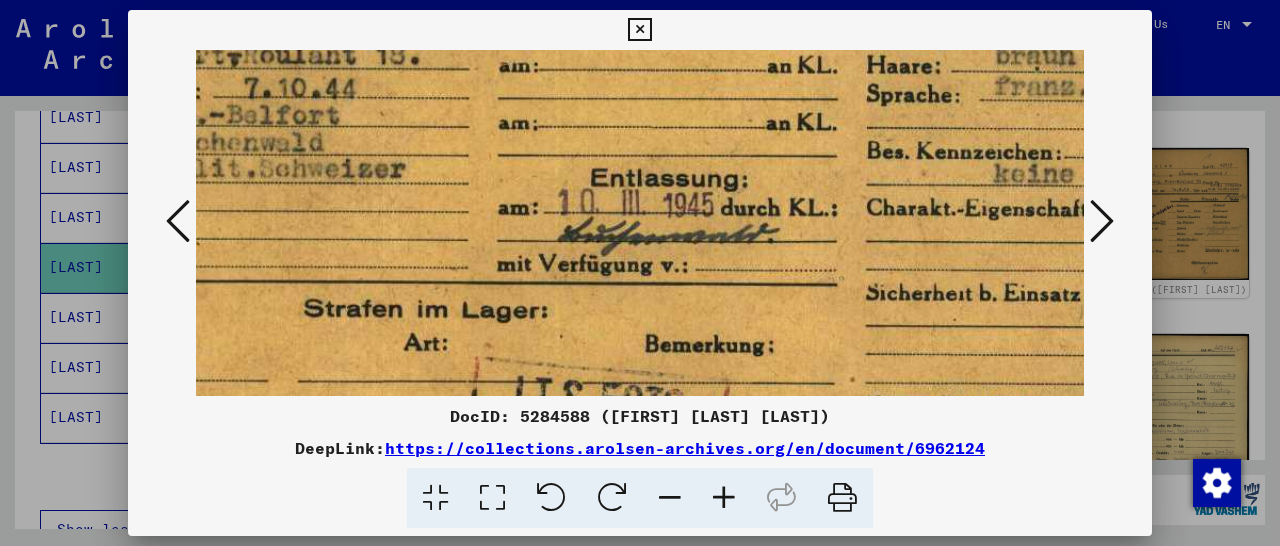 scroll, scrollTop: 452, scrollLeft: 261, axis: both 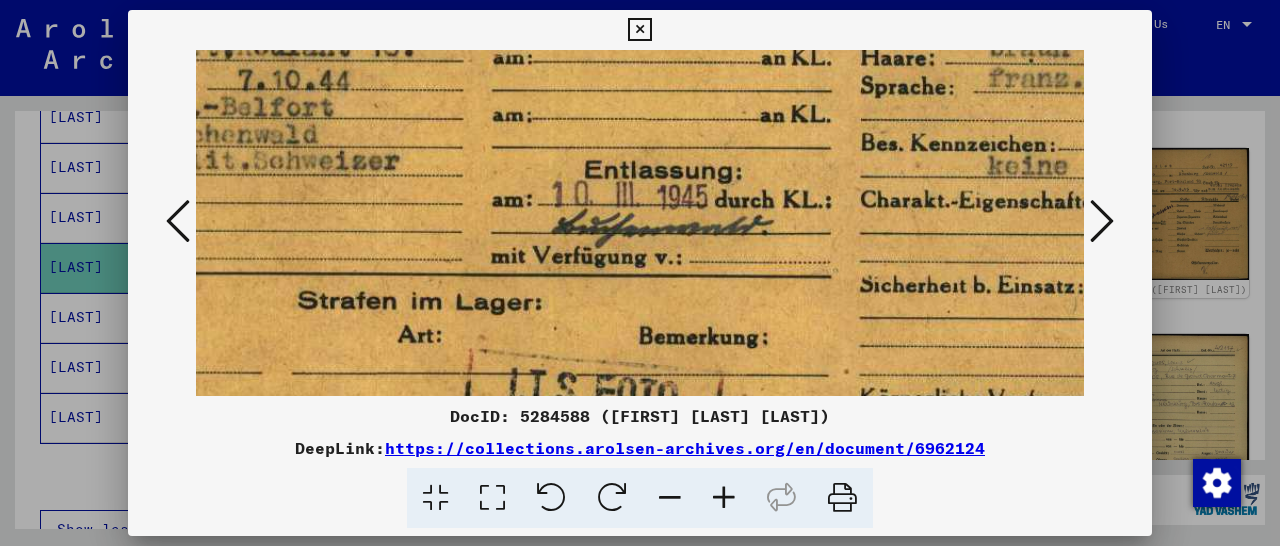 drag, startPoint x: 781, startPoint y: 371, endPoint x: 655, endPoint y: 209, distance: 205.23158 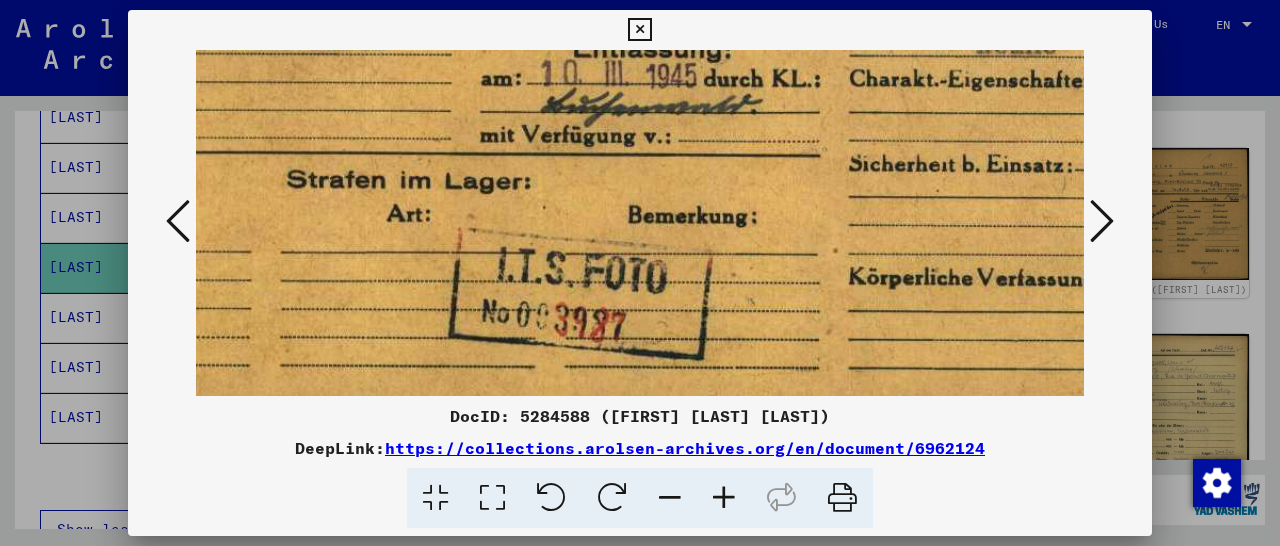 scroll, scrollTop: 600, scrollLeft: 275, axis: both 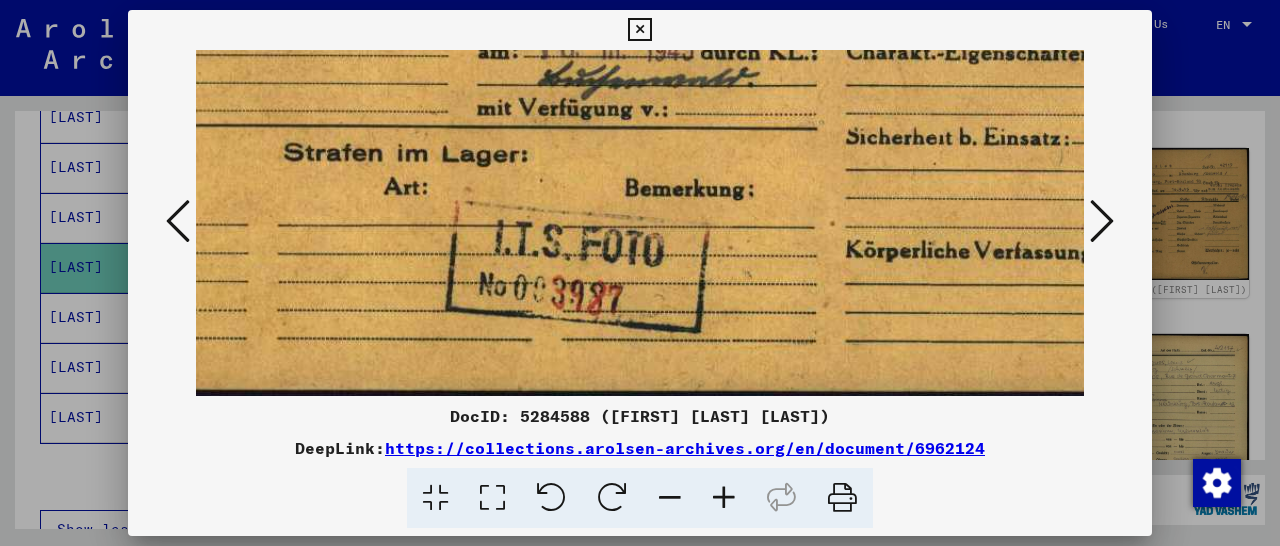 drag, startPoint x: 673, startPoint y: 332, endPoint x: 659, endPoint y: 179, distance: 153.63919 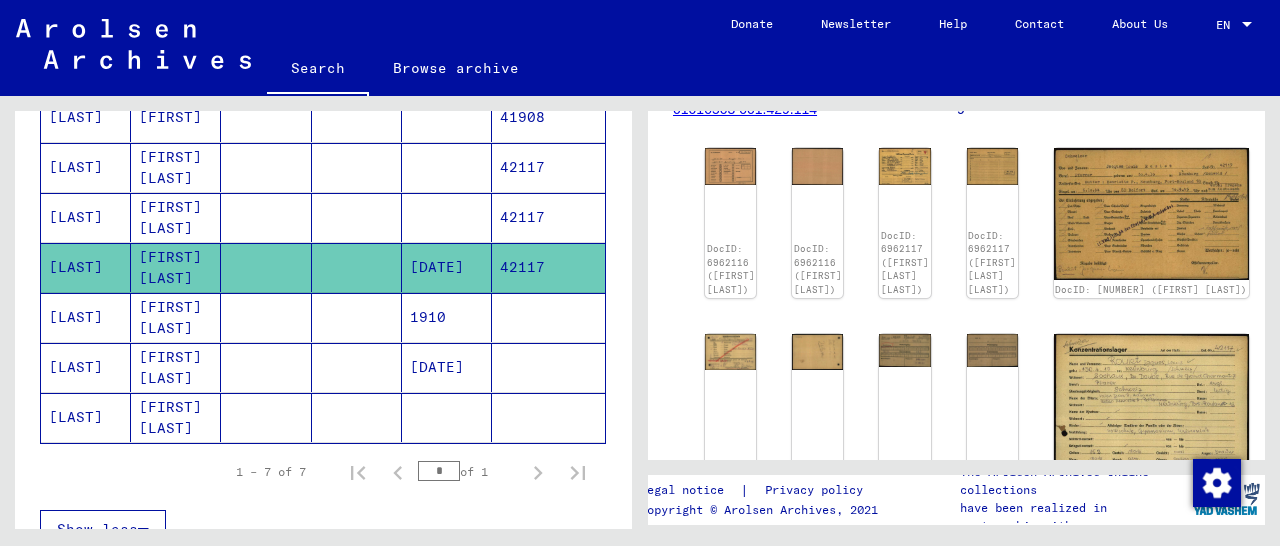 scroll, scrollTop: 0, scrollLeft: 0, axis: both 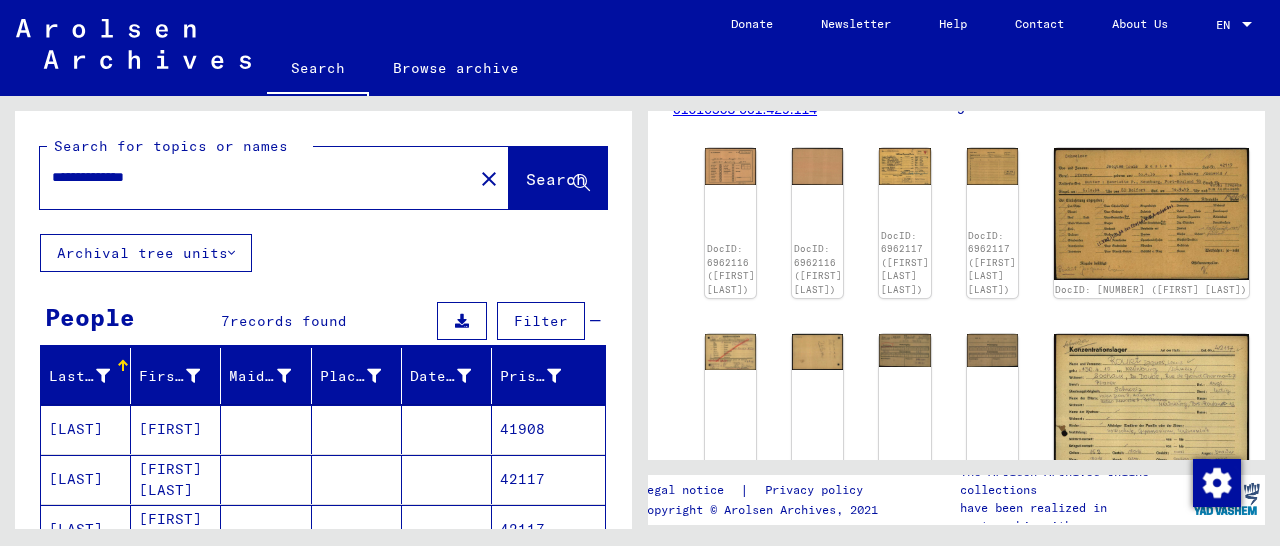drag, startPoint x: 196, startPoint y: 175, endPoint x: 19, endPoint y: 189, distance: 177.55281 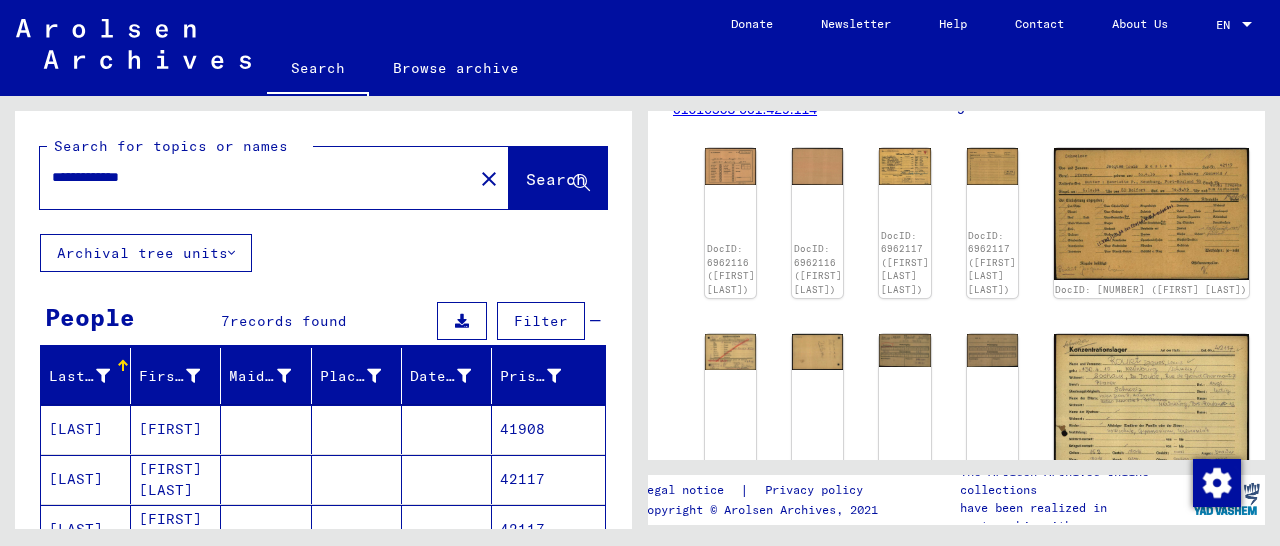 scroll, scrollTop: 0, scrollLeft: 0, axis: both 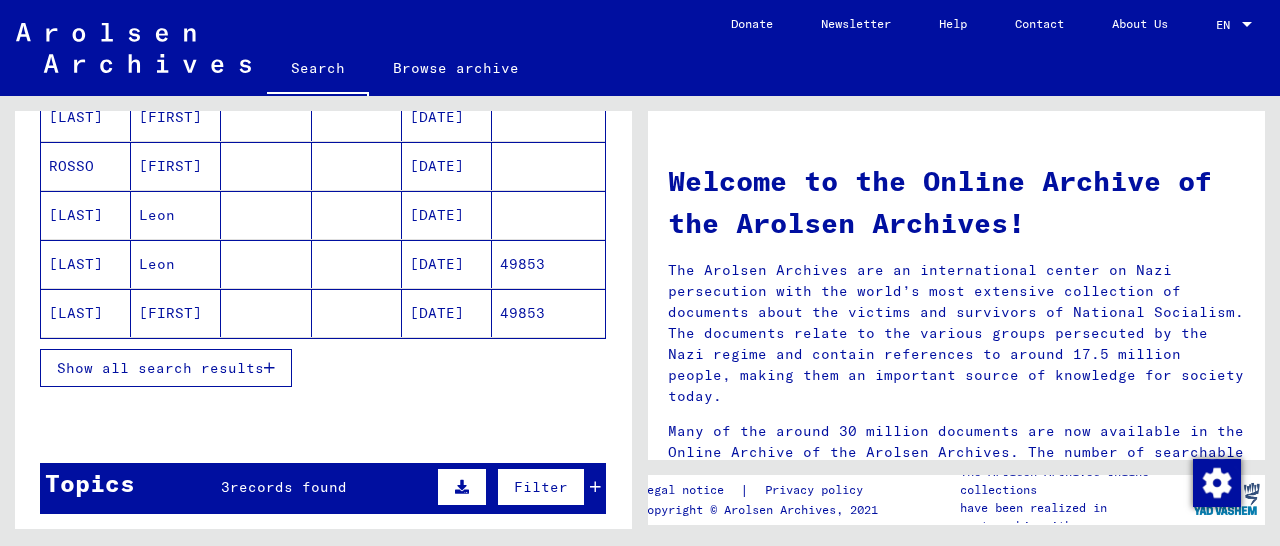 click on "49853" 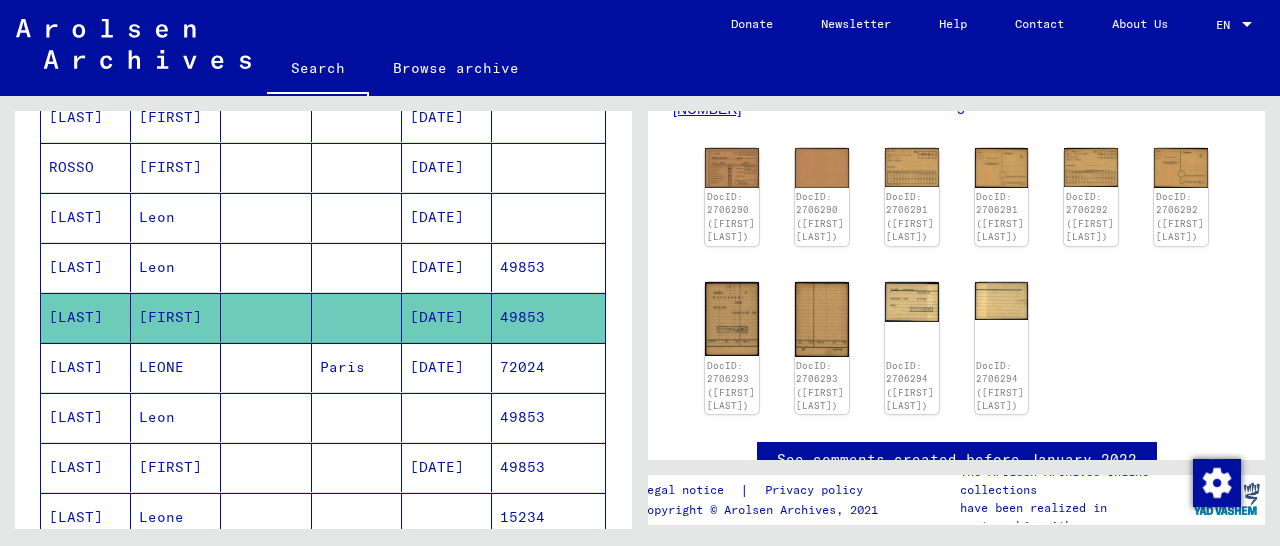 scroll, scrollTop: 208, scrollLeft: 0, axis: vertical 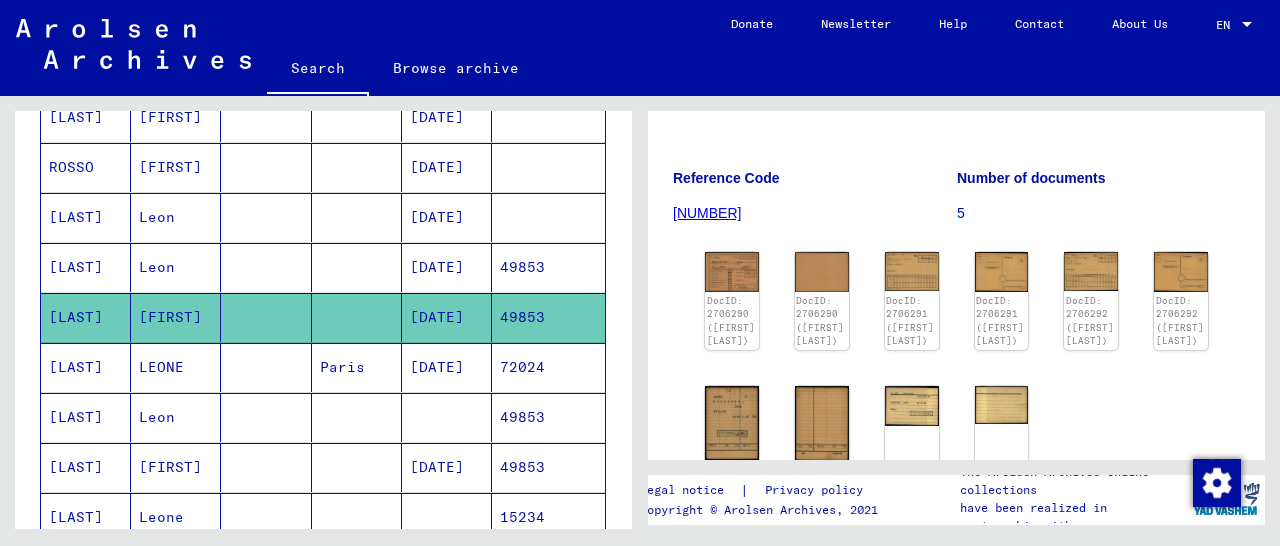 click on "49853" at bounding box center [548, 317] 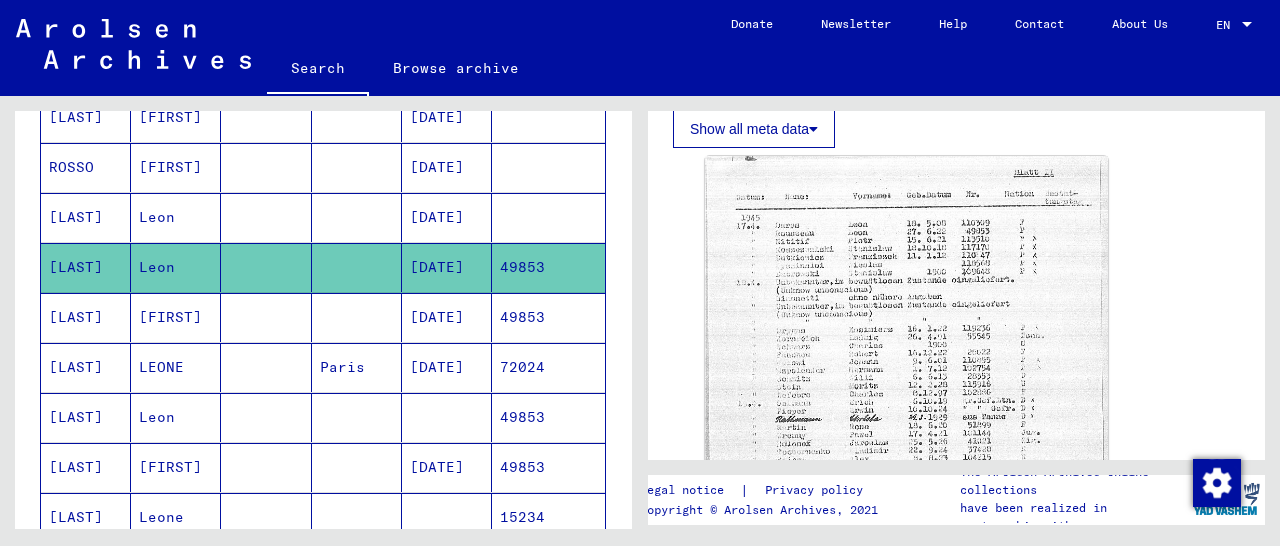 scroll, scrollTop: 520, scrollLeft: 0, axis: vertical 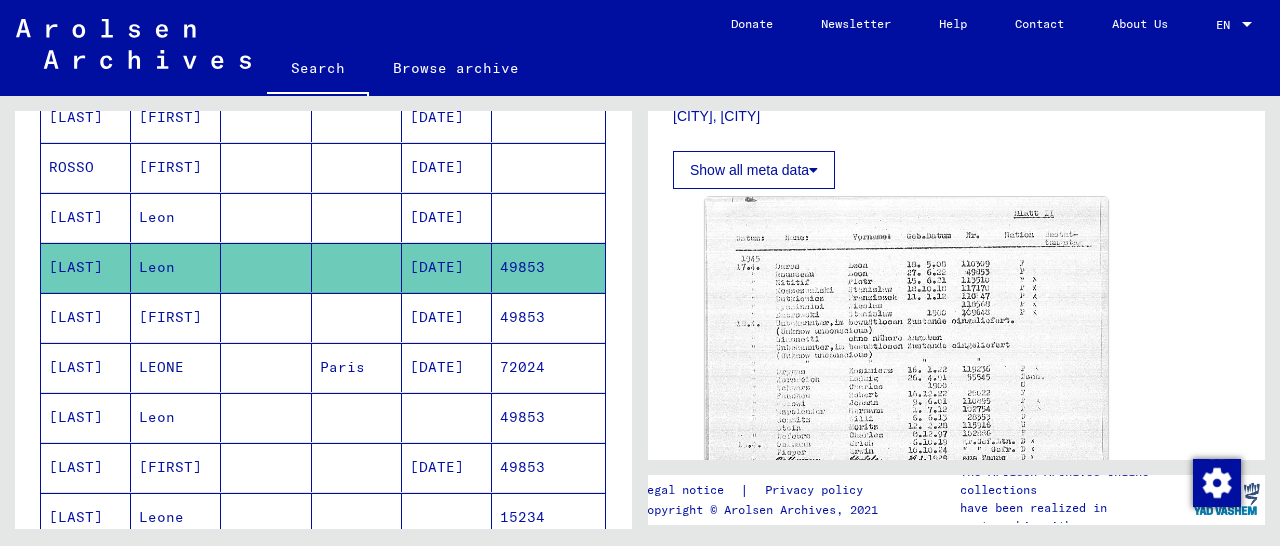 click on "49853" at bounding box center [548, 517] 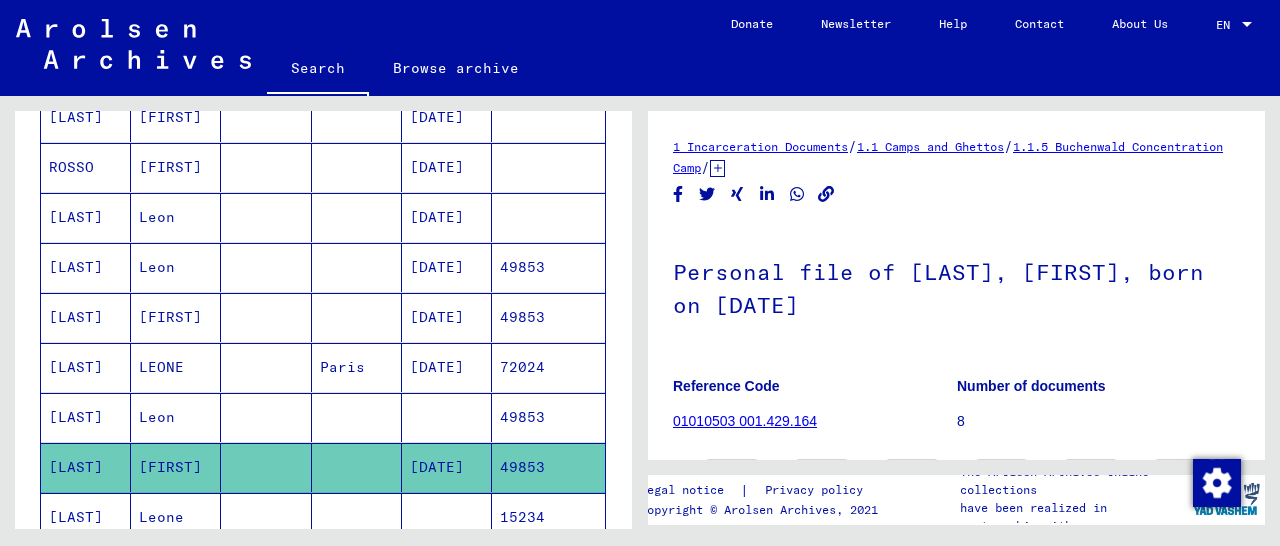 scroll, scrollTop: 312, scrollLeft: 0, axis: vertical 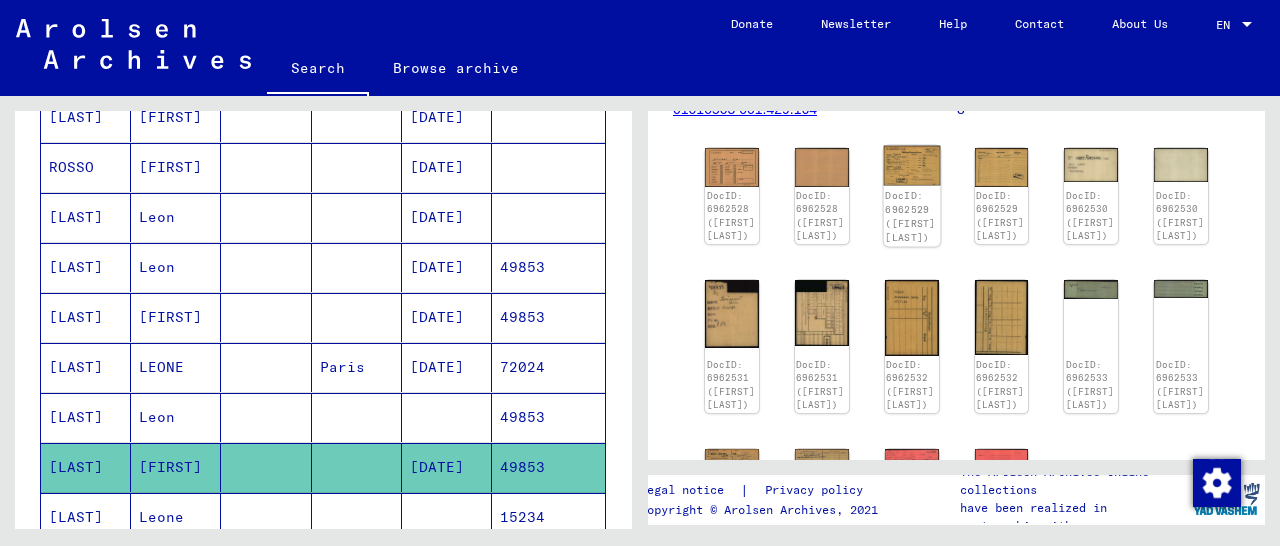 click 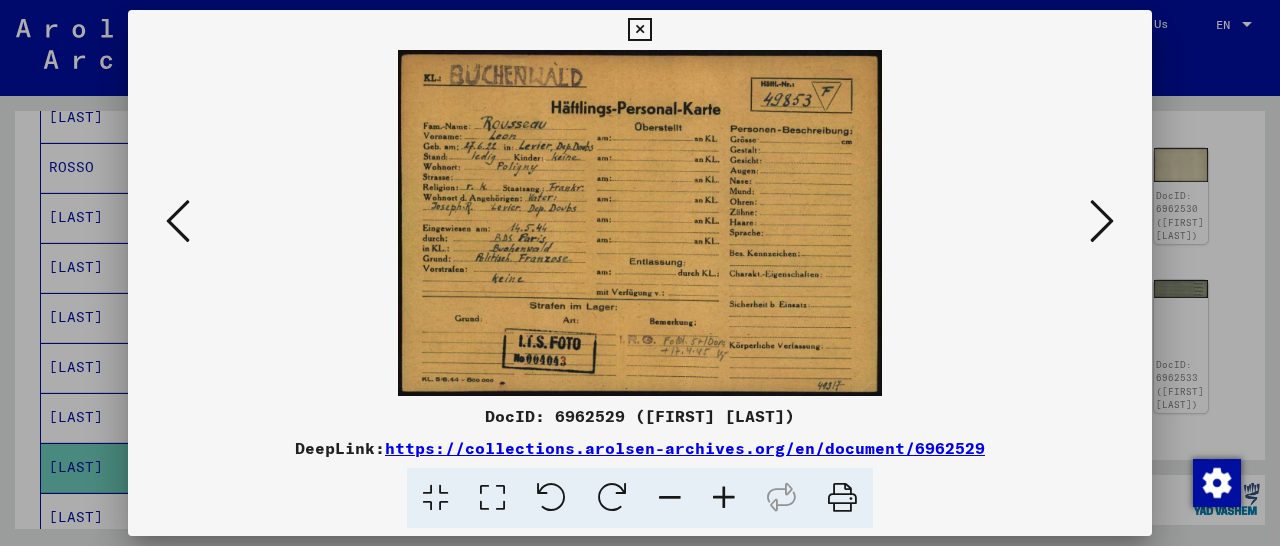 click at bounding box center (639, 30) 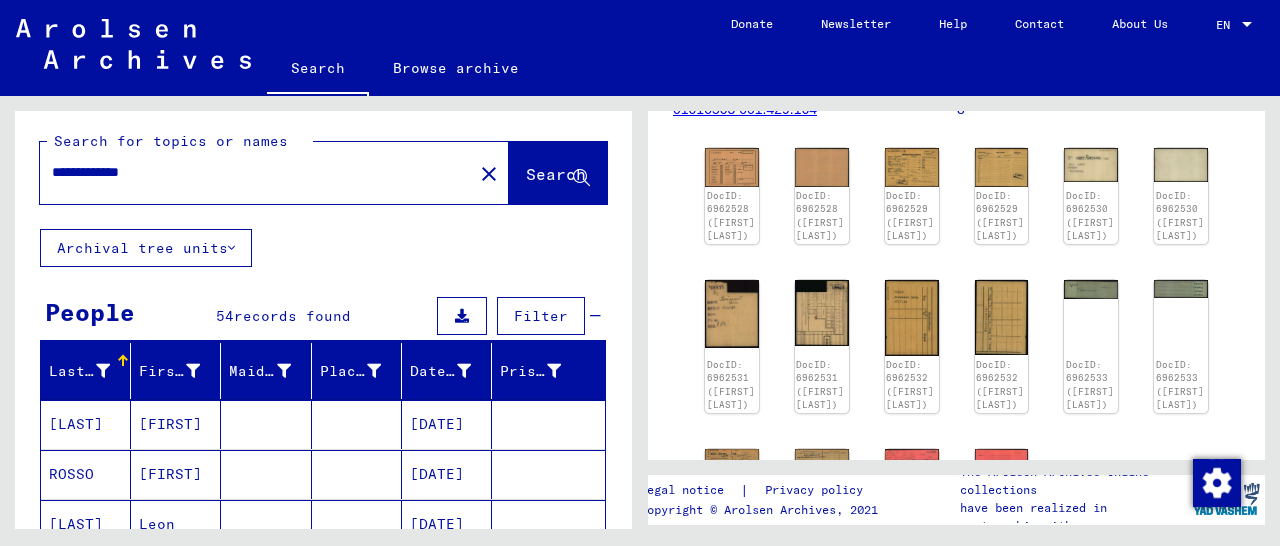 scroll, scrollTop: 0, scrollLeft: 0, axis: both 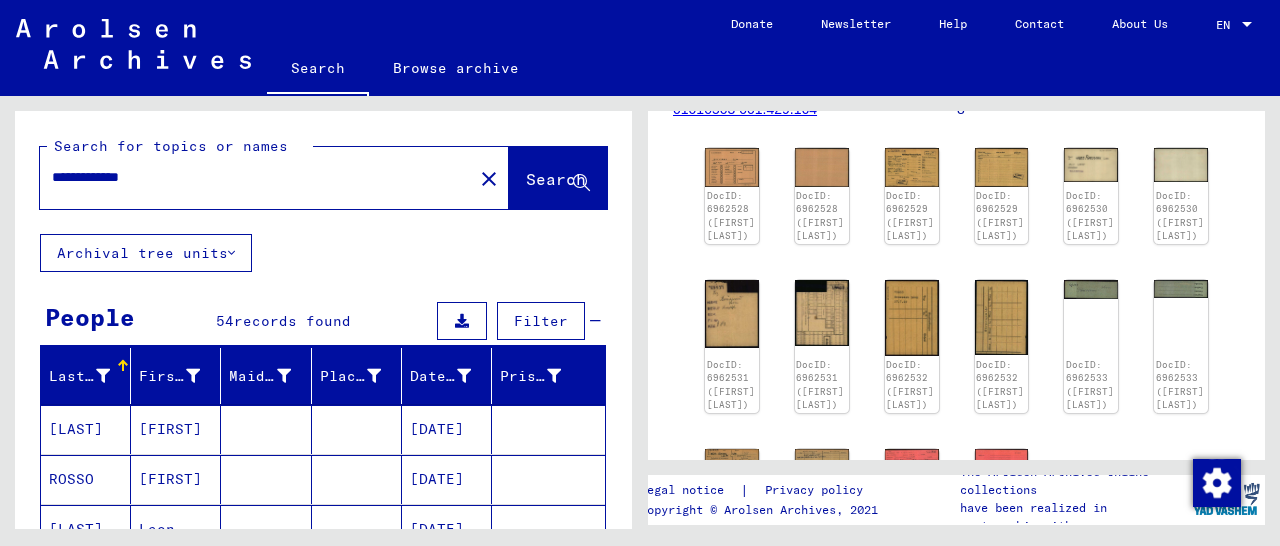 drag, startPoint x: 129, startPoint y: 175, endPoint x: 274, endPoint y: 179, distance: 145.05516 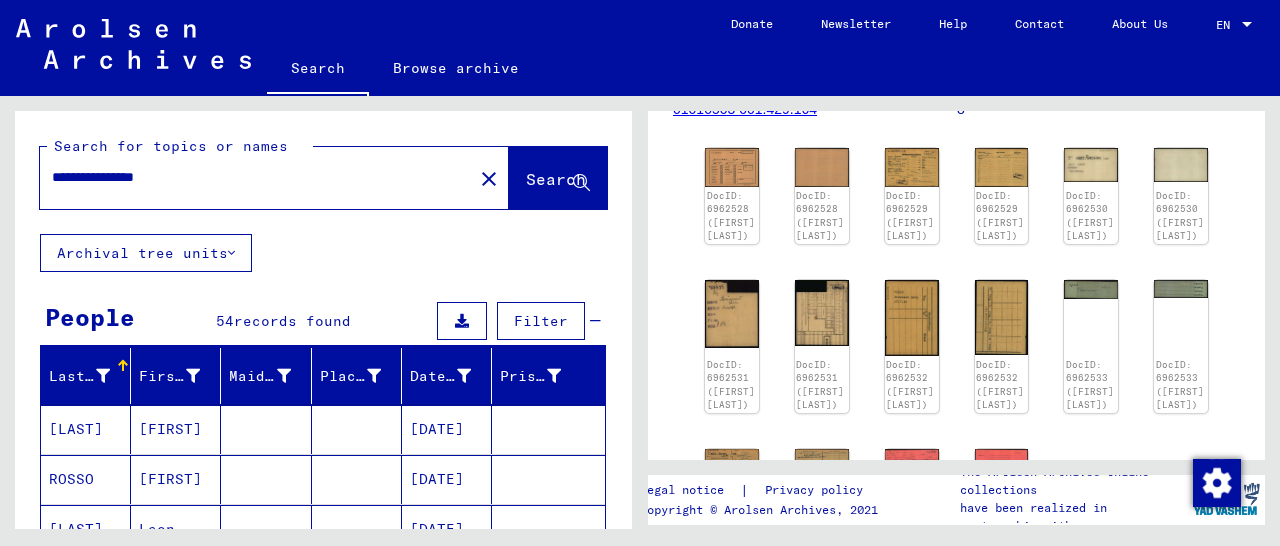 scroll, scrollTop: 0, scrollLeft: 0, axis: both 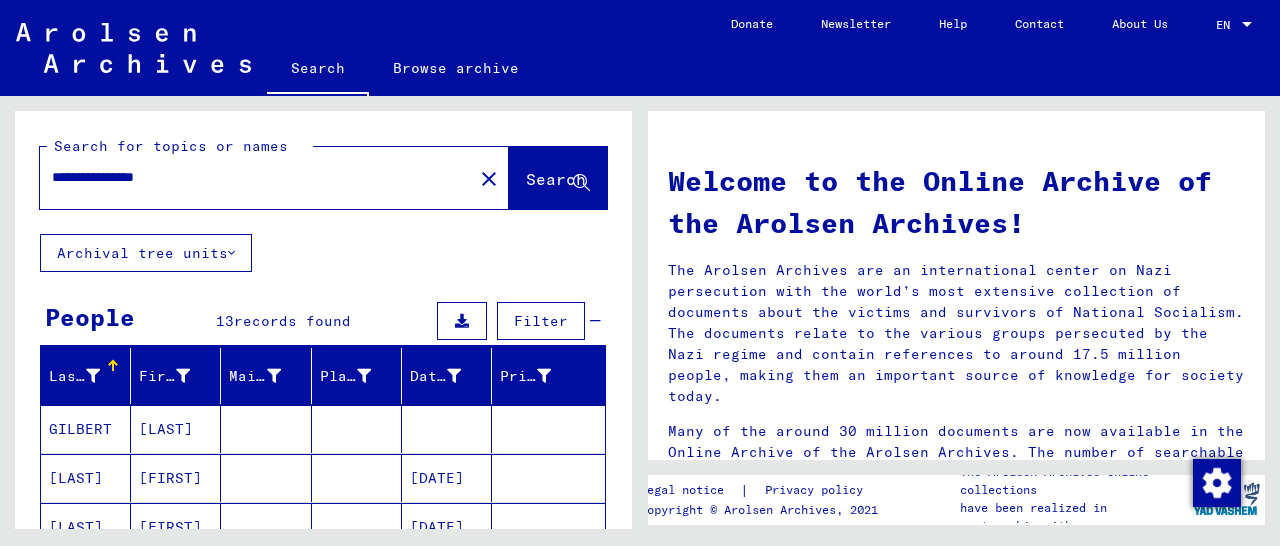 click on "**********" at bounding box center [250, 177] 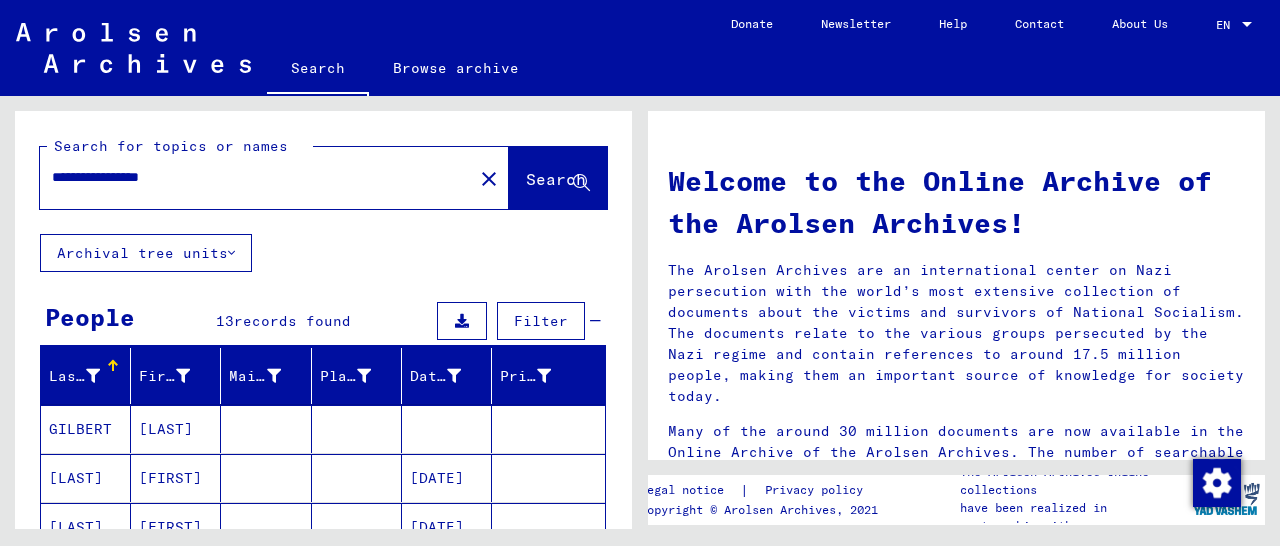 type on "**********" 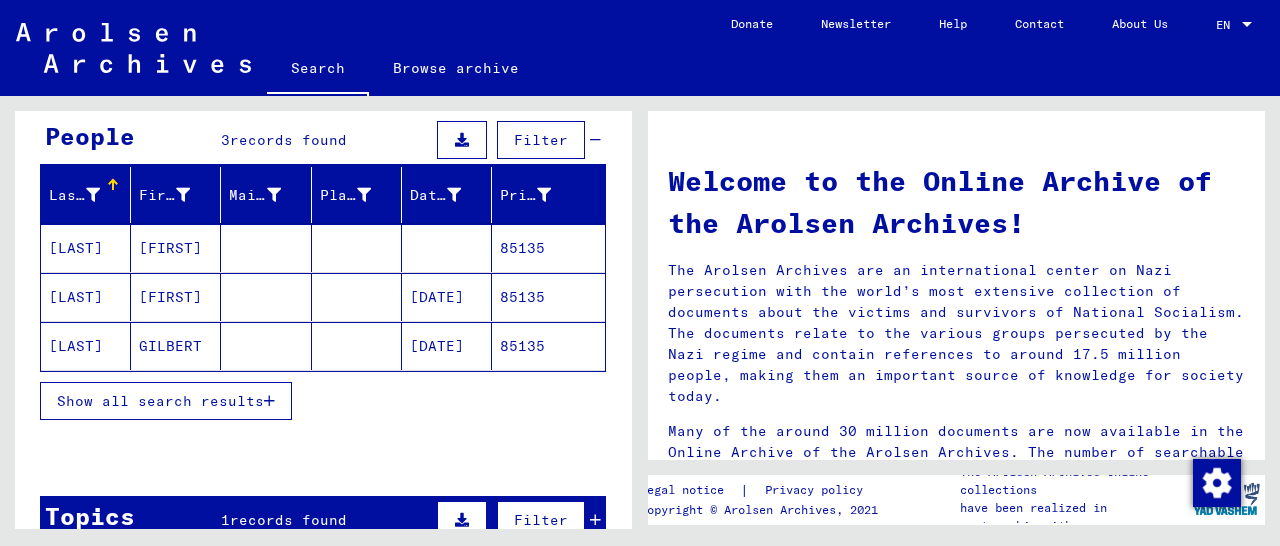 scroll, scrollTop: 208, scrollLeft: 0, axis: vertical 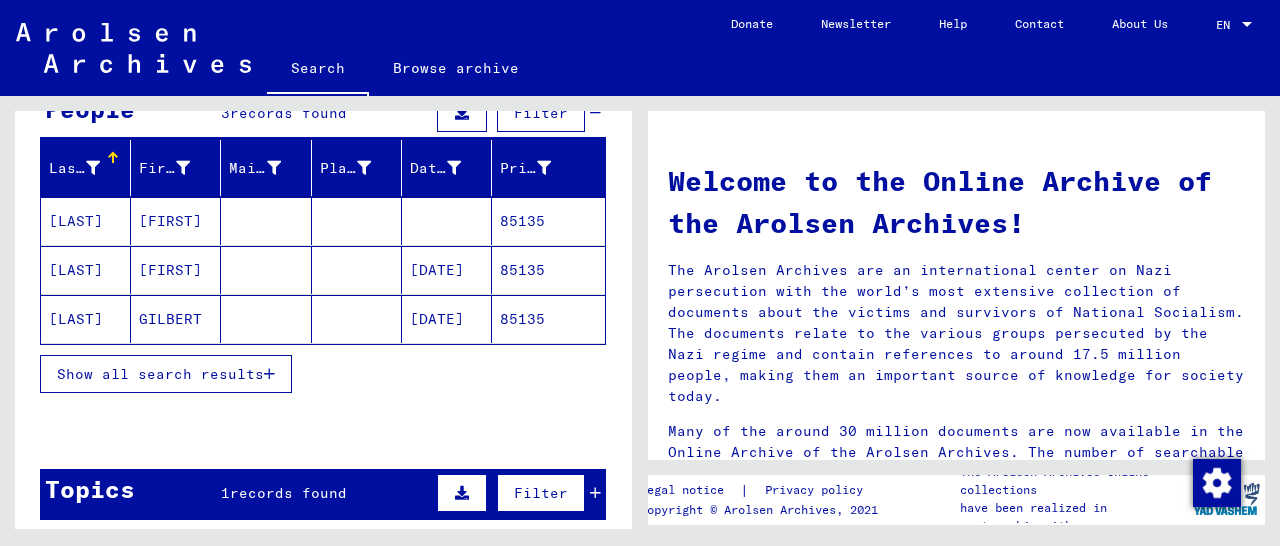 click on "85135" 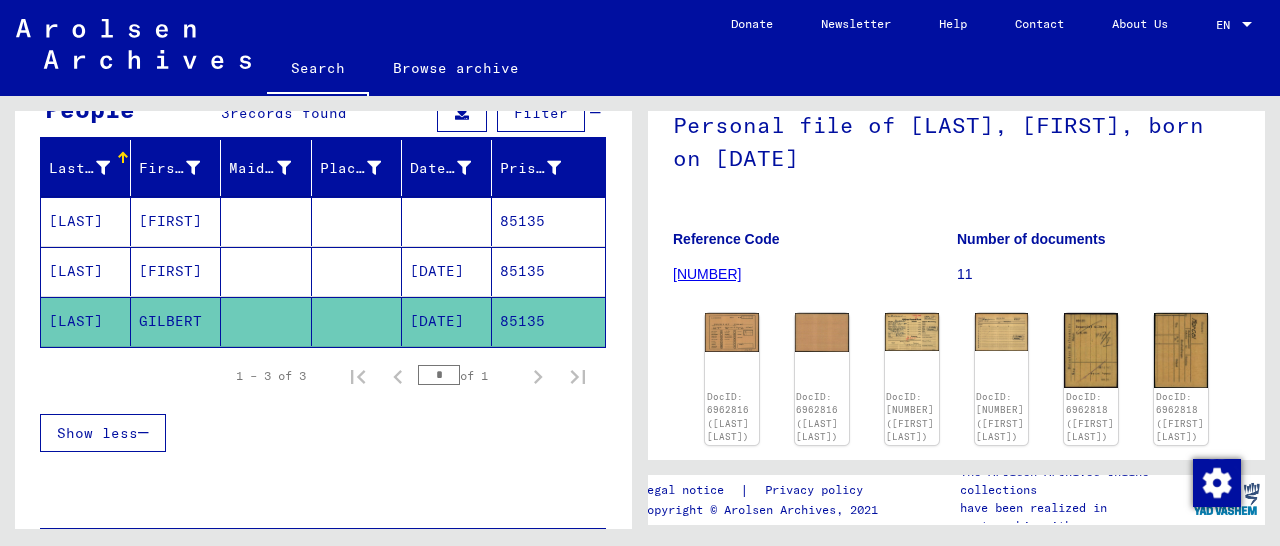 scroll, scrollTop: 208, scrollLeft: 0, axis: vertical 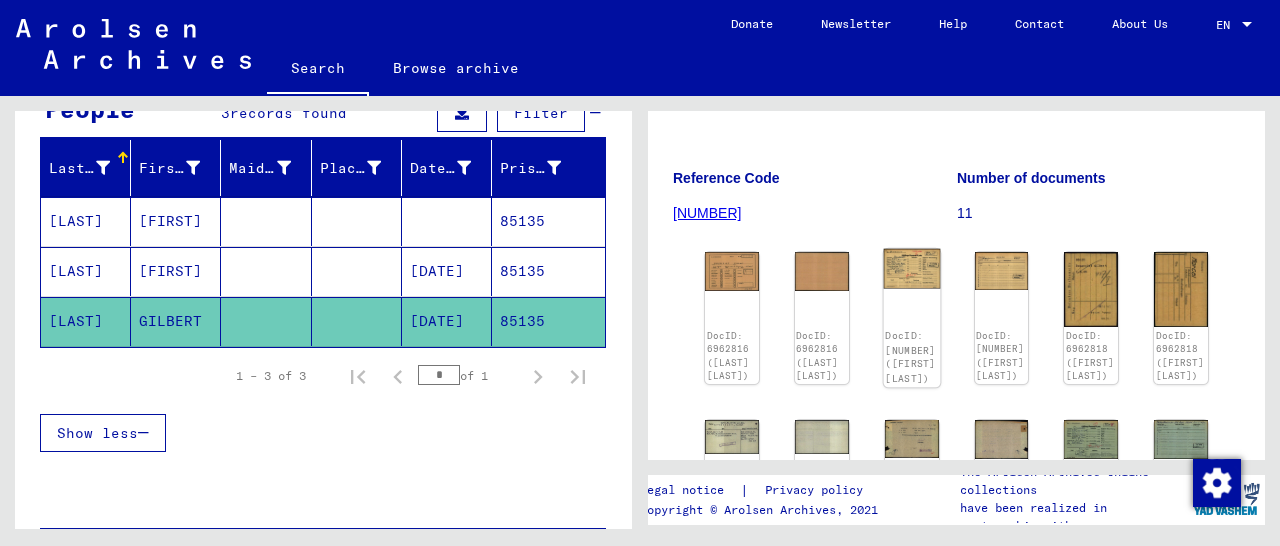 click 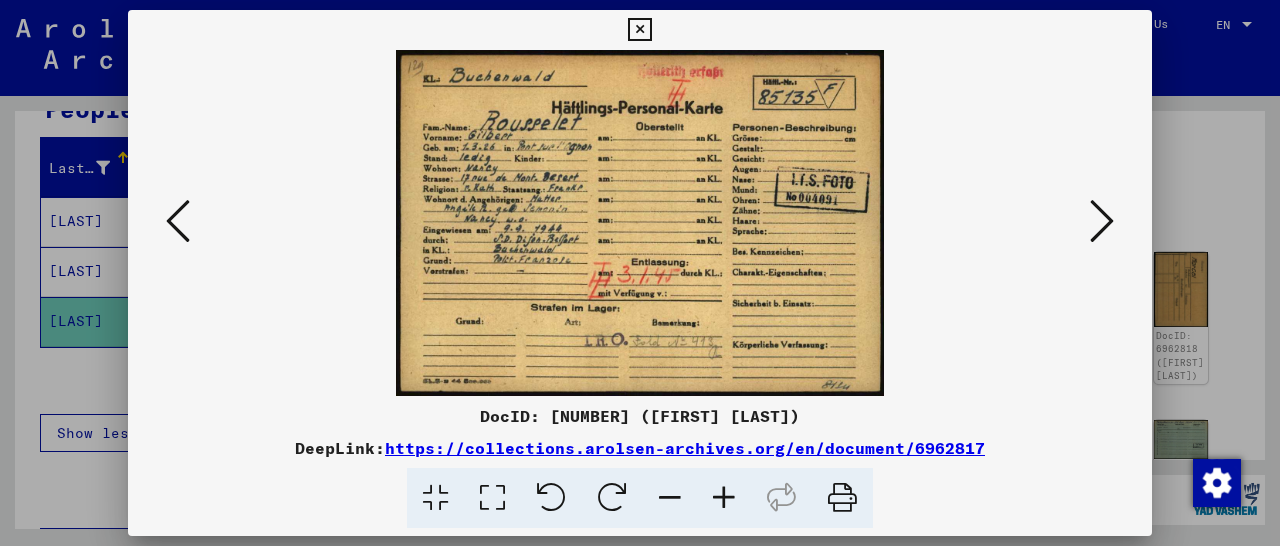 click at bounding box center [639, 30] 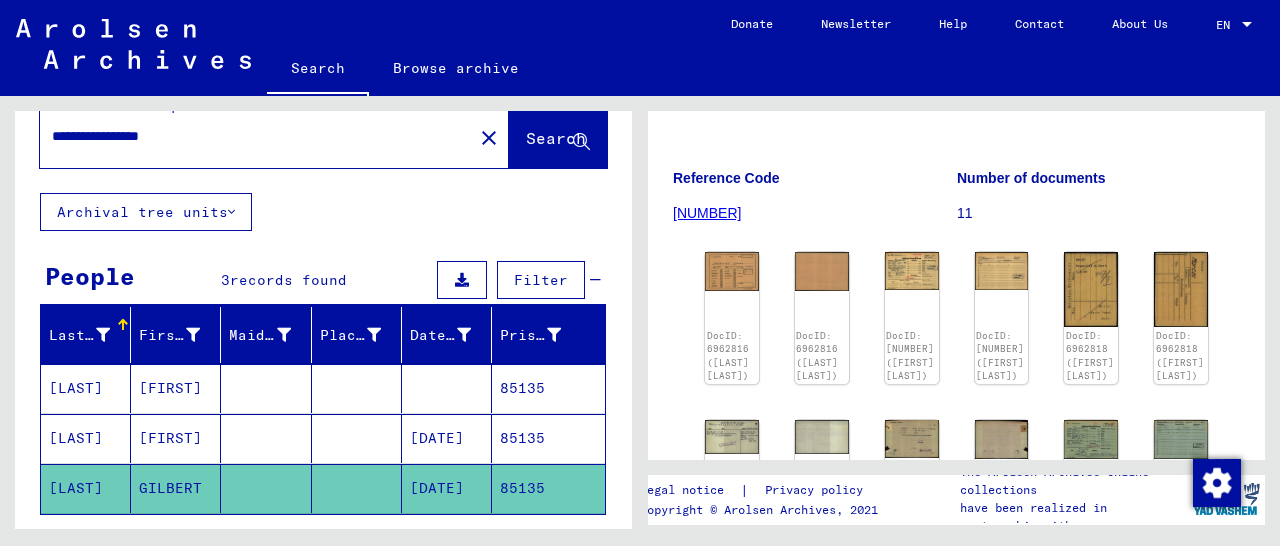 scroll, scrollTop: 0, scrollLeft: 0, axis: both 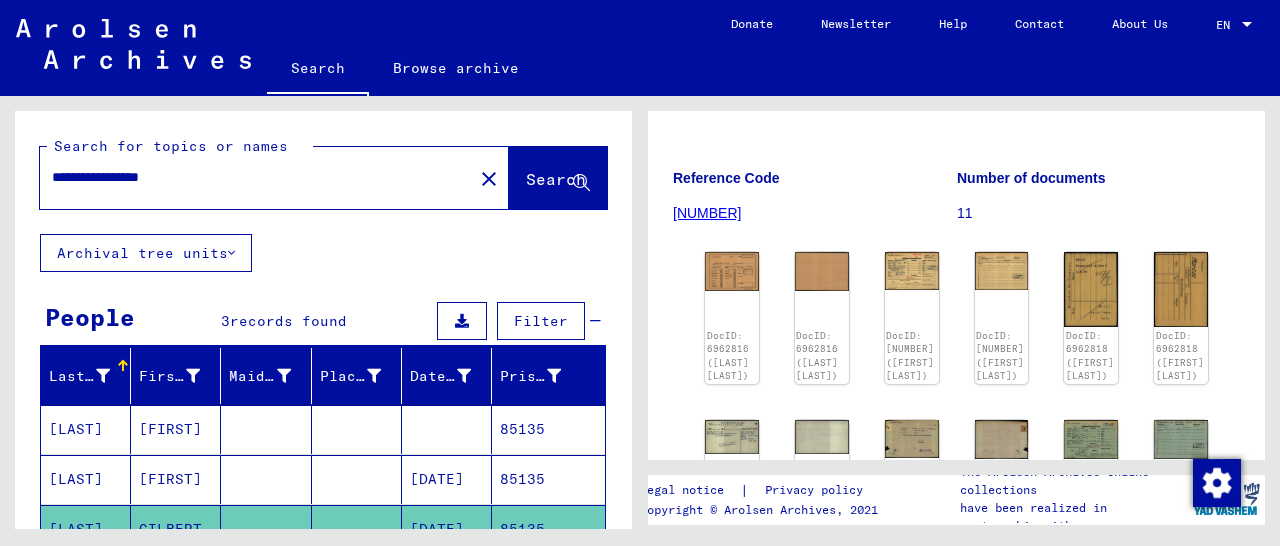 drag, startPoint x: 205, startPoint y: 184, endPoint x: 0, endPoint y: 186, distance: 205.00975 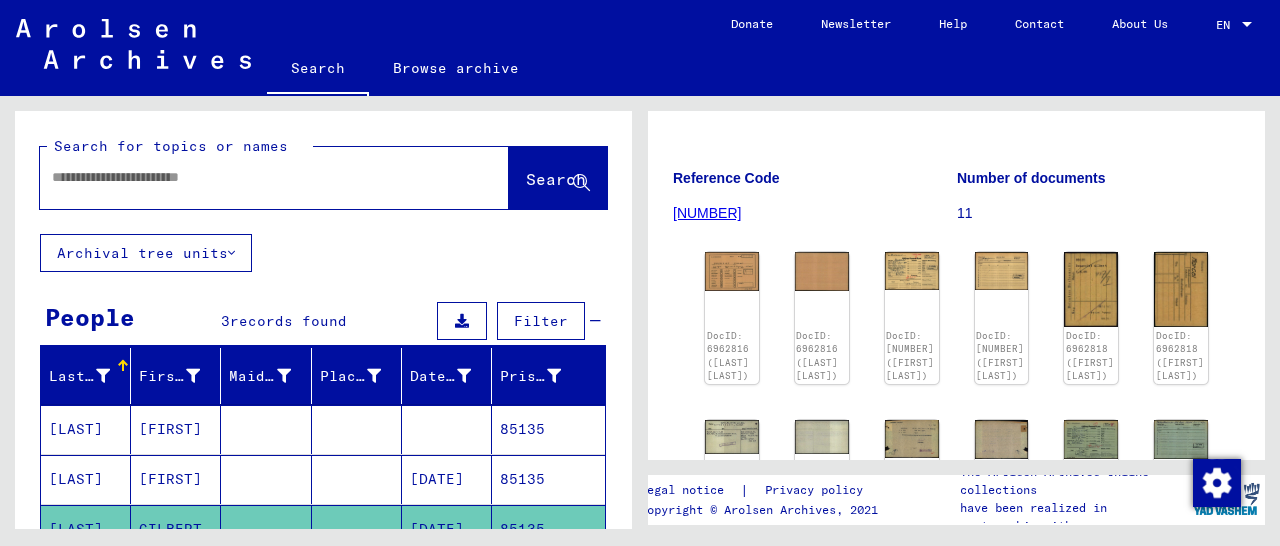 paste on "**********" 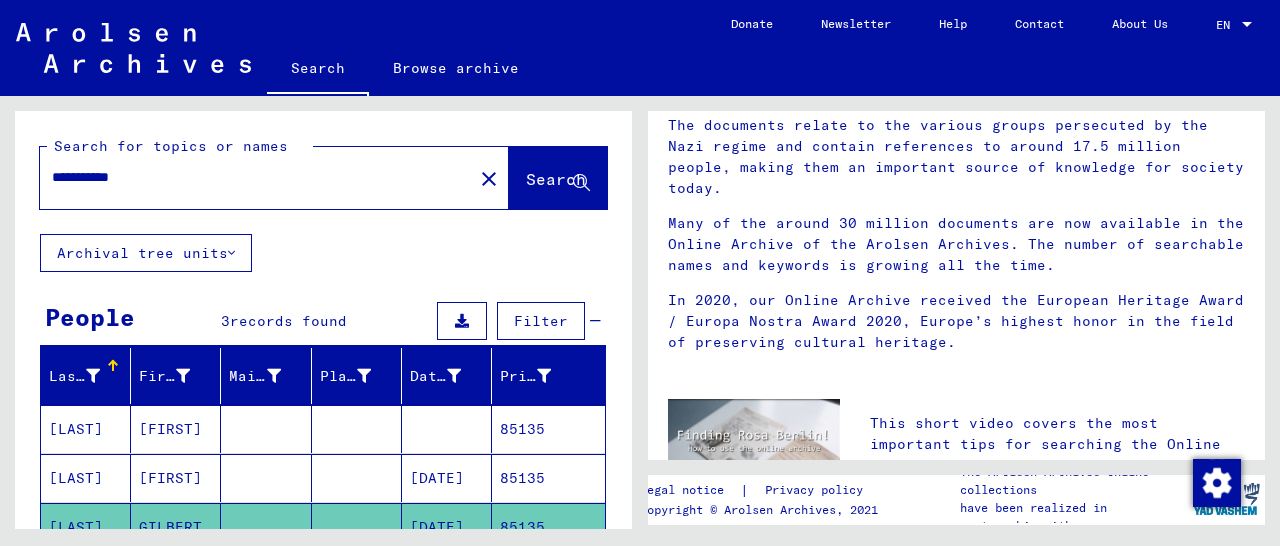 scroll, scrollTop: 0, scrollLeft: 0, axis: both 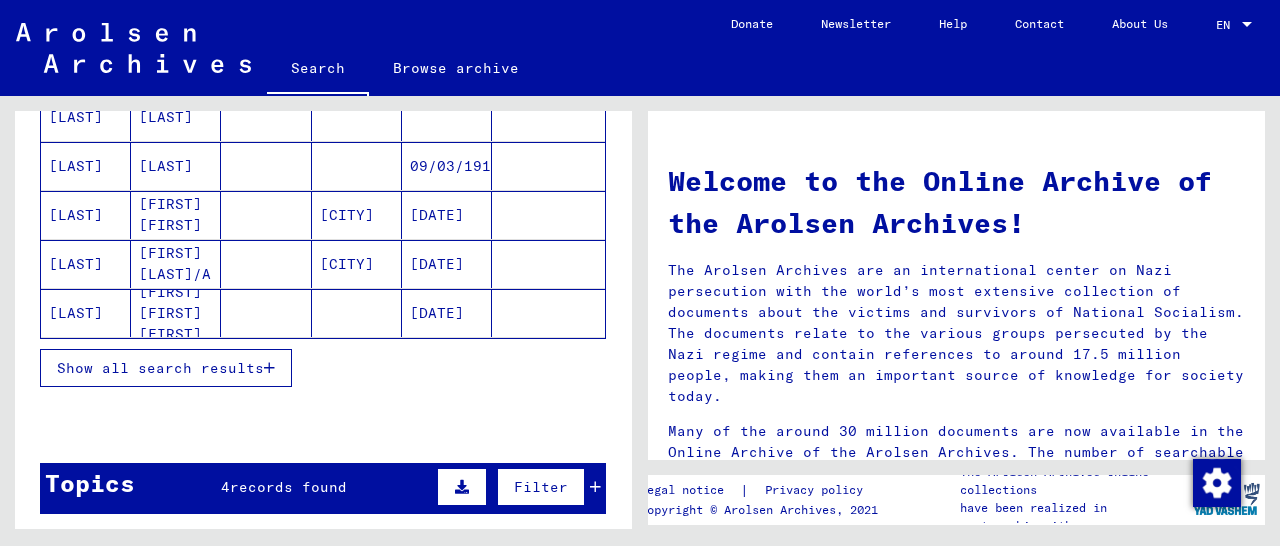 click at bounding box center (269, 368) 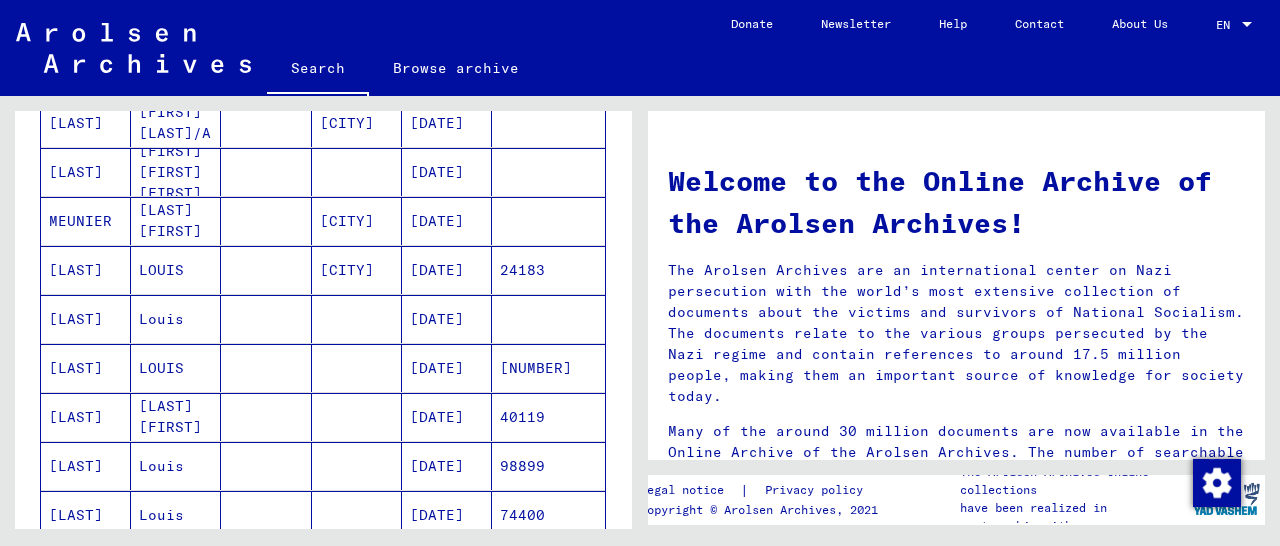 scroll, scrollTop: 520, scrollLeft: 0, axis: vertical 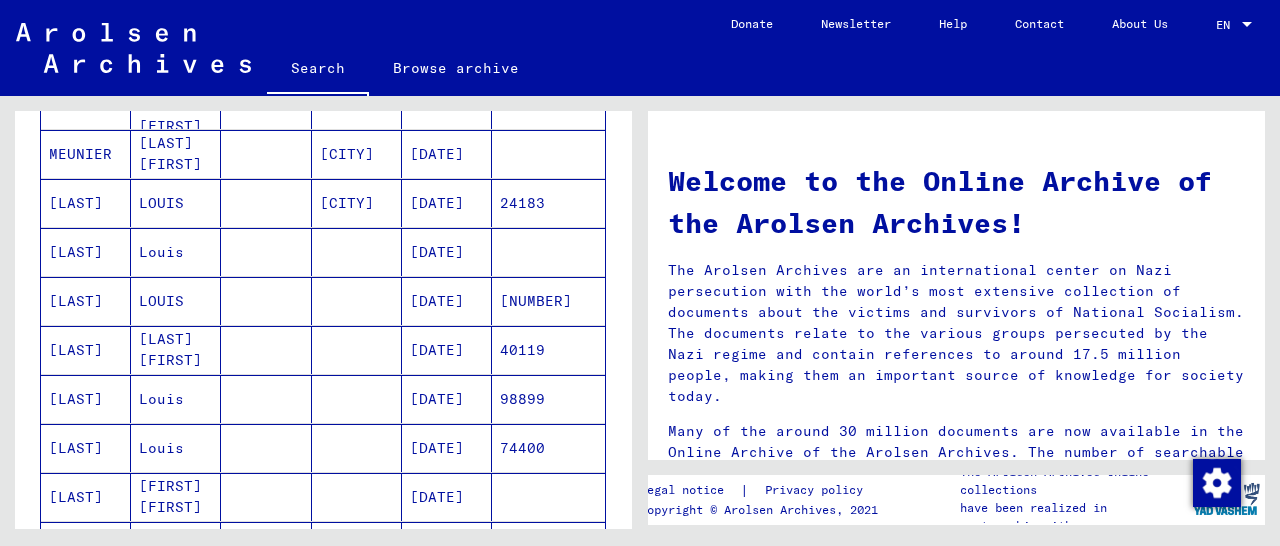click on "24183" at bounding box center (548, 252) 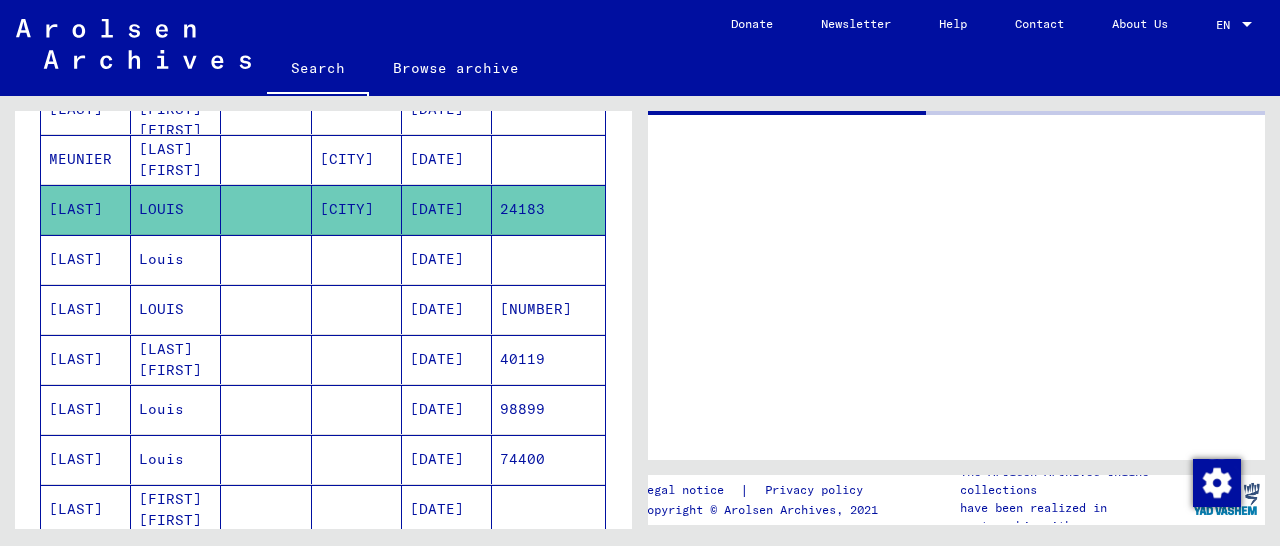 scroll, scrollTop: 523, scrollLeft: 0, axis: vertical 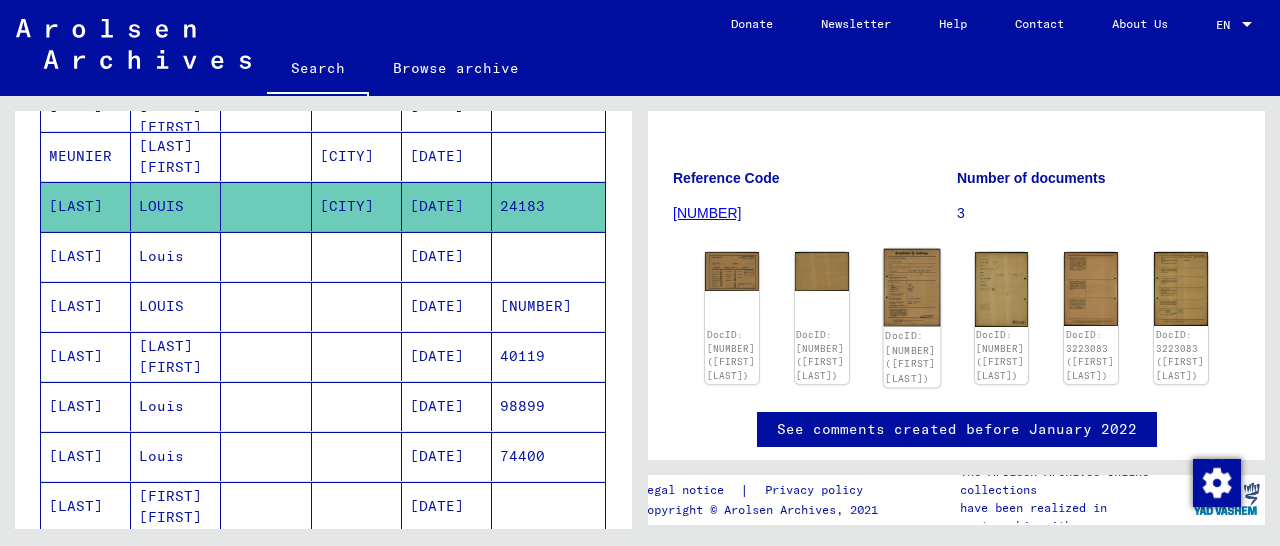 click 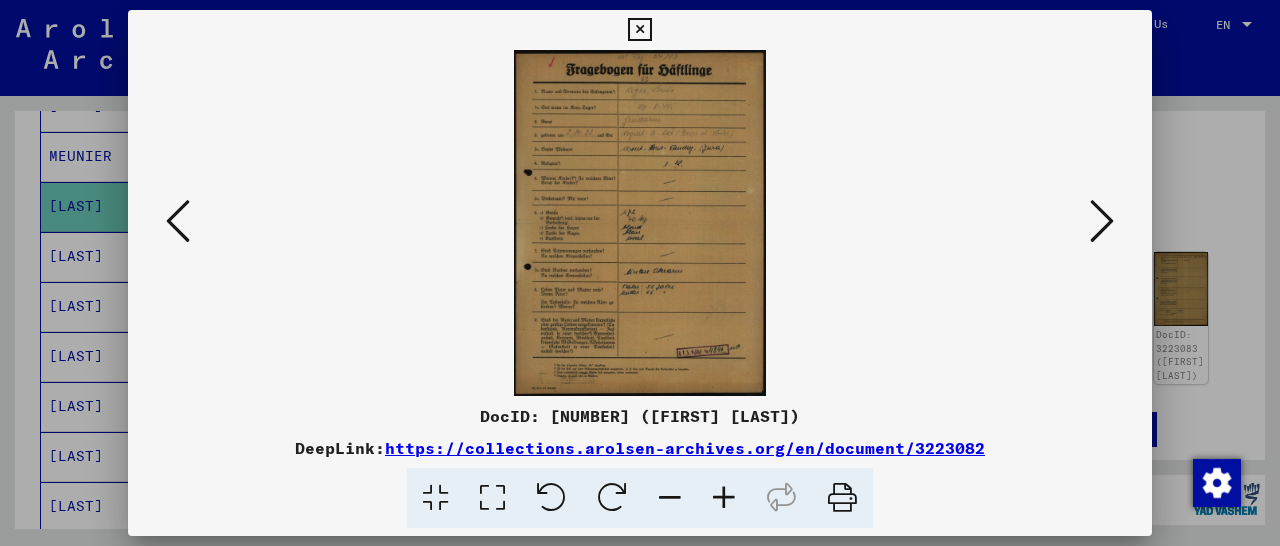 click at bounding box center [724, 498] 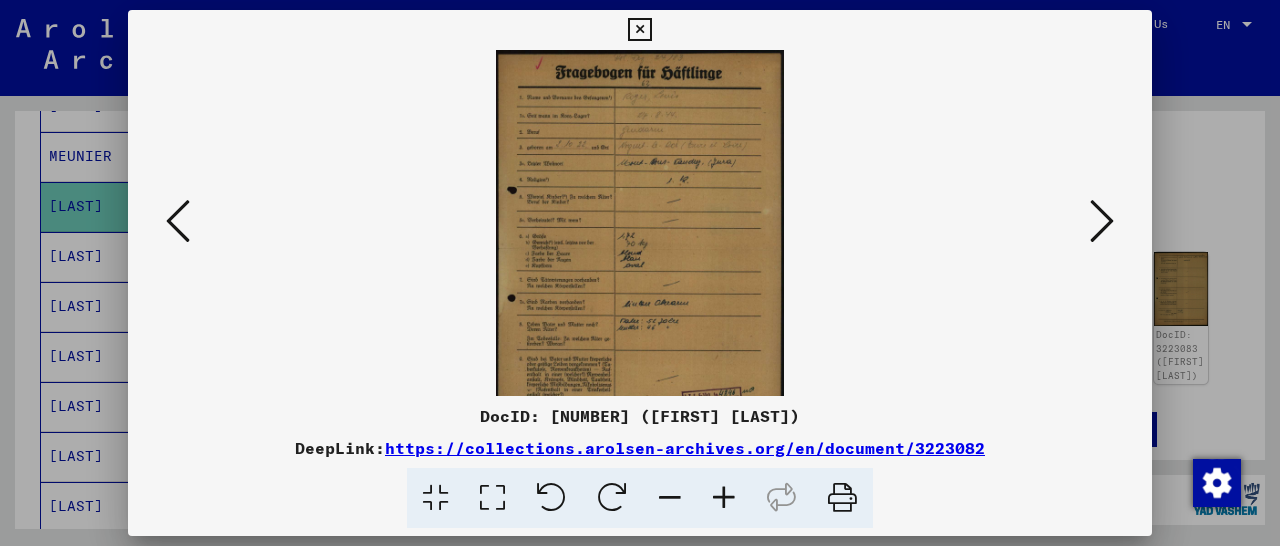 click at bounding box center (724, 498) 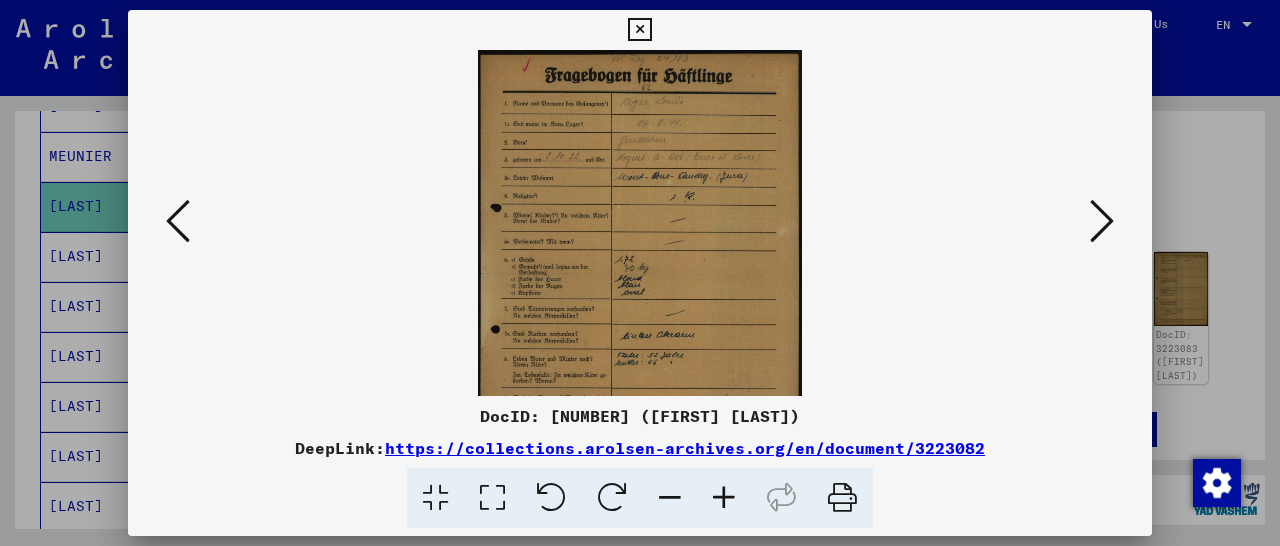 click at bounding box center (724, 498) 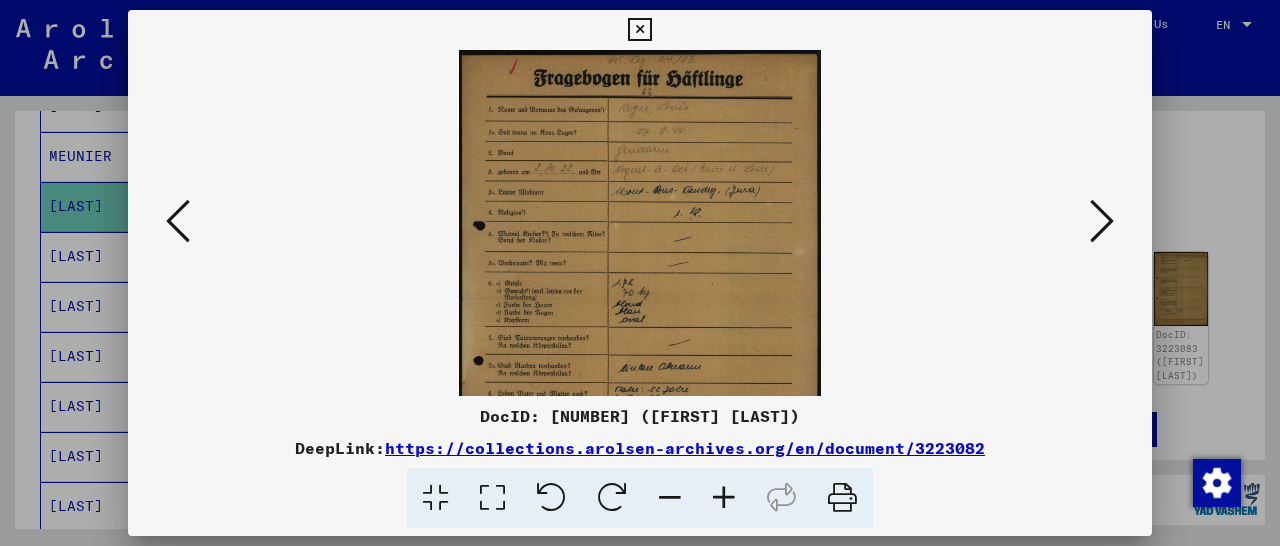 click at bounding box center [724, 498] 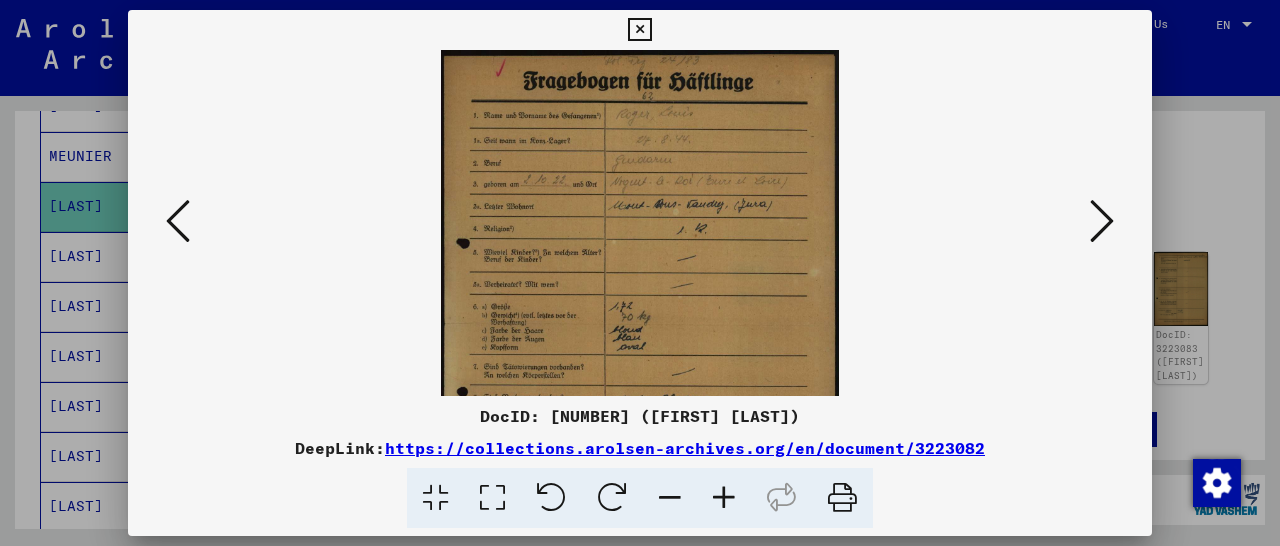 click at bounding box center (724, 498) 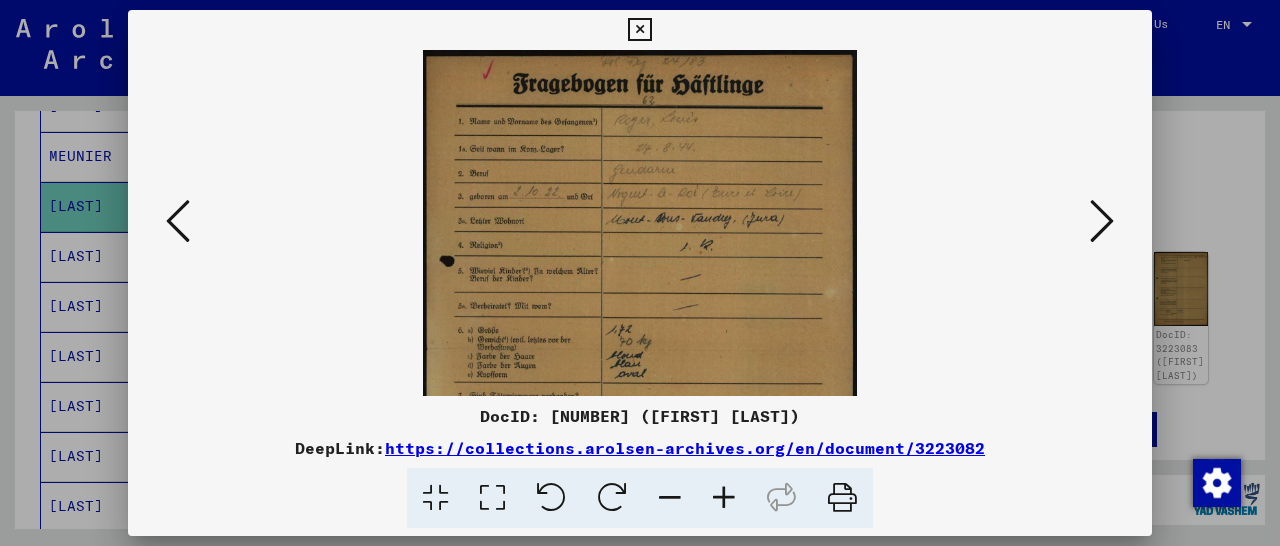 click at bounding box center [724, 498] 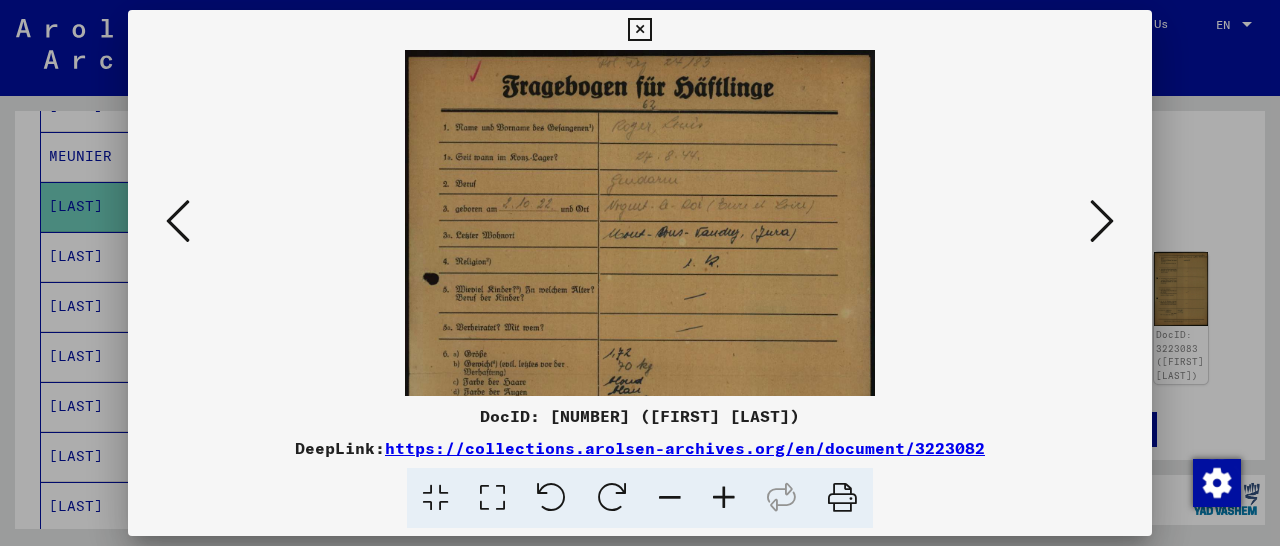 click at bounding box center [639, 30] 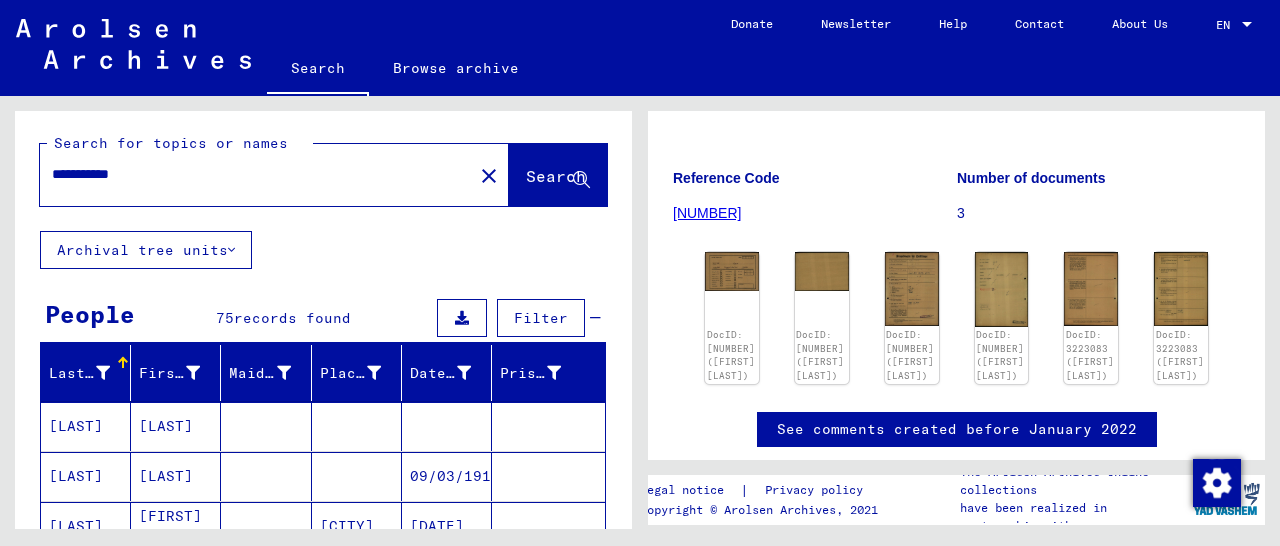 scroll, scrollTop: 0, scrollLeft: 0, axis: both 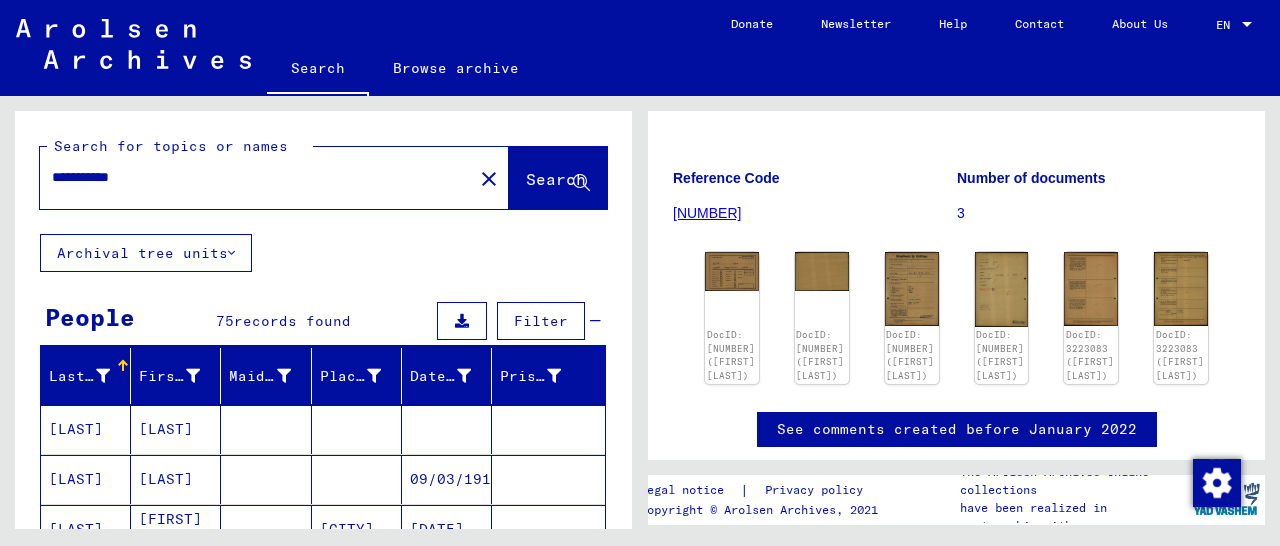 drag, startPoint x: 193, startPoint y: 173, endPoint x: 29, endPoint y: 183, distance: 164.3046 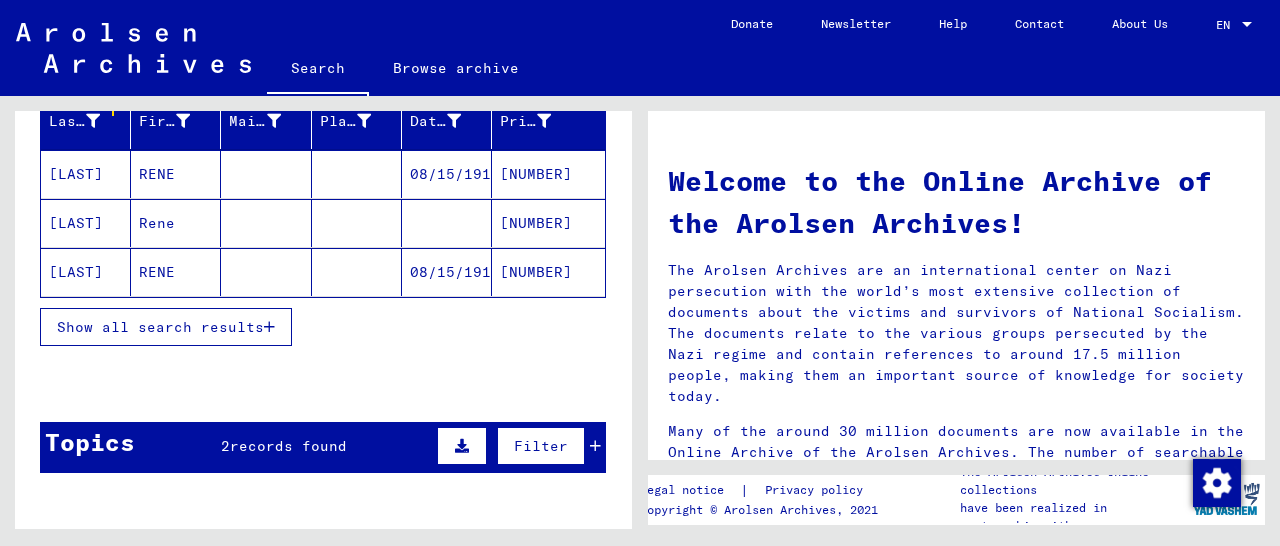scroll, scrollTop: 312, scrollLeft: 0, axis: vertical 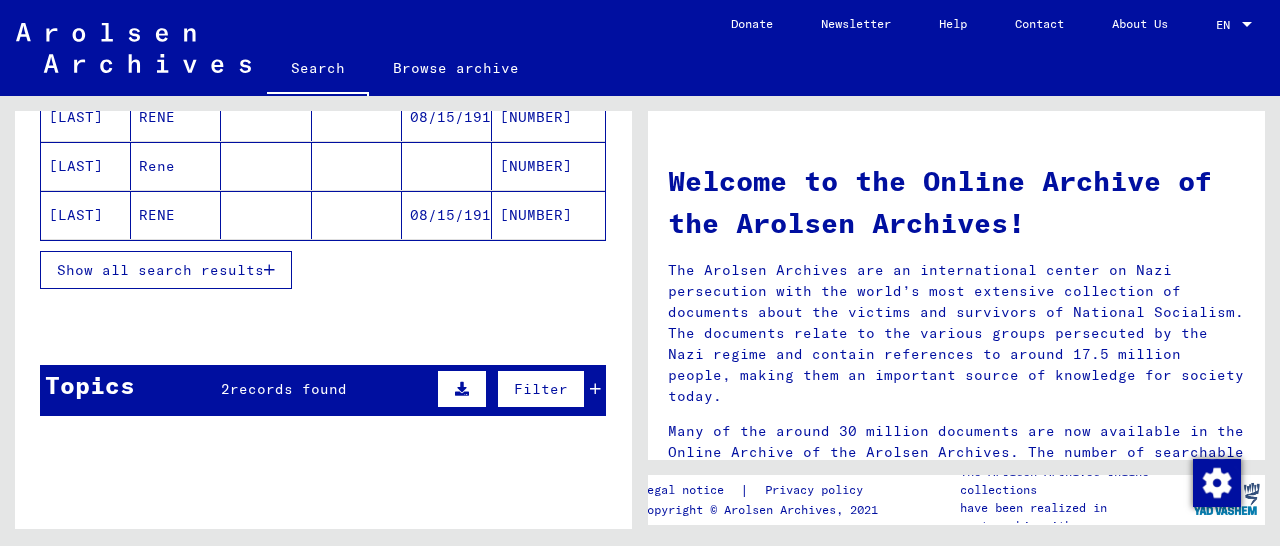 click on "[NUMBER]" 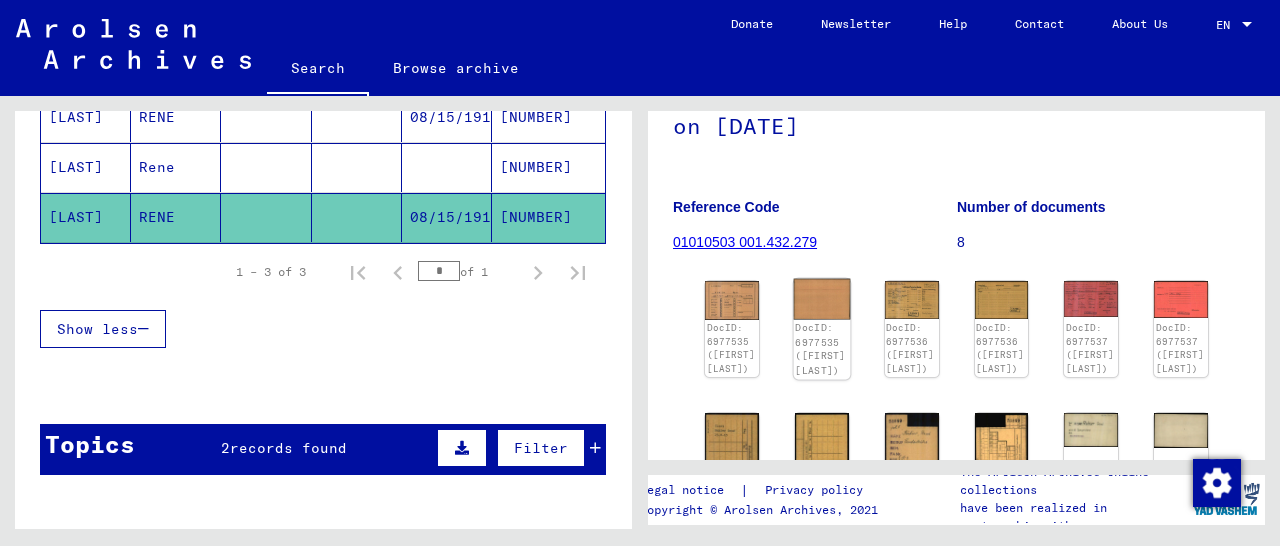 scroll, scrollTop: 312, scrollLeft: 0, axis: vertical 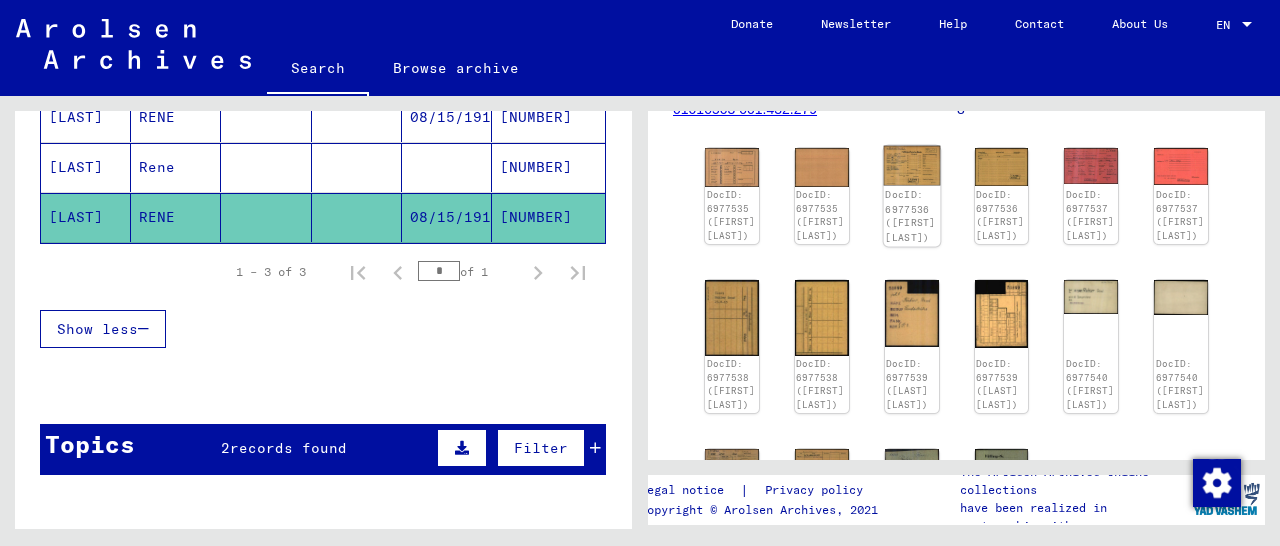 click 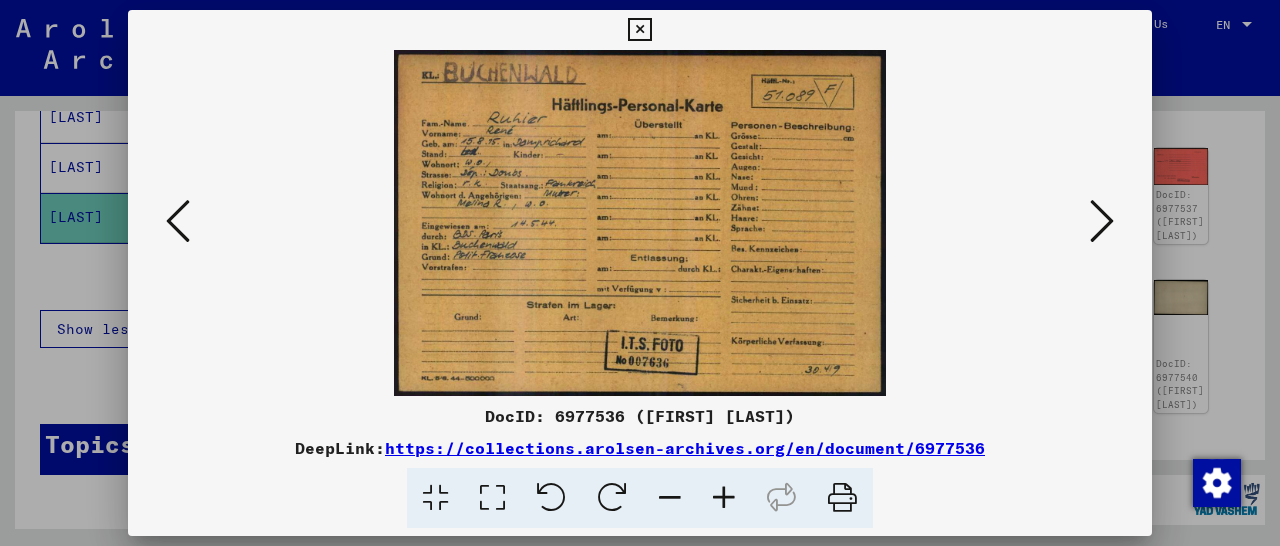 click at bounding box center [639, 30] 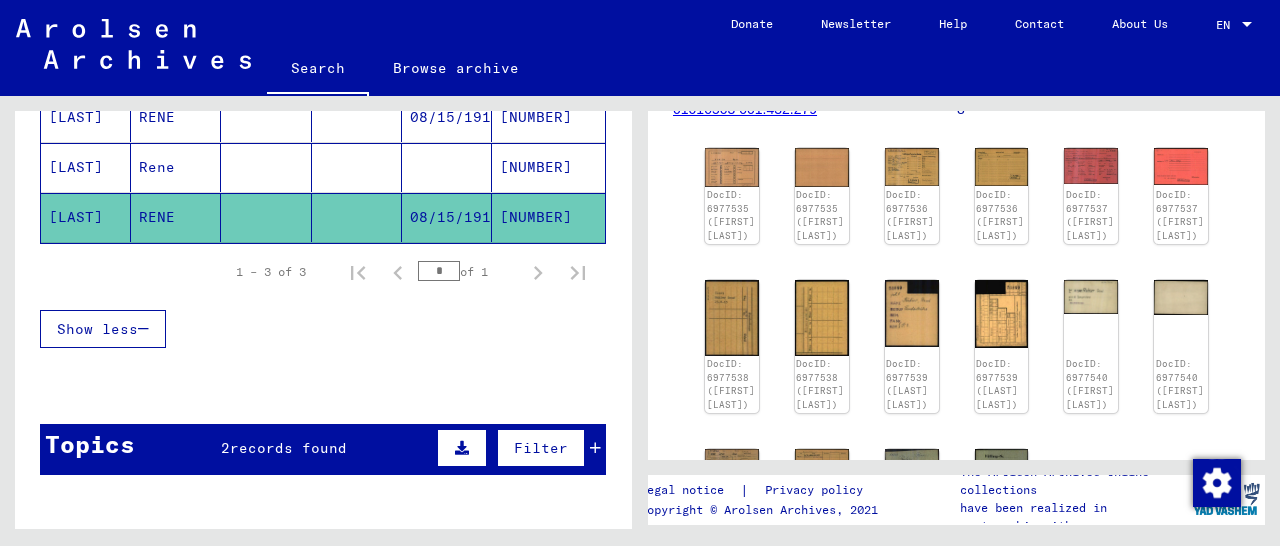 scroll, scrollTop: 0, scrollLeft: 0, axis: both 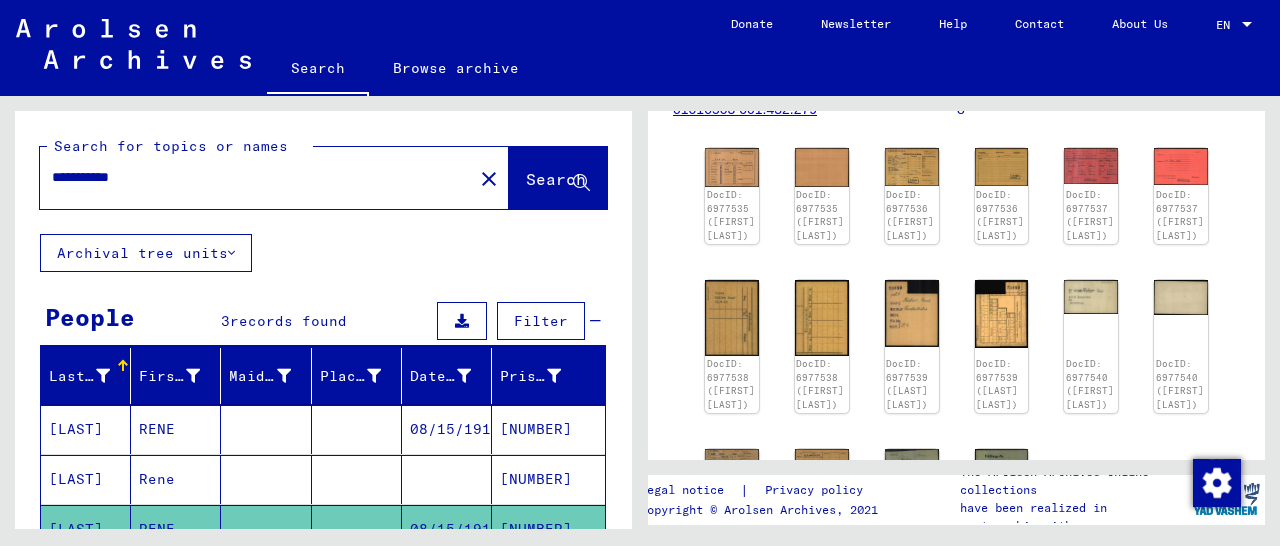 drag, startPoint x: 180, startPoint y: 179, endPoint x: 8, endPoint y: 193, distance: 172.56883 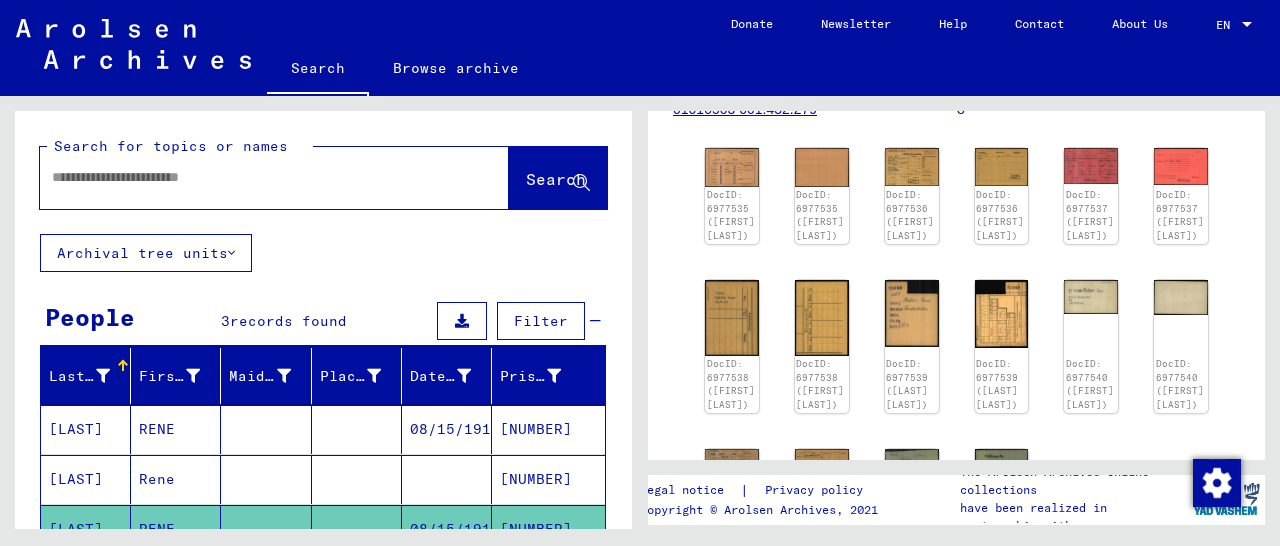 paste on "**********" 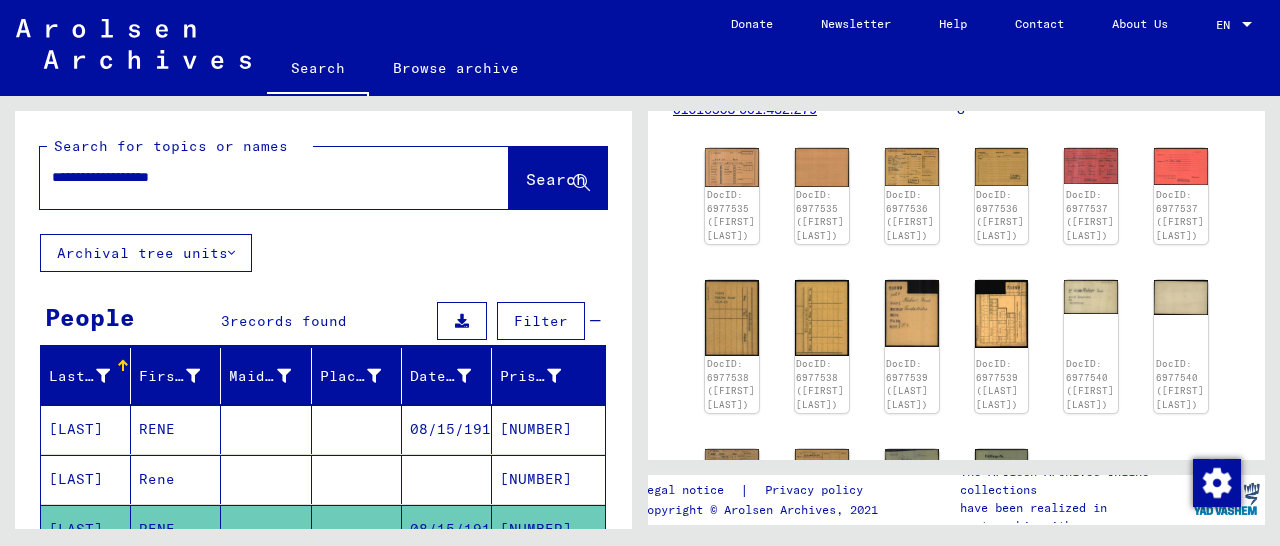 type on "**********" 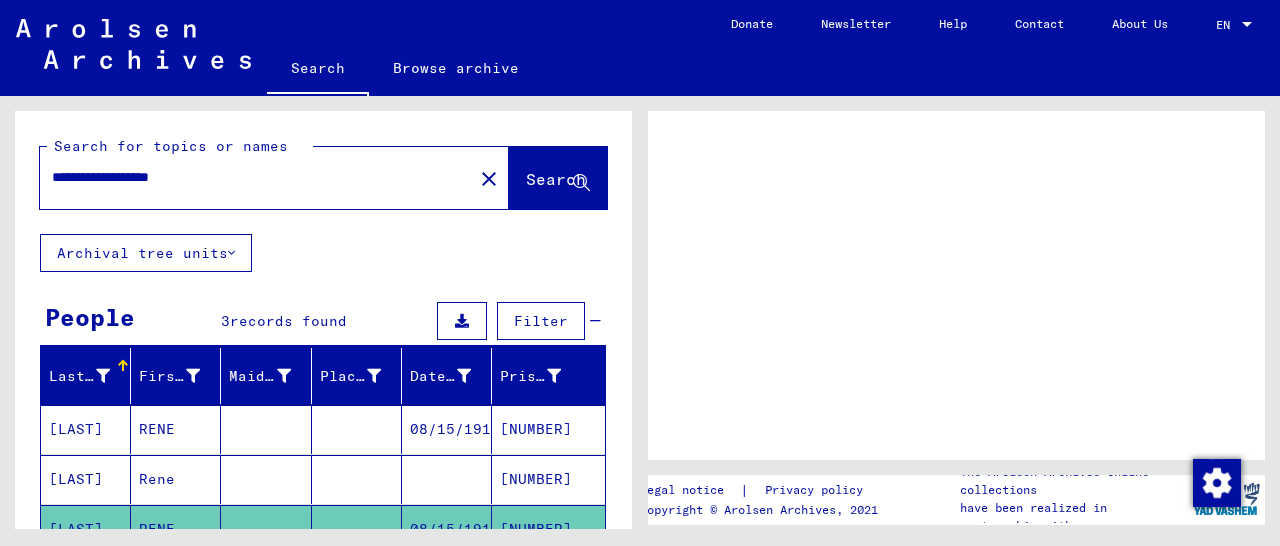 scroll, scrollTop: 0, scrollLeft: 0, axis: both 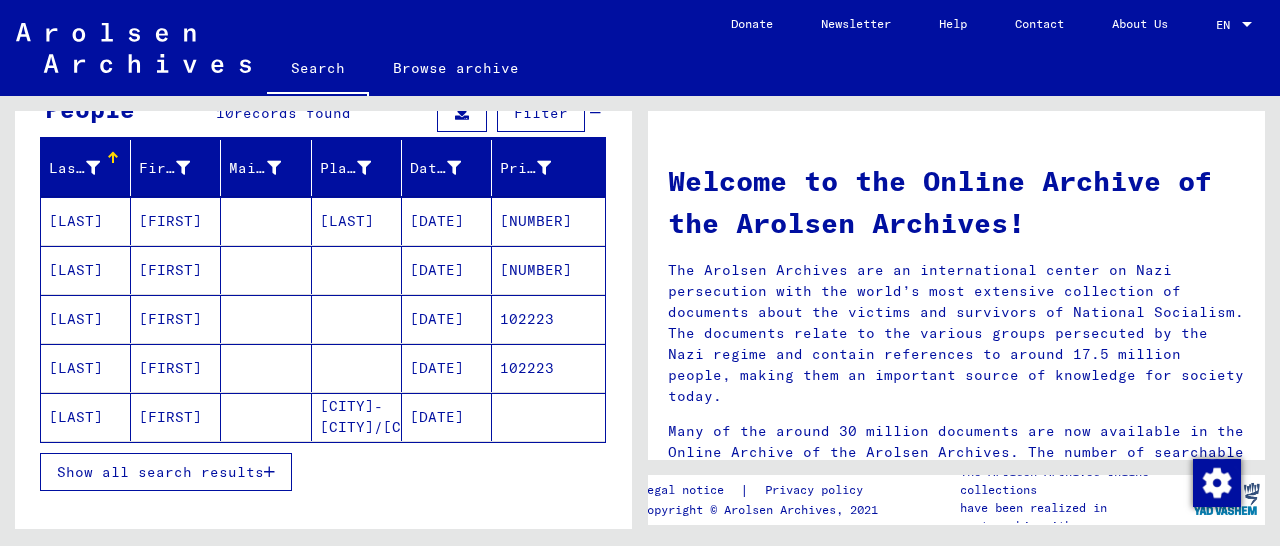 click on "[NUMBER]" at bounding box center (548, 270) 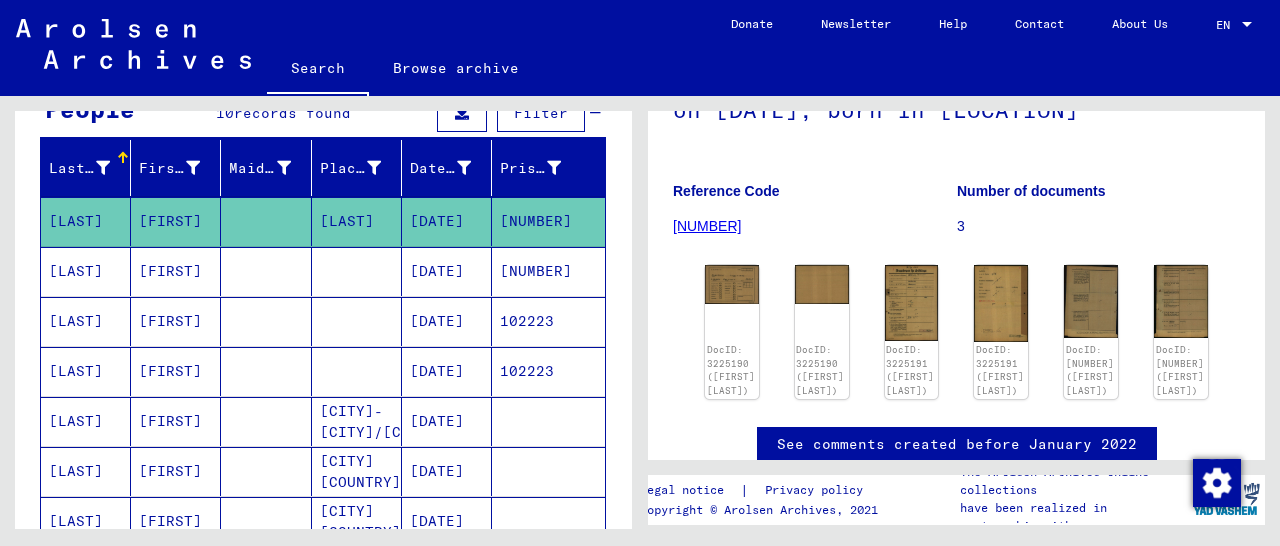 scroll, scrollTop: 219, scrollLeft: 0, axis: vertical 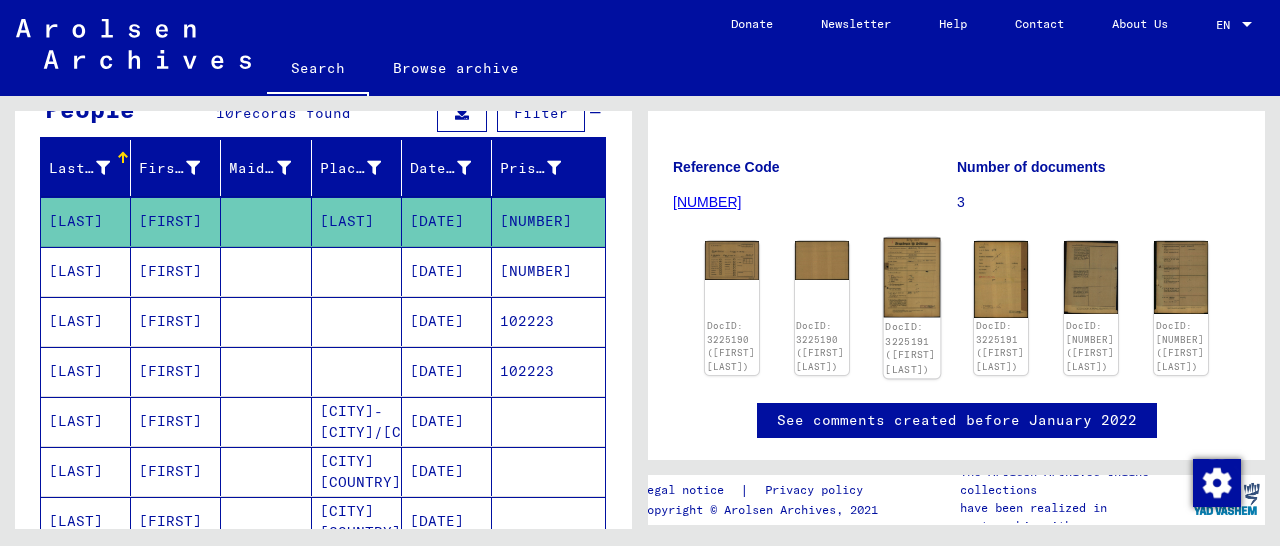 click 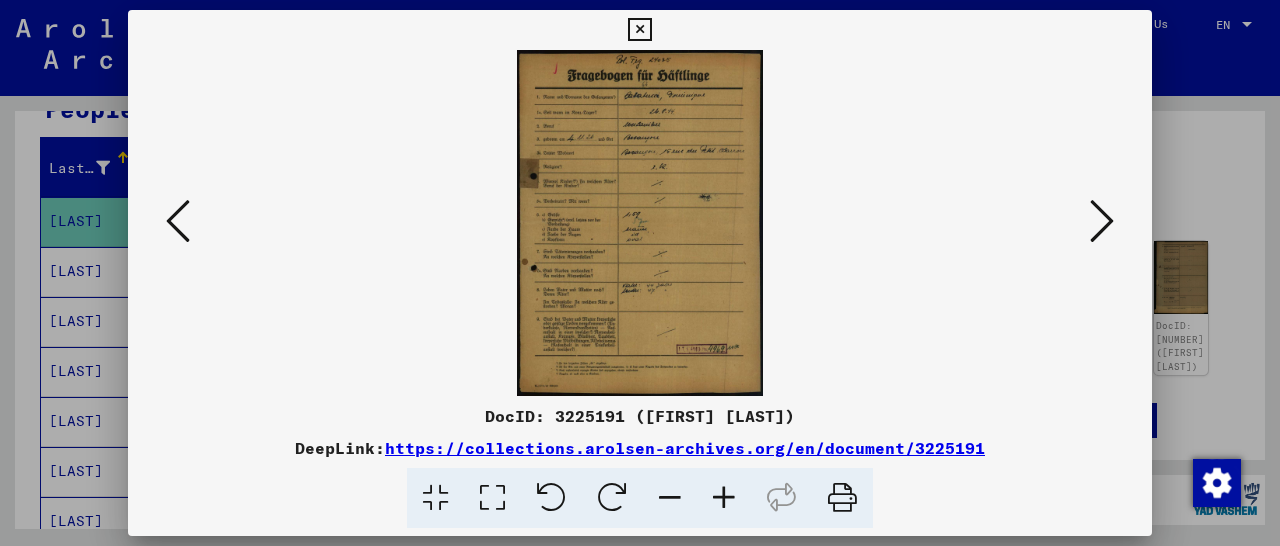 click at bounding box center (724, 498) 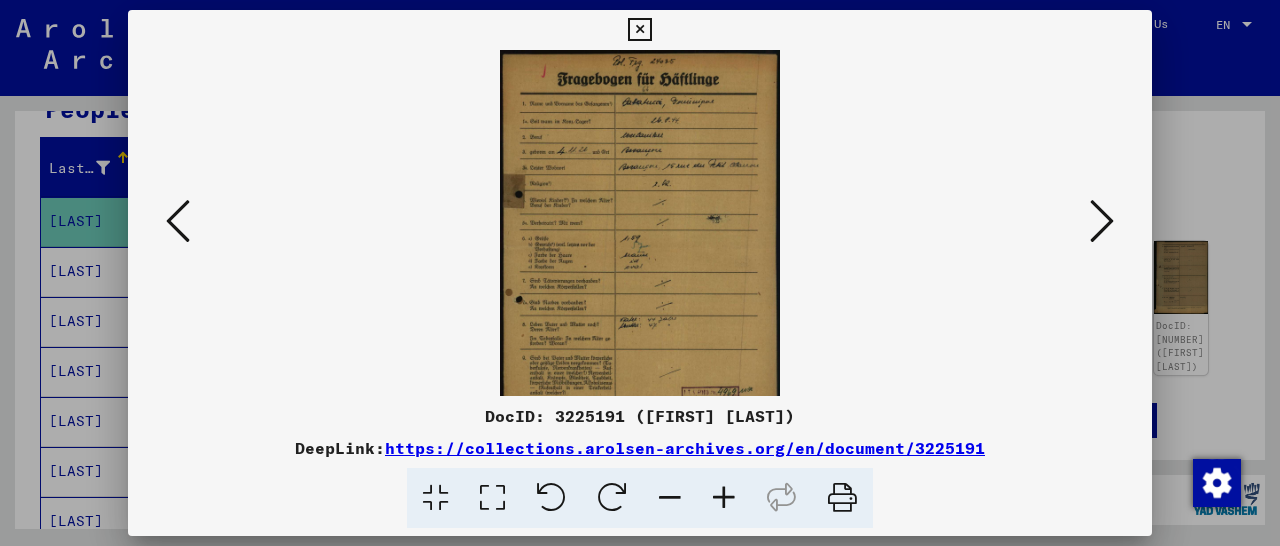 click at bounding box center (724, 498) 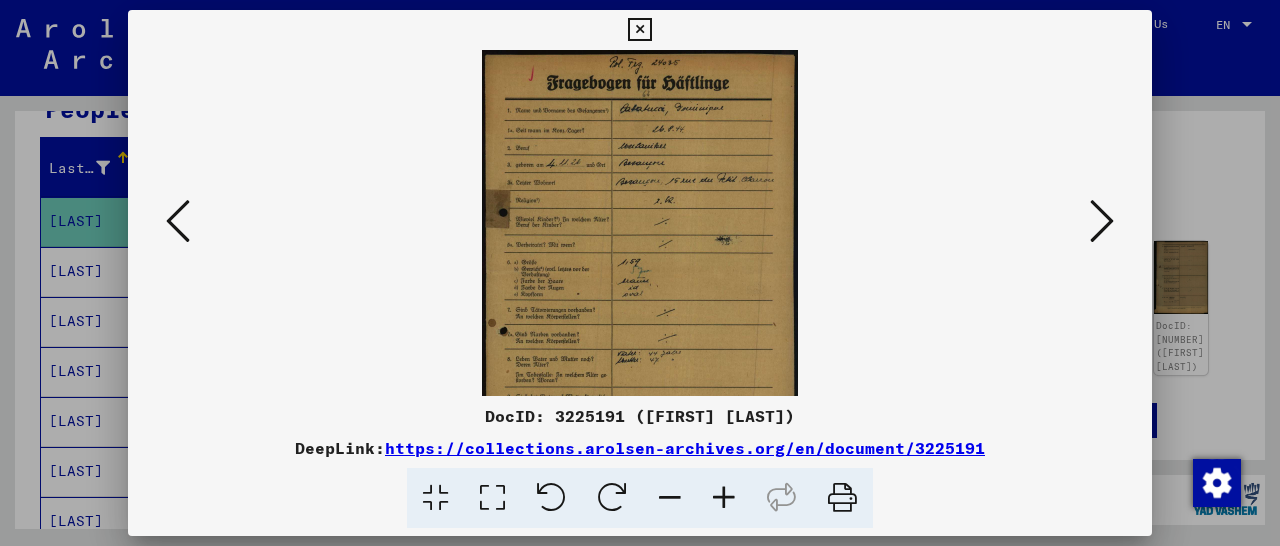 click at bounding box center (724, 498) 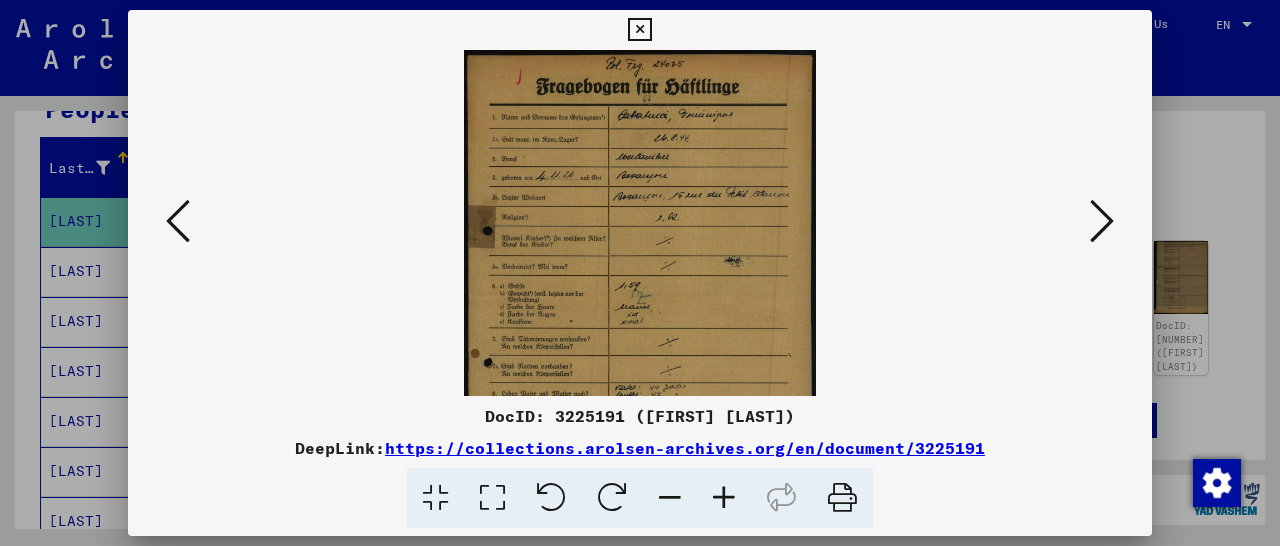 click at bounding box center [724, 498] 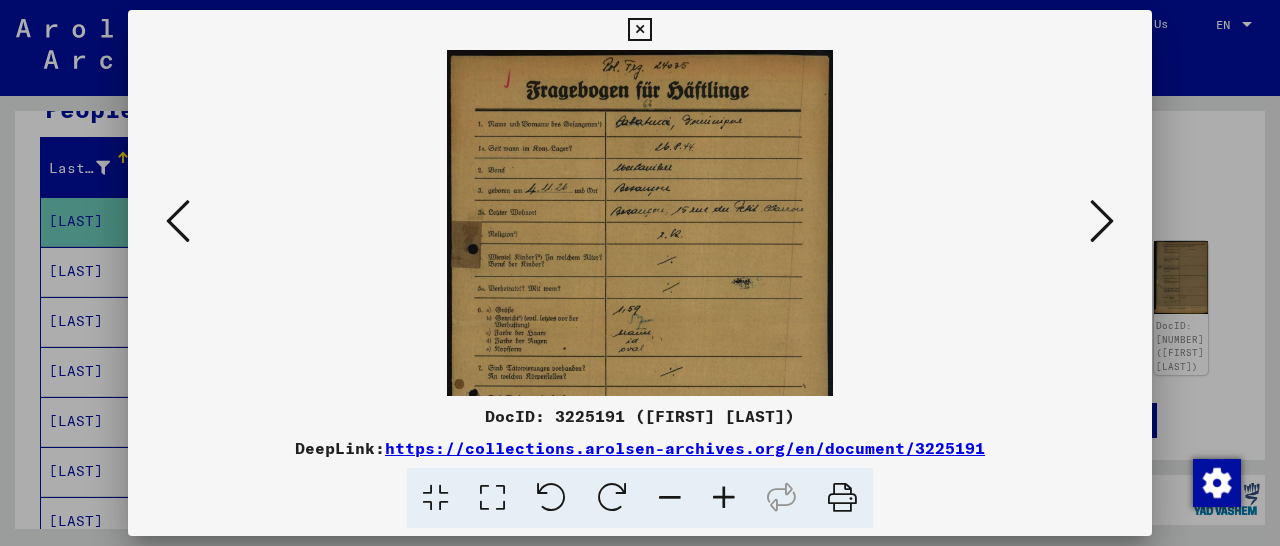 click at bounding box center (724, 498) 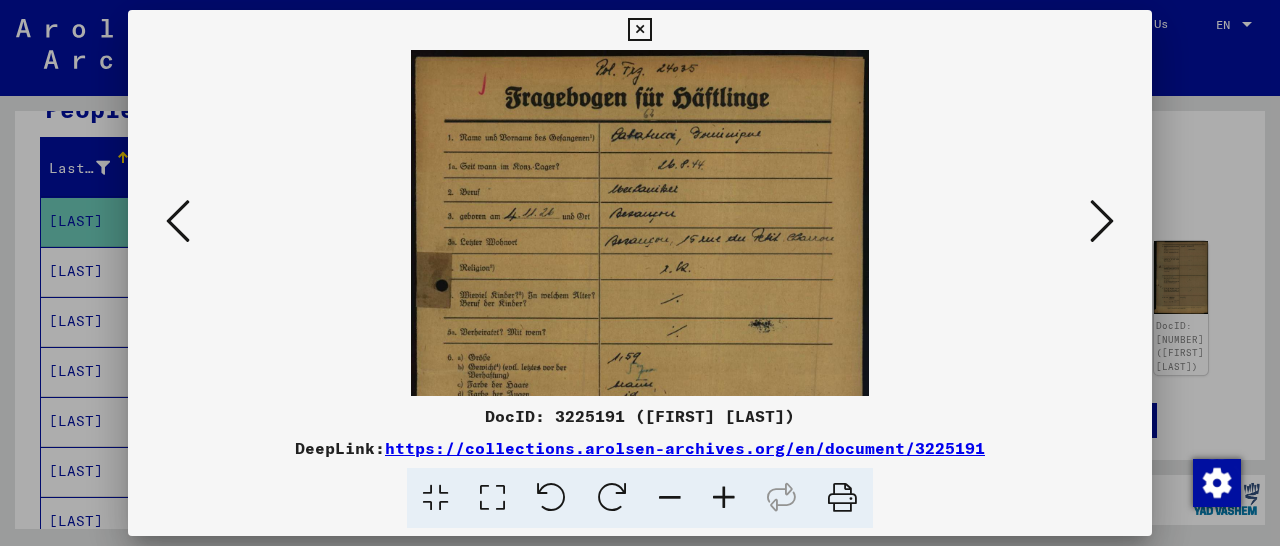 click at bounding box center [724, 498] 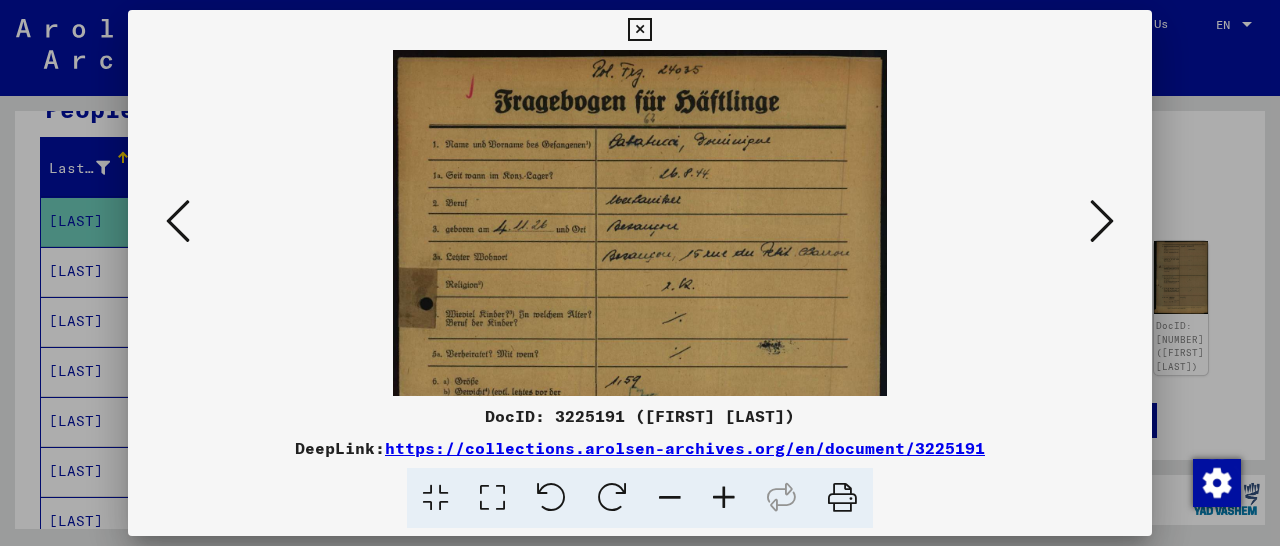 click at bounding box center (724, 498) 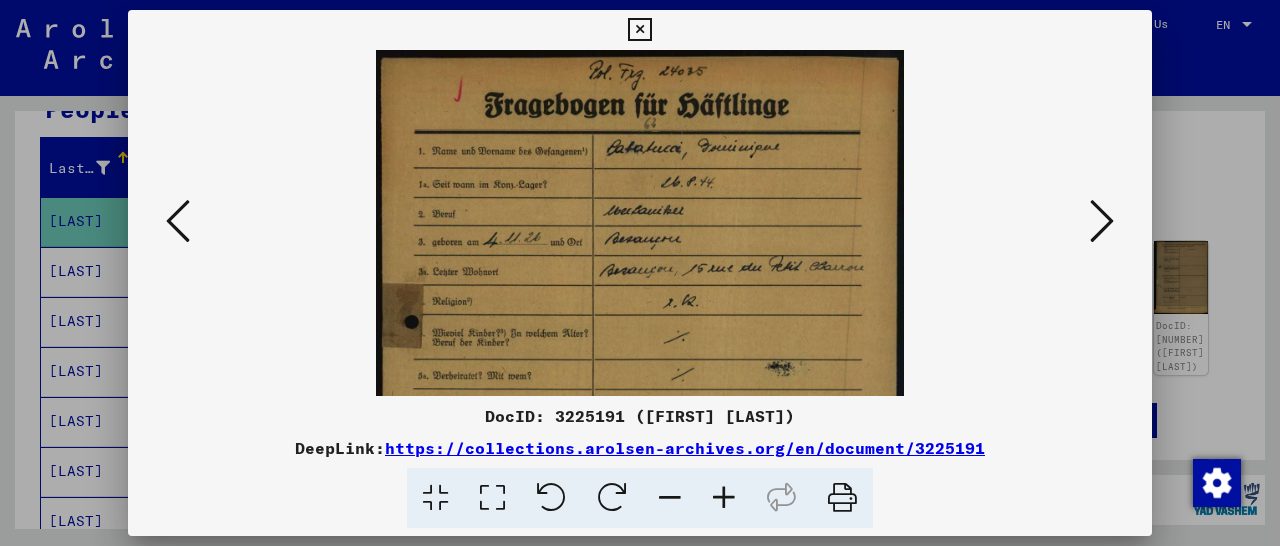 click at bounding box center [724, 498] 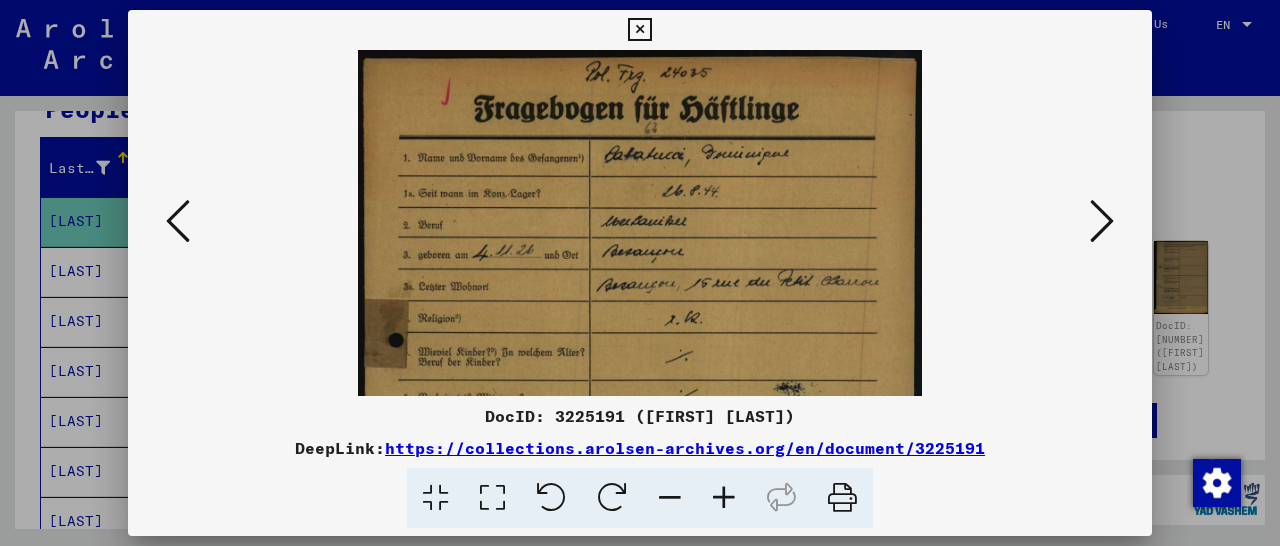 click at bounding box center (724, 498) 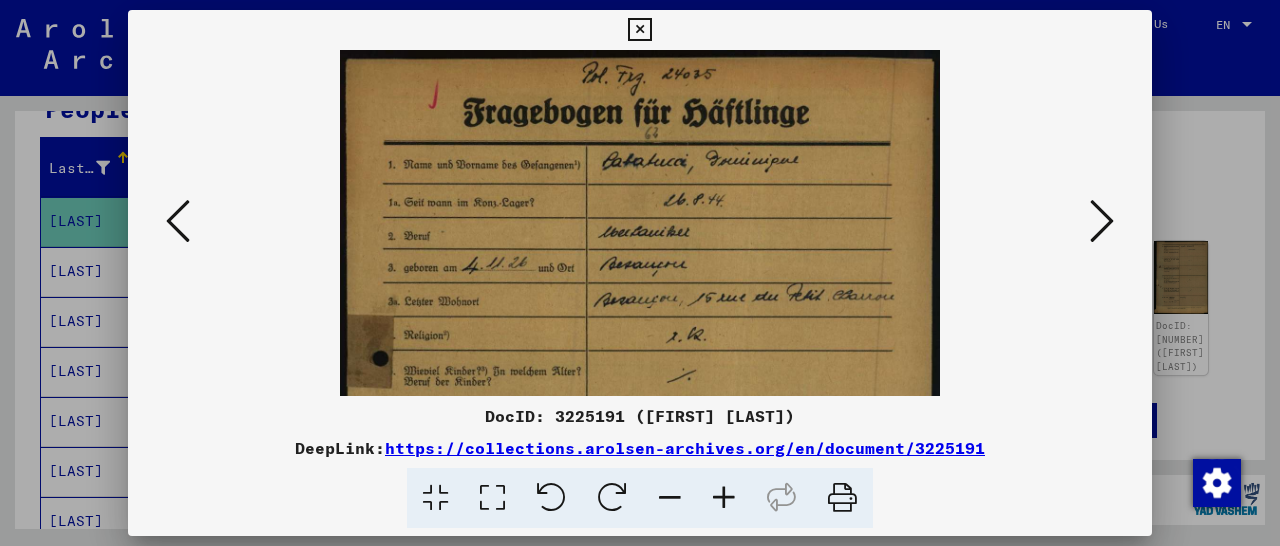 click at bounding box center [724, 498] 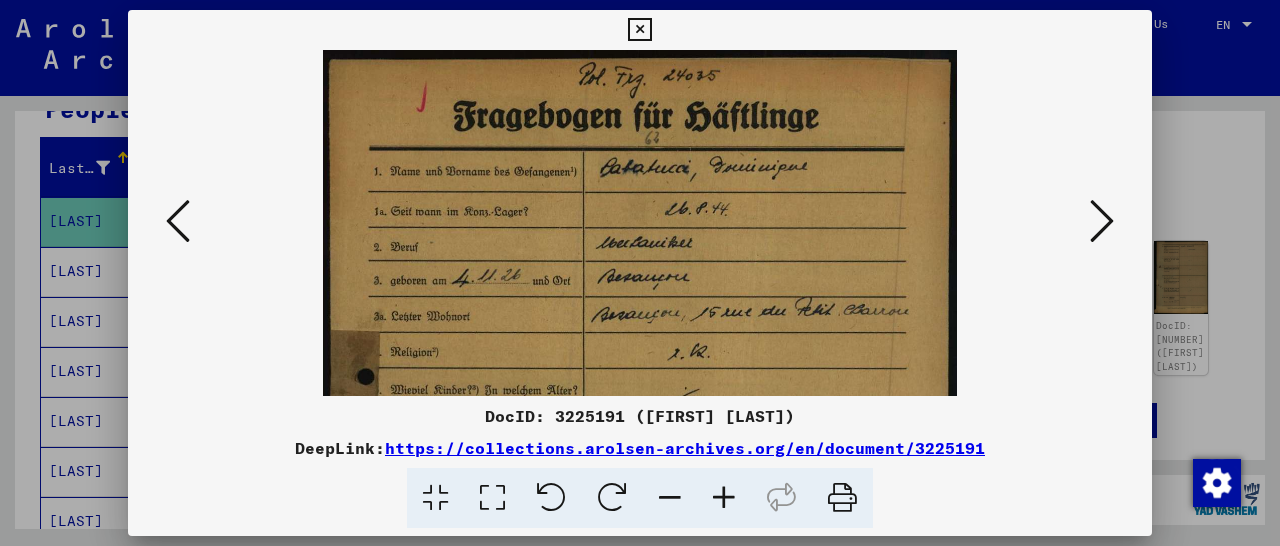 click at bounding box center (724, 498) 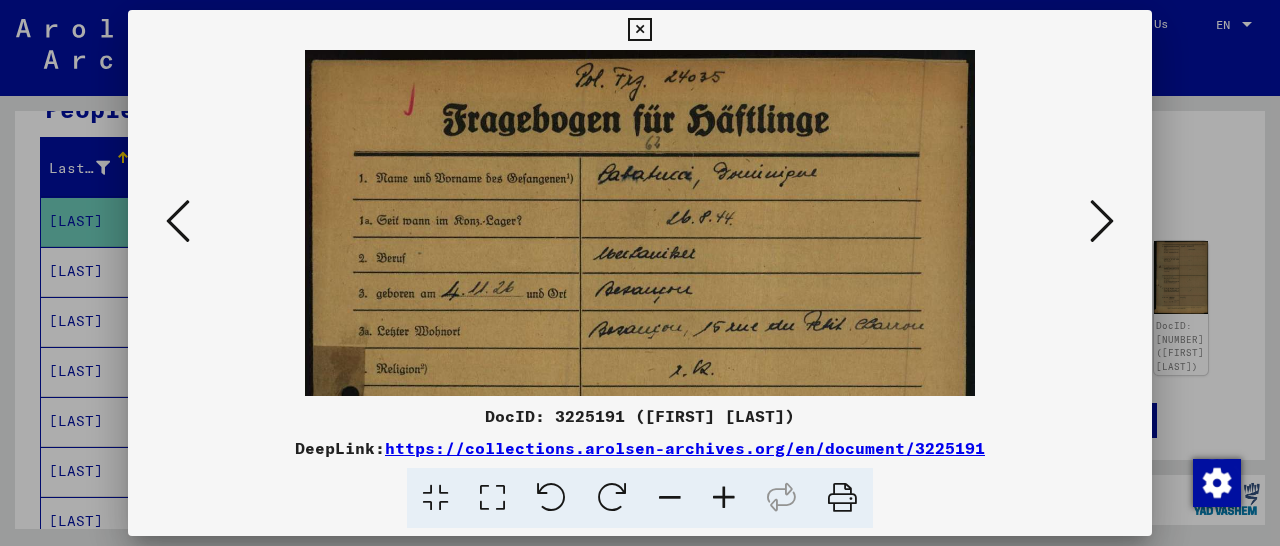 click at bounding box center (724, 498) 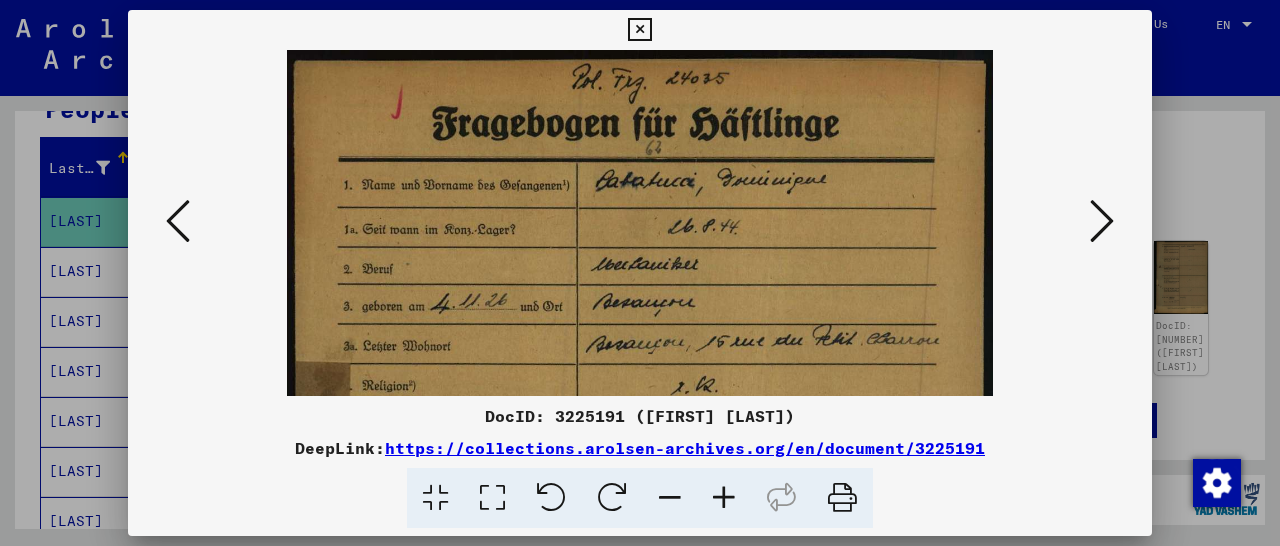 click at bounding box center (639, 30) 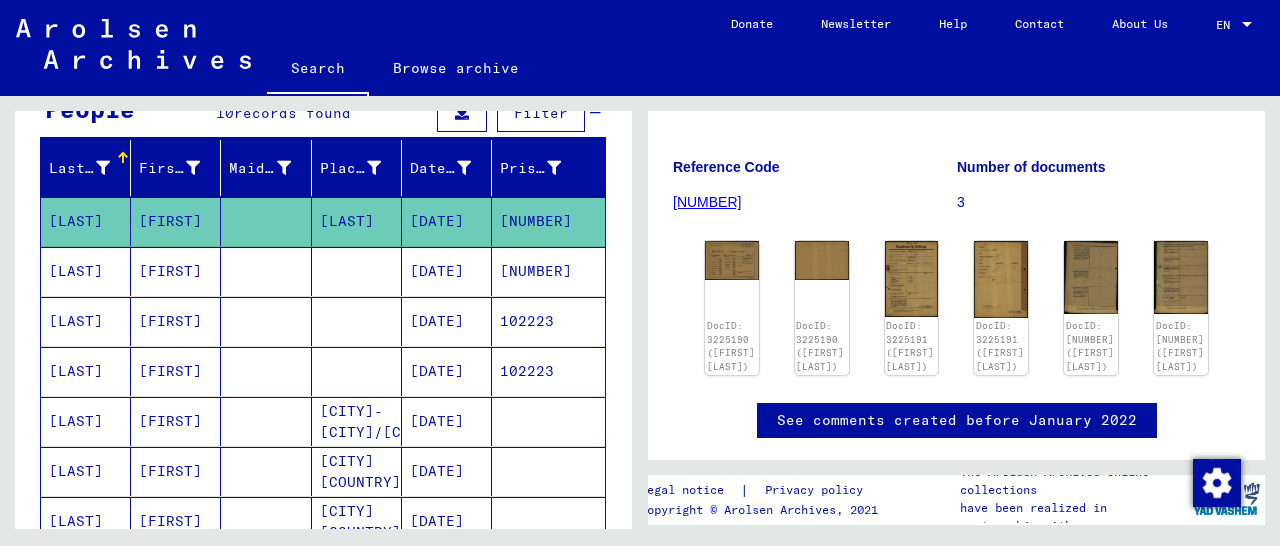 click on "102223" at bounding box center [548, 371] 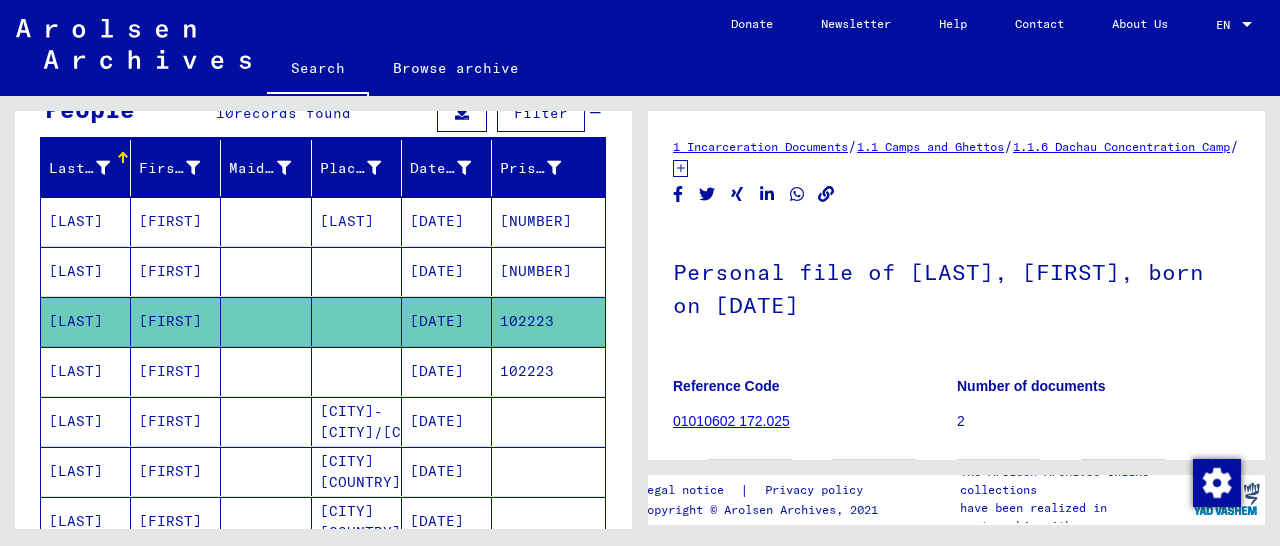 scroll, scrollTop: 219, scrollLeft: 0, axis: vertical 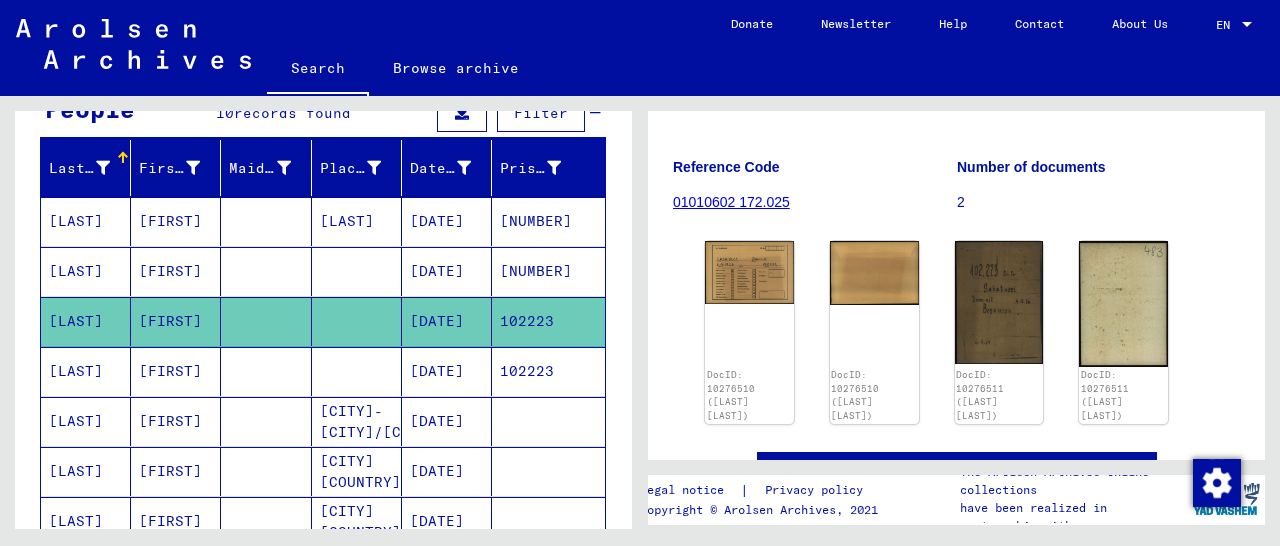 click on "102223" at bounding box center (548, 421) 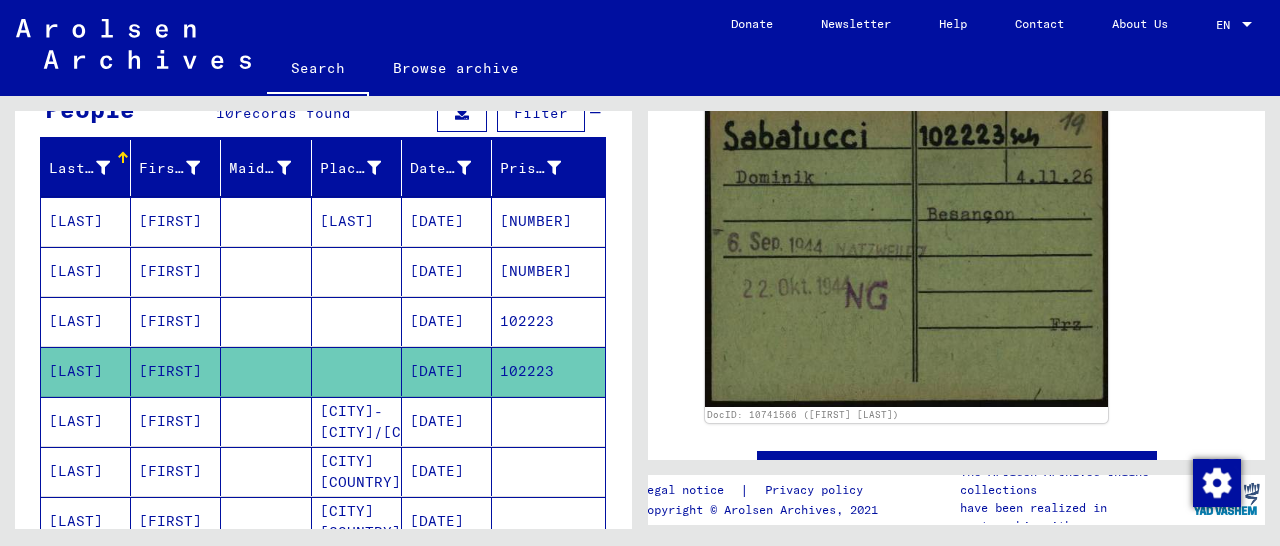 scroll, scrollTop: 387, scrollLeft: 0, axis: vertical 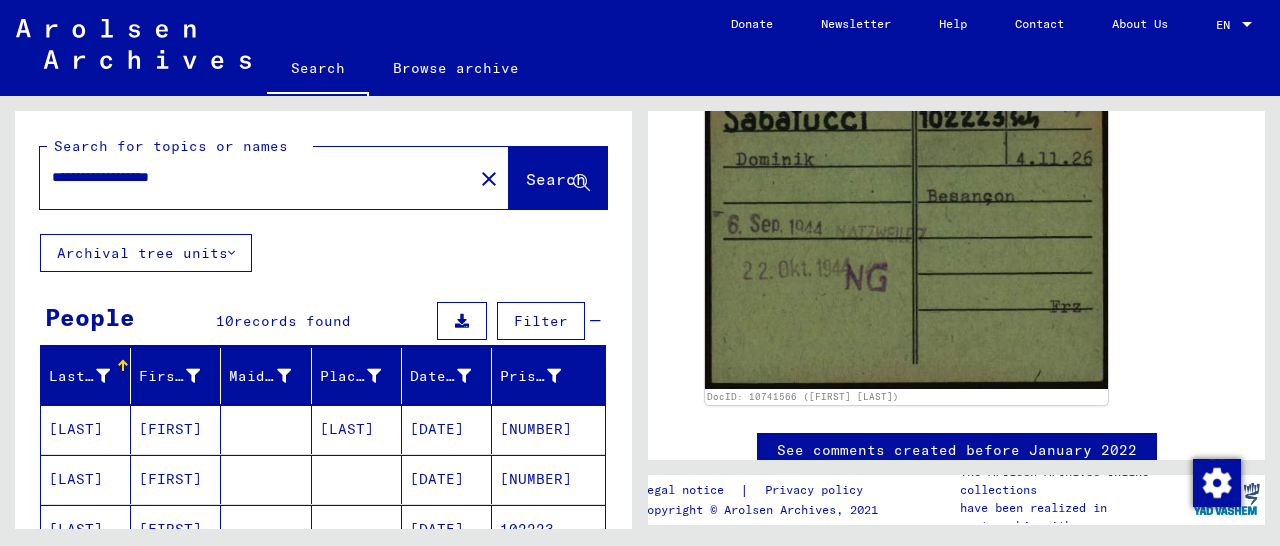 drag, startPoint x: 277, startPoint y: 176, endPoint x: 7, endPoint y: 194, distance: 270.59933 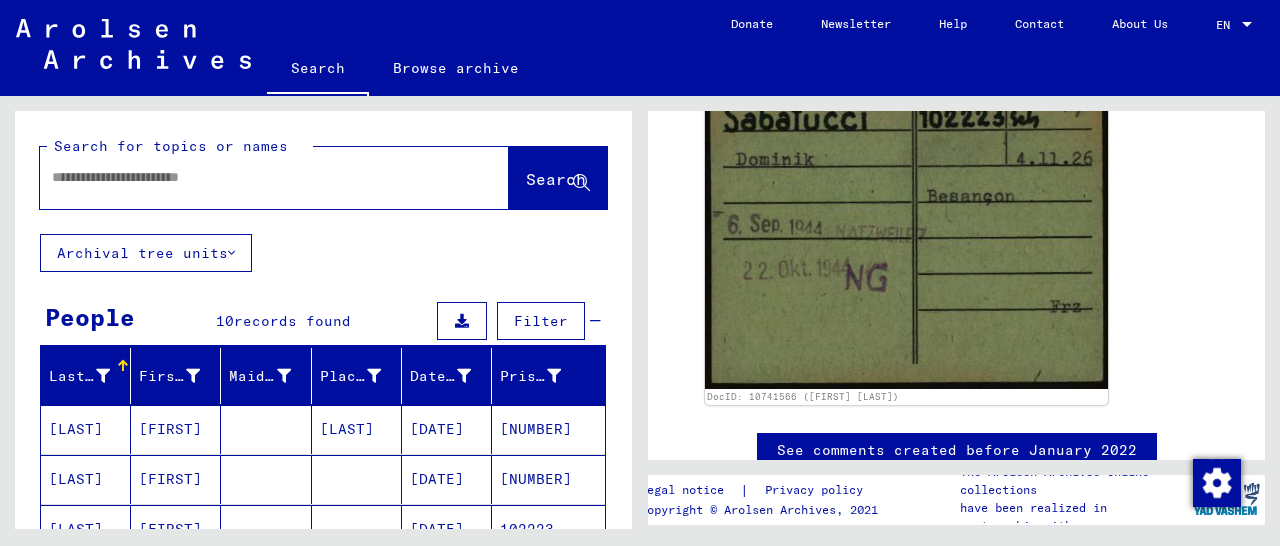 paste on "**********" 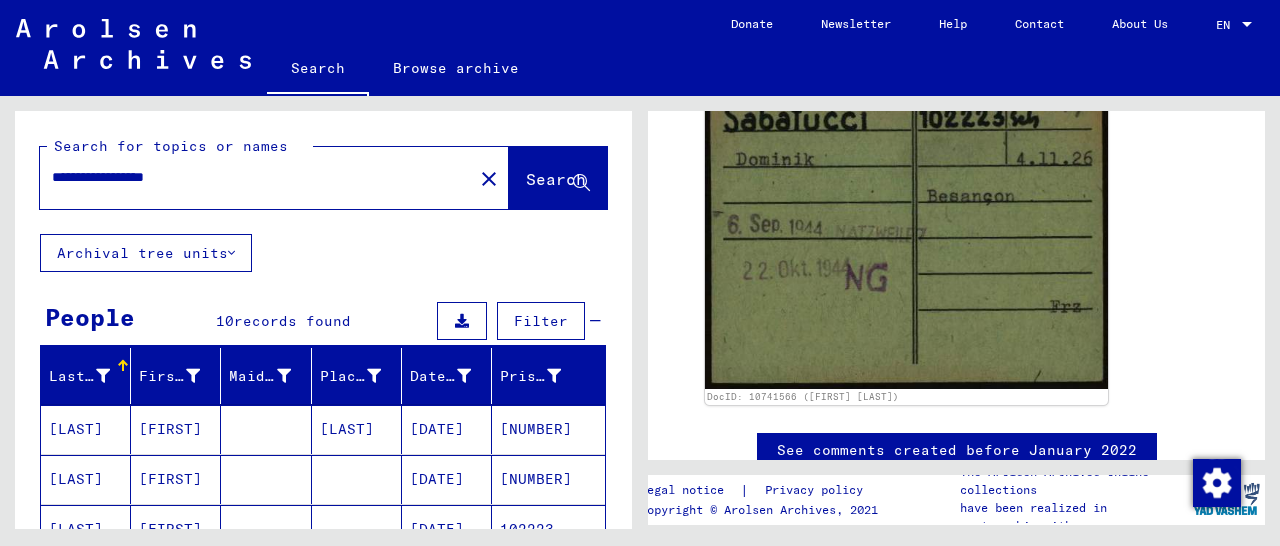 scroll, scrollTop: 0, scrollLeft: 0, axis: both 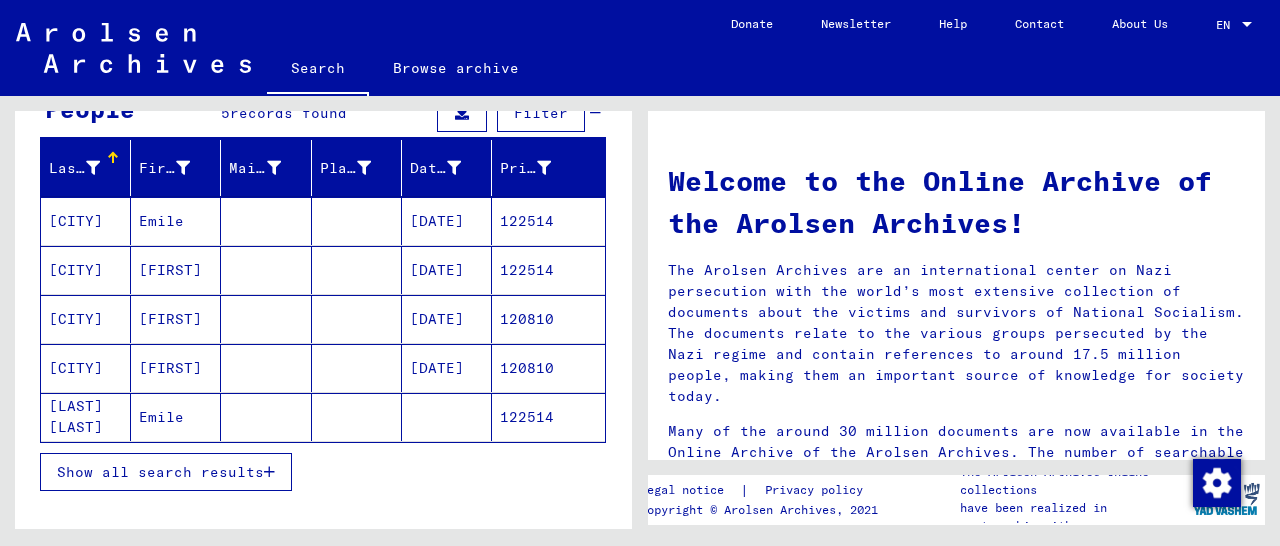 click on "122514" at bounding box center [548, 270] 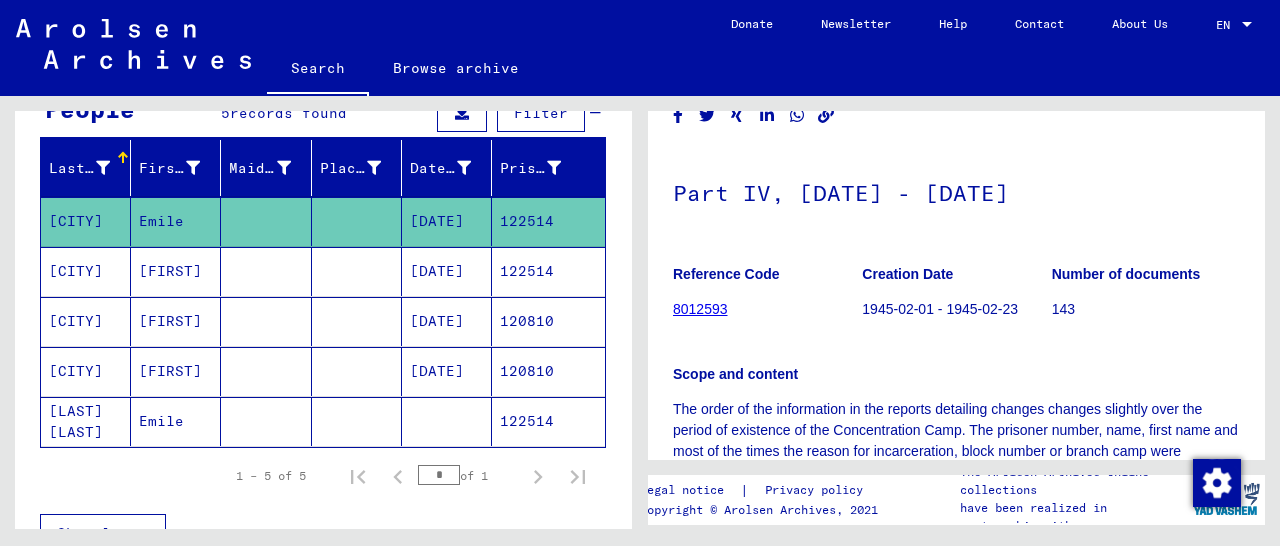 scroll, scrollTop: 312, scrollLeft: 0, axis: vertical 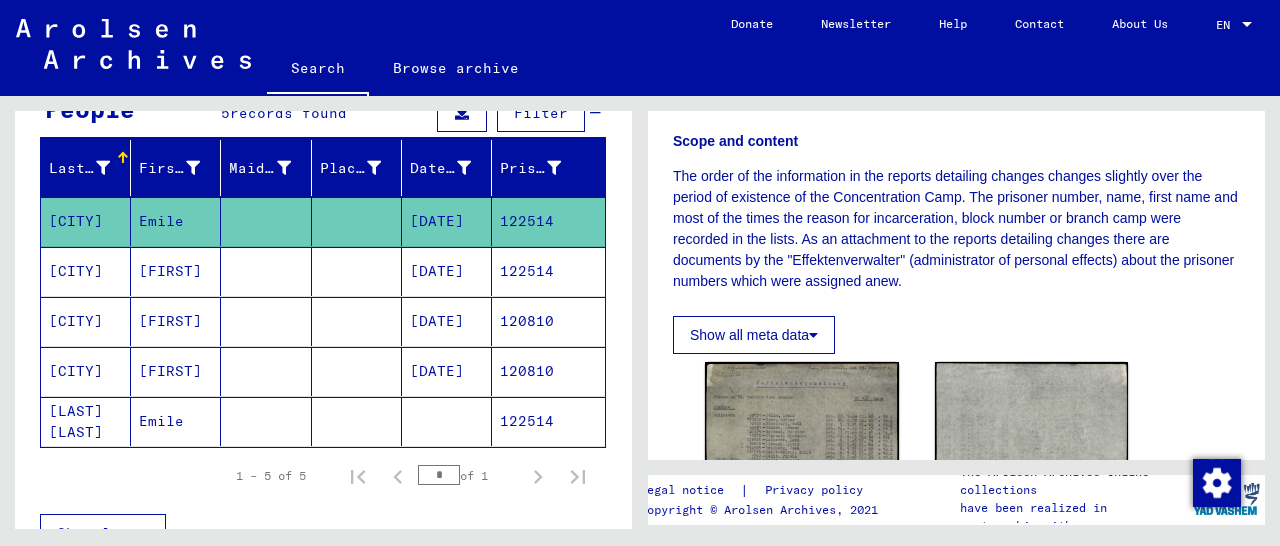 click on "122514" at bounding box center (548, 321) 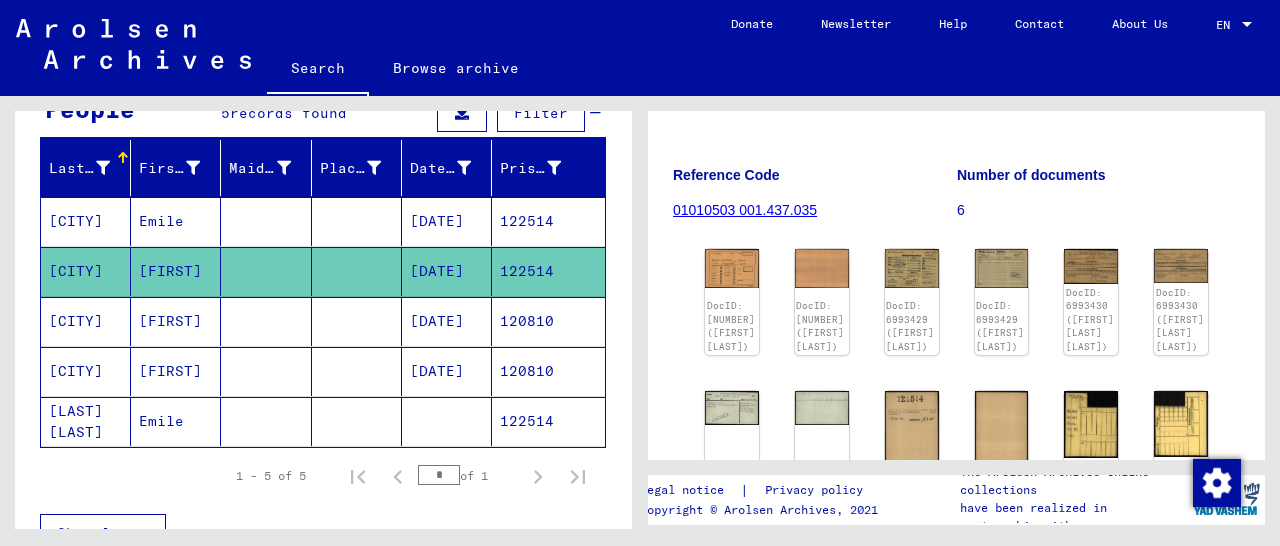 scroll, scrollTop: 312, scrollLeft: 0, axis: vertical 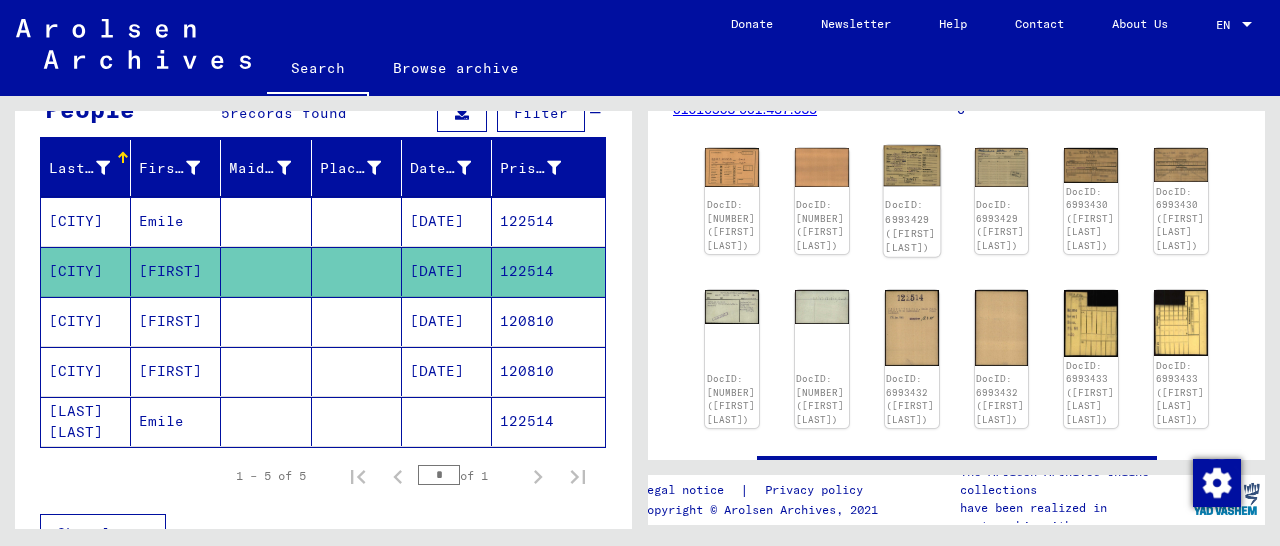 click 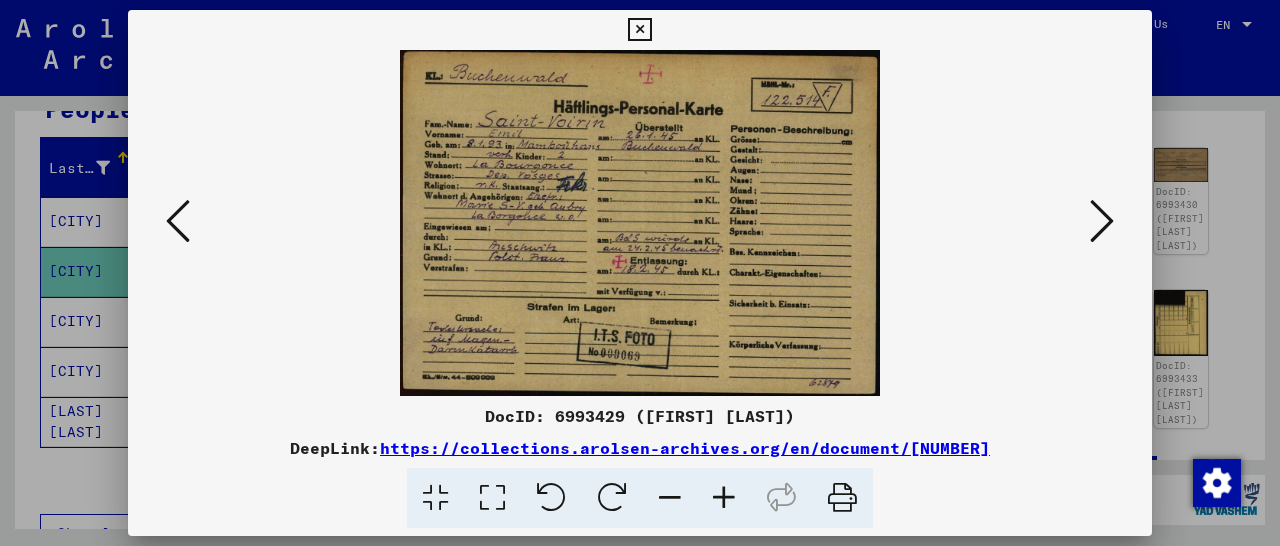 click at bounding box center [639, 30] 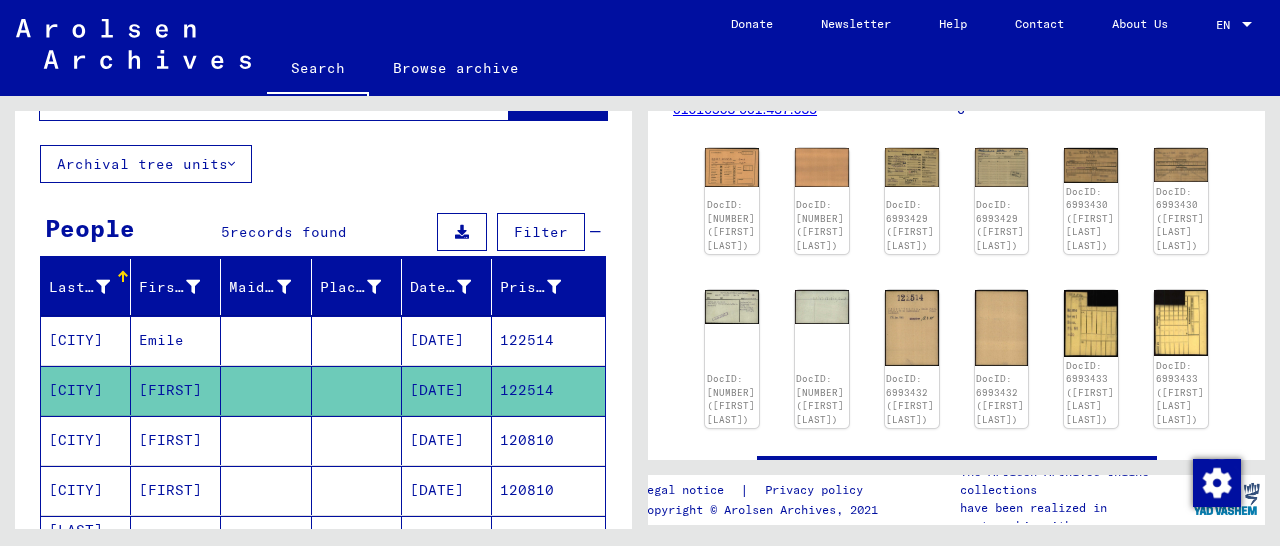 scroll, scrollTop: 0, scrollLeft: 0, axis: both 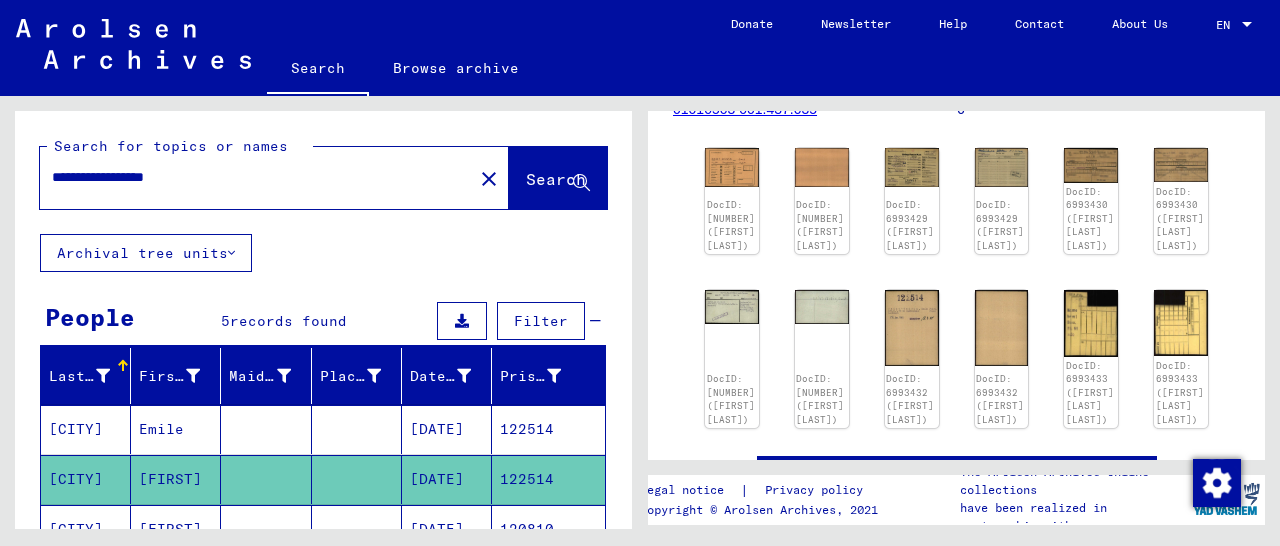 drag, startPoint x: 241, startPoint y: 180, endPoint x: 0, endPoint y: 191, distance: 241.2509 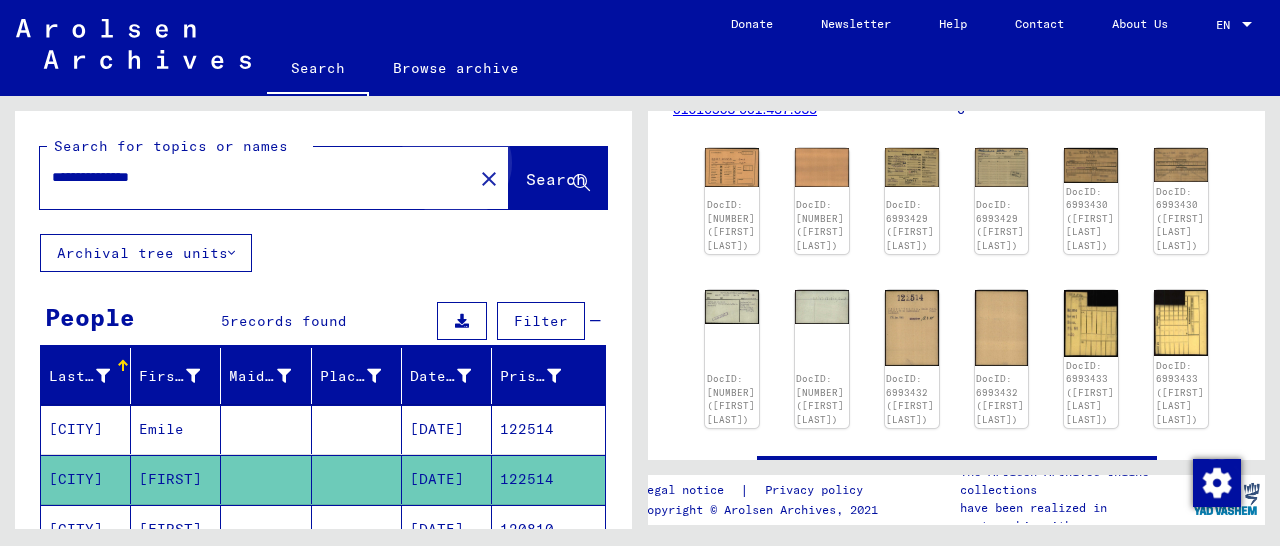 click on "Search" 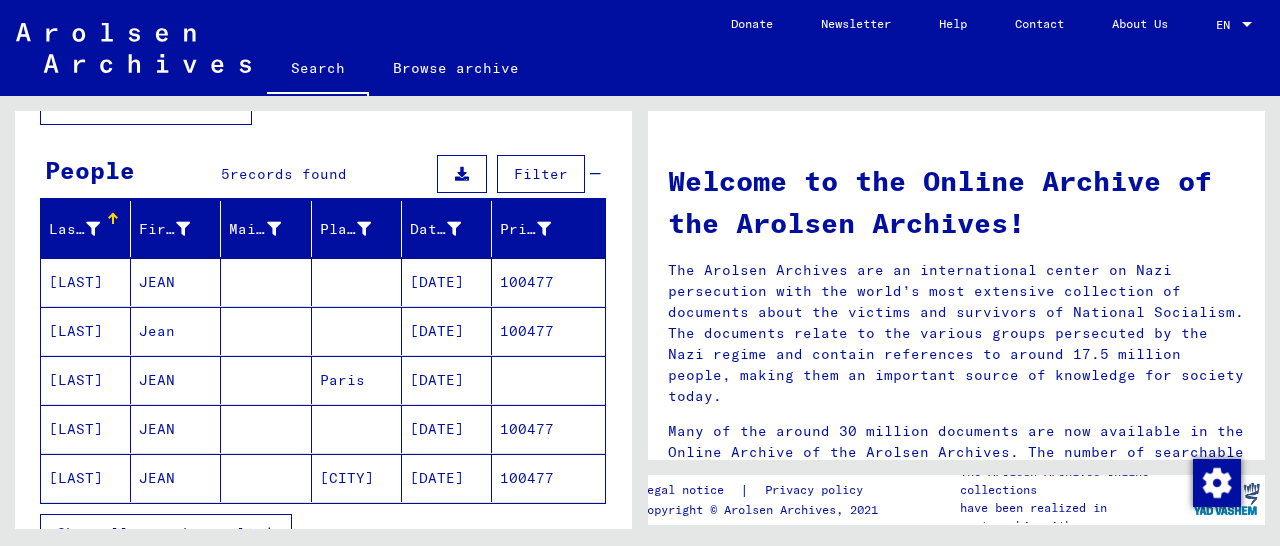 scroll, scrollTop: 208, scrollLeft: 0, axis: vertical 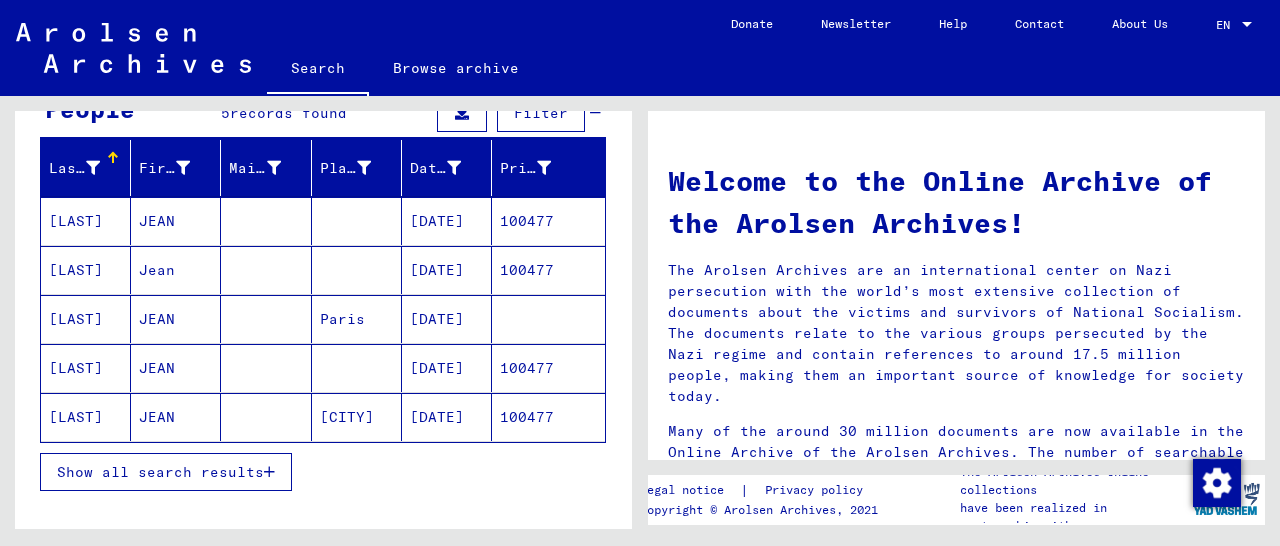 click on "100477" at bounding box center [548, 270] 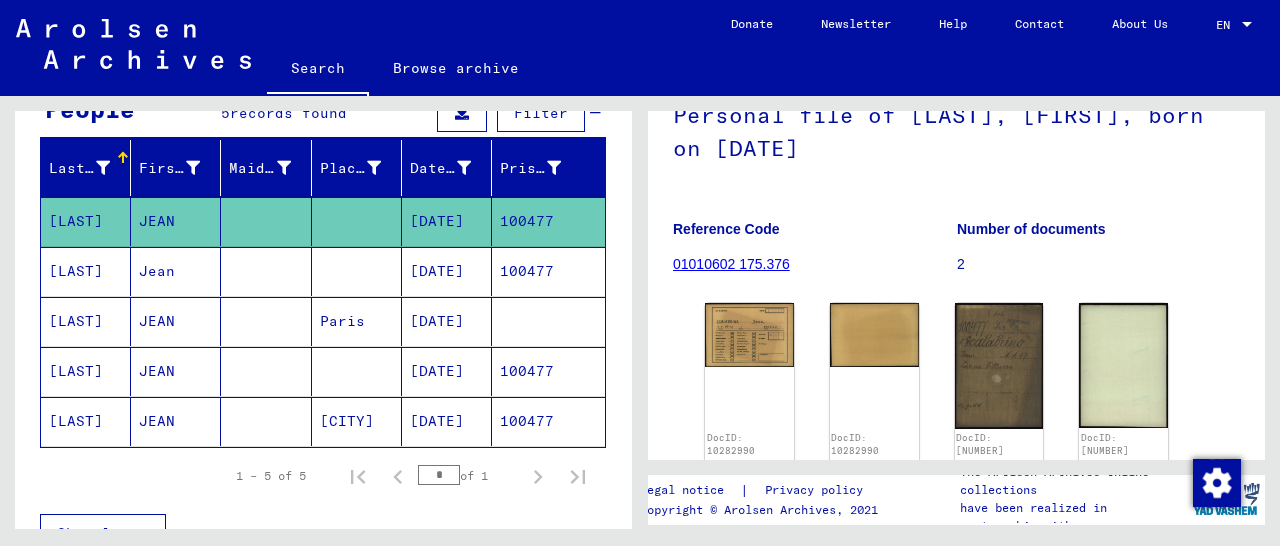 scroll, scrollTop: 206, scrollLeft: 0, axis: vertical 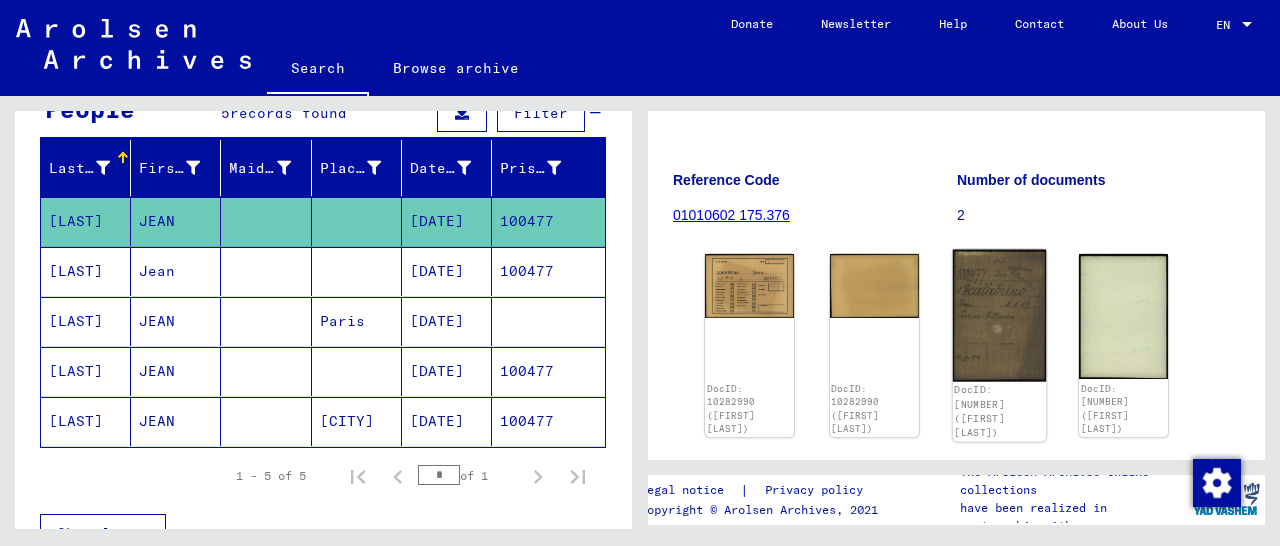click 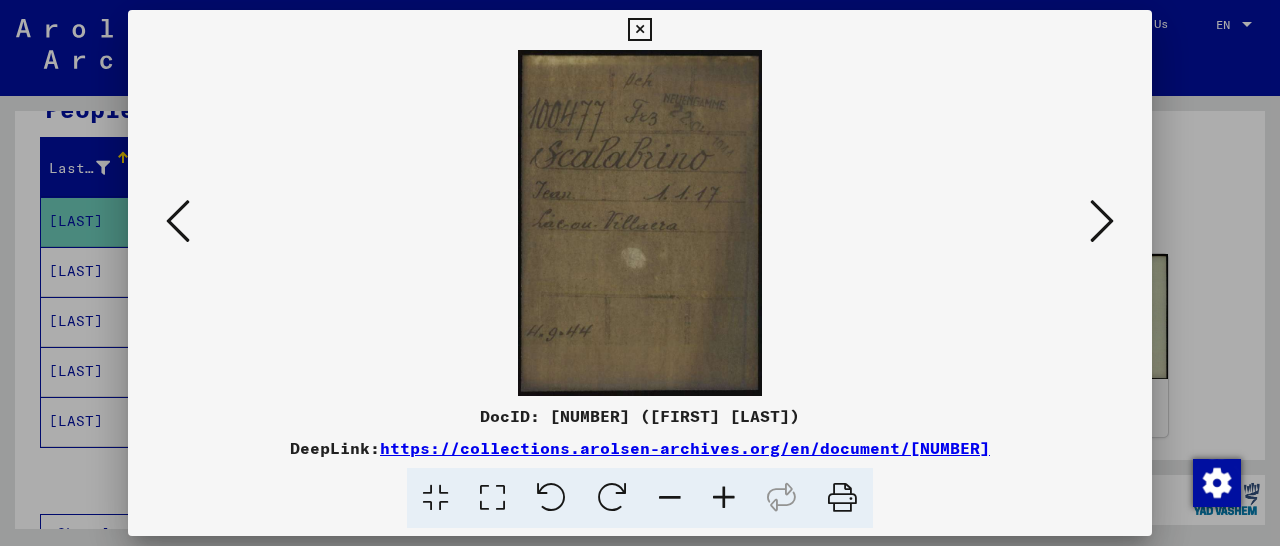 click at bounding box center (724, 498) 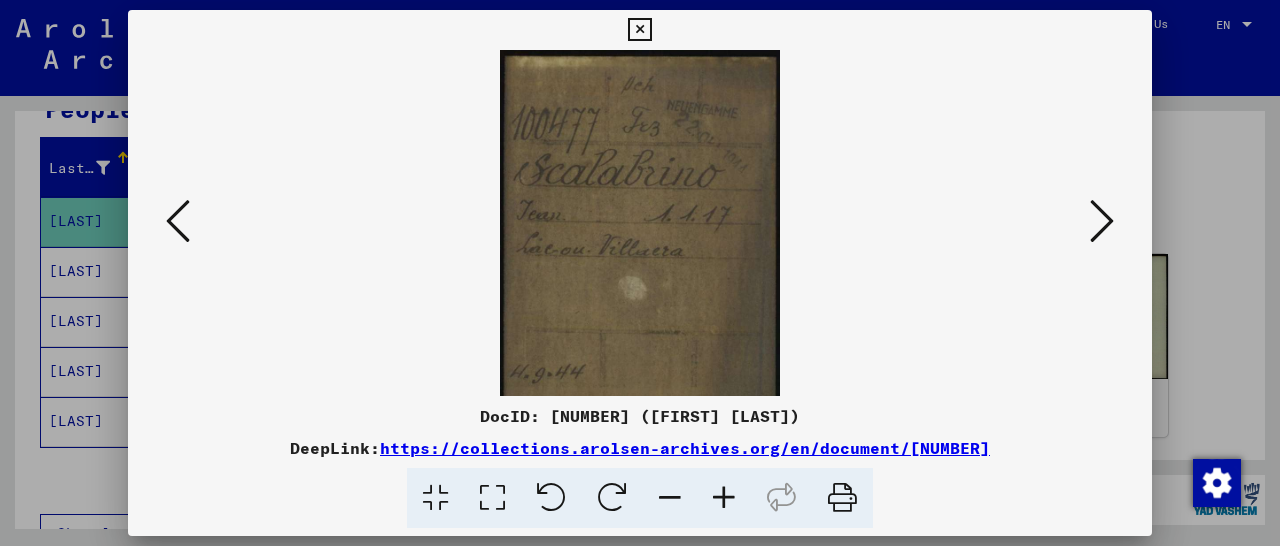 click at bounding box center [724, 498] 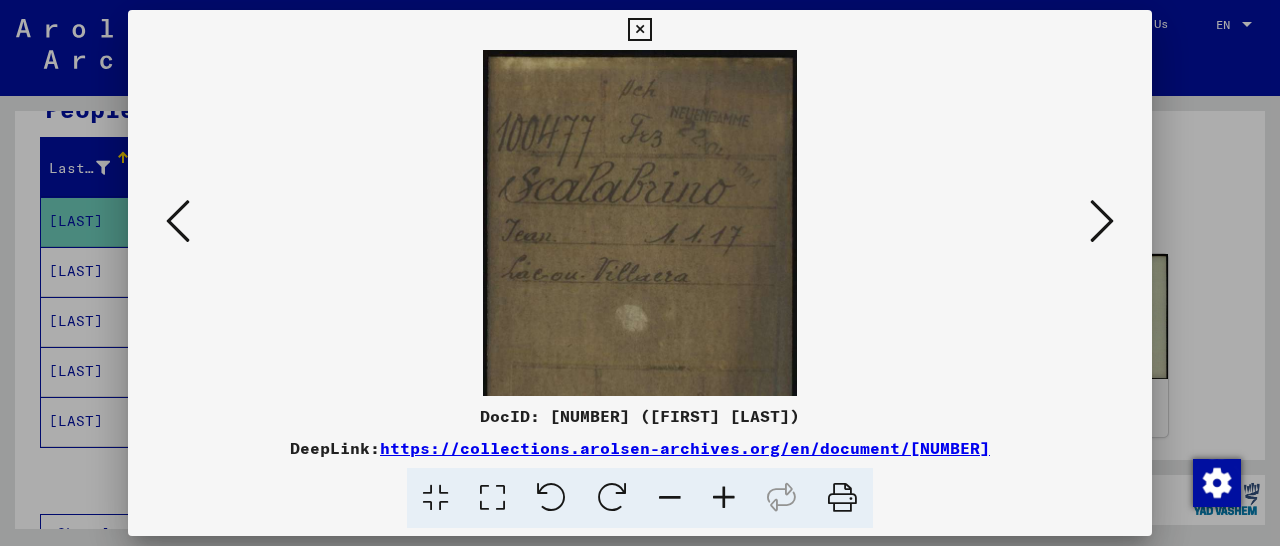 click at bounding box center [724, 498] 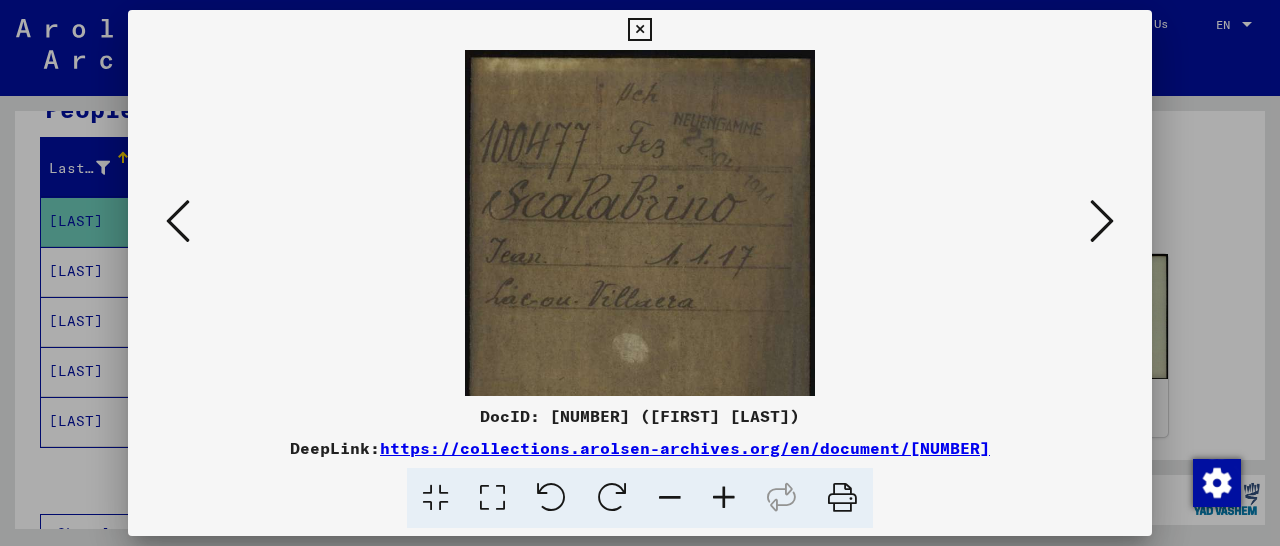 click at bounding box center (724, 498) 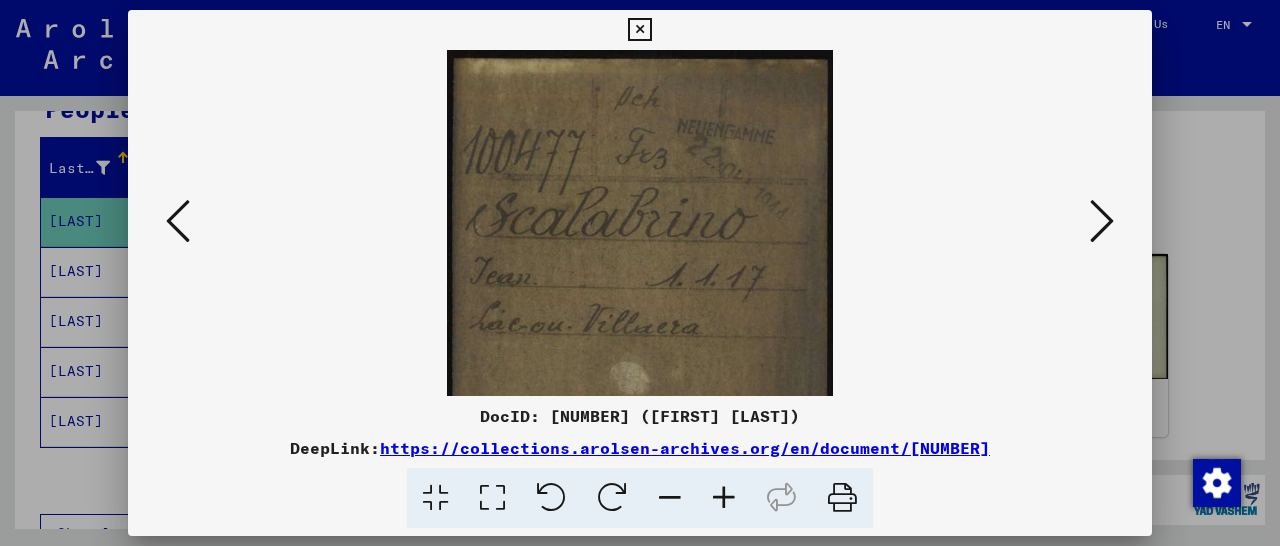 click at bounding box center (639, 30) 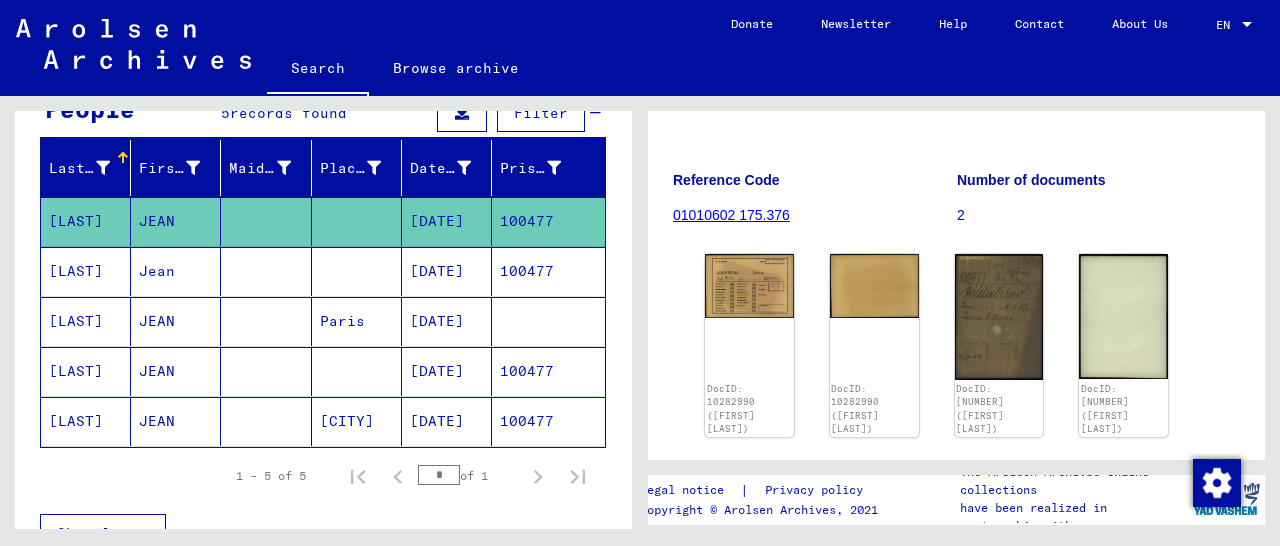 click on "100477" at bounding box center (548, 321) 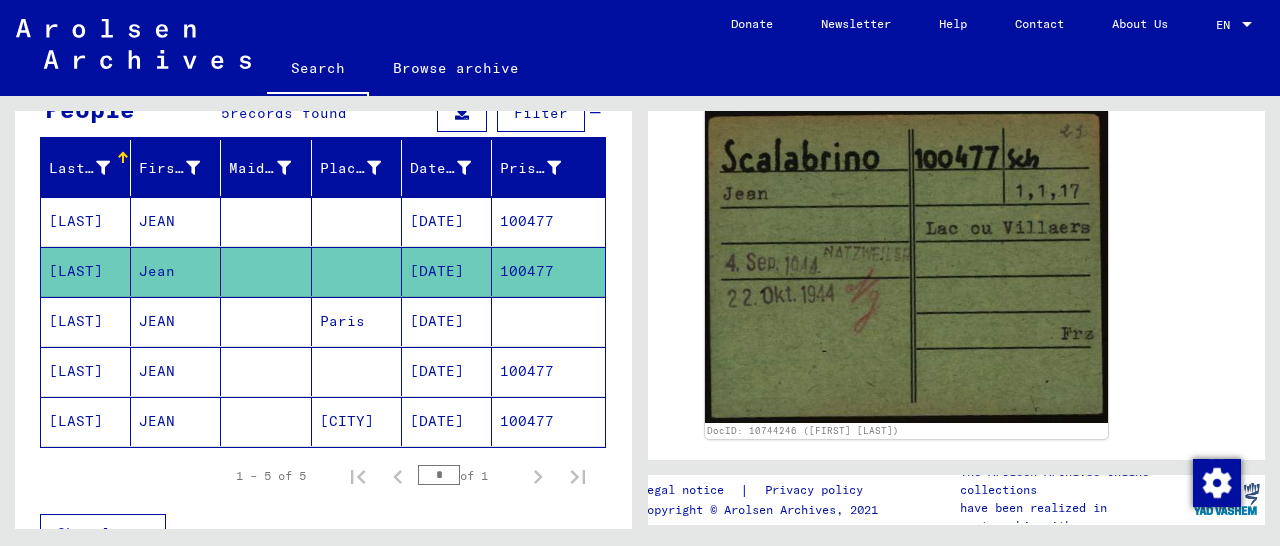 scroll, scrollTop: 354, scrollLeft: 0, axis: vertical 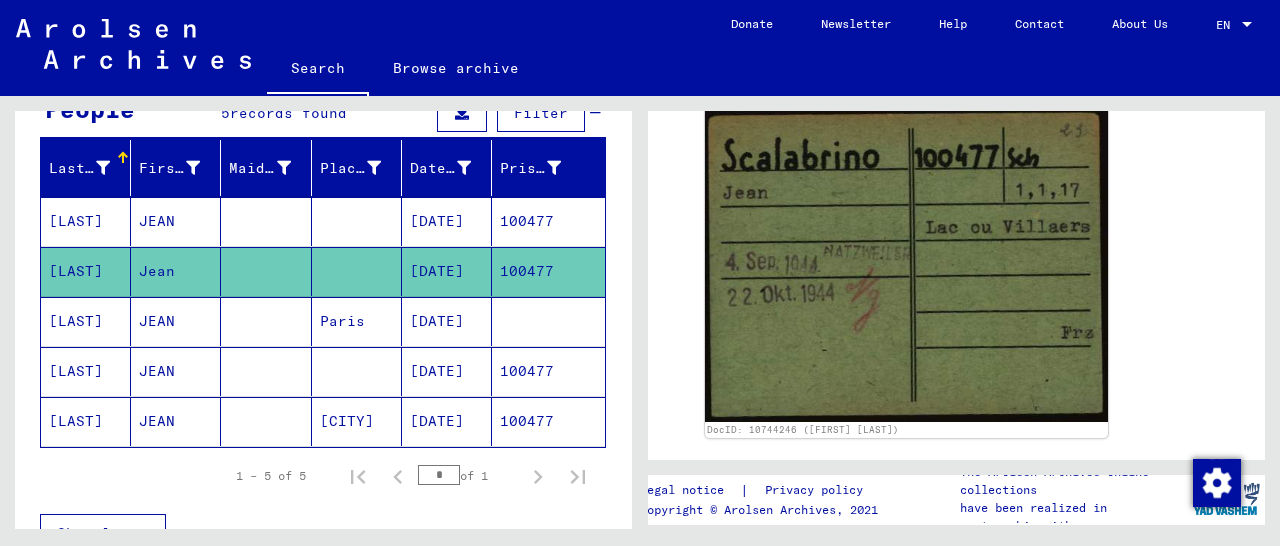 click on "100477" at bounding box center (548, 271) 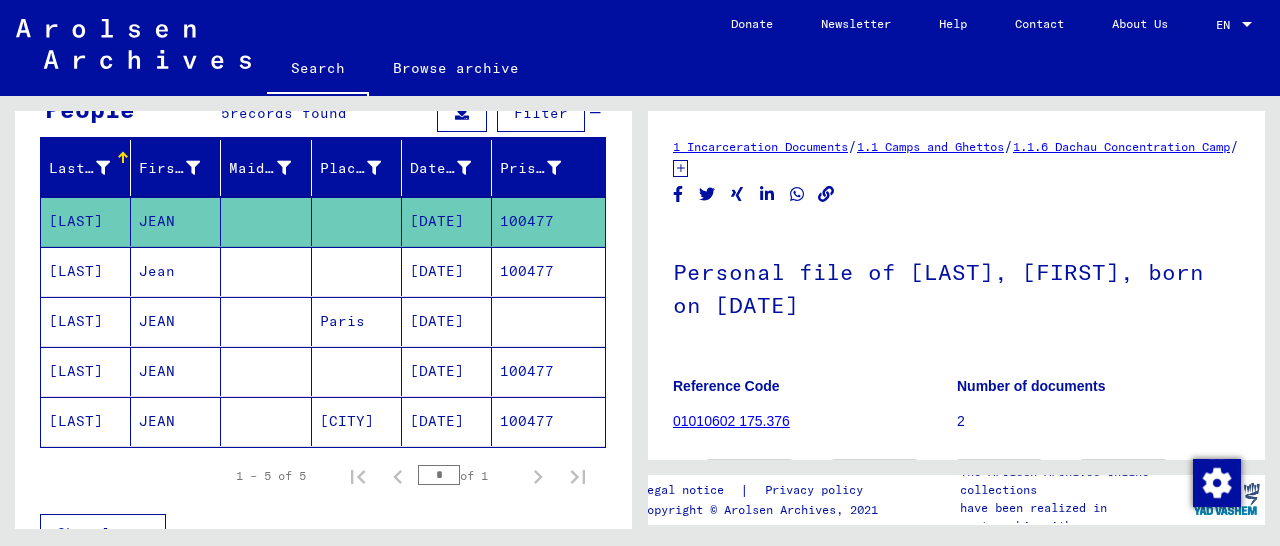 scroll, scrollTop: 312, scrollLeft: 0, axis: vertical 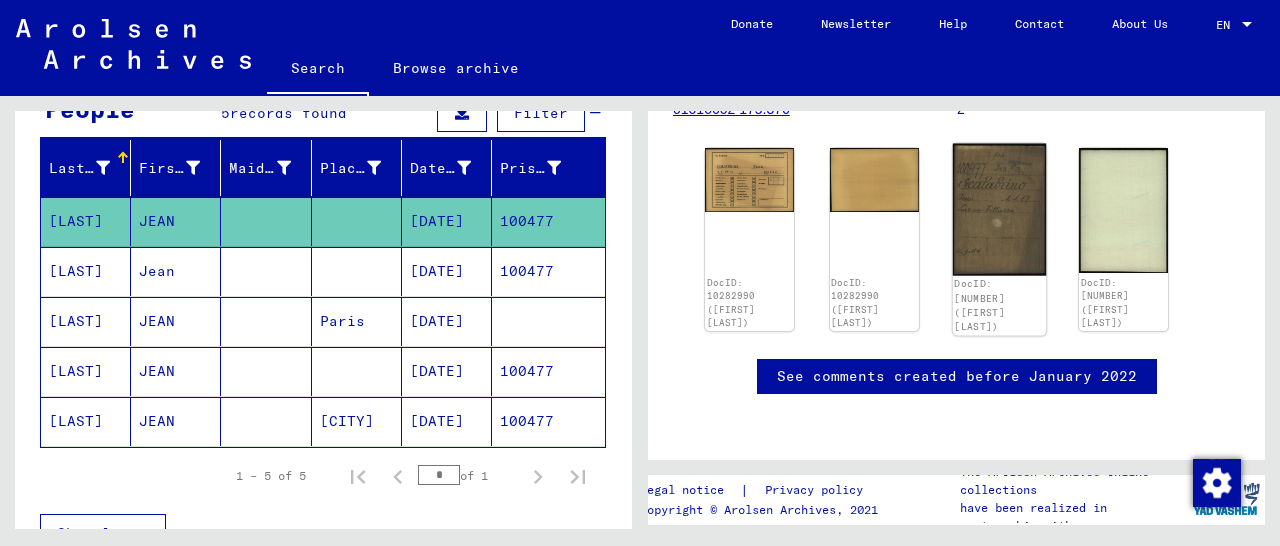 click 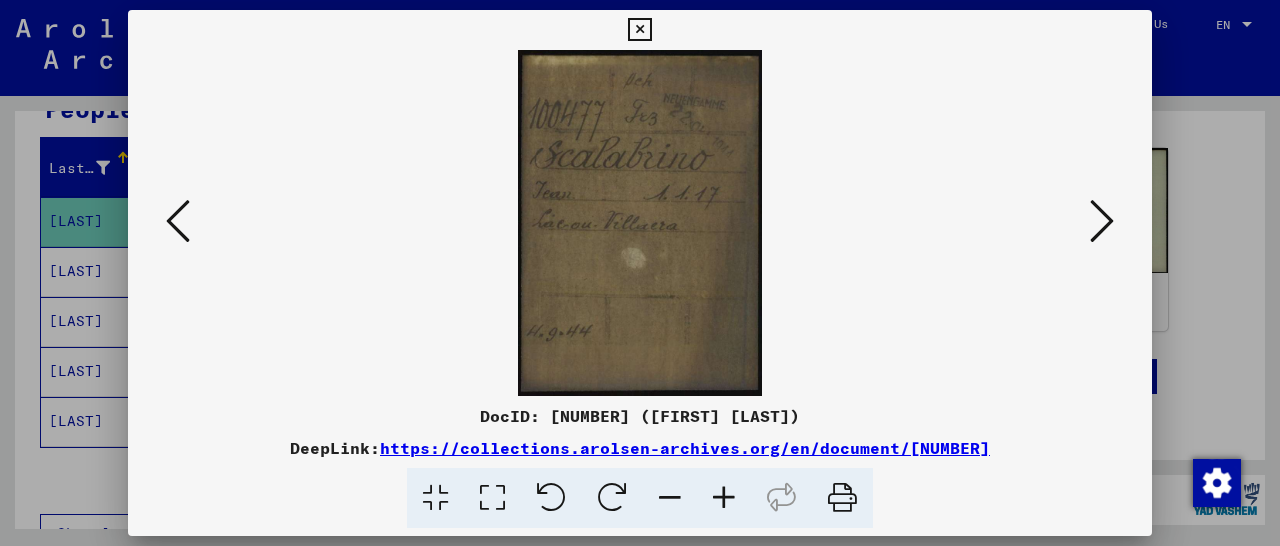click at bounding box center (639, 30) 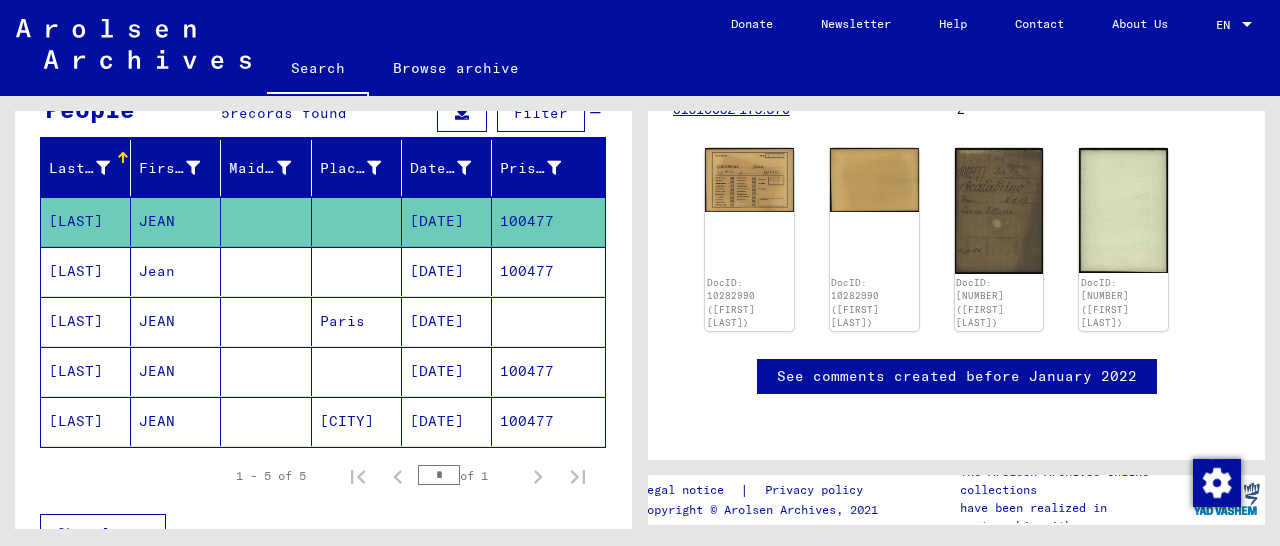 click on "100477" at bounding box center (548, 421) 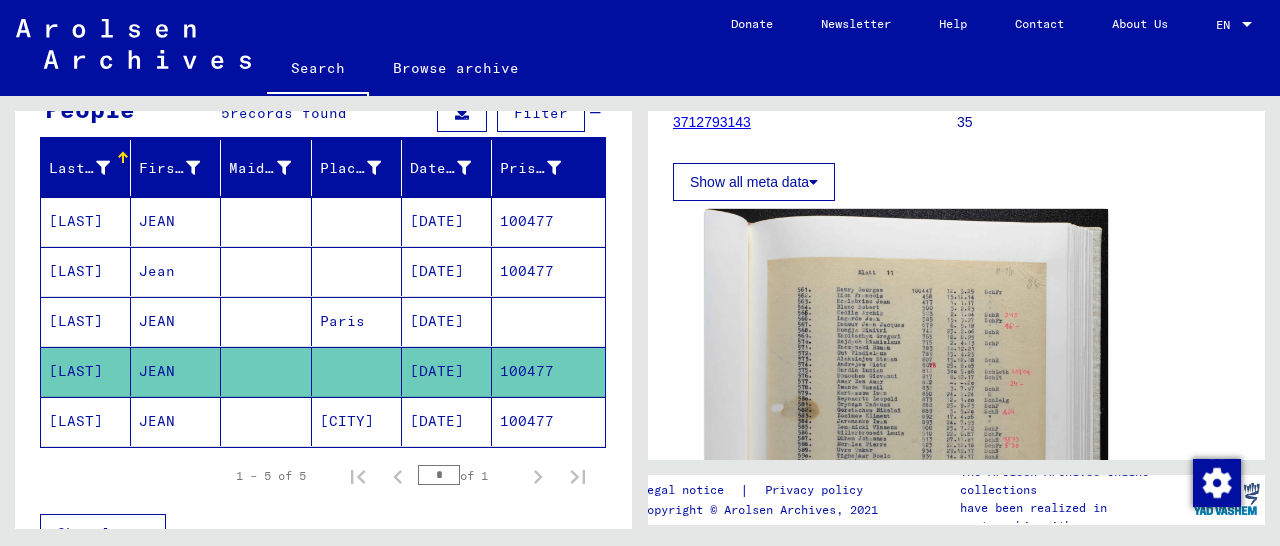 scroll, scrollTop: 312, scrollLeft: 0, axis: vertical 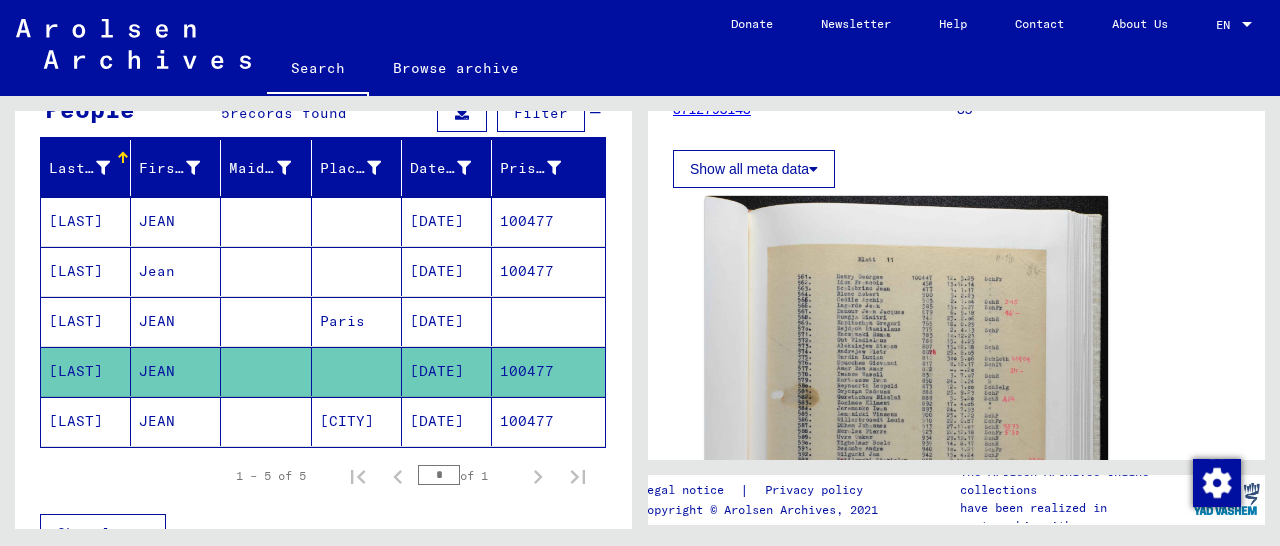 click on "100477" 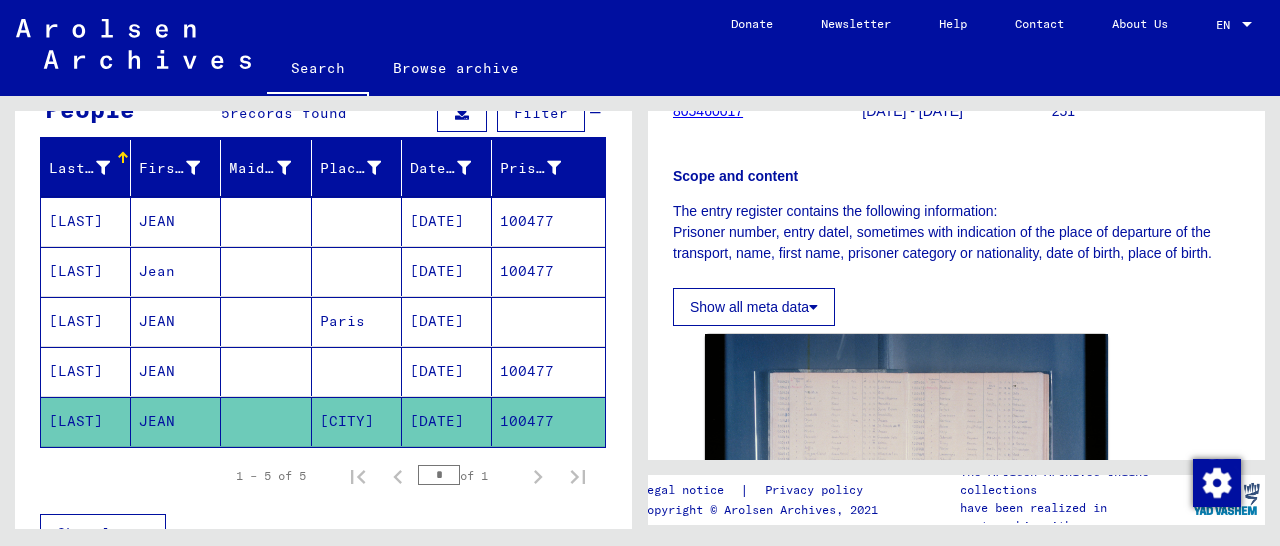 scroll, scrollTop: 312, scrollLeft: 0, axis: vertical 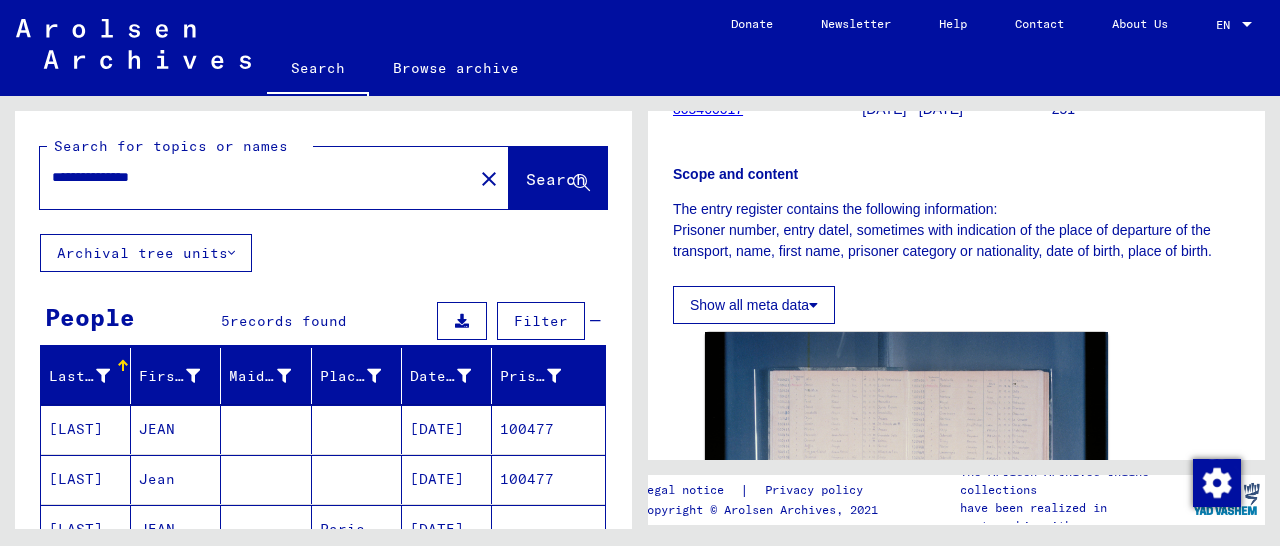 drag, startPoint x: 223, startPoint y: 173, endPoint x: 48, endPoint y: 189, distance: 175.7299 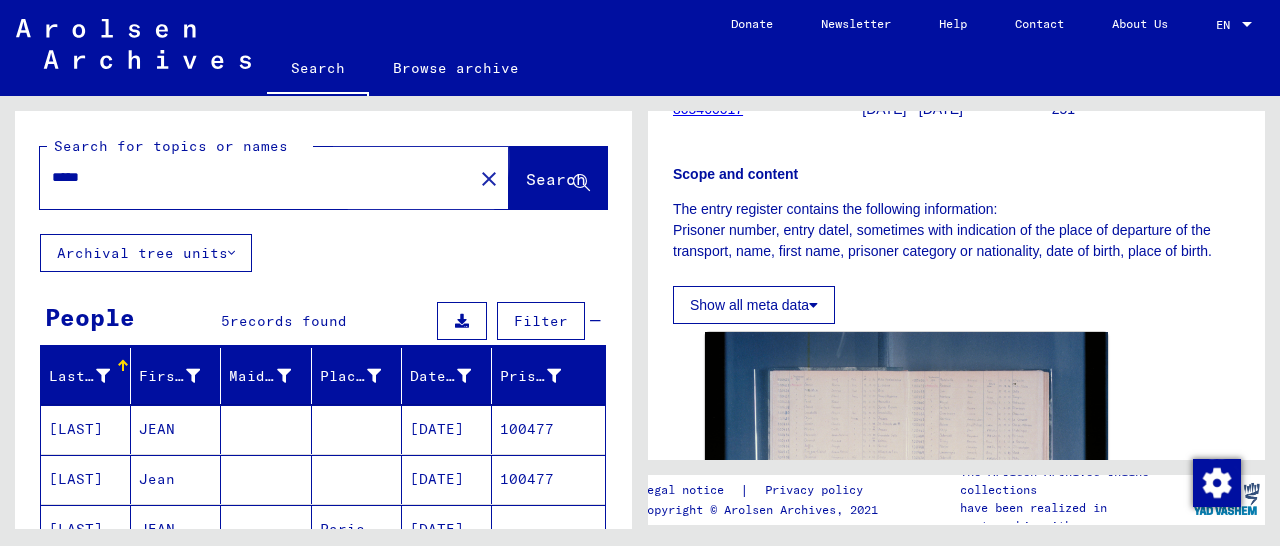 click on "Search" 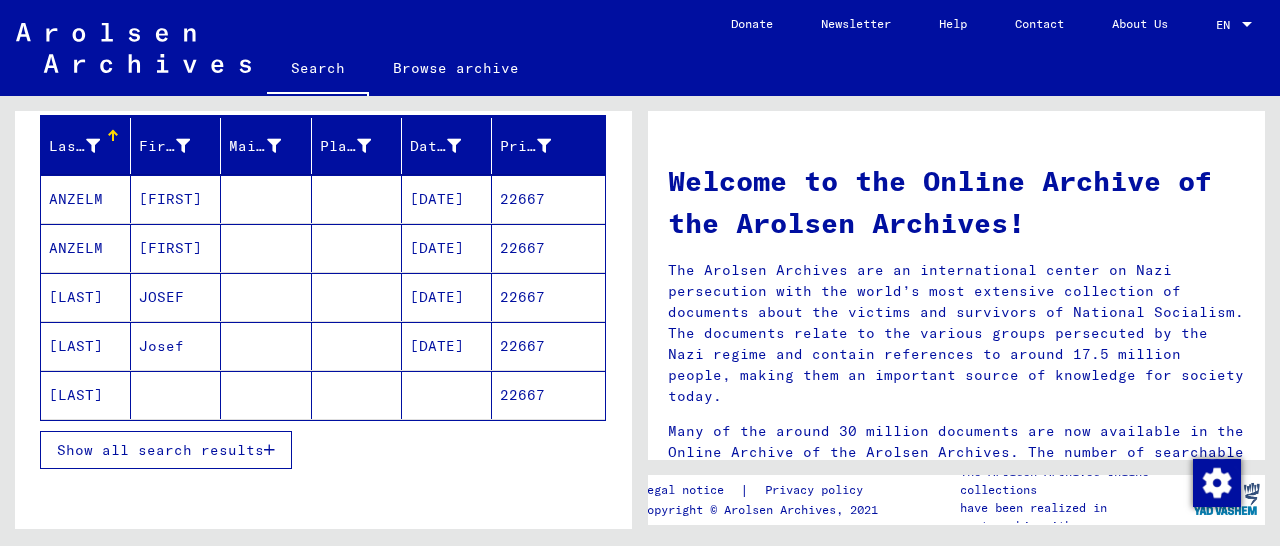 scroll, scrollTop: 312, scrollLeft: 0, axis: vertical 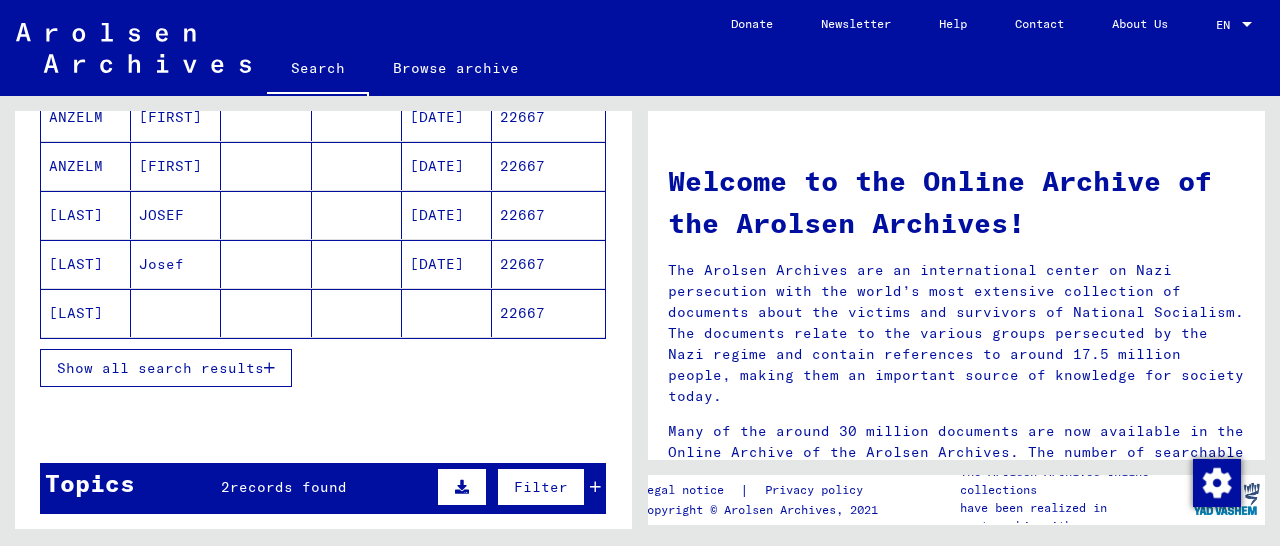 click on "Show all search results" at bounding box center (166, 368) 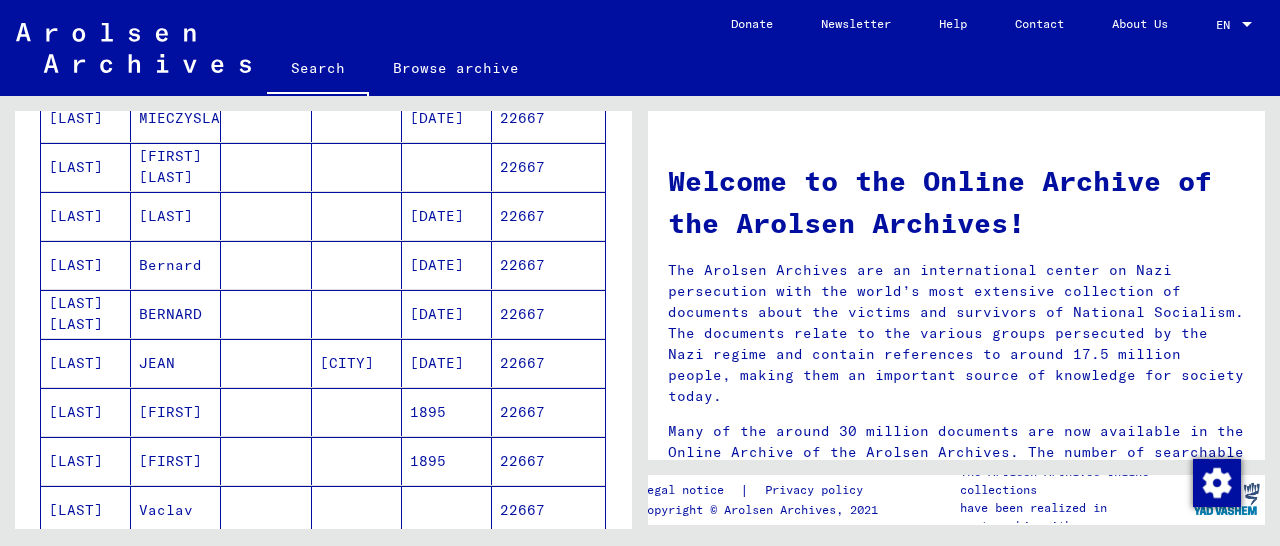 scroll, scrollTop: 1144, scrollLeft: 0, axis: vertical 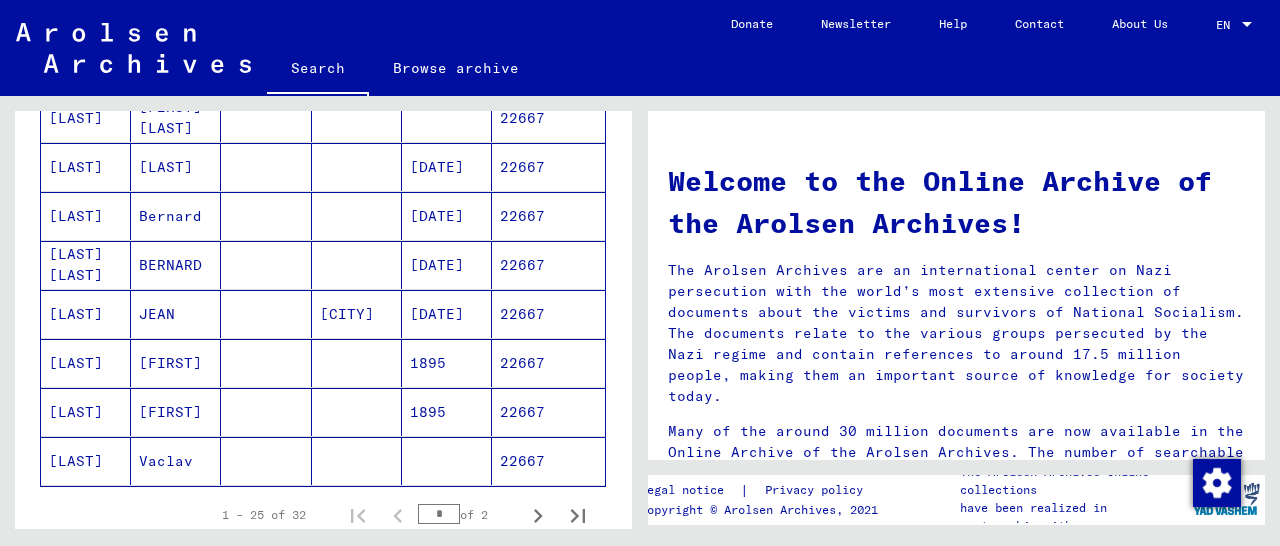 click on "22667" at bounding box center (548, 363) 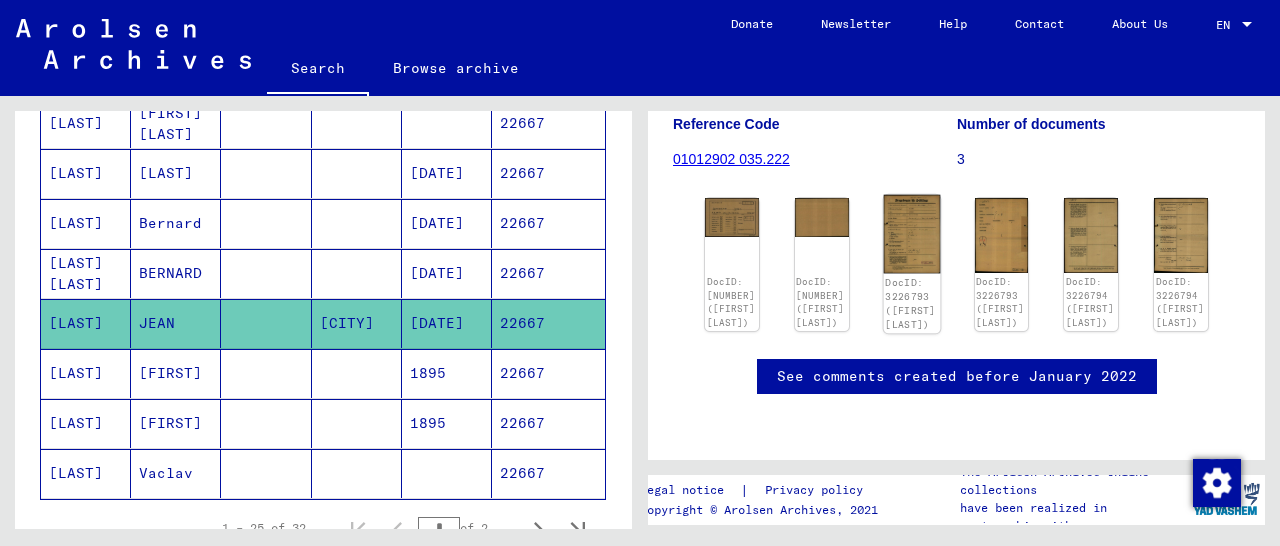 scroll, scrollTop: 302, scrollLeft: 0, axis: vertical 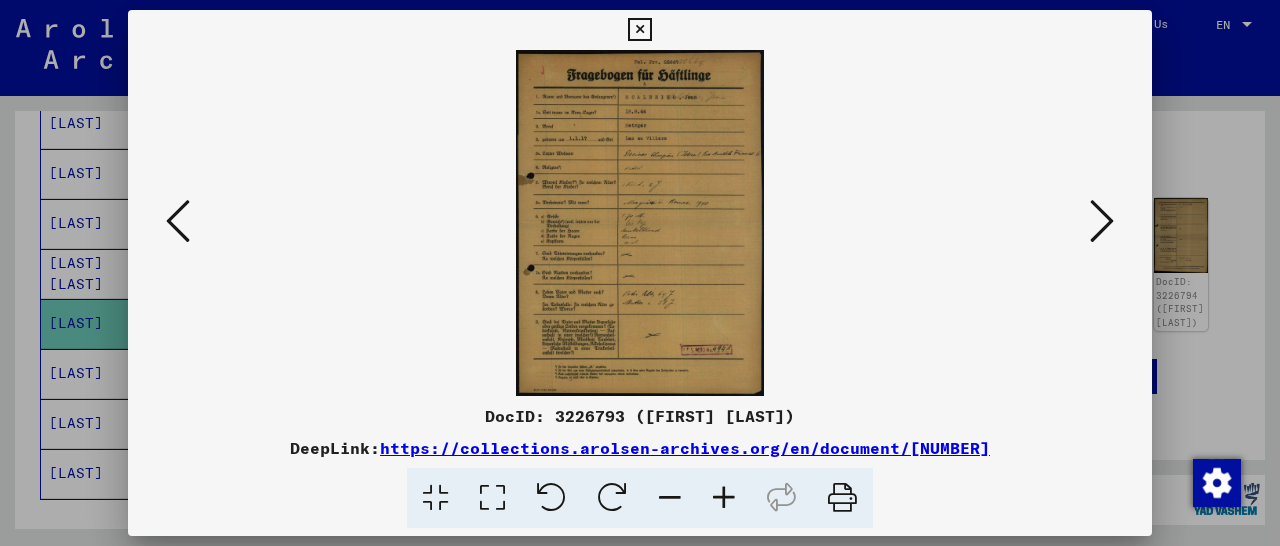 click at bounding box center [724, 498] 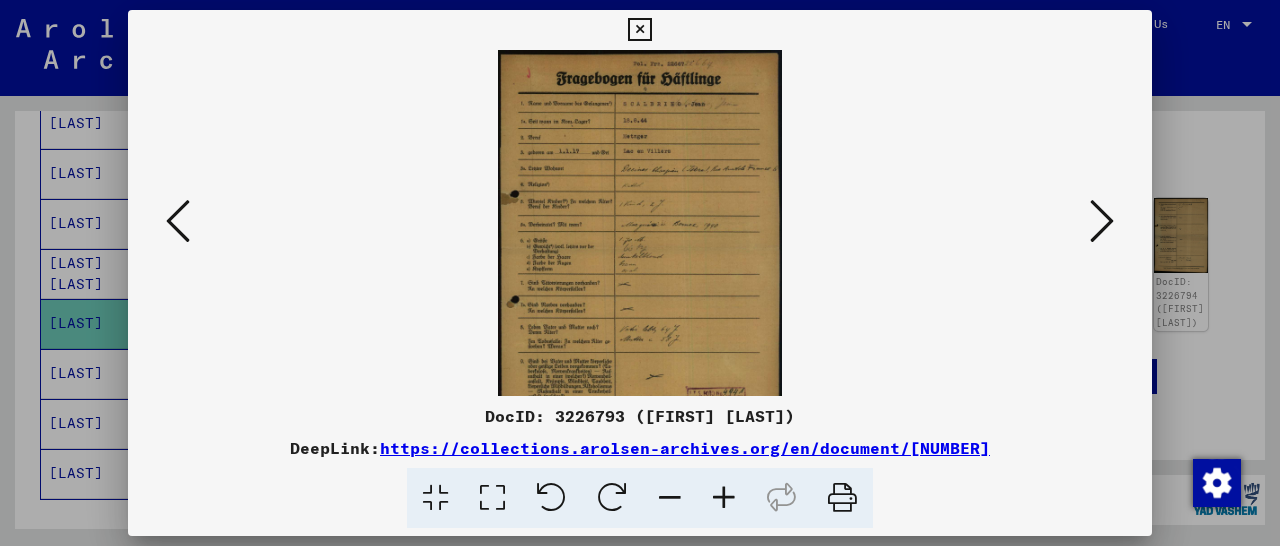 click at bounding box center (724, 498) 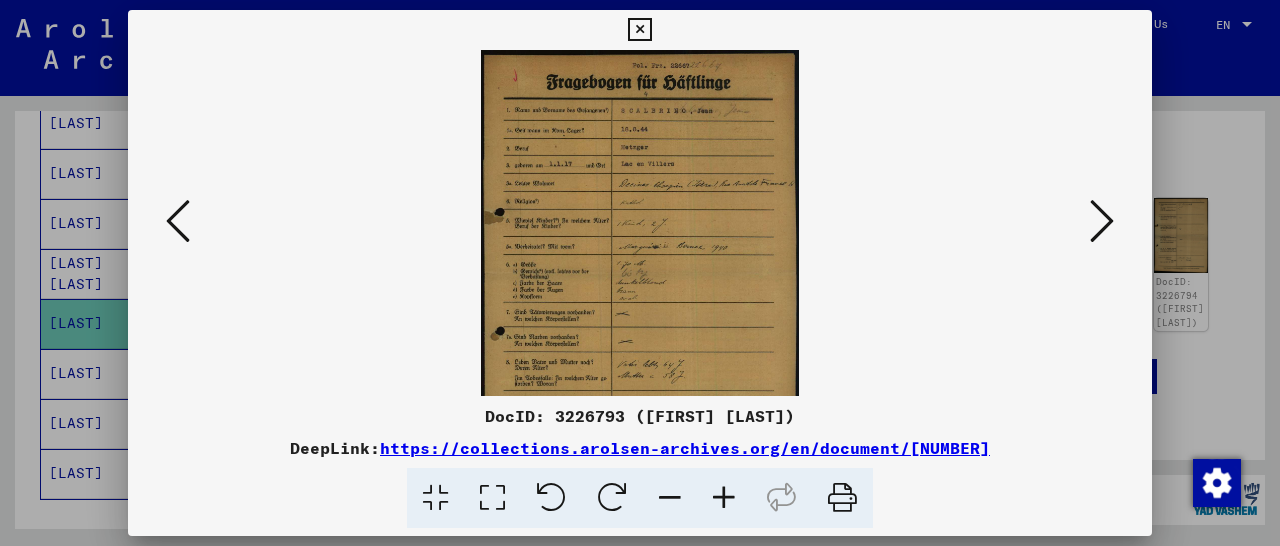 click at bounding box center (724, 498) 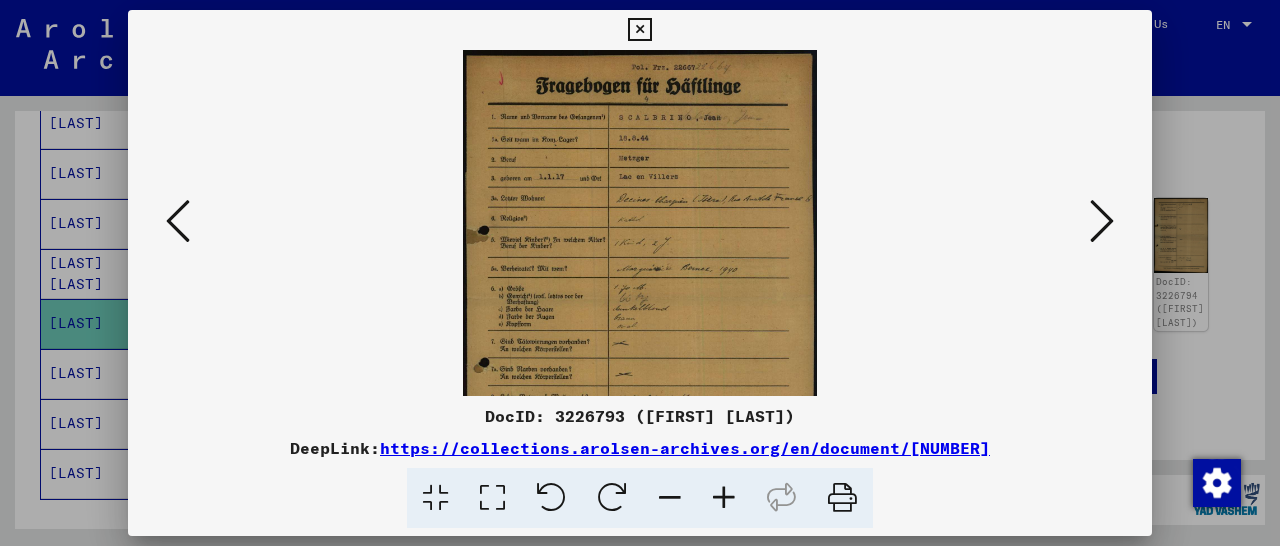 click at bounding box center [724, 498] 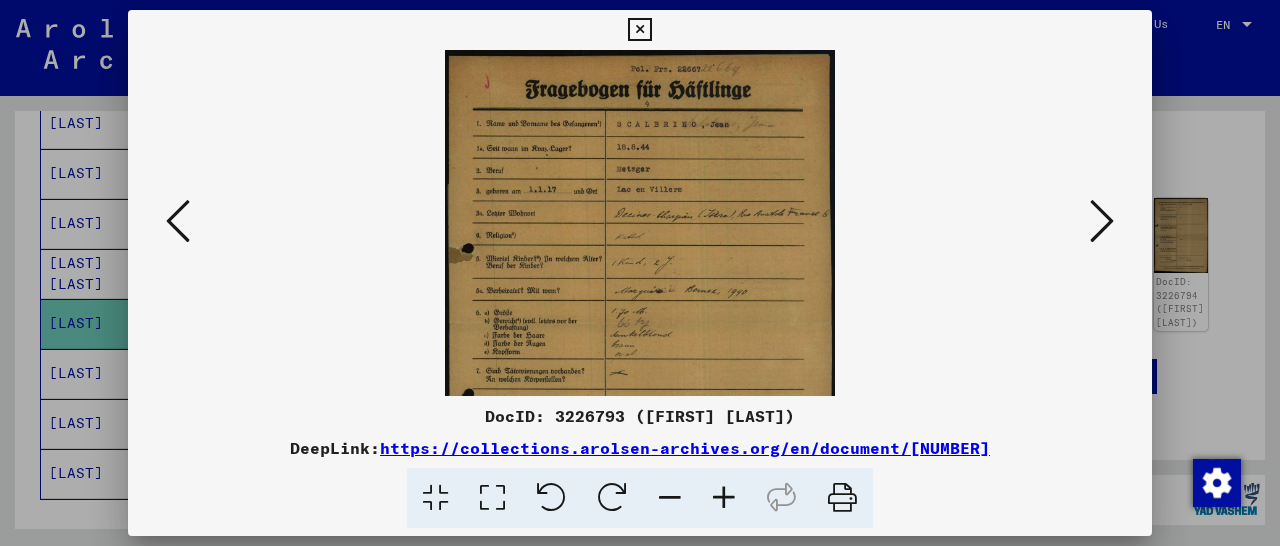 click at bounding box center [724, 498] 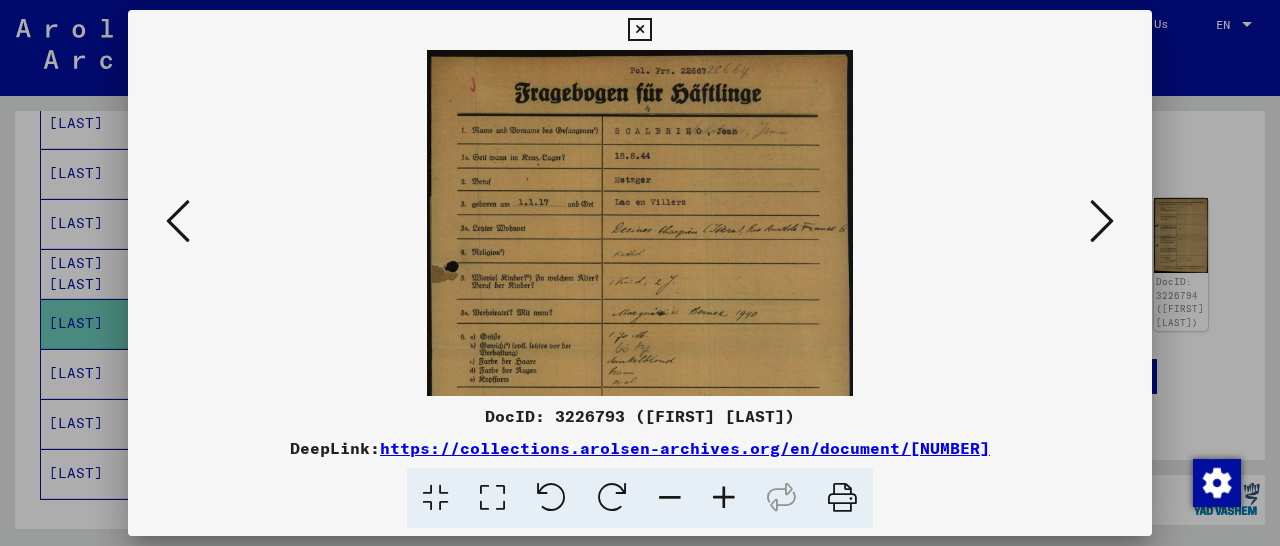 click at bounding box center [724, 498] 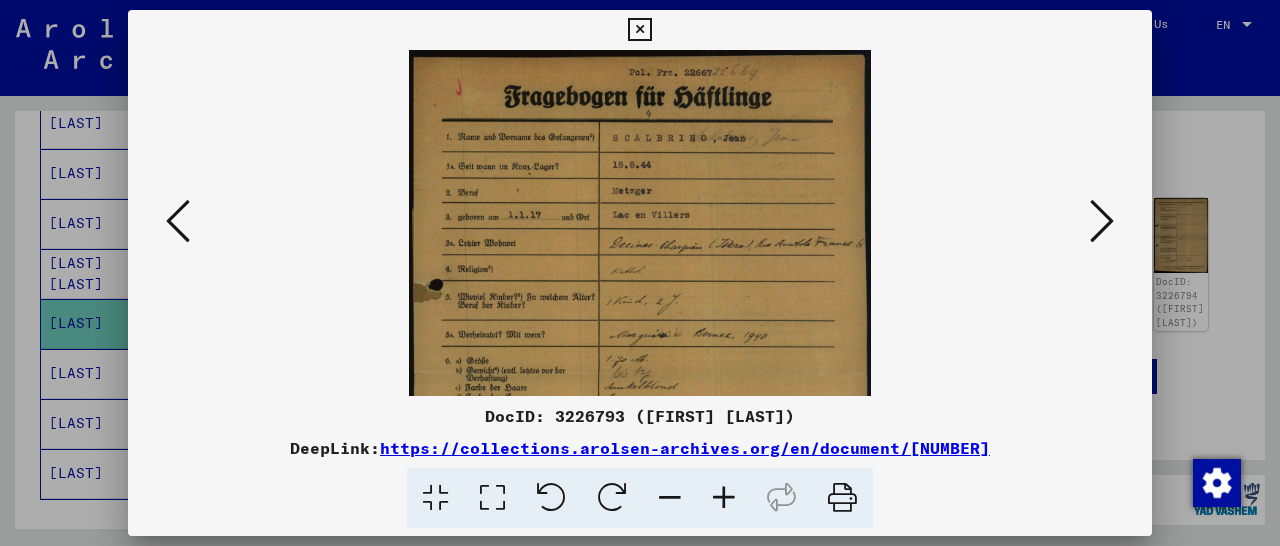 click at bounding box center [724, 498] 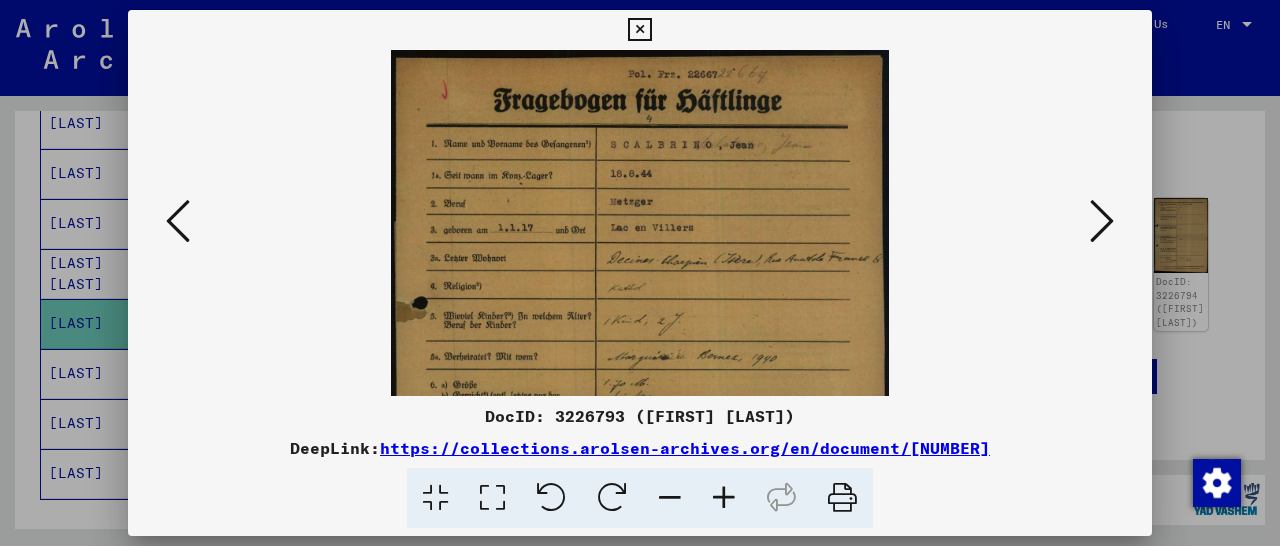 click at bounding box center (724, 498) 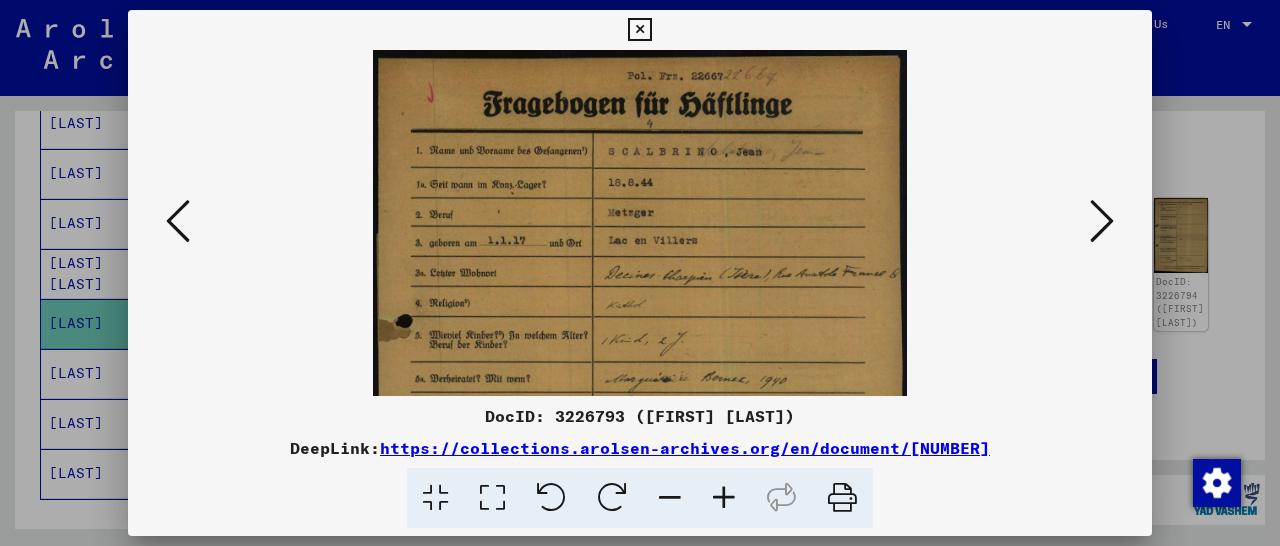 click at bounding box center (724, 498) 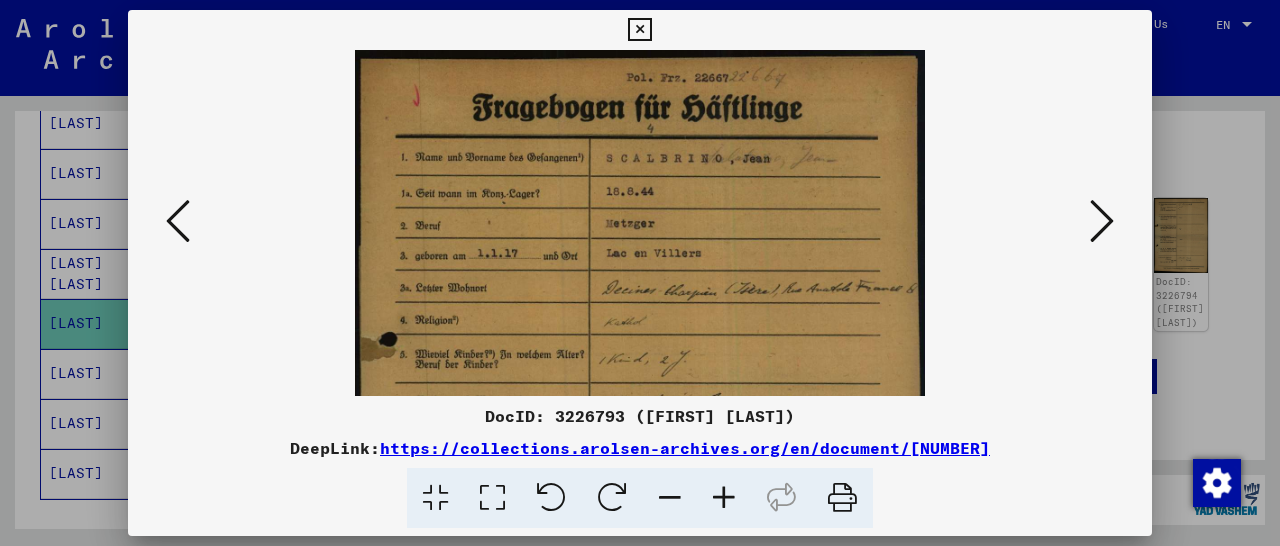 click at bounding box center [724, 498] 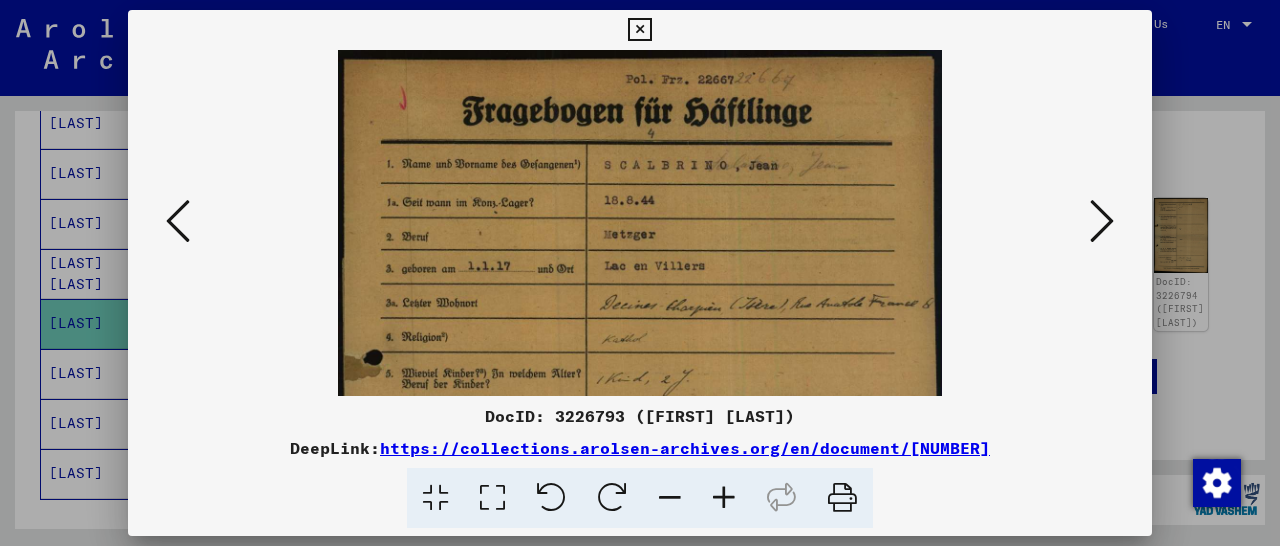 click at bounding box center (724, 498) 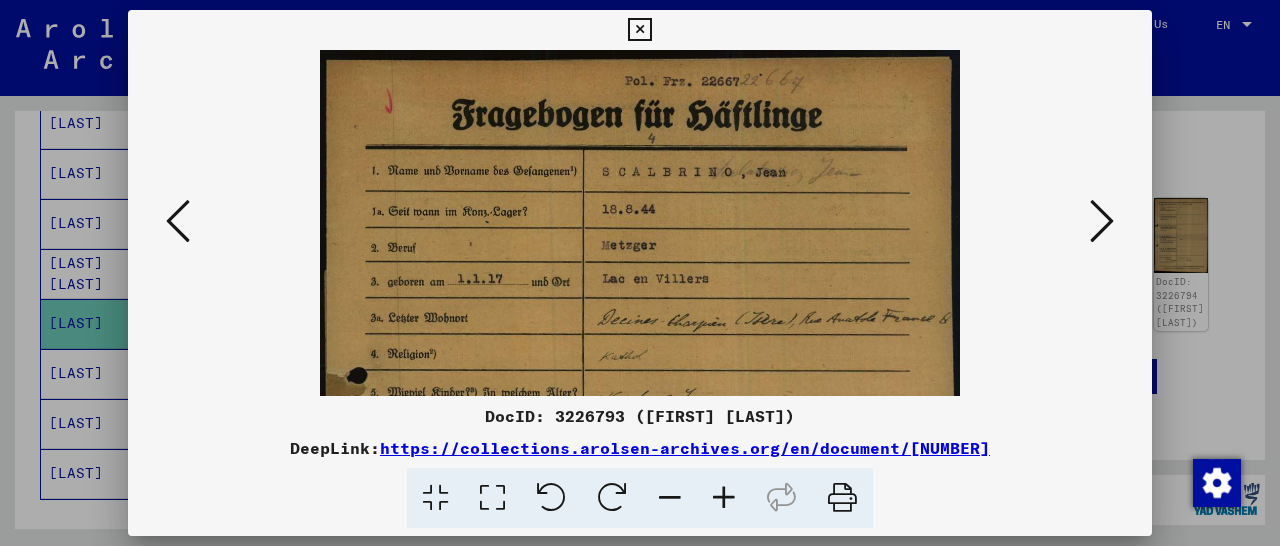 click at bounding box center (724, 498) 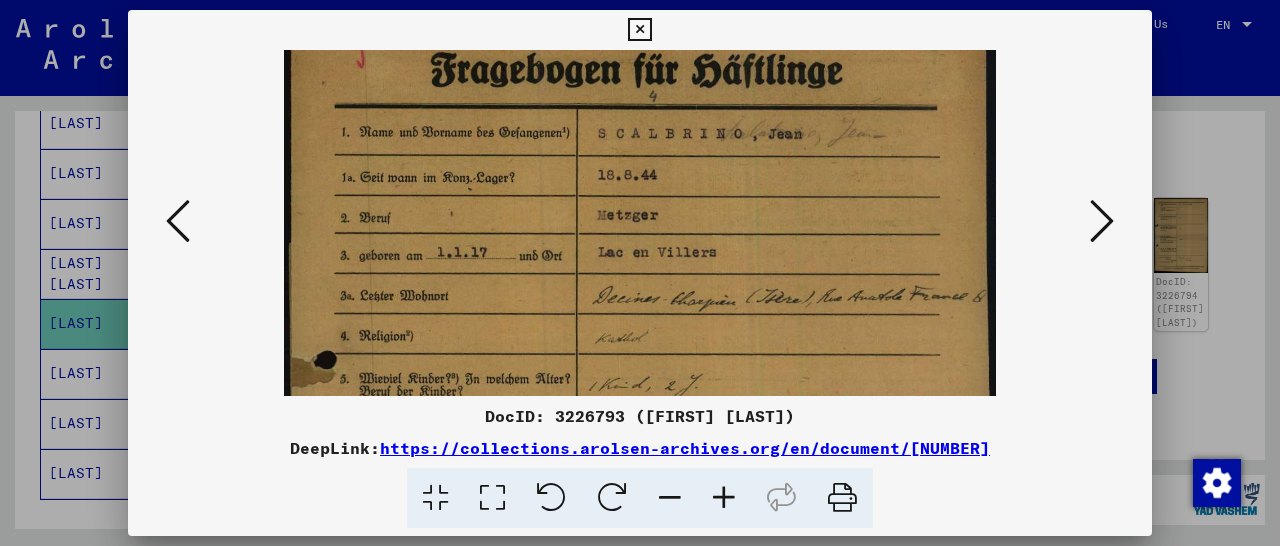 scroll, scrollTop: 68, scrollLeft: 0, axis: vertical 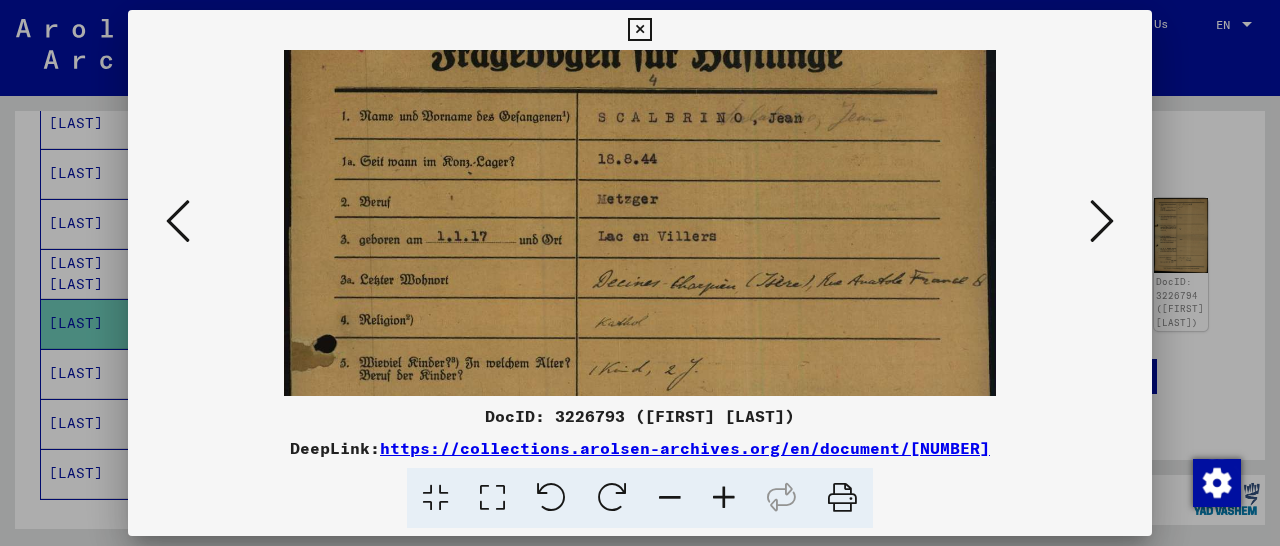 drag, startPoint x: 766, startPoint y: 343, endPoint x: 753, endPoint y: 275, distance: 69.2315 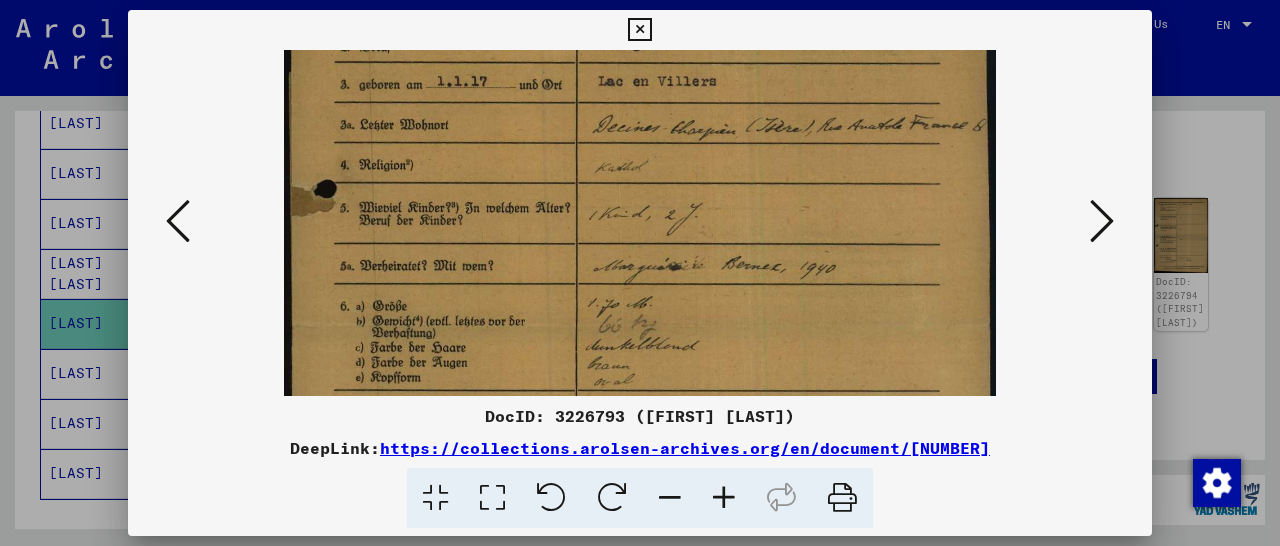 scroll, scrollTop: 225, scrollLeft: 0, axis: vertical 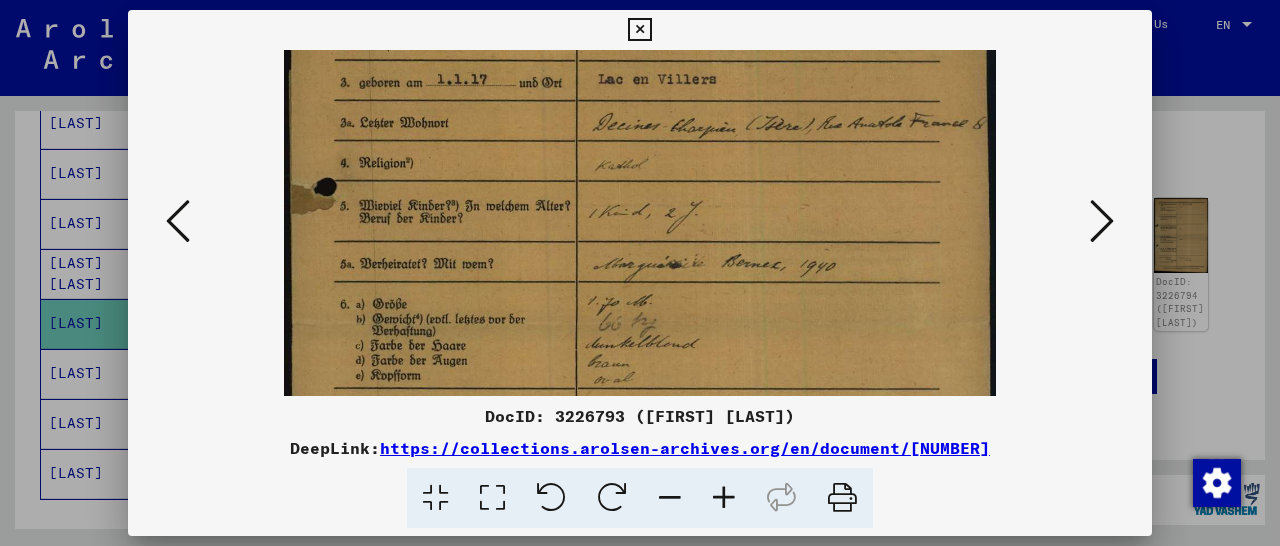drag, startPoint x: 624, startPoint y: 339, endPoint x: 652, endPoint y: 205, distance: 136.89412 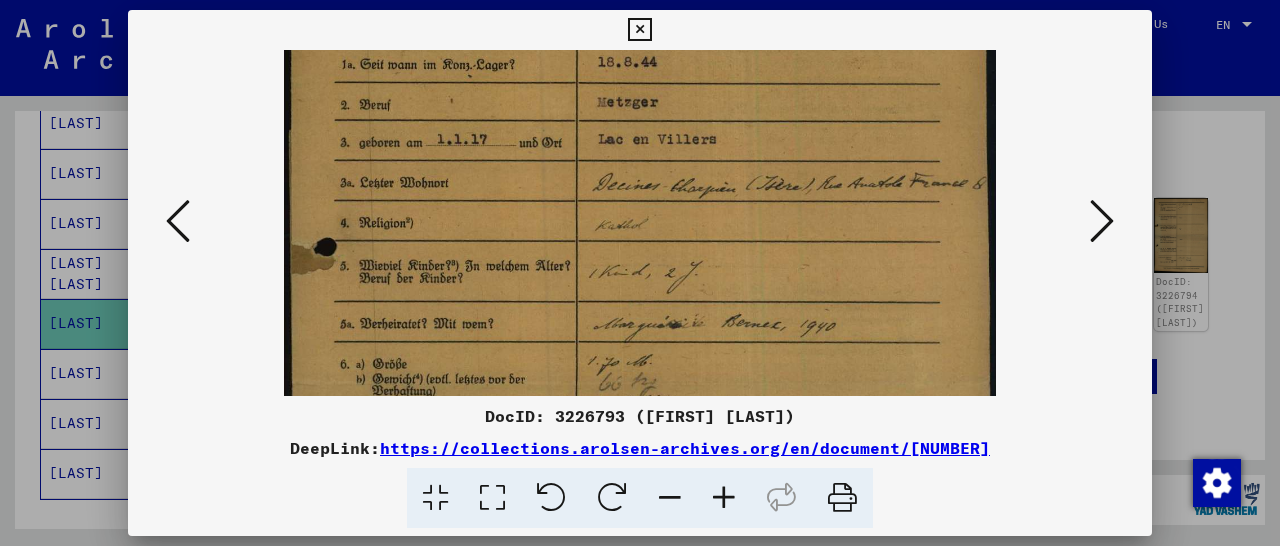 scroll, scrollTop: 160, scrollLeft: 0, axis: vertical 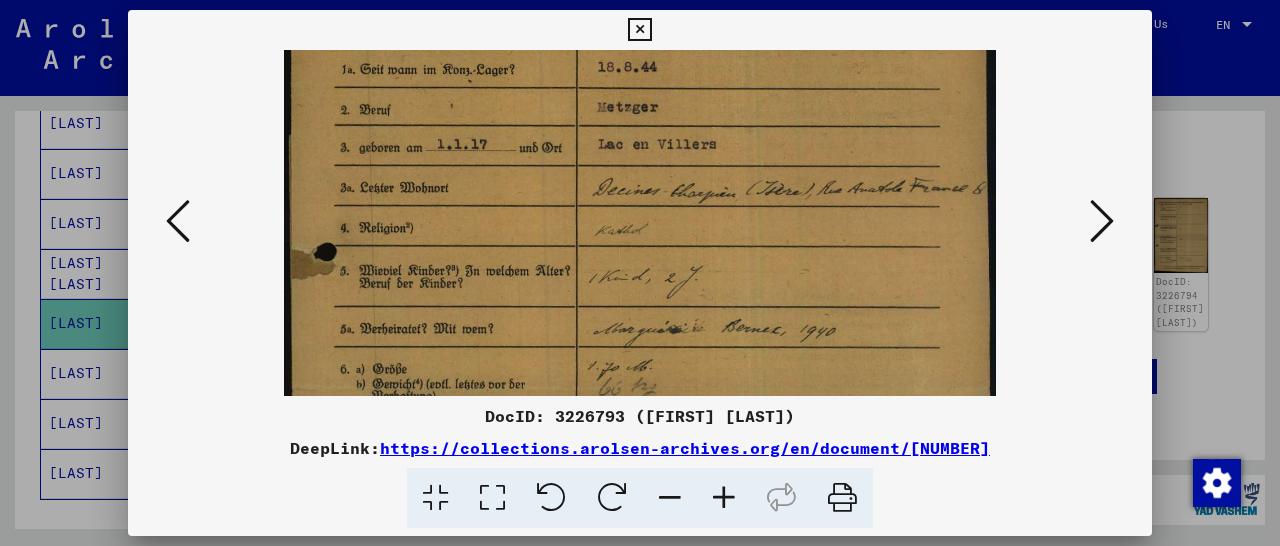 drag, startPoint x: 513, startPoint y: 173, endPoint x: 511, endPoint y: 238, distance: 65.03076 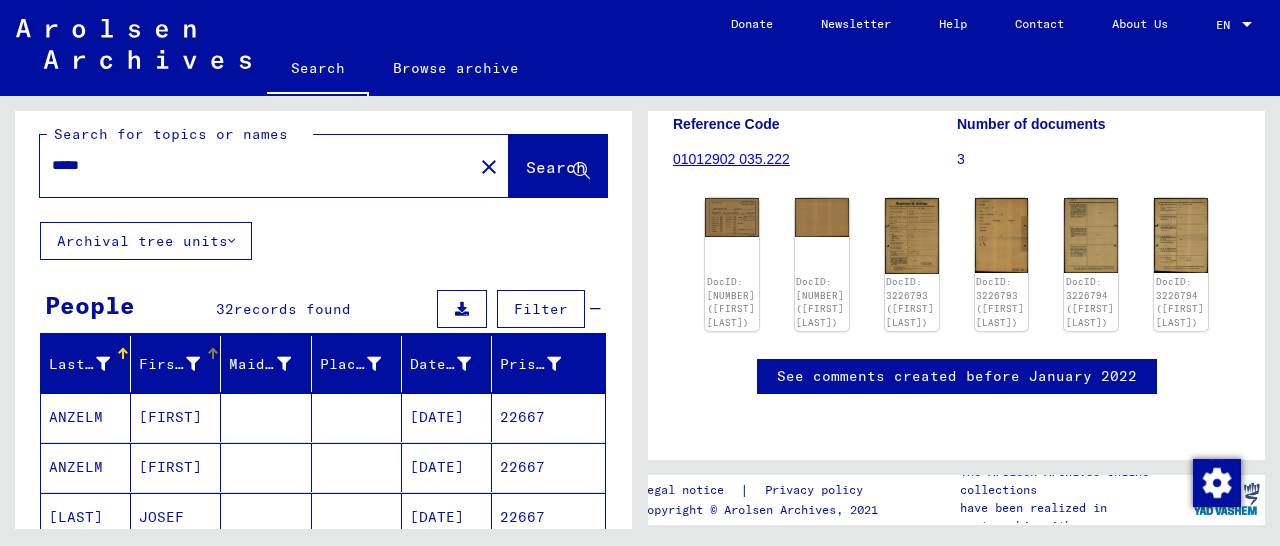 scroll, scrollTop: 0, scrollLeft: 0, axis: both 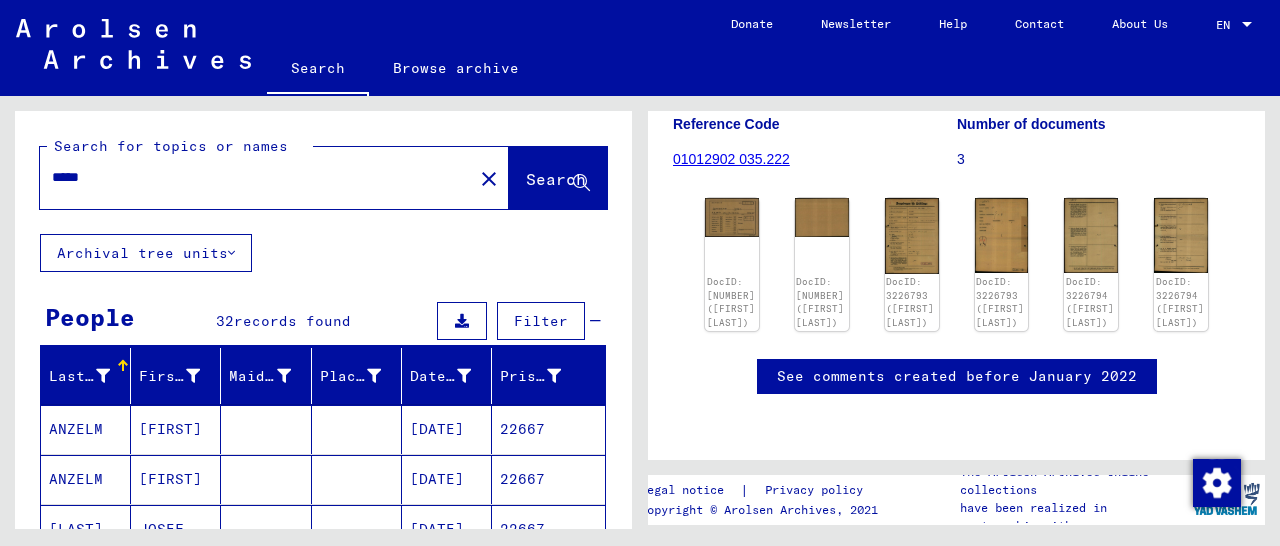 drag, startPoint x: 173, startPoint y: 179, endPoint x: 1, endPoint y: 165, distance: 172.56883 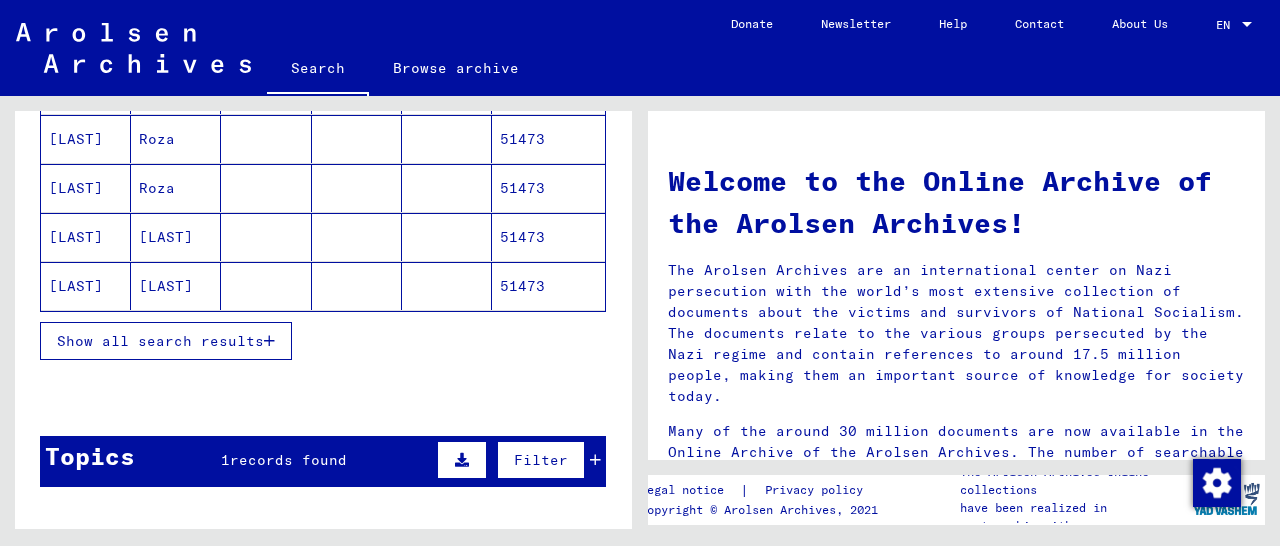 scroll, scrollTop: 416, scrollLeft: 0, axis: vertical 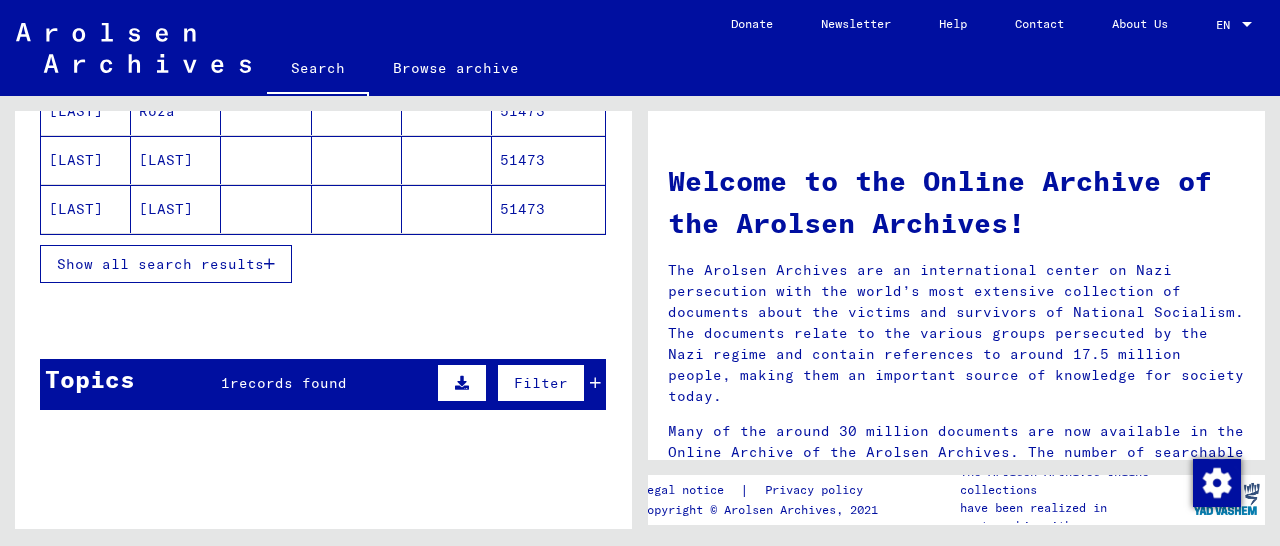 click at bounding box center (269, 264) 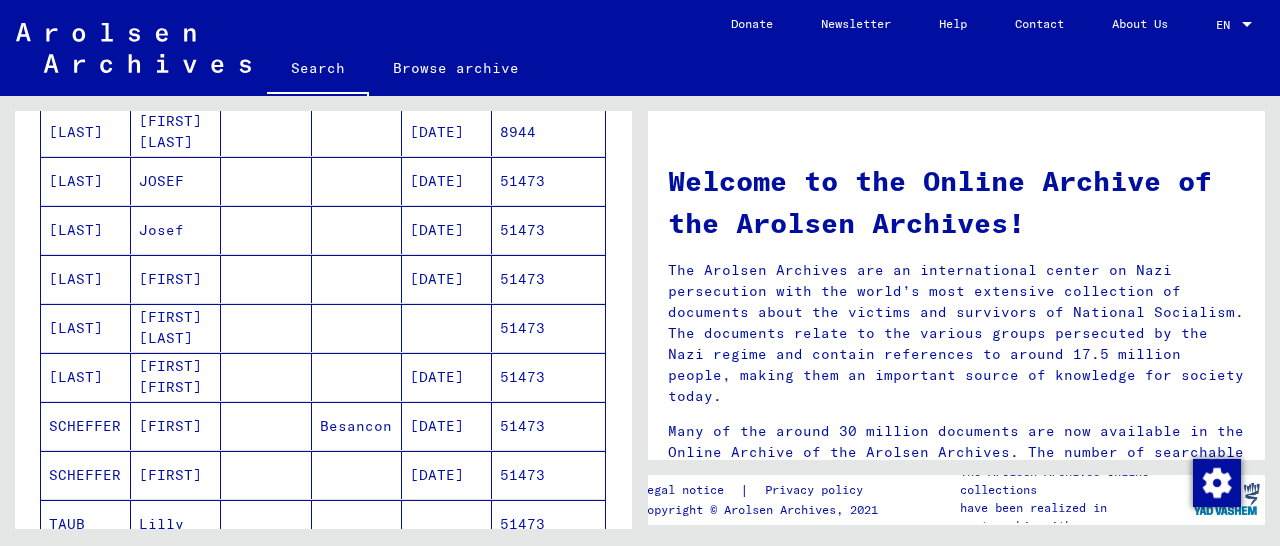 scroll, scrollTop: 1040, scrollLeft: 0, axis: vertical 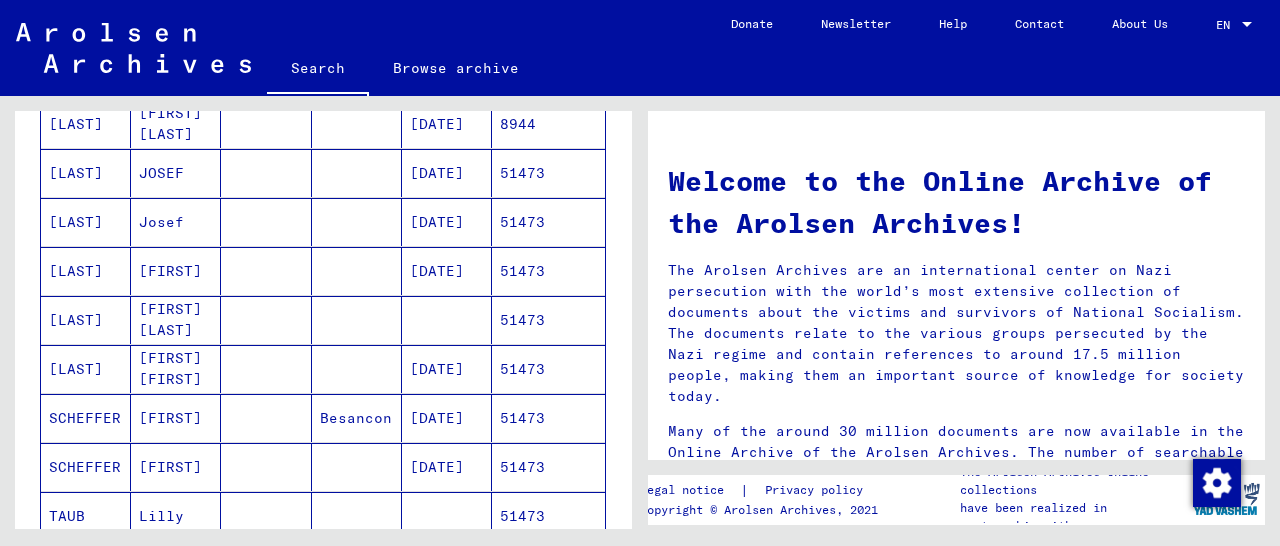 click on "51473" at bounding box center (548, 418) 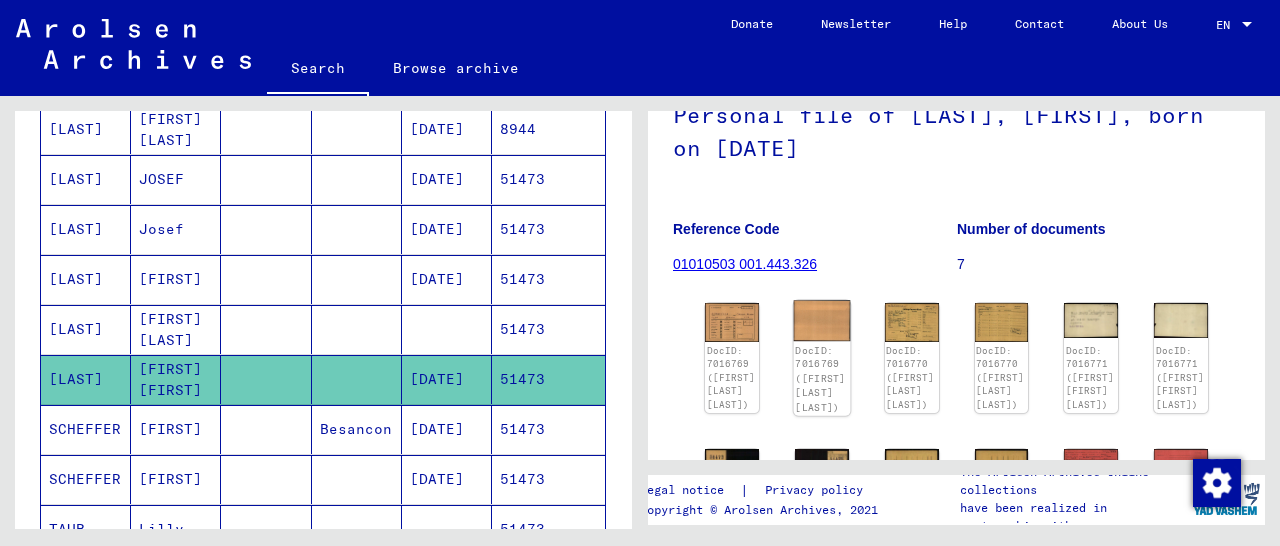 scroll, scrollTop: 312, scrollLeft: 0, axis: vertical 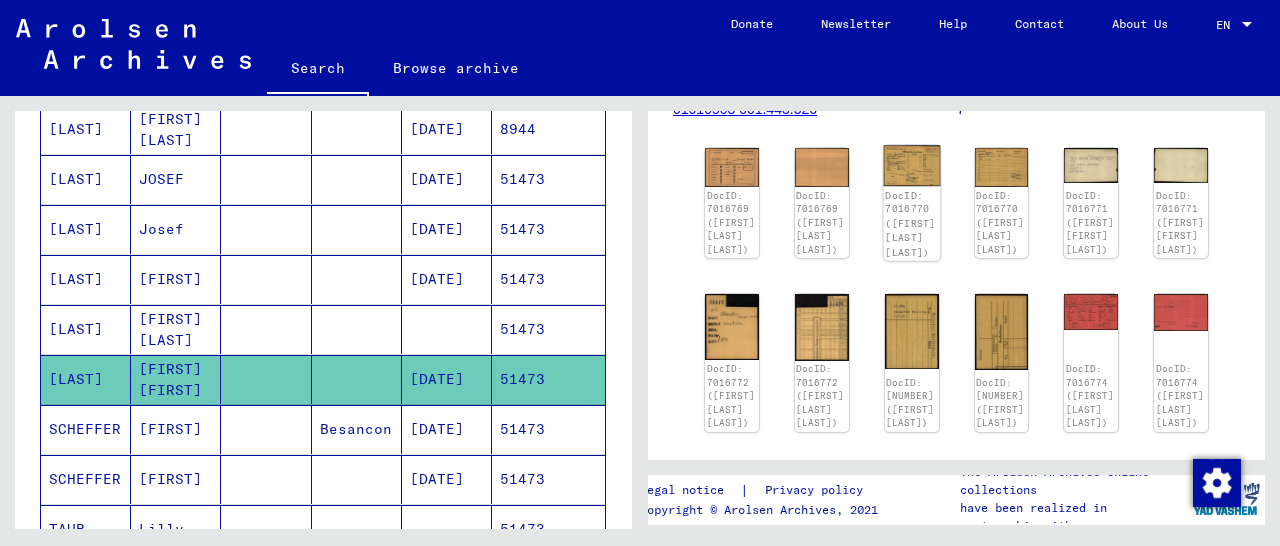 click 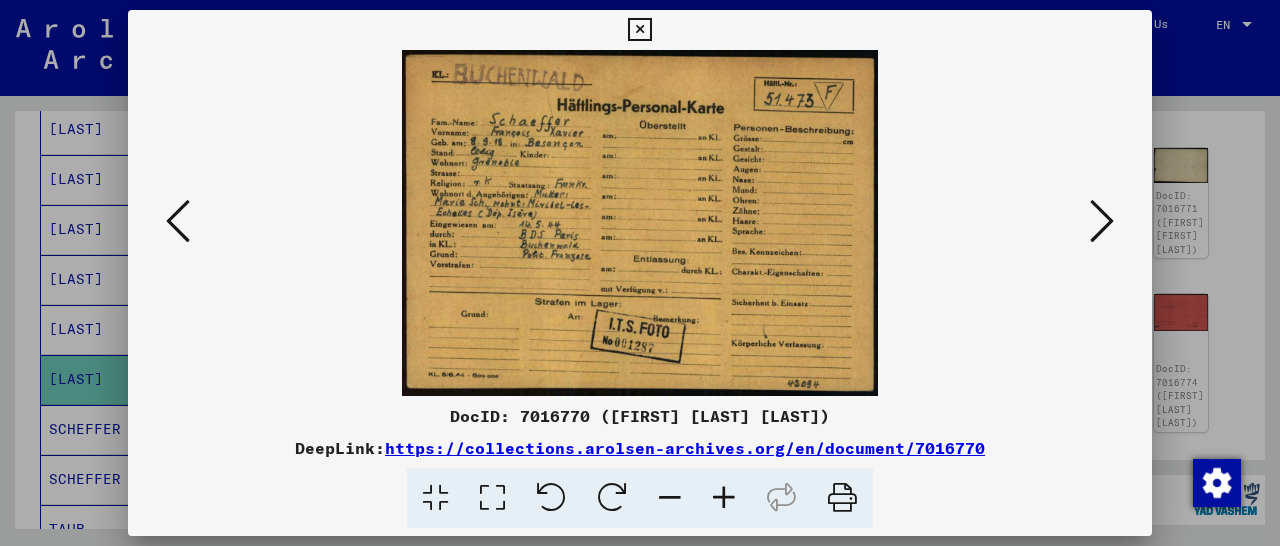 click at bounding box center [639, 30] 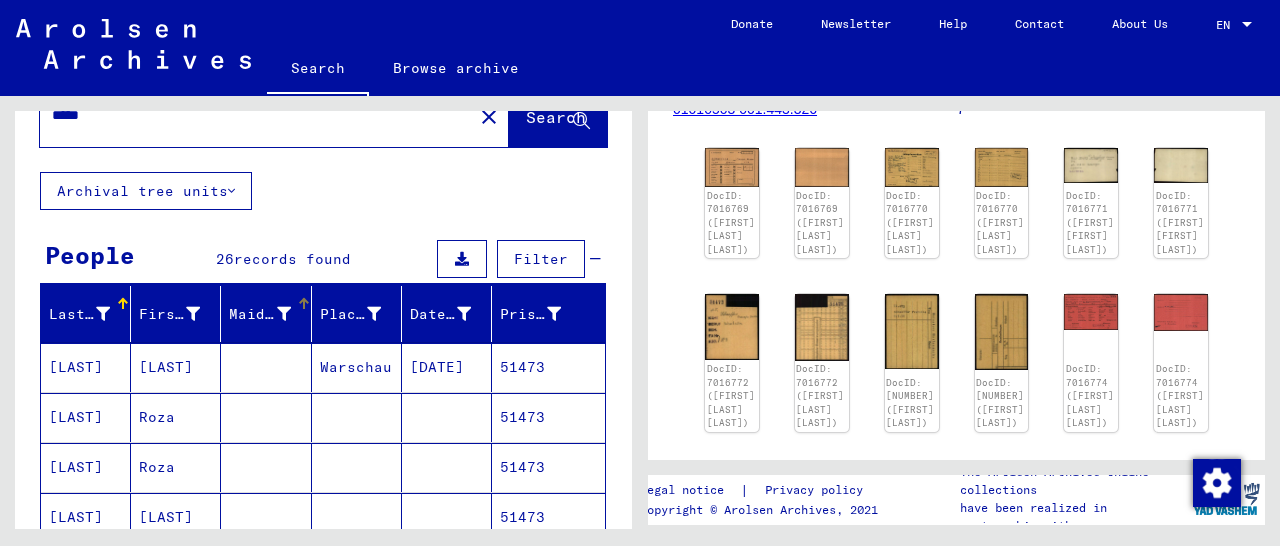 scroll, scrollTop: 0, scrollLeft: 0, axis: both 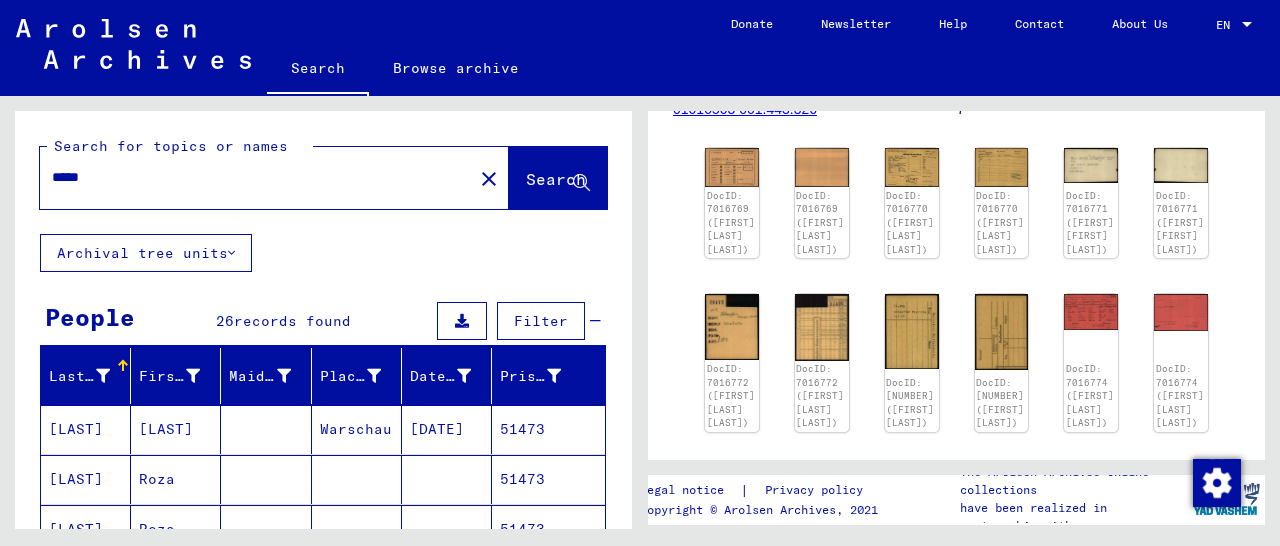 drag, startPoint x: 131, startPoint y: 181, endPoint x: 26, endPoint y: 186, distance: 105.11898 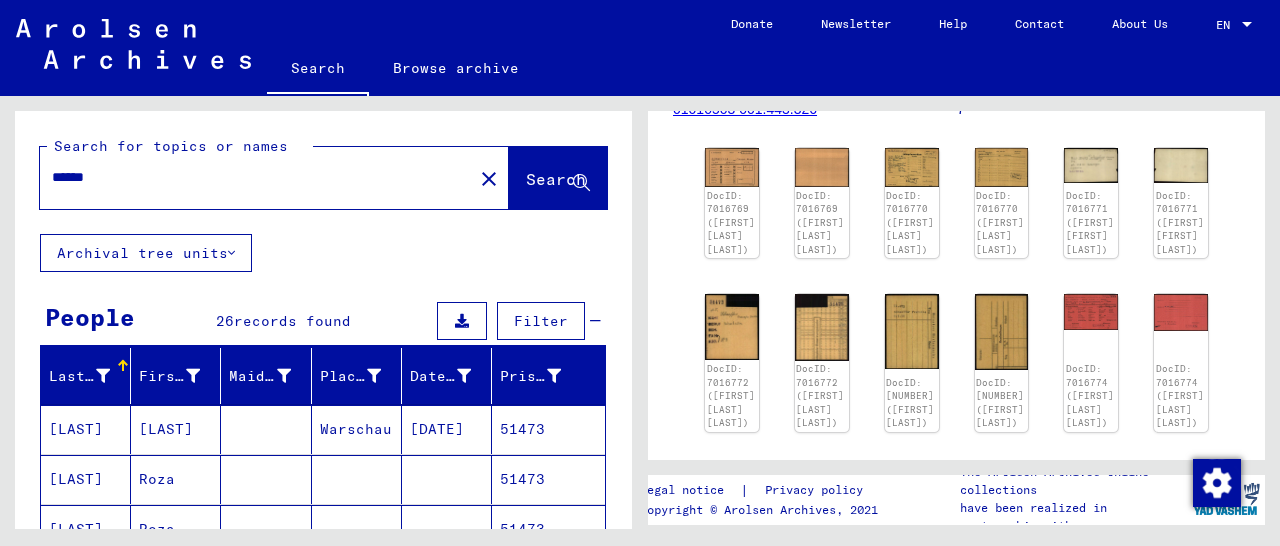 type on "******" 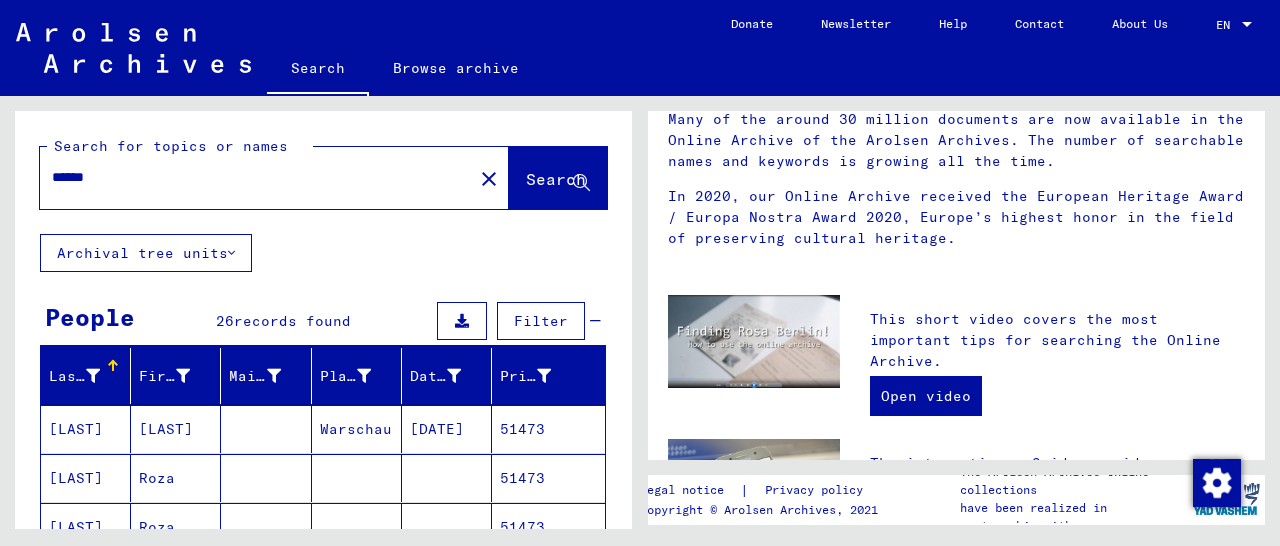 scroll, scrollTop: 0, scrollLeft: 0, axis: both 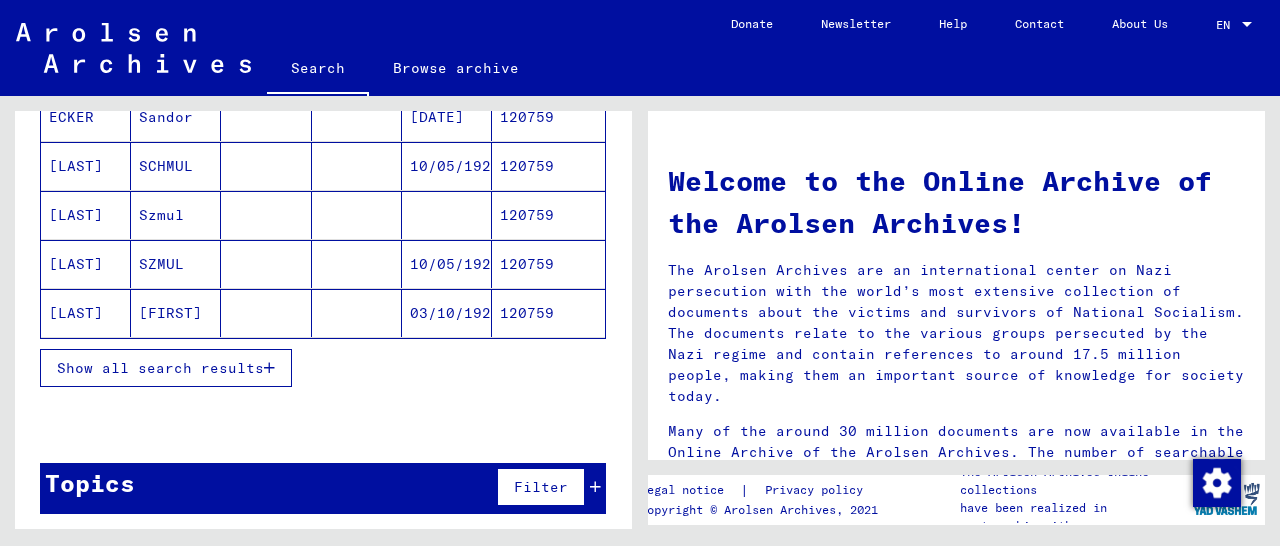 click at bounding box center [269, 368] 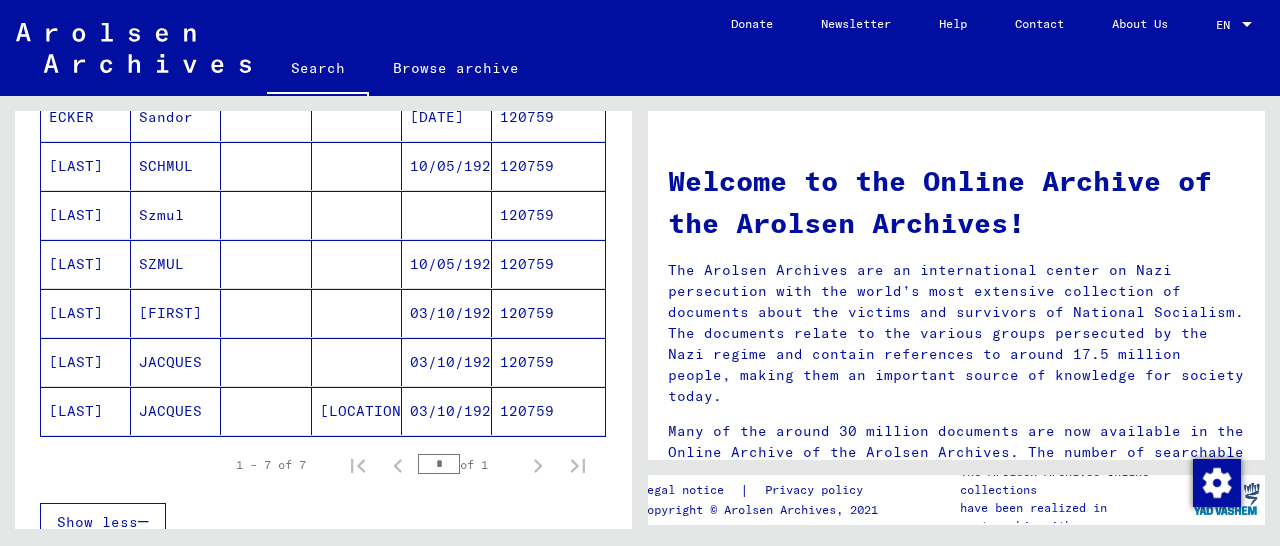 click on "120759" at bounding box center (548, 362) 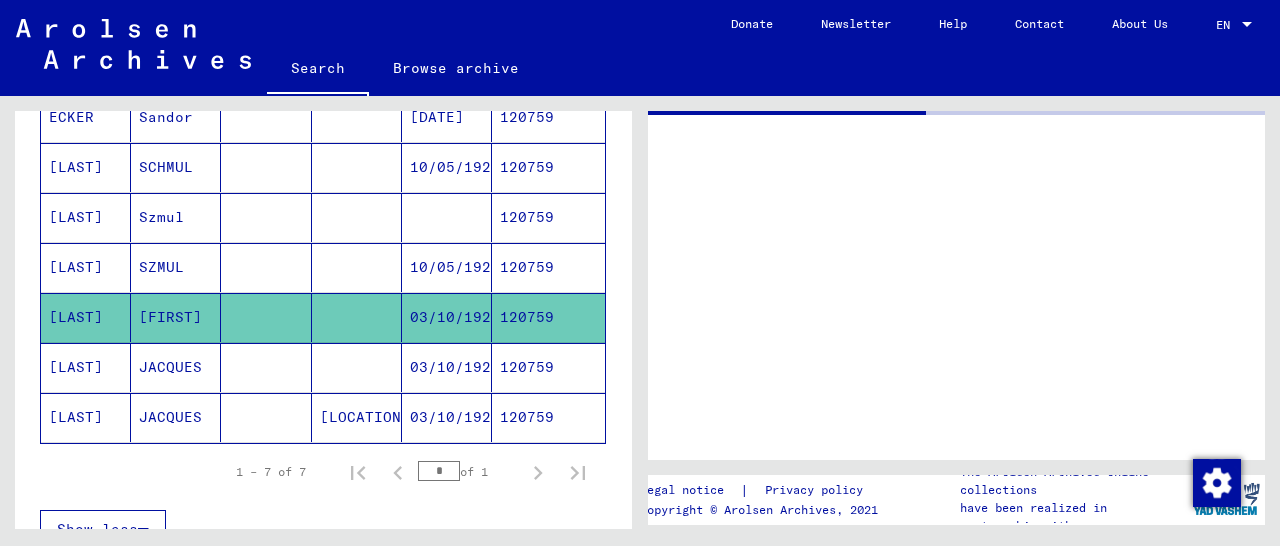 scroll, scrollTop: 312, scrollLeft: 0, axis: vertical 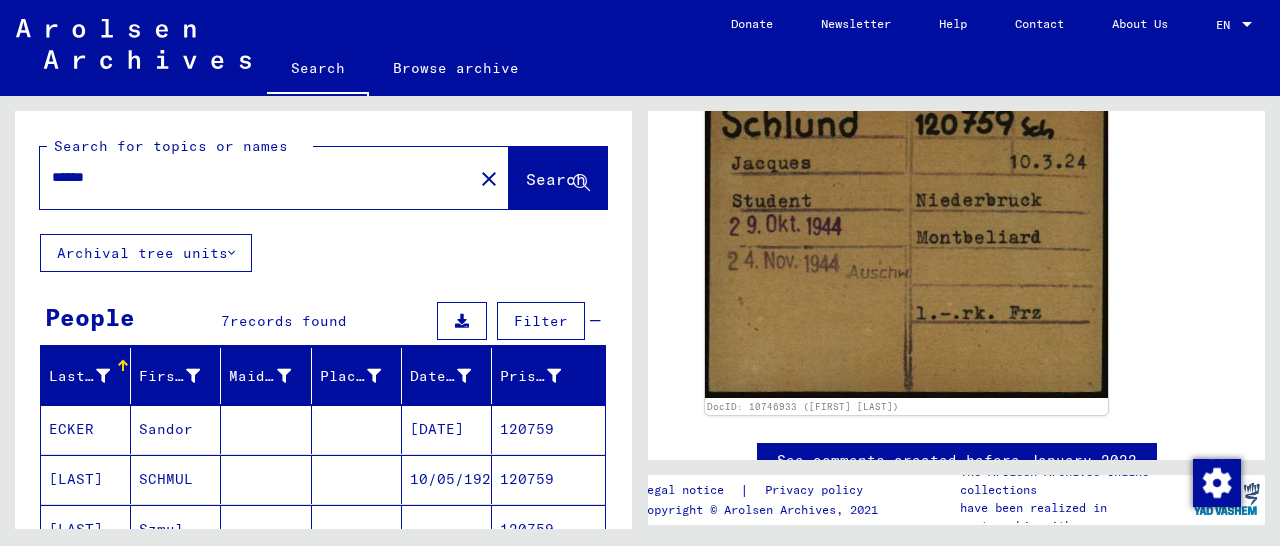 drag, startPoint x: 116, startPoint y: 190, endPoint x: 25, endPoint y: 194, distance: 91.08787 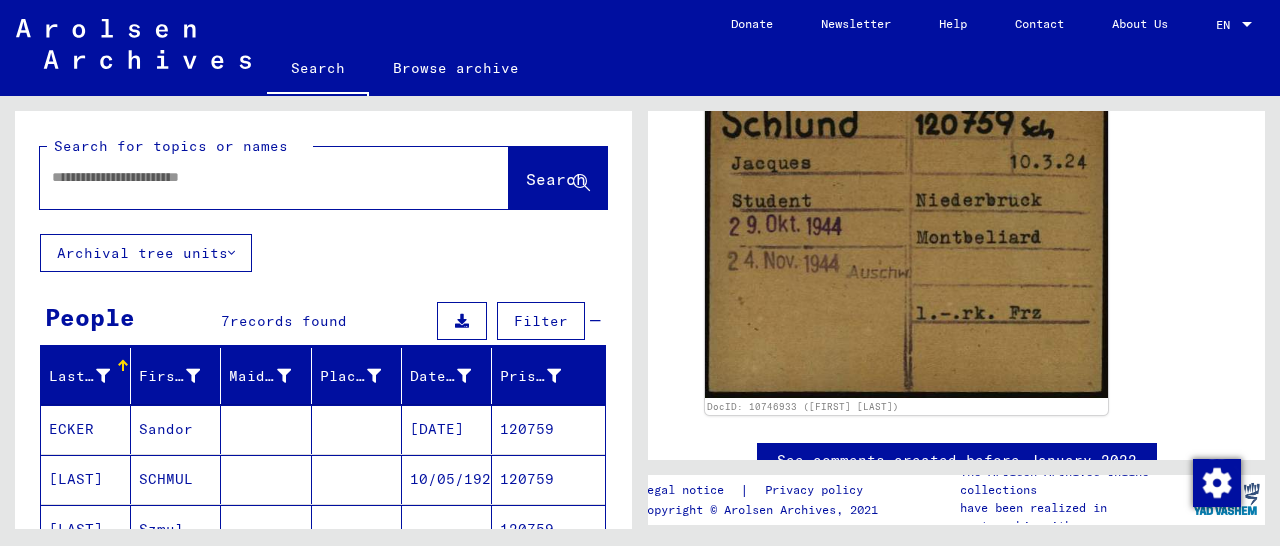 paste on "****" 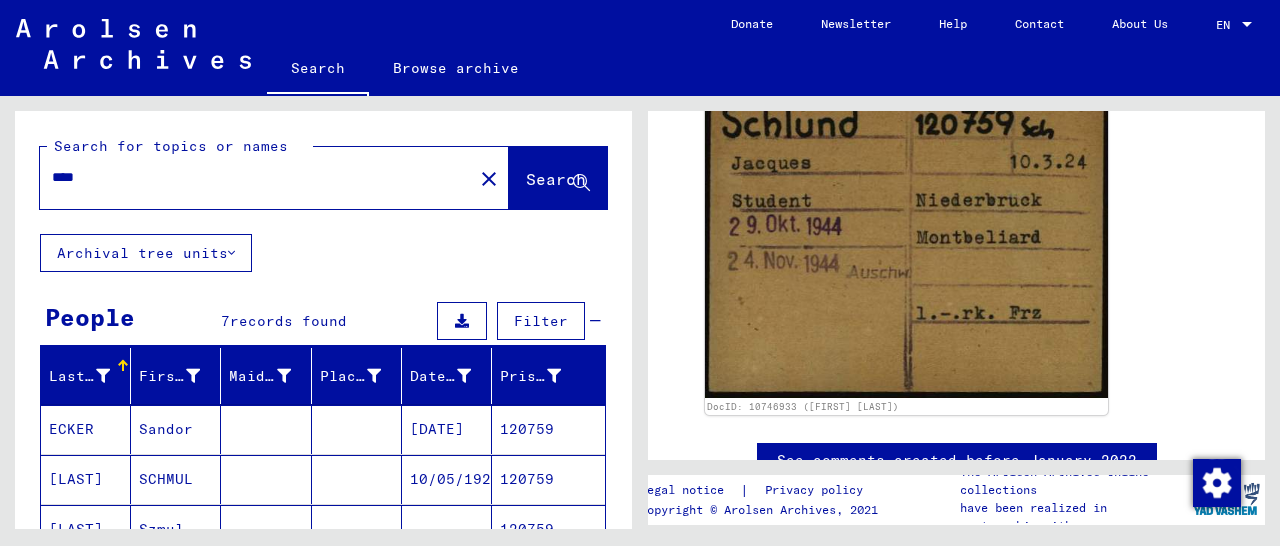 type on "****" 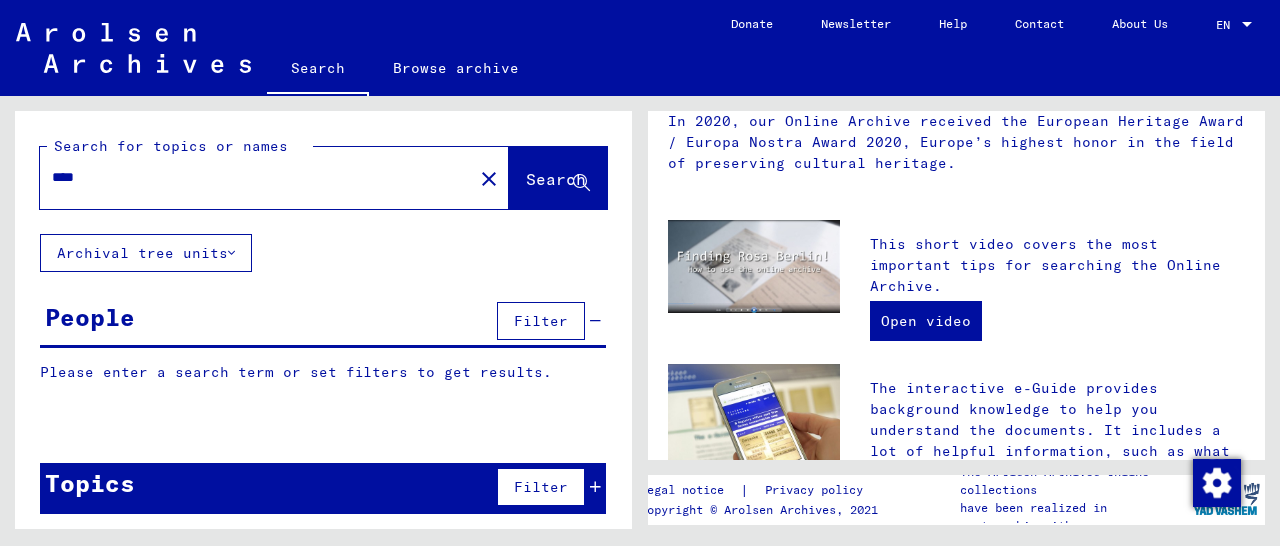 scroll, scrollTop: 0, scrollLeft: 0, axis: both 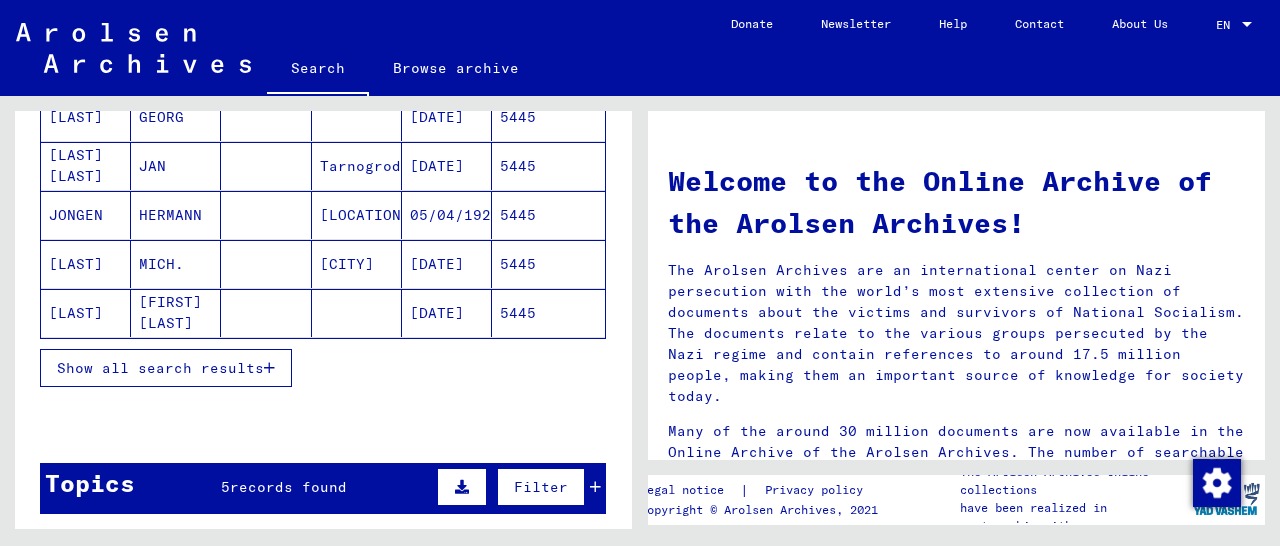 click at bounding box center [269, 368] 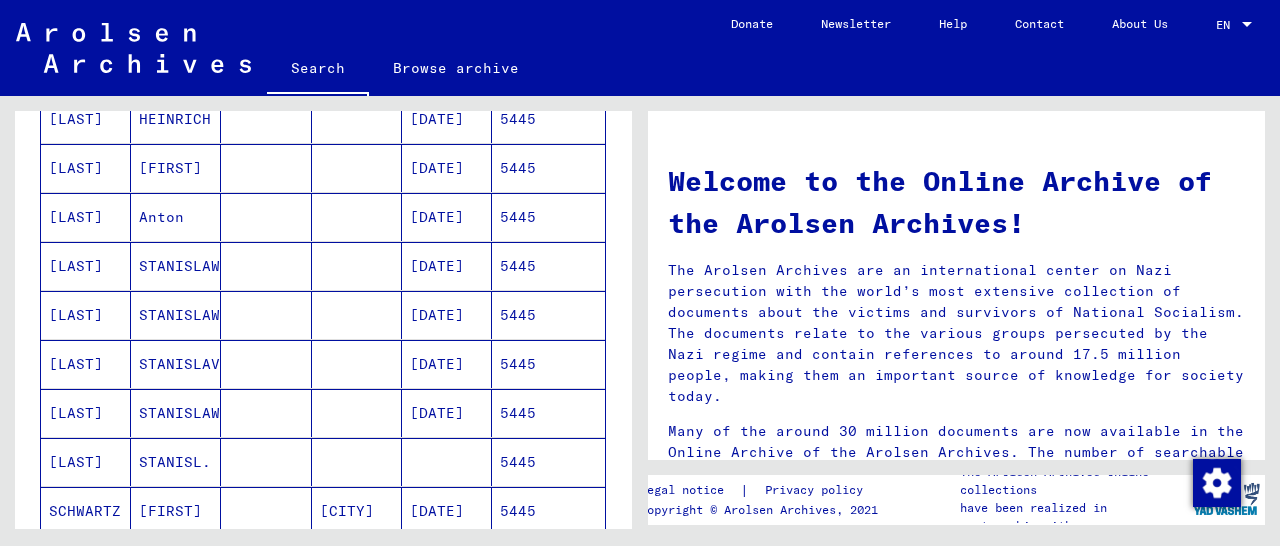 scroll, scrollTop: 936, scrollLeft: 0, axis: vertical 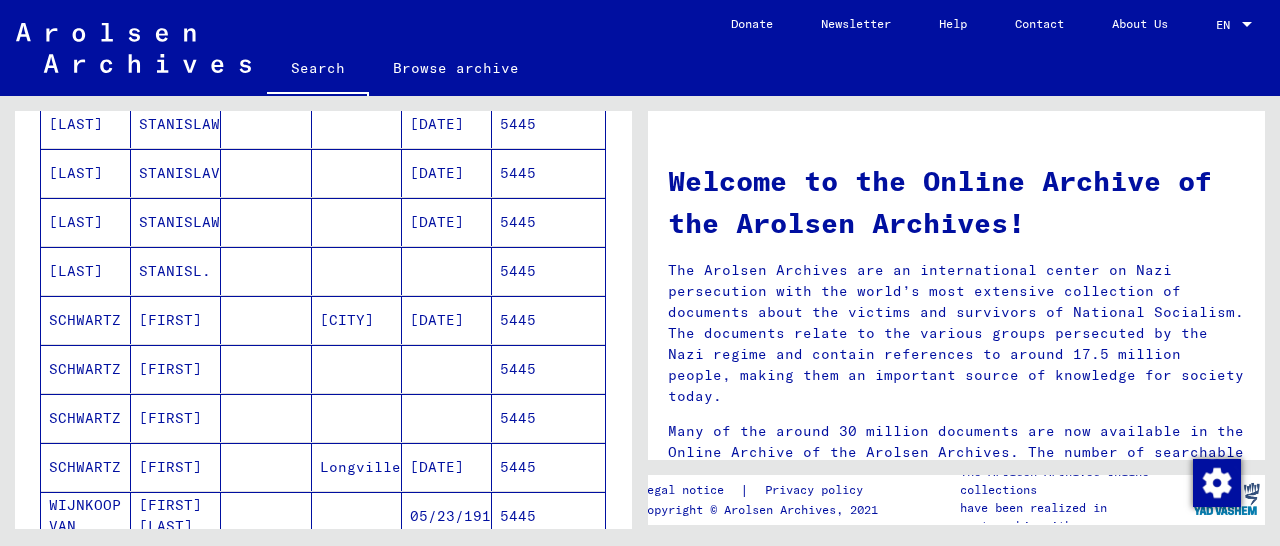 click on "5445" at bounding box center (548, 369) 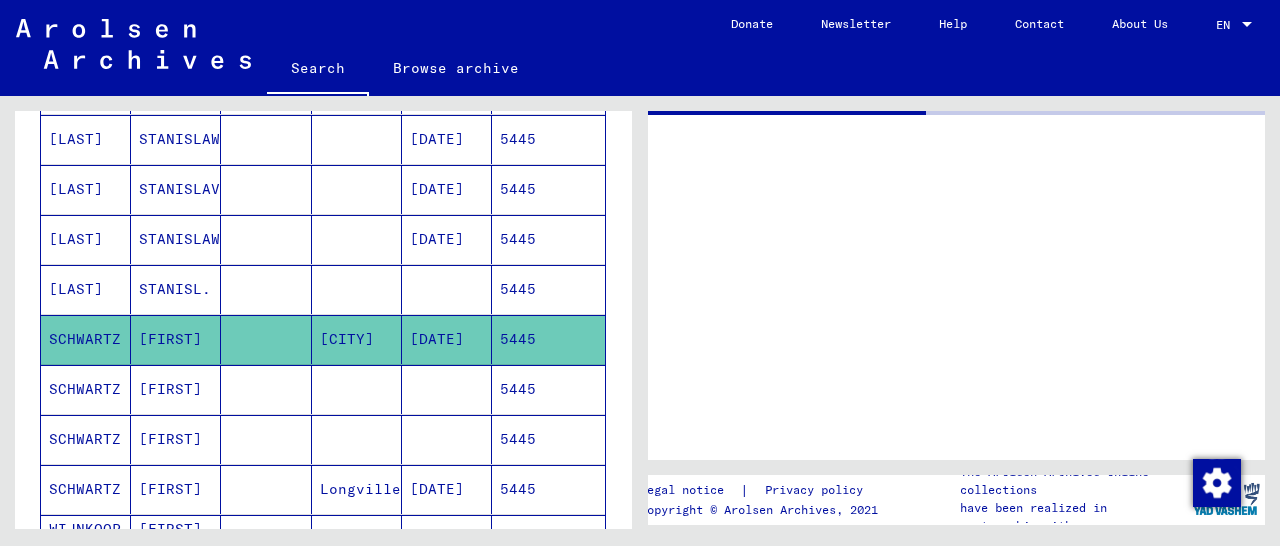 scroll, scrollTop: 1050, scrollLeft: 0, axis: vertical 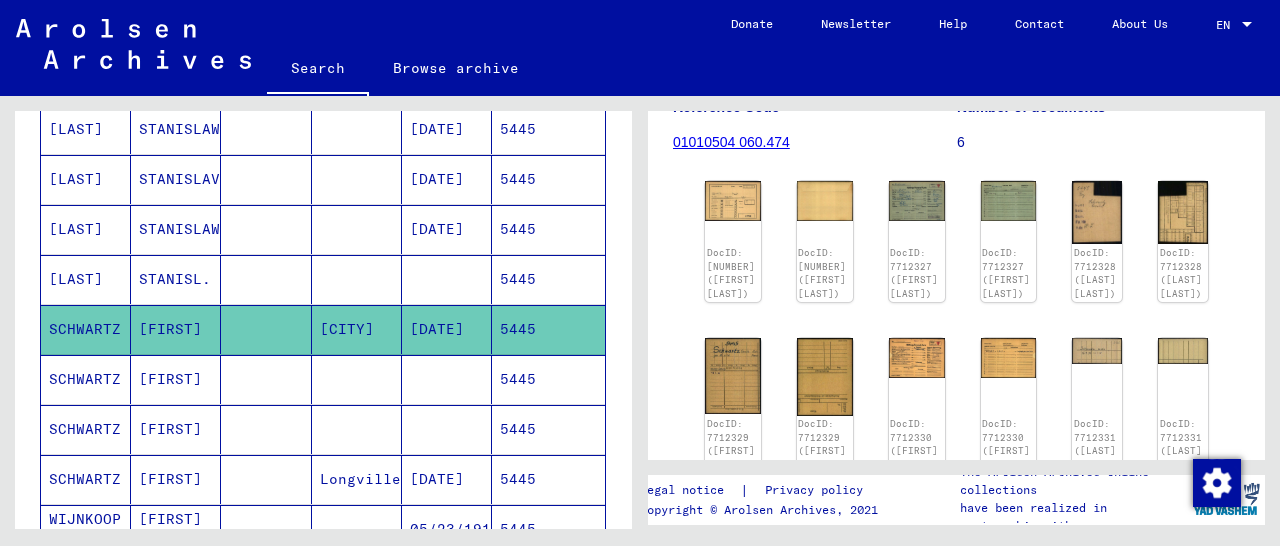 click 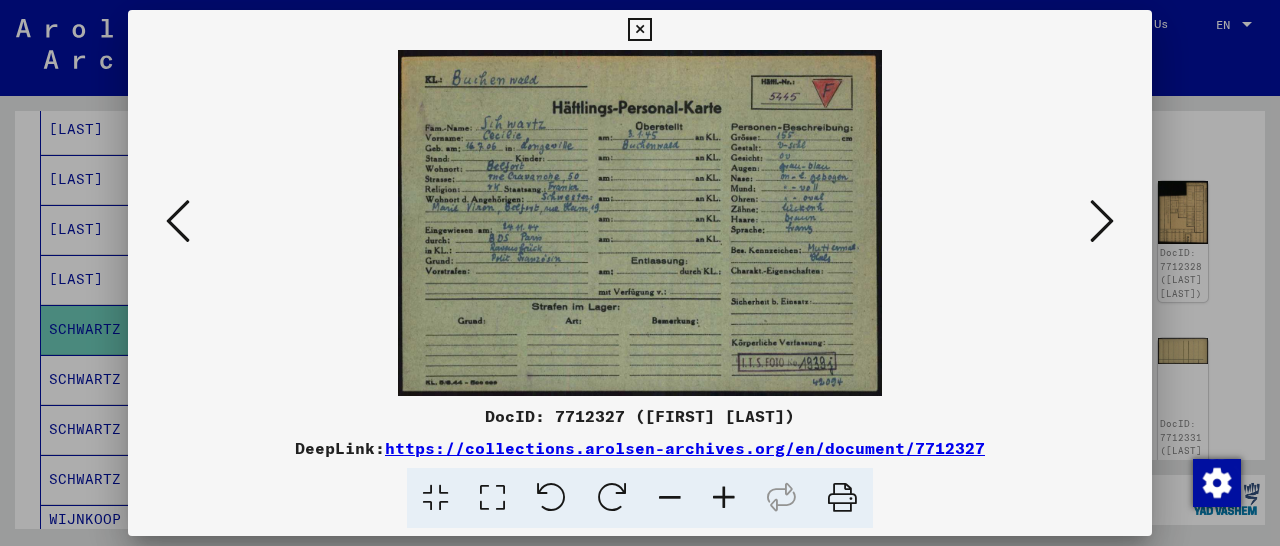 click at bounding box center (639, 30) 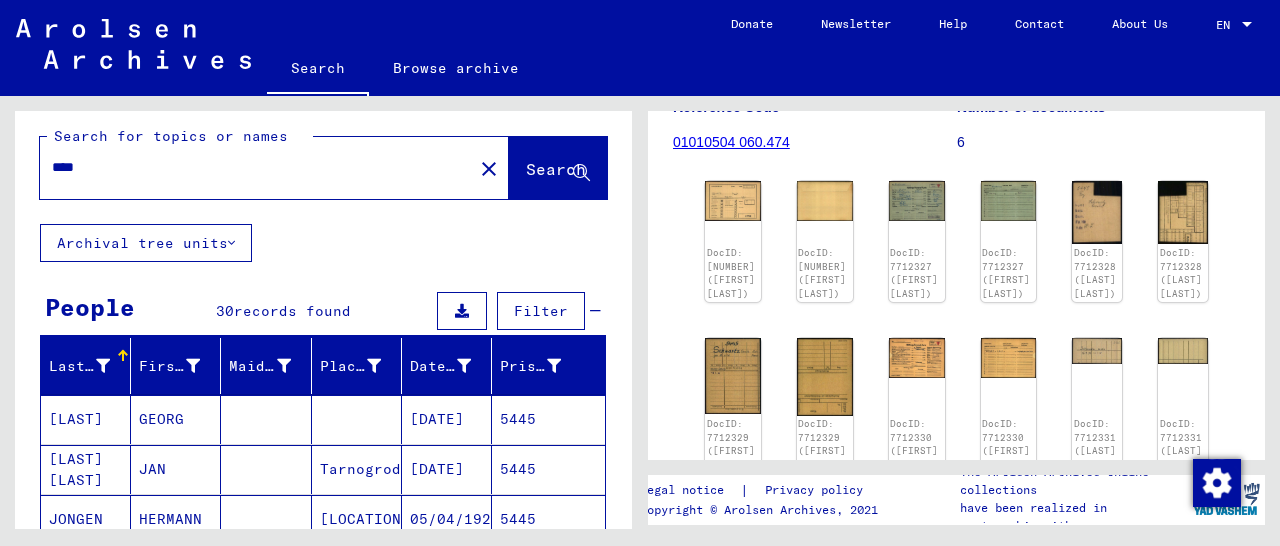 scroll, scrollTop: 0, scrollLeft: 0, axis: both 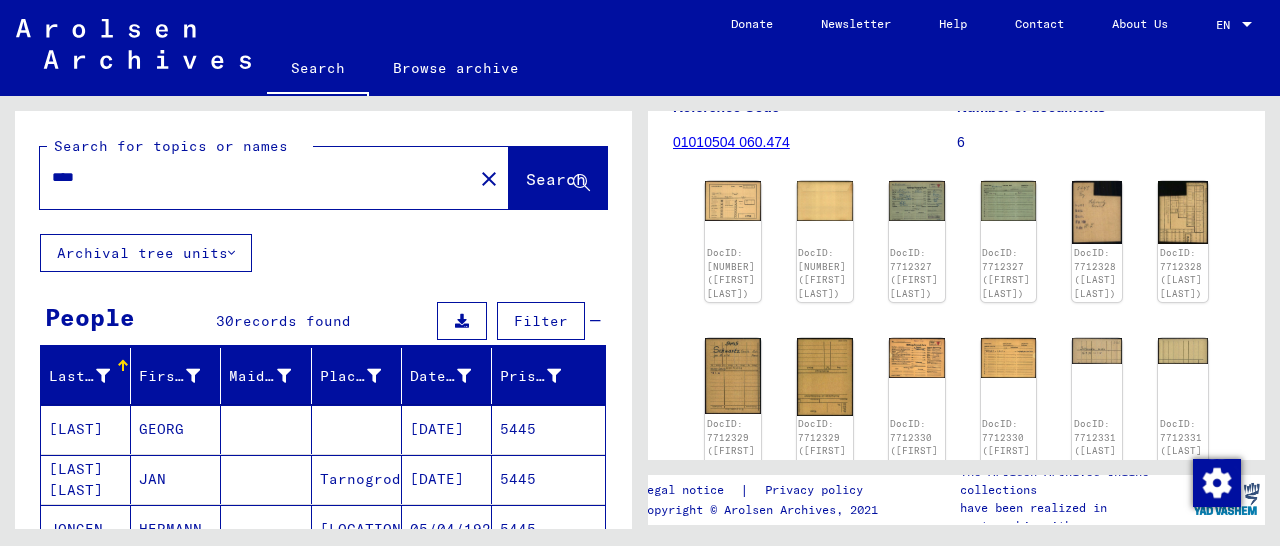 drag, startPoint x: 172, startPoint y: 184, endPoint x: 0, endPoint y: 175, distance: 172.2353 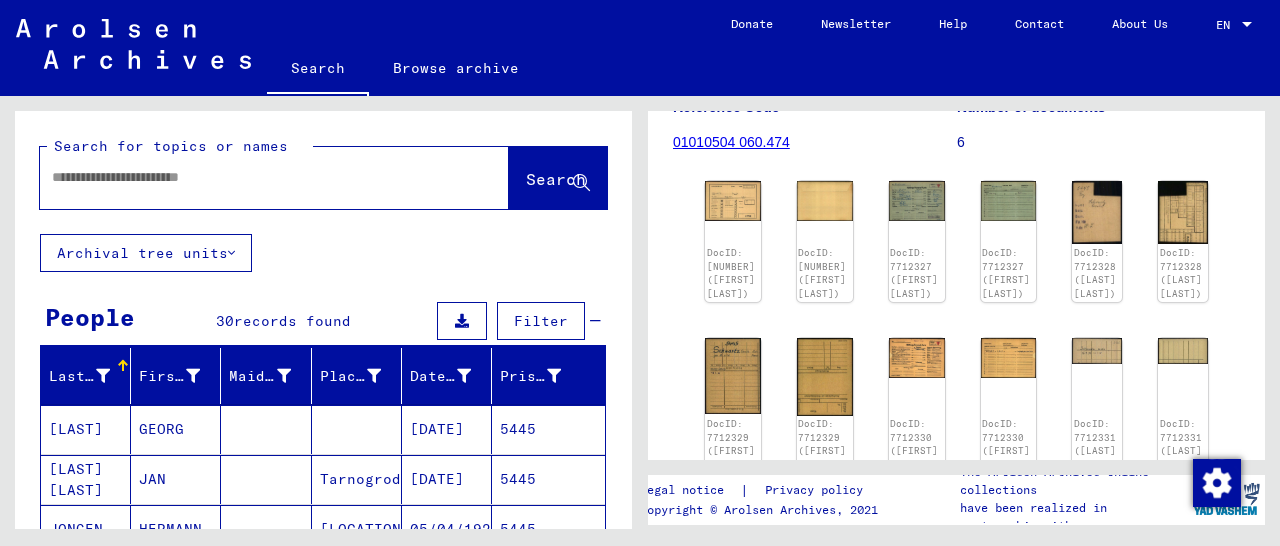 paste on "**********" 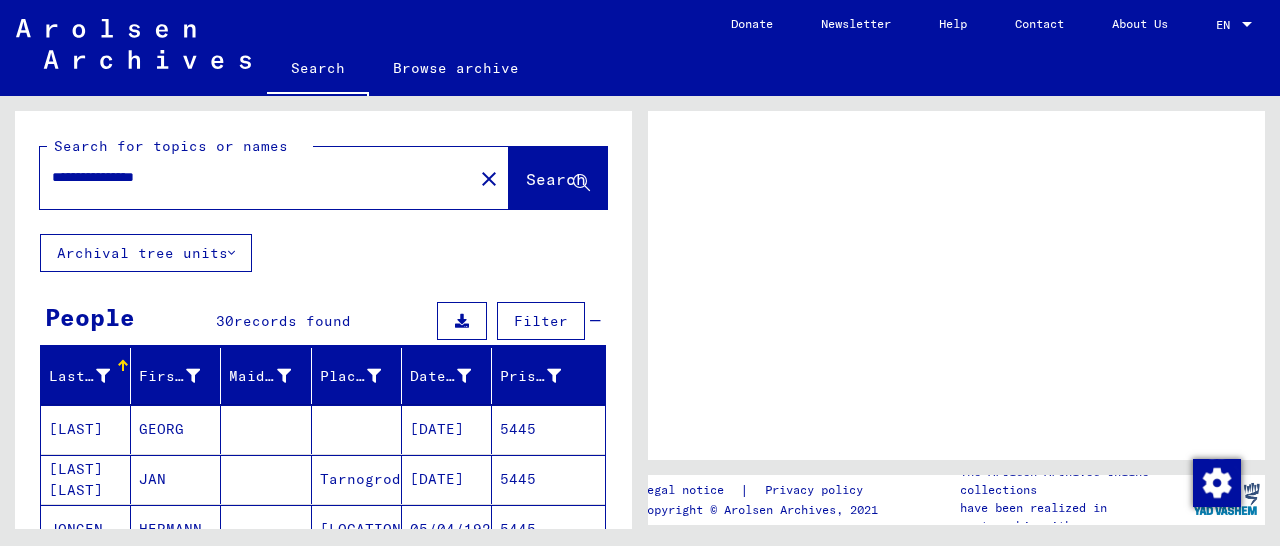 scroll, scrollTop: 0, scrollLeft: 0, axis: both 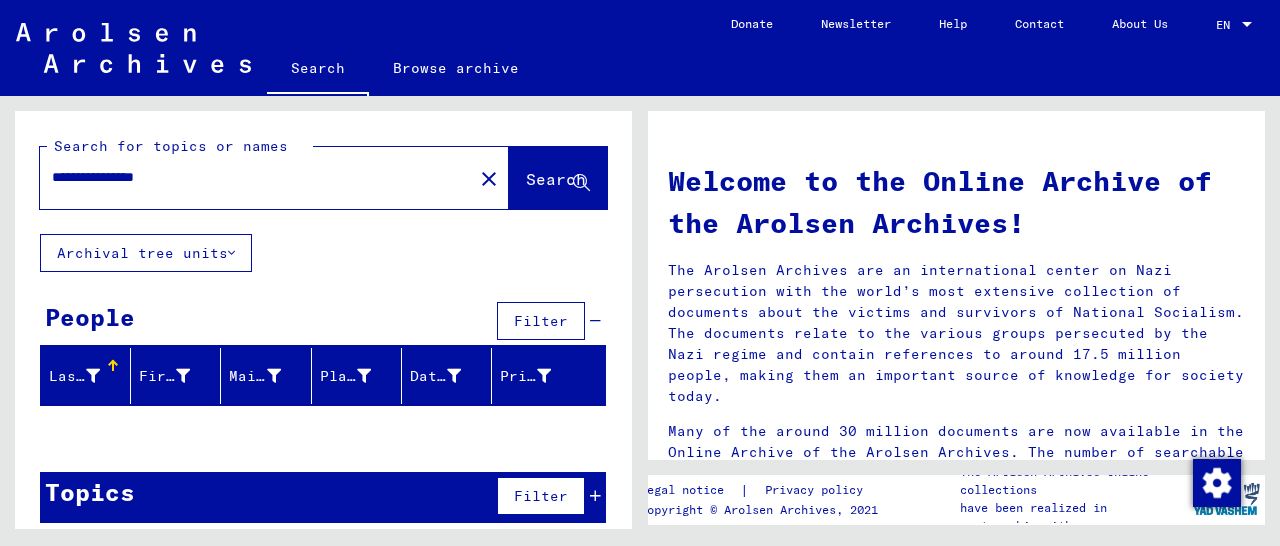 drag, startPoint x: 261, startPoint y: 177, endPoint x: 0, endPoint y: 187, distance: 261.1915 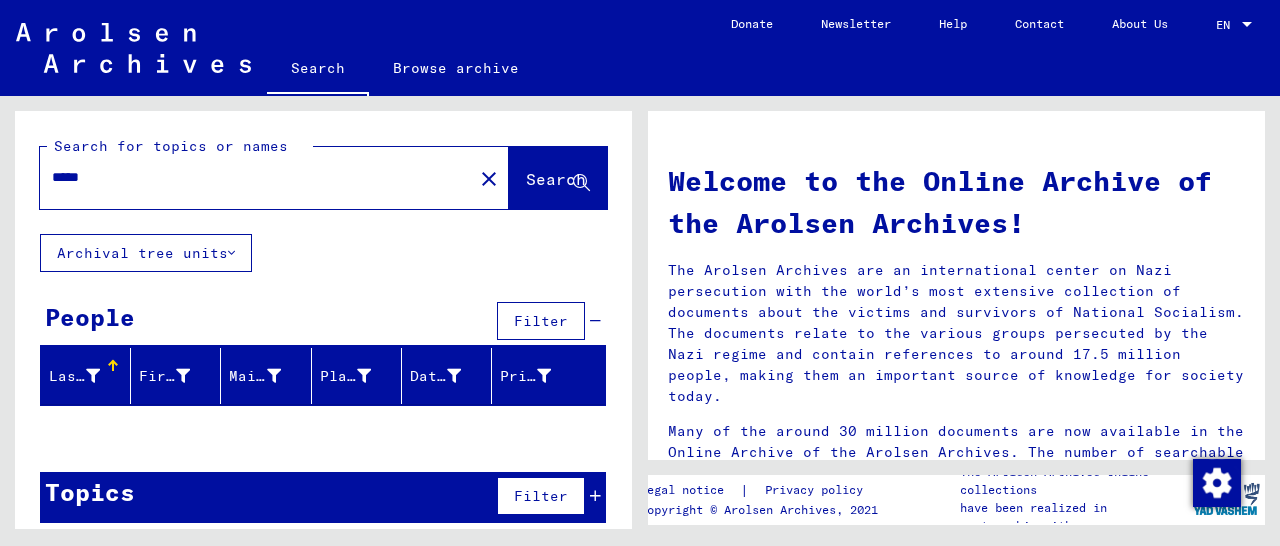 type on "*****" 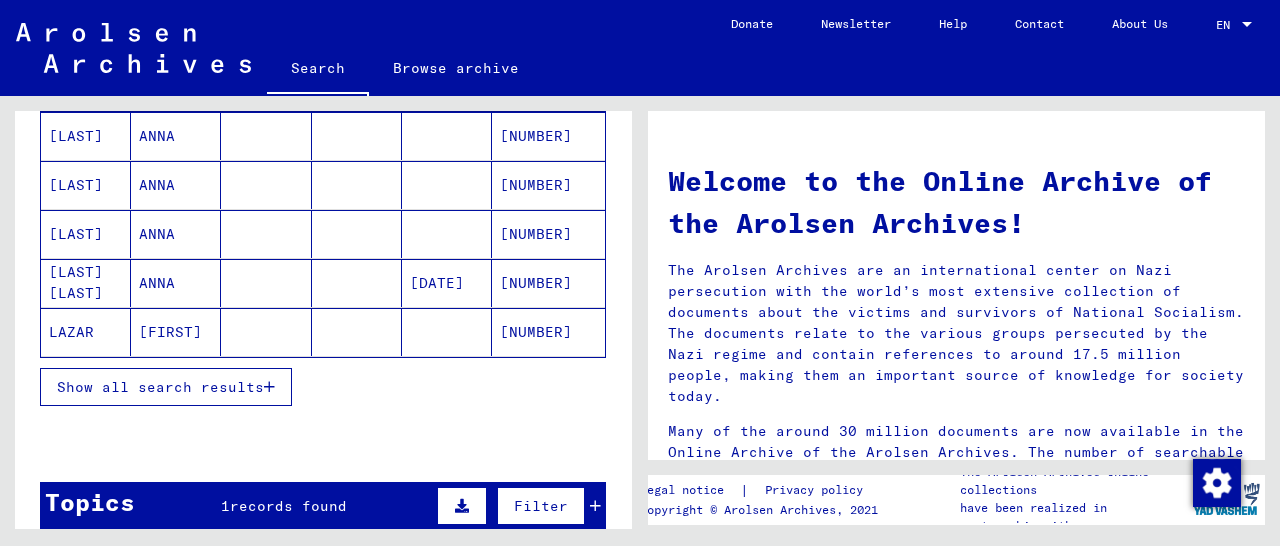 scroll, scrollTop: 416, scrollLeft: 0, axis: vertical 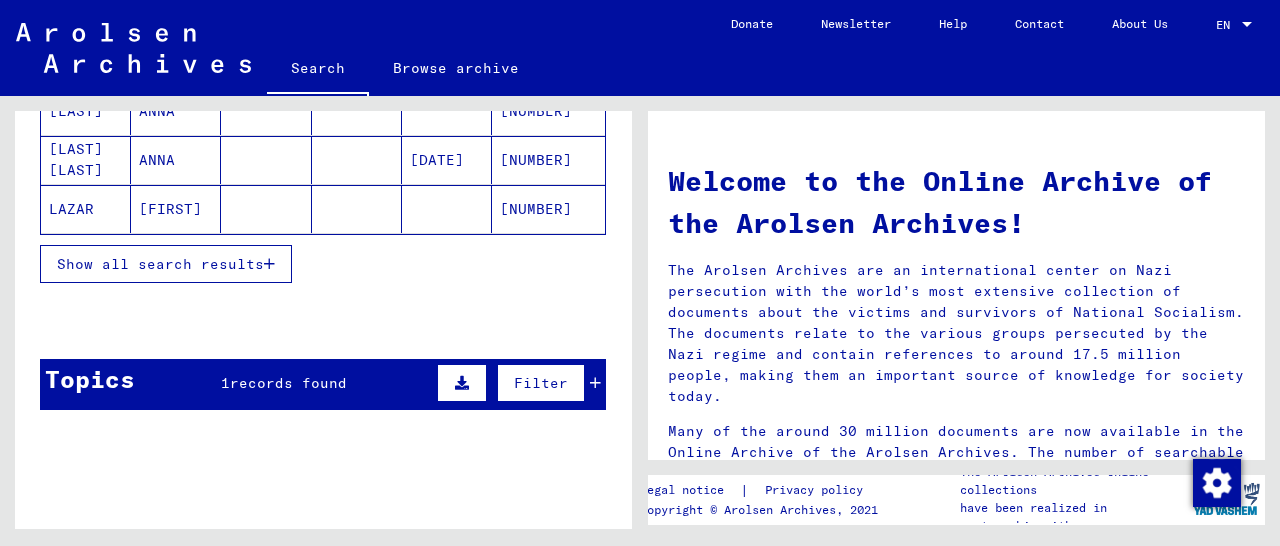 click on "Show all search results" at bounding box center [166, 264] 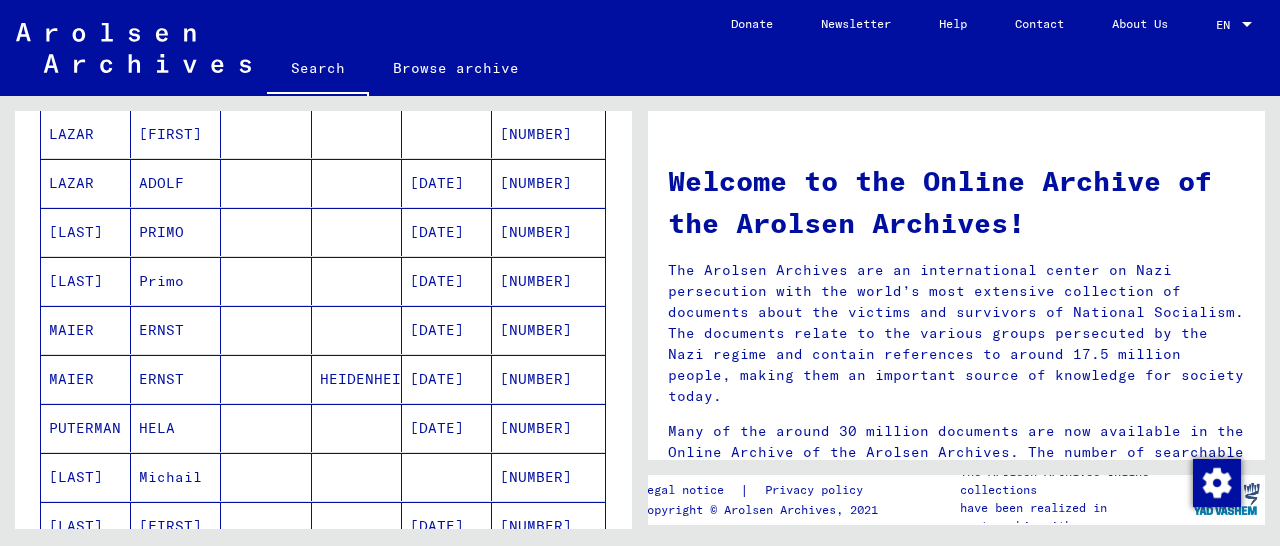scroll, scrollTop: 728, scrollLeft: 0, axis: vertical 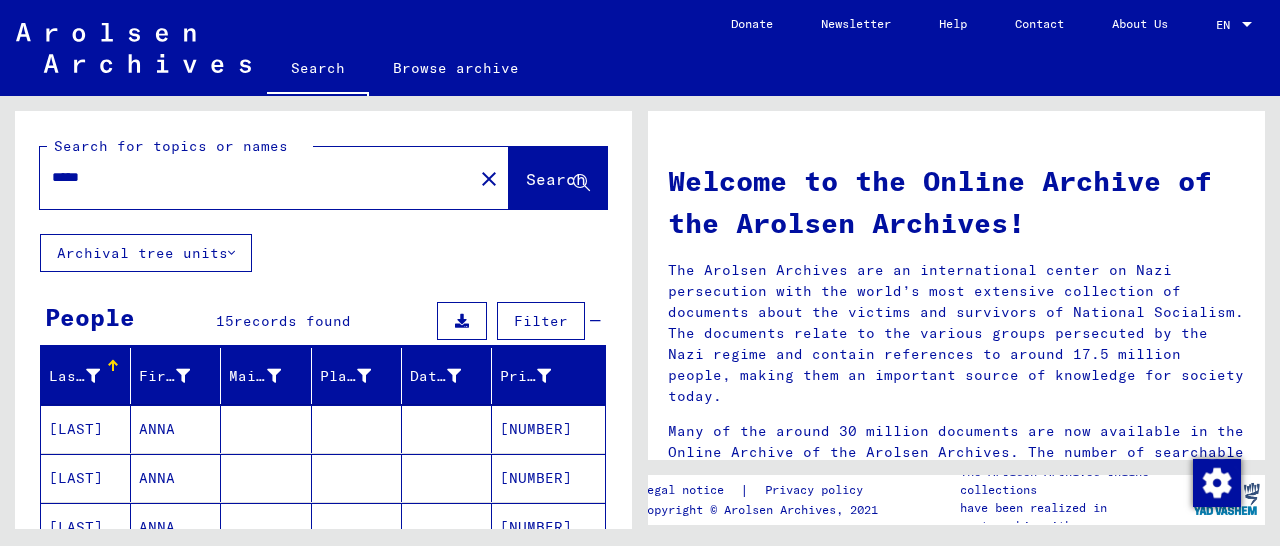drag, startPoint x: 126, startPoint y: 186, endPoint x: 33, endPoint y: 181, distance: 93.13431 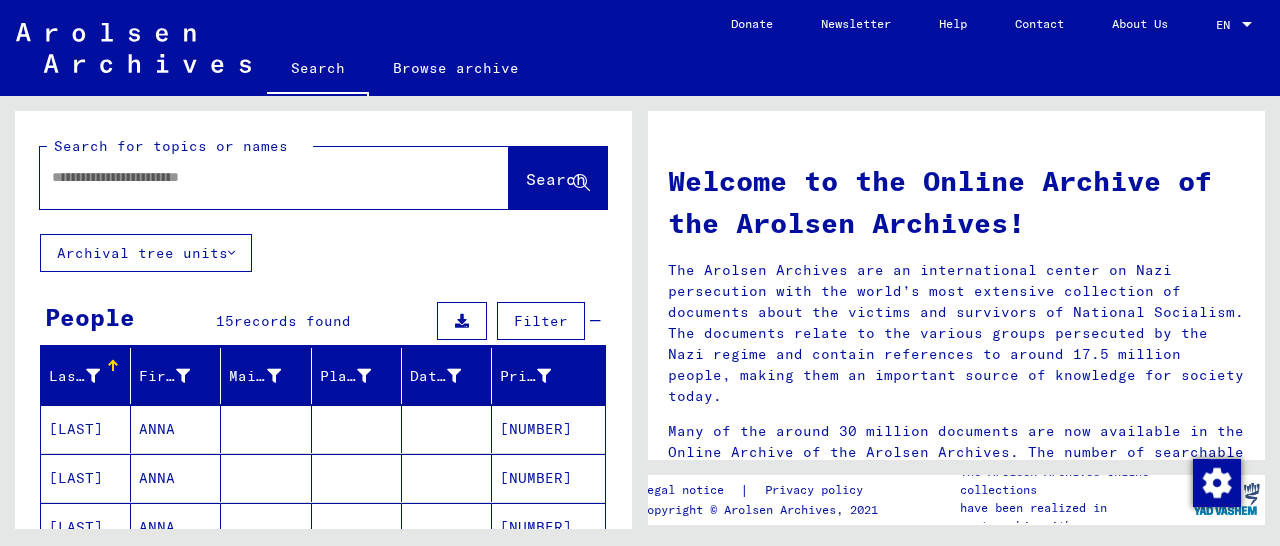 paste on "*****" 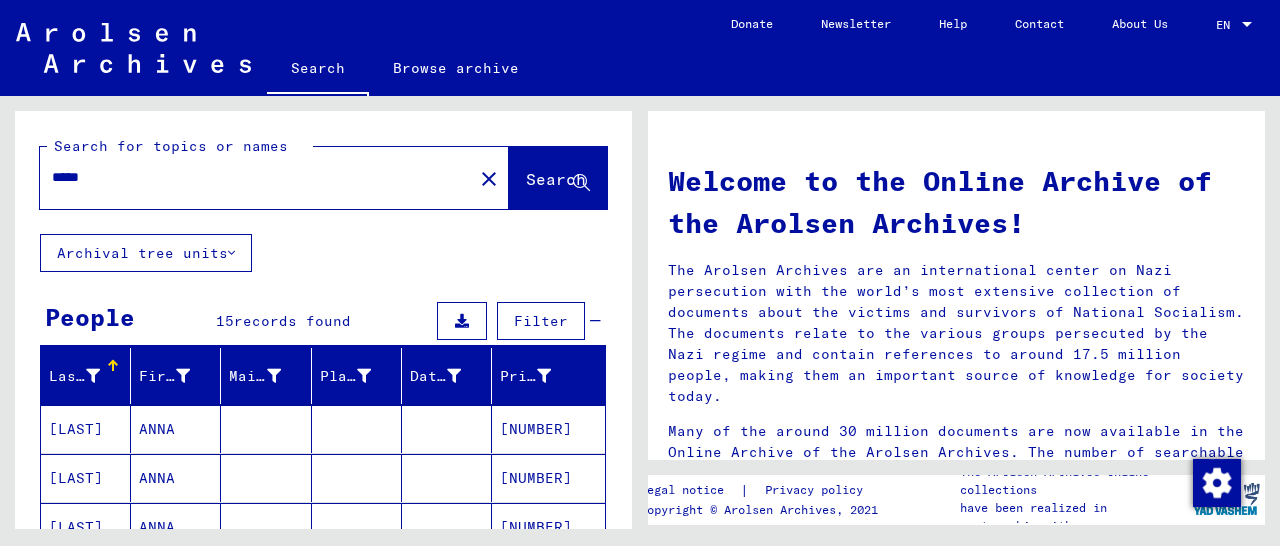 type on "*****" 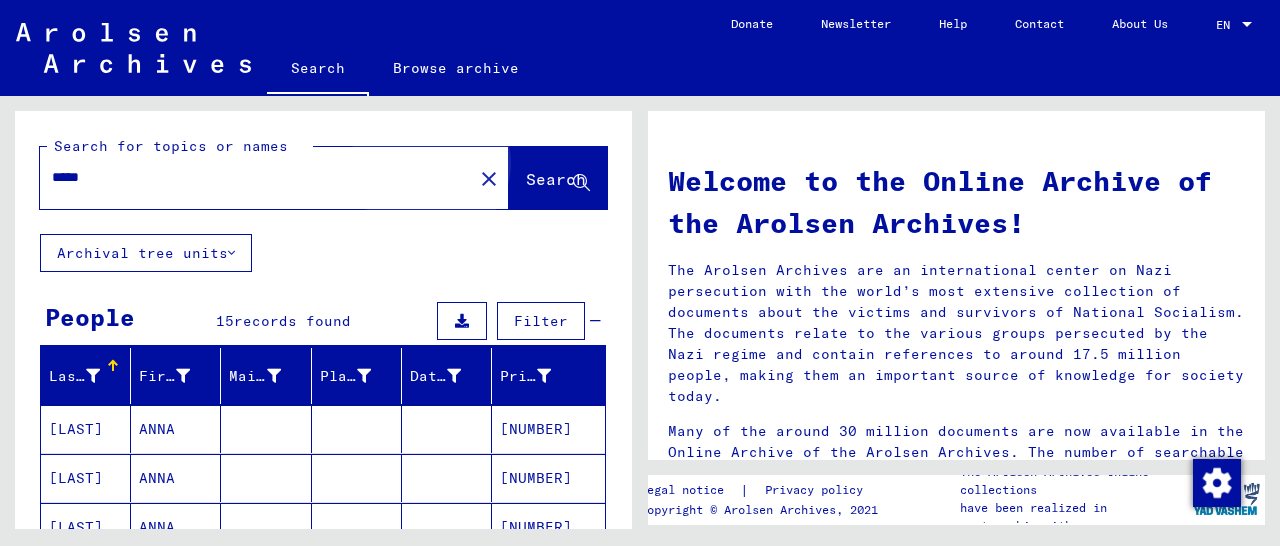 click on "Search" 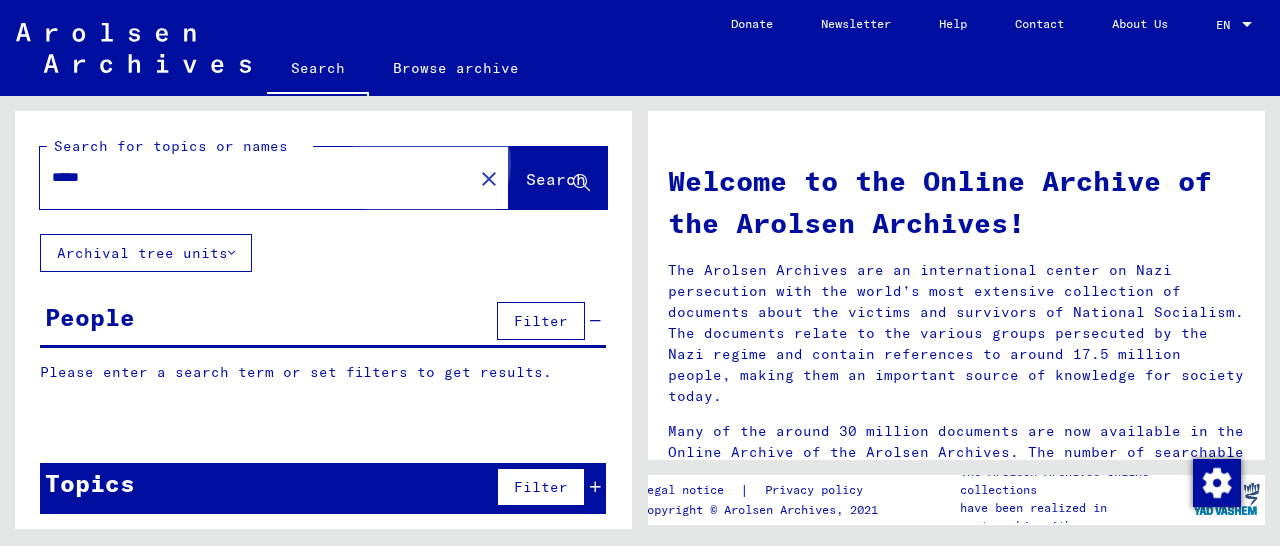 click on "Search" 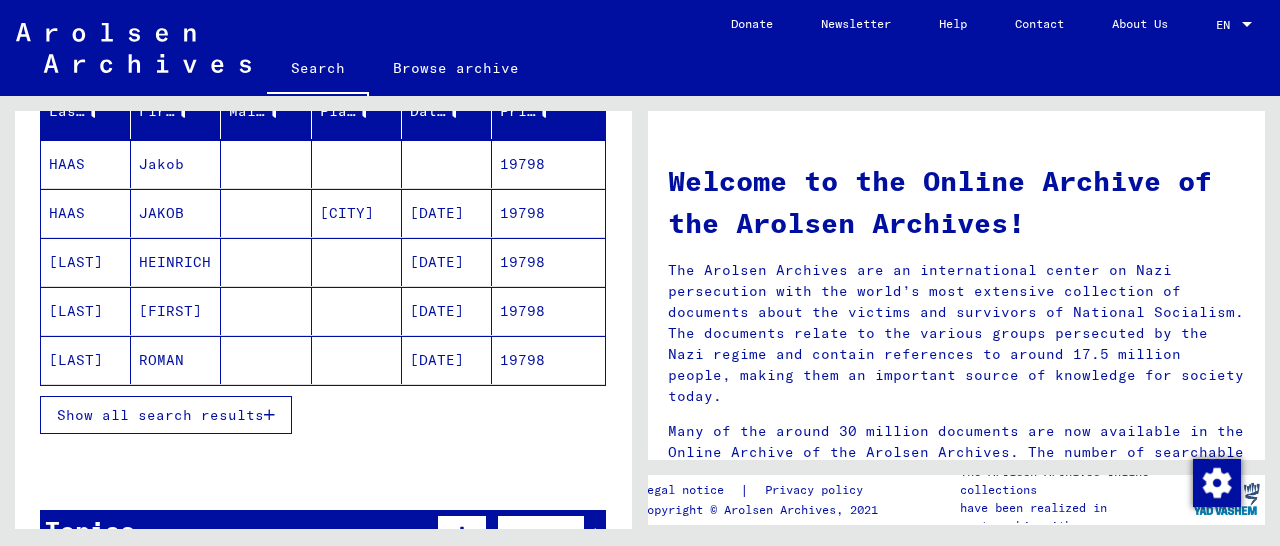 scroll, scrollTop: 312, scrollLeft: 0, axis: vertical 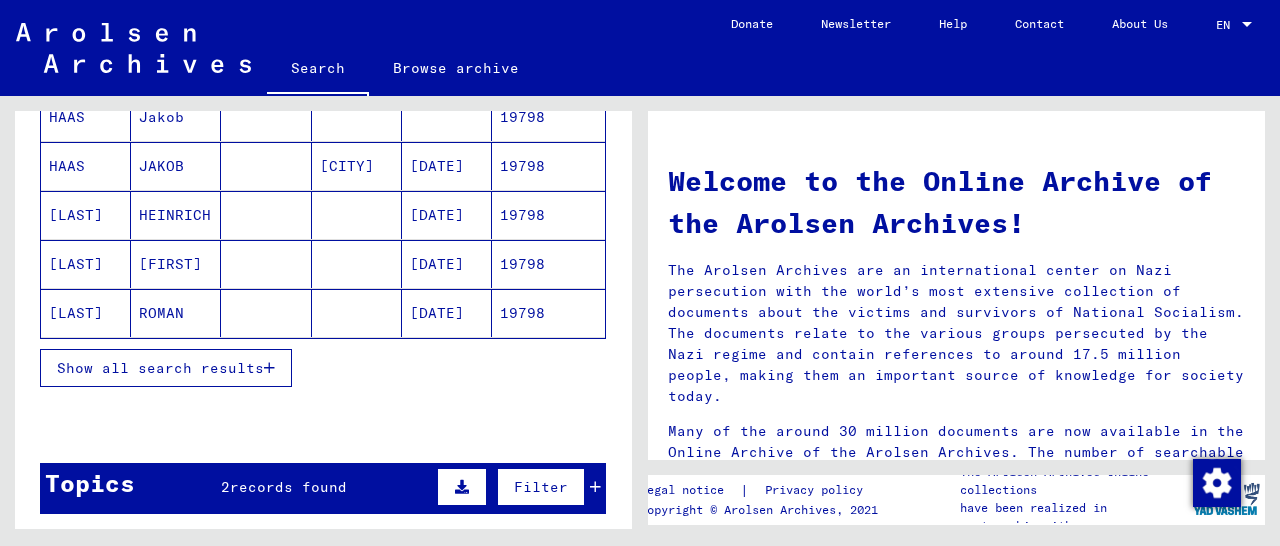 click at bounding box center (269, 368) 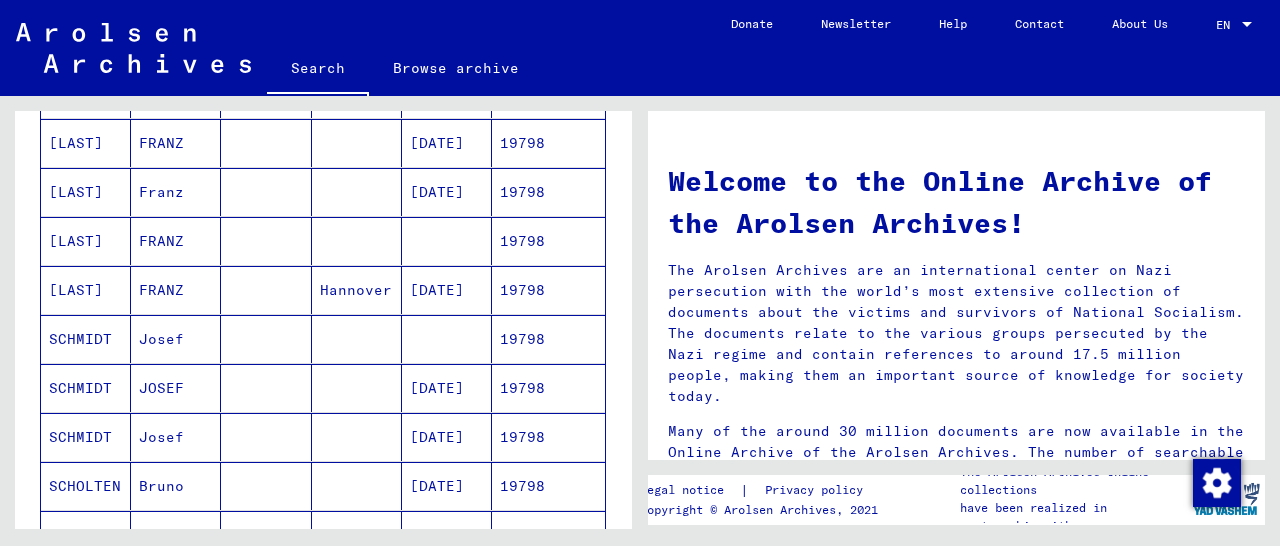 scroll, scrollTop: 624, scrollLeft: 0, axis: vertical 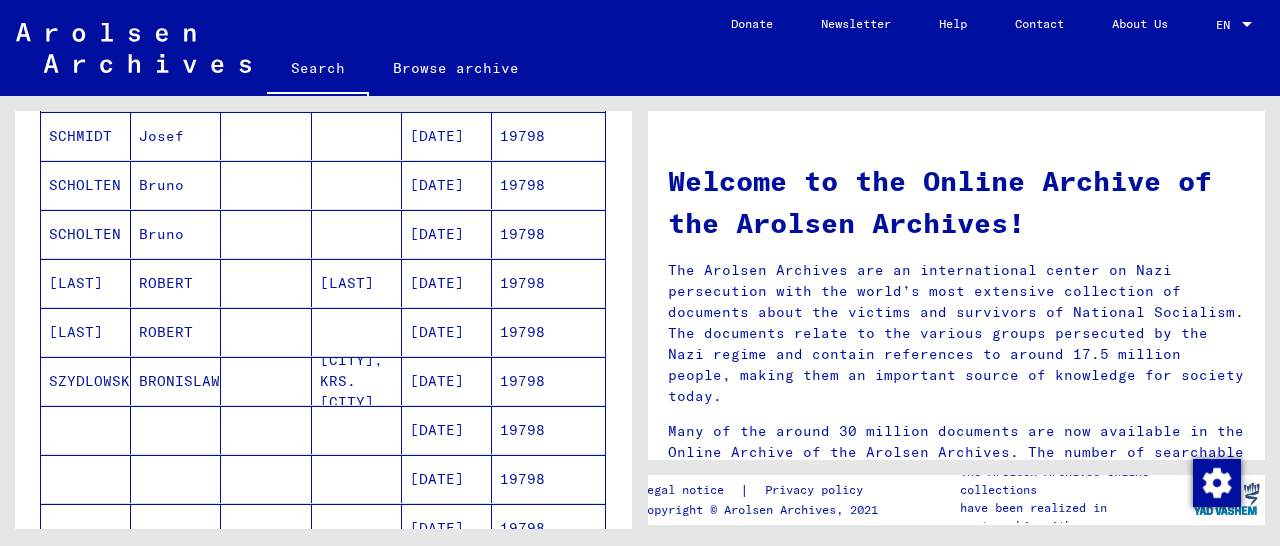 click on "19798" at bounding box center [548, 332] 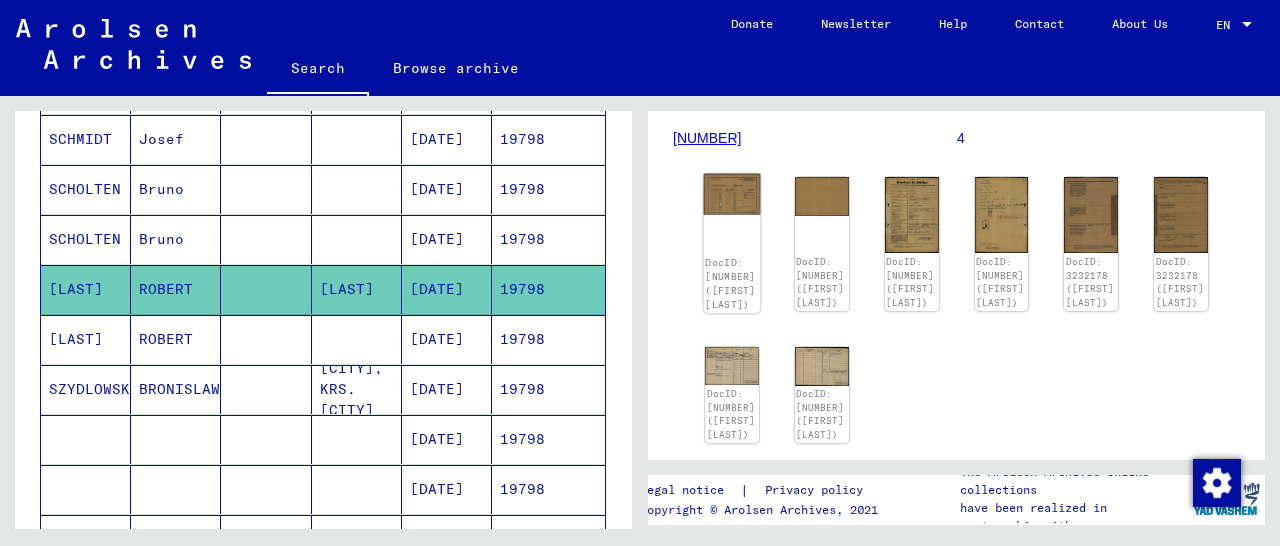 scroll, scrollTop: 312, scrollLeft: 0, axis: vertical 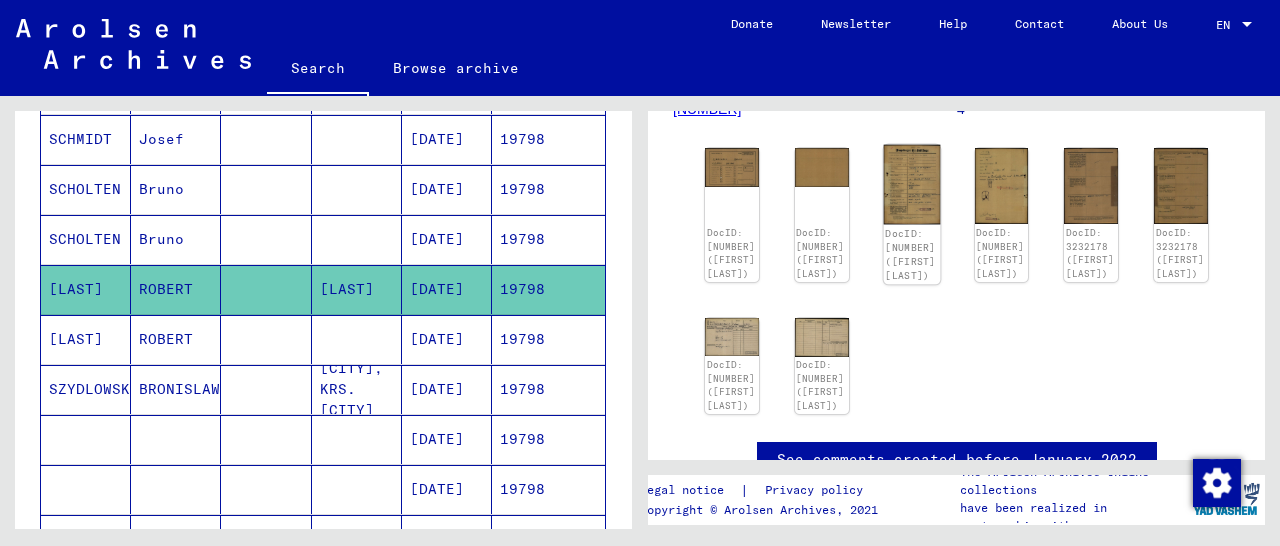 click 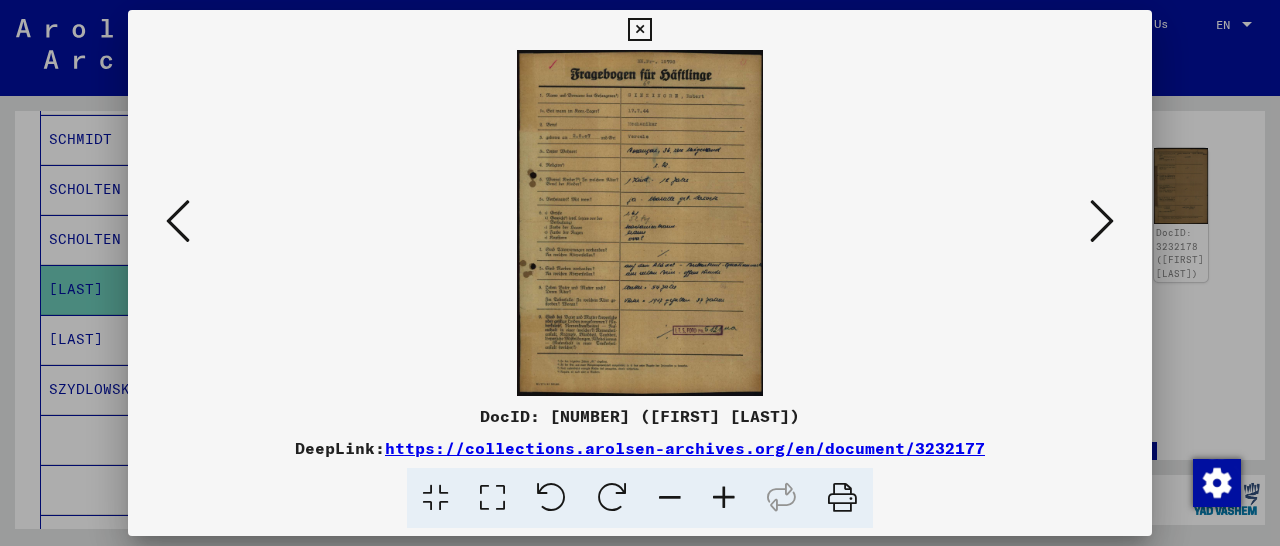 click at bounding box center [724, 498] 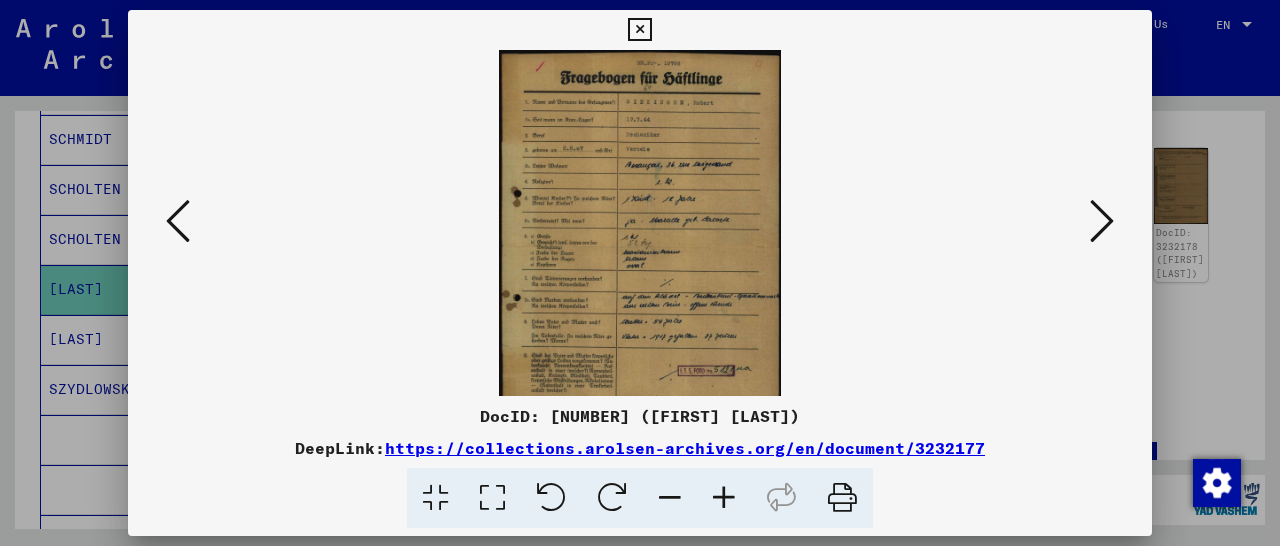 click at bounding box center [724, 498] 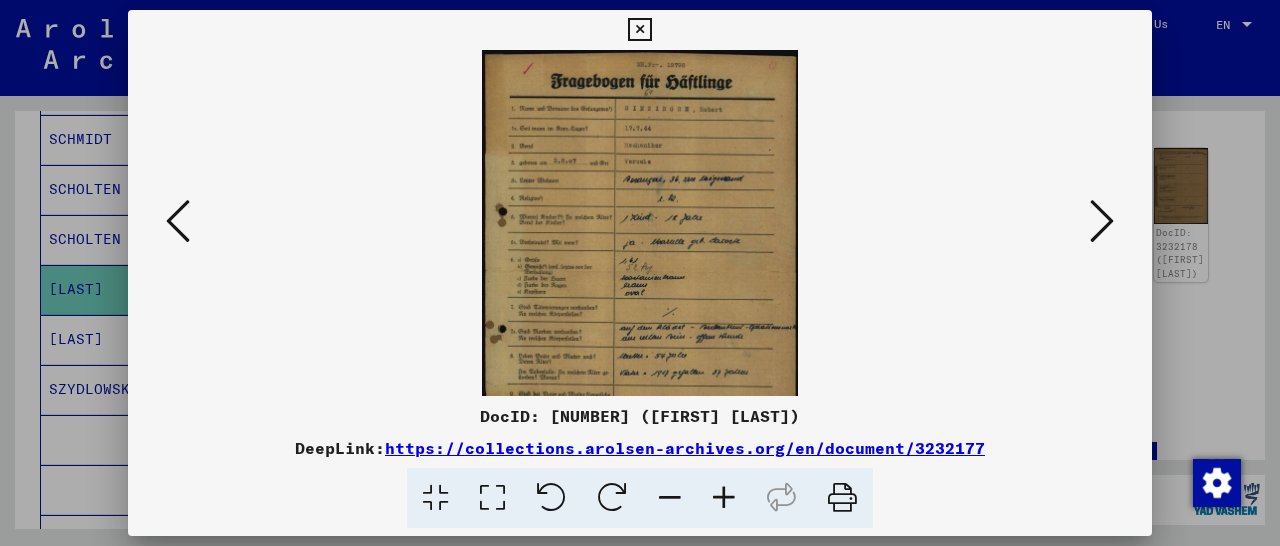 click at bounding box center (724, 498) 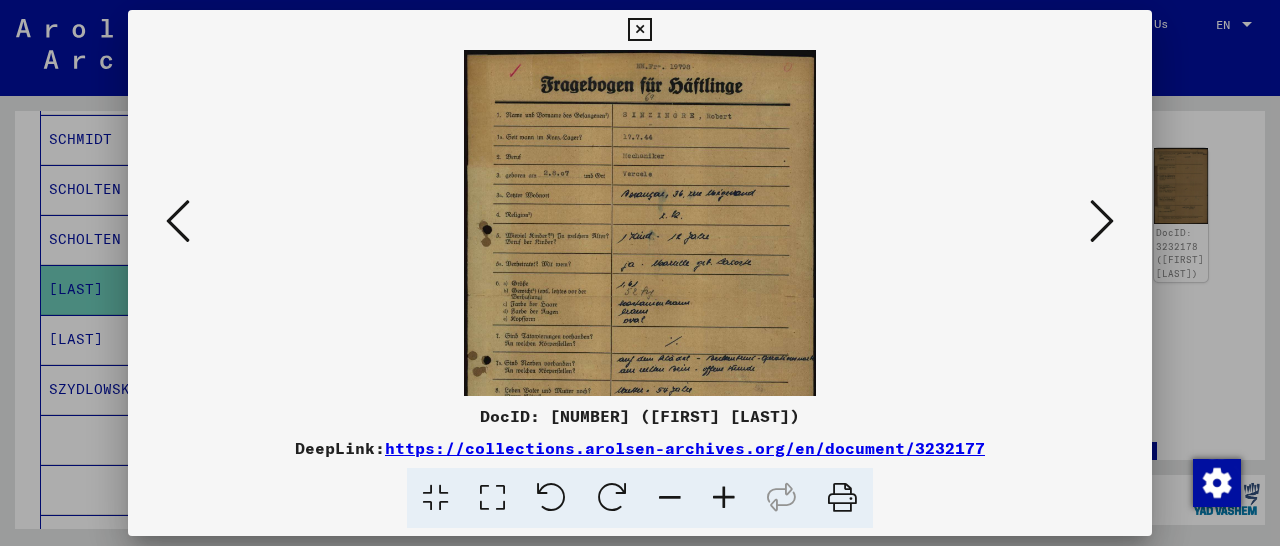 click at bounding box center [724, 498] 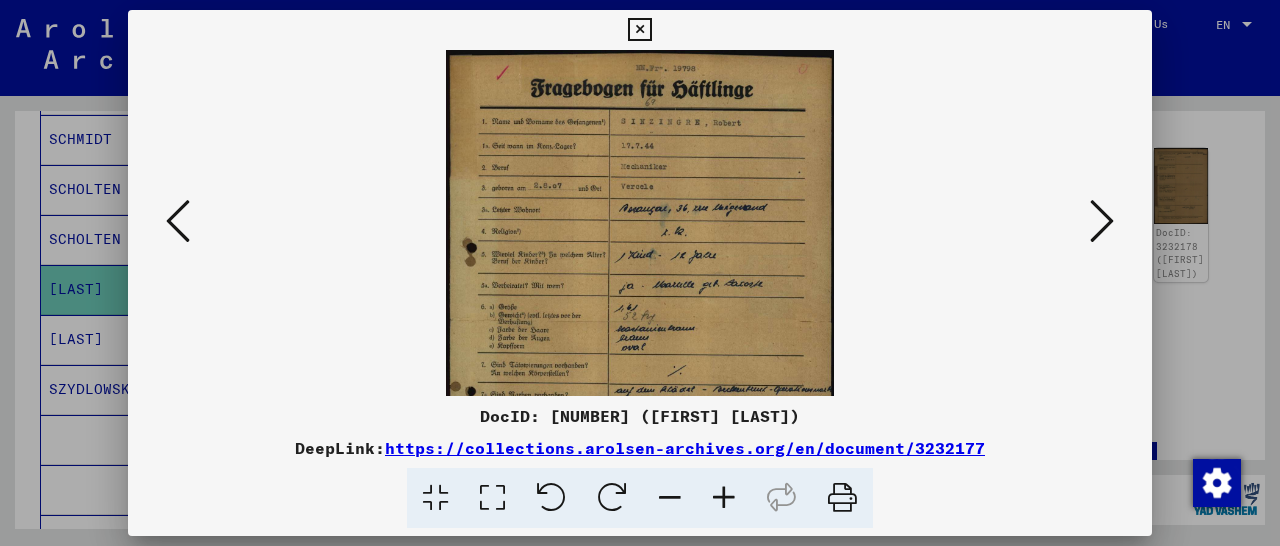 click at bounding box center [724, 498] 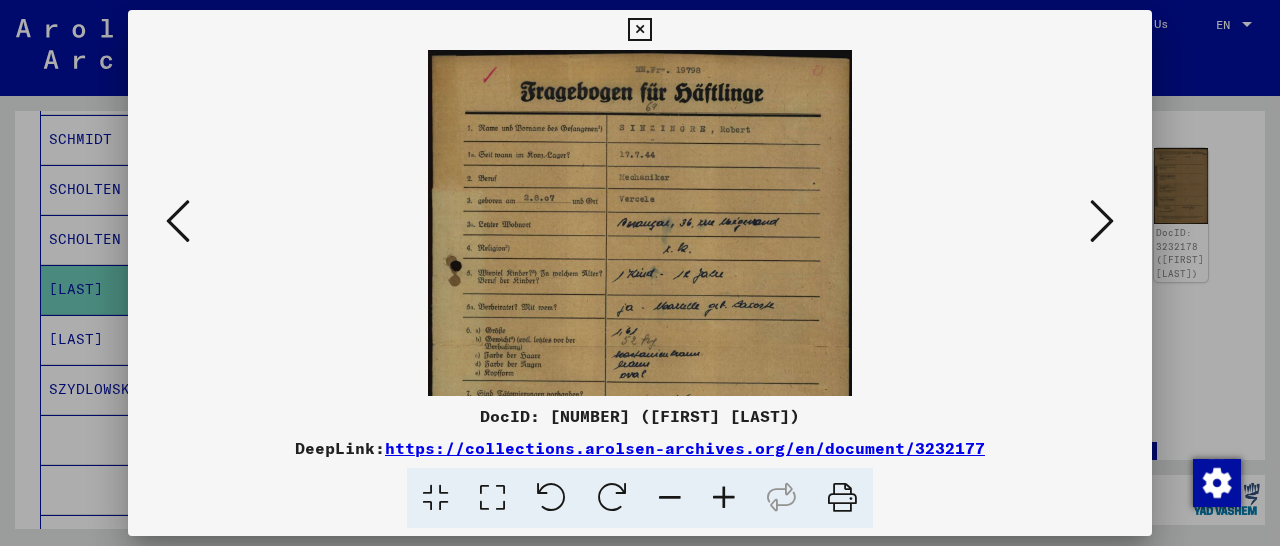 click at bounding box center (724, 498) 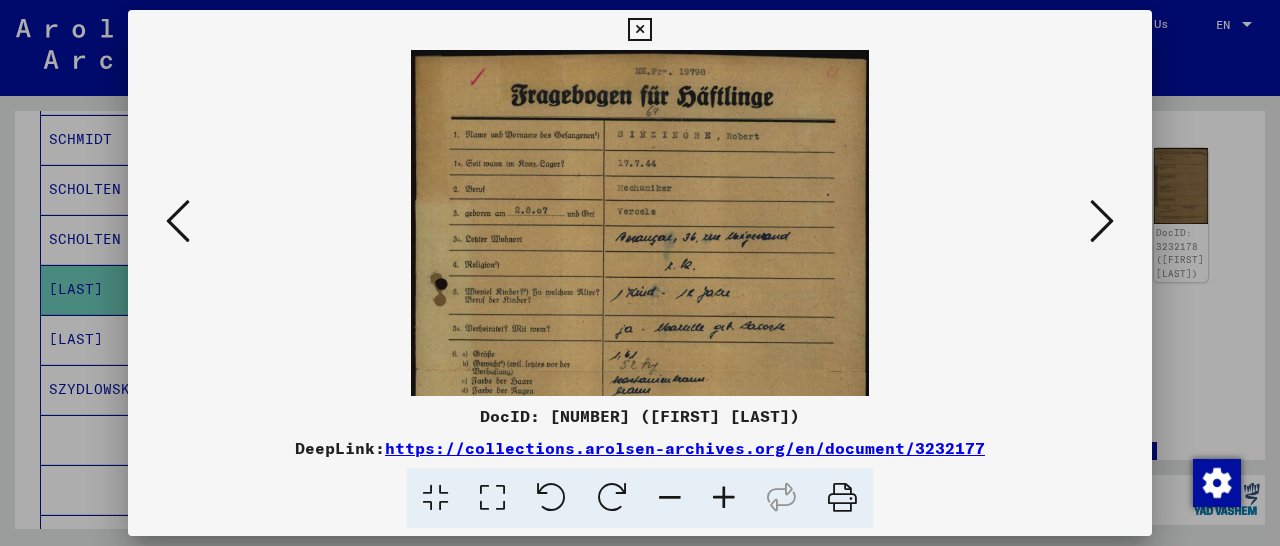 click at bounding box center [639, 30] 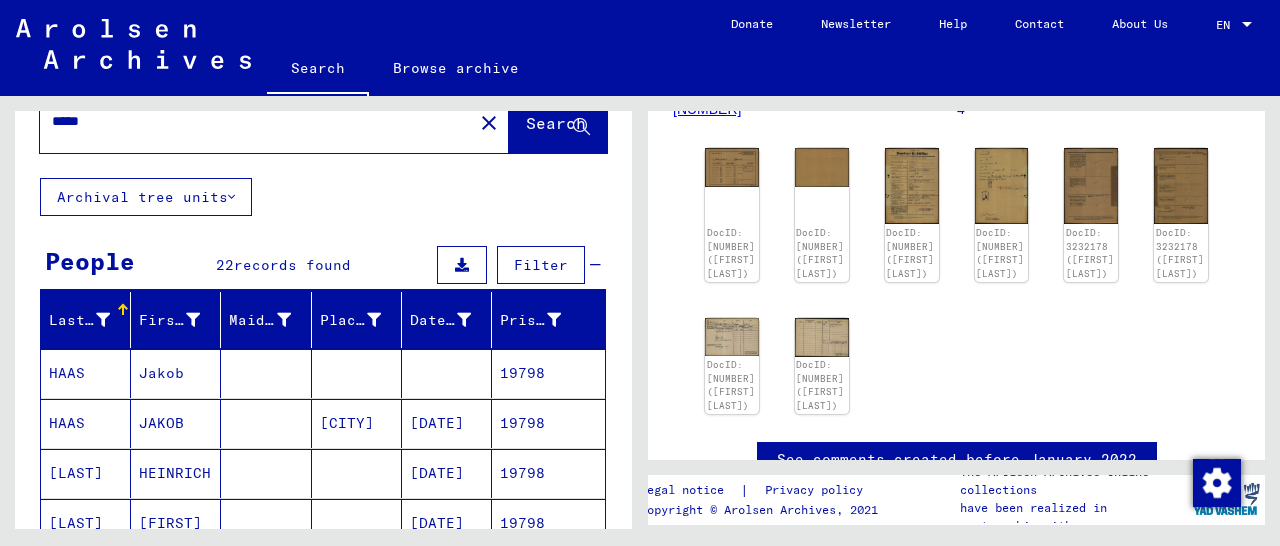 scroll, scrollTop: 0, scrollLeft: 0, axis: both 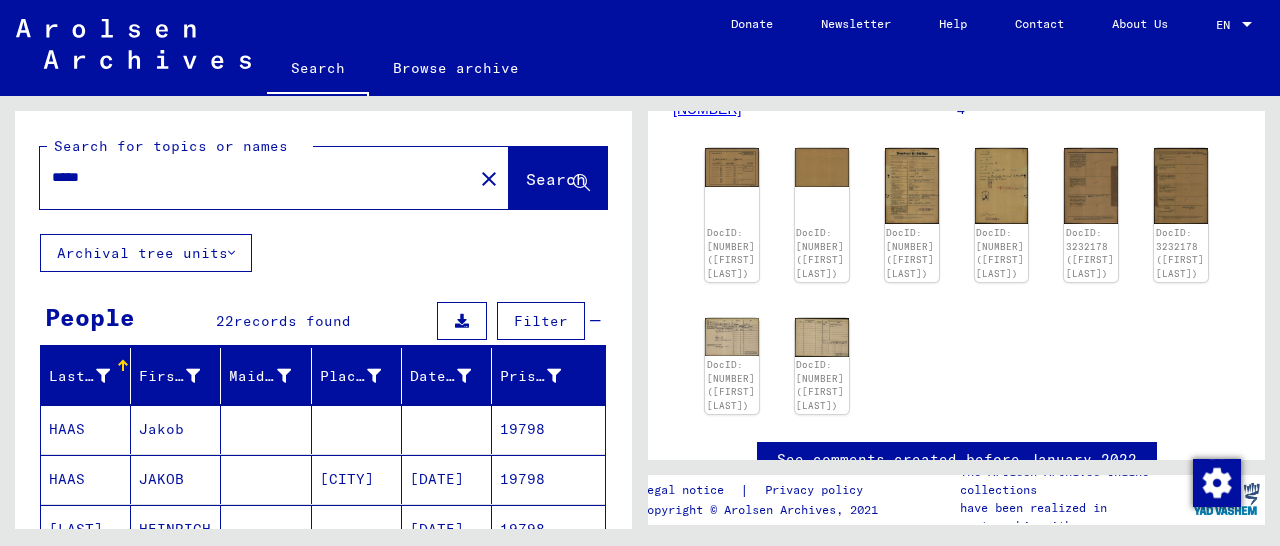 drag, startPoint x: 161, startPoint y: 184, endPoint x: 0, endPoint y: 195, distance: 161.37534 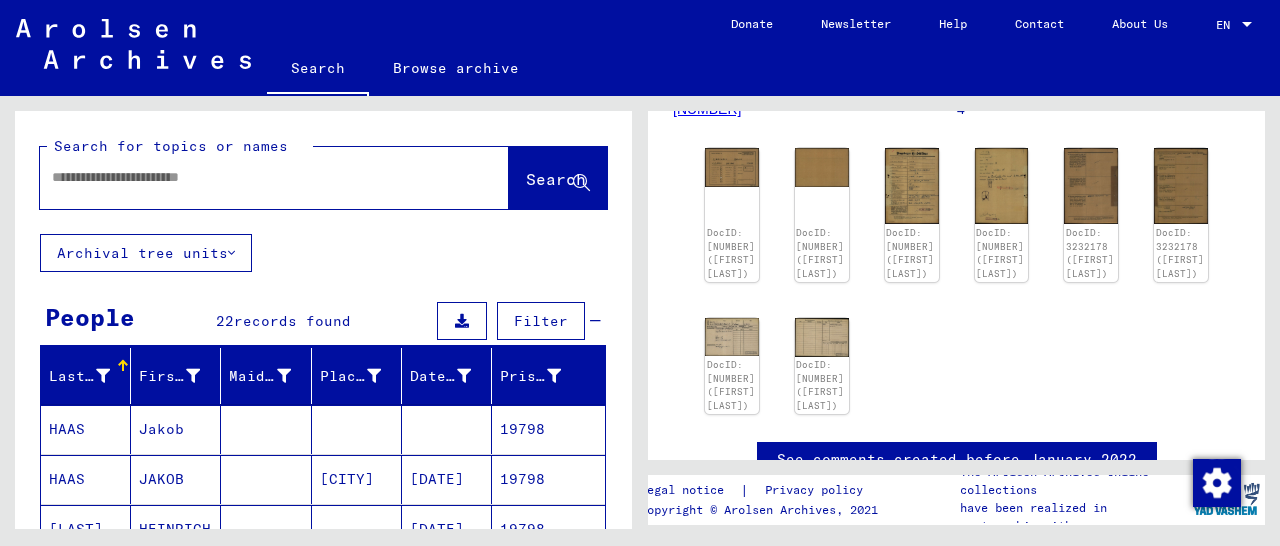 paste on "**********" 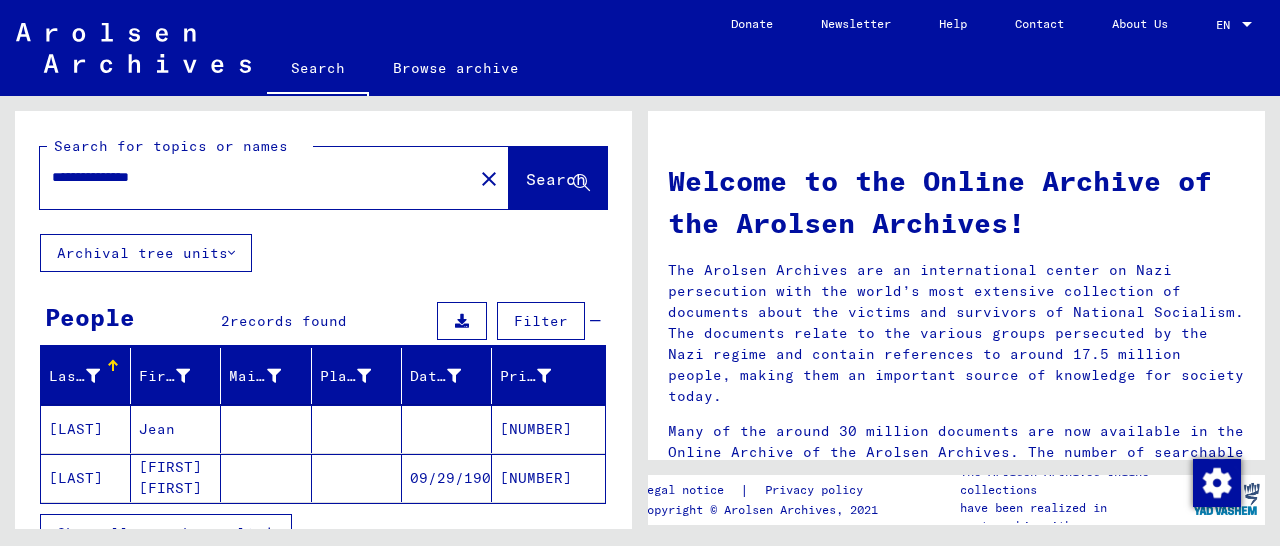 scroll, scrollTop: 104, scrollLeft: 0, axis: vertical 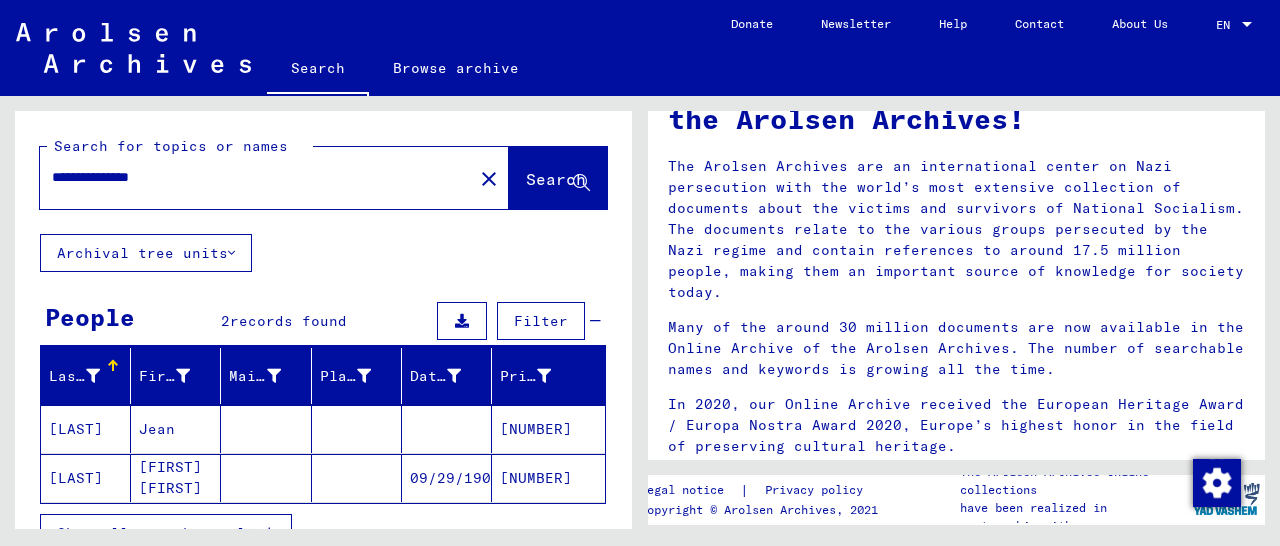 click on "[NUMBER]" 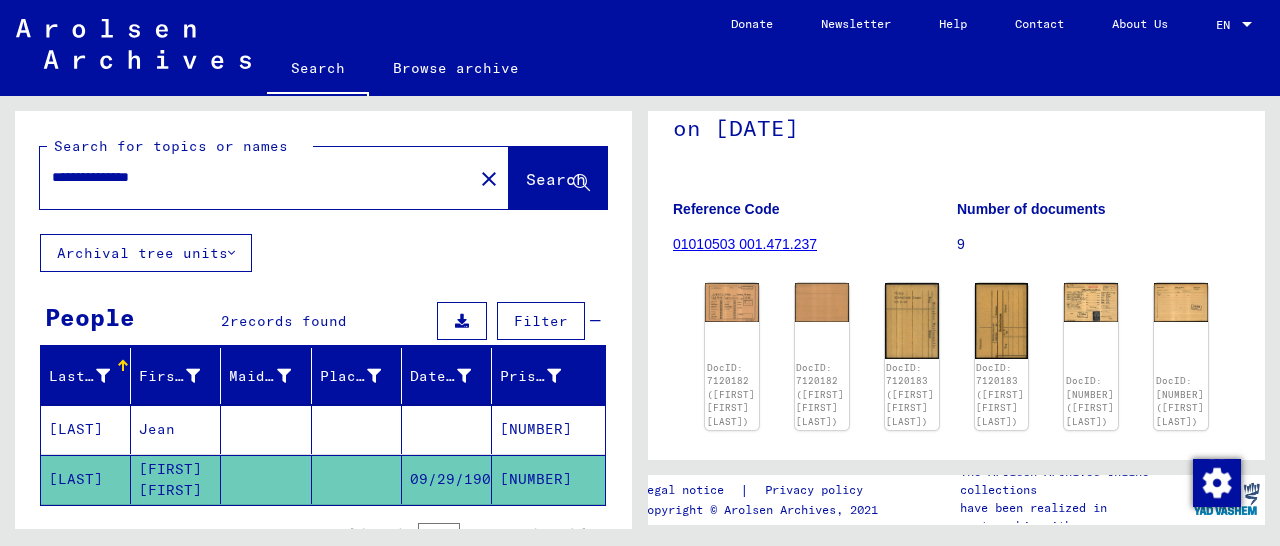 scroll, scrollTop: 312, scrollLeft: 0, axis: vertical 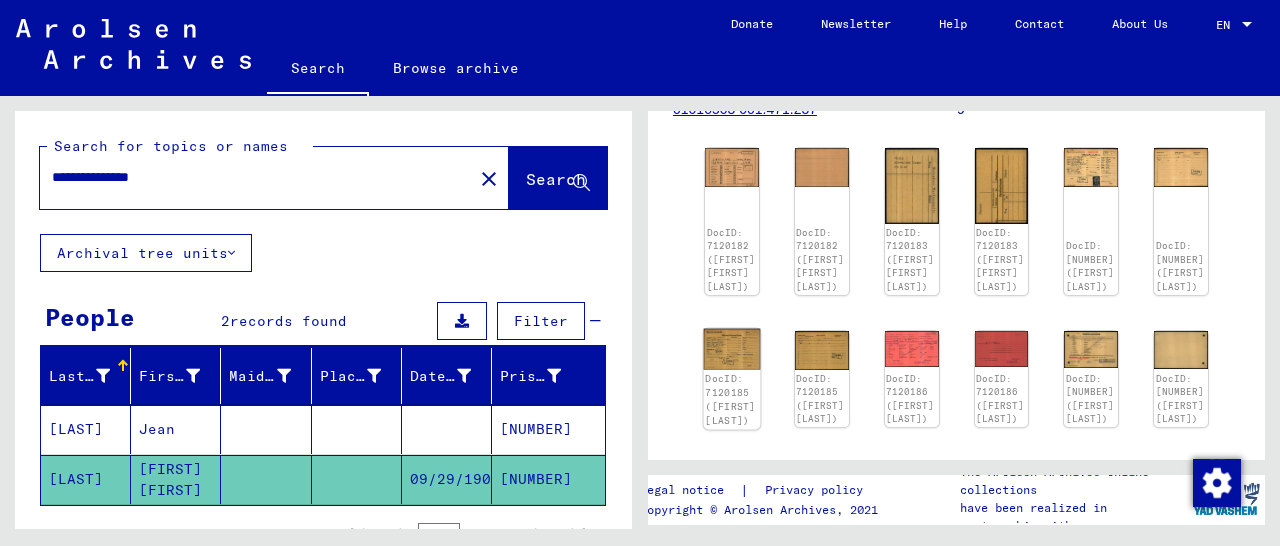 click 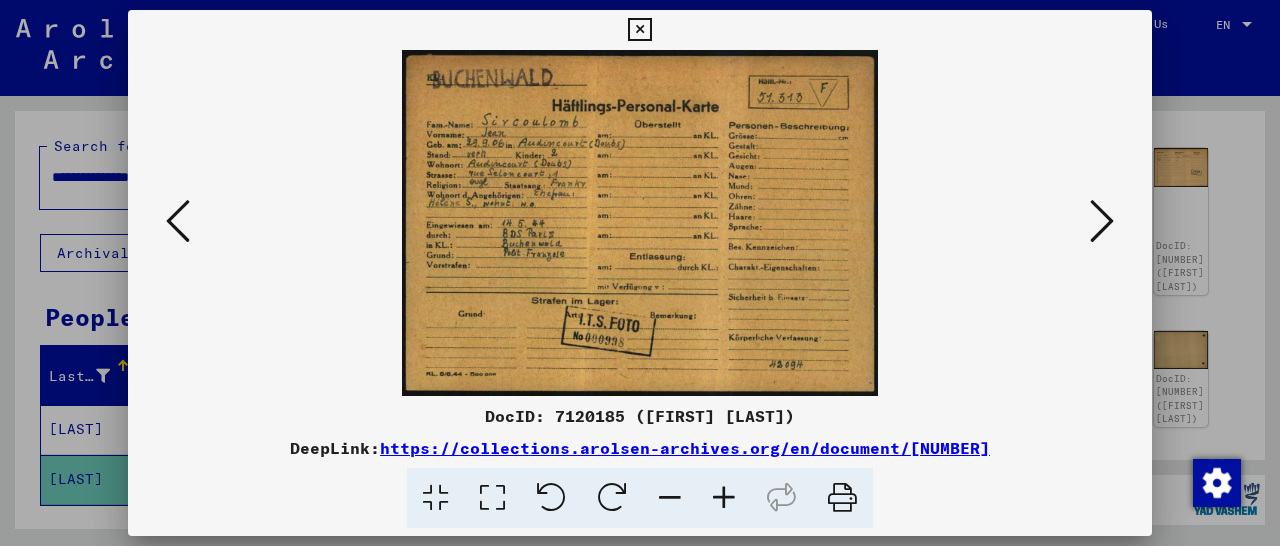 click at bounding box center (639, 30) 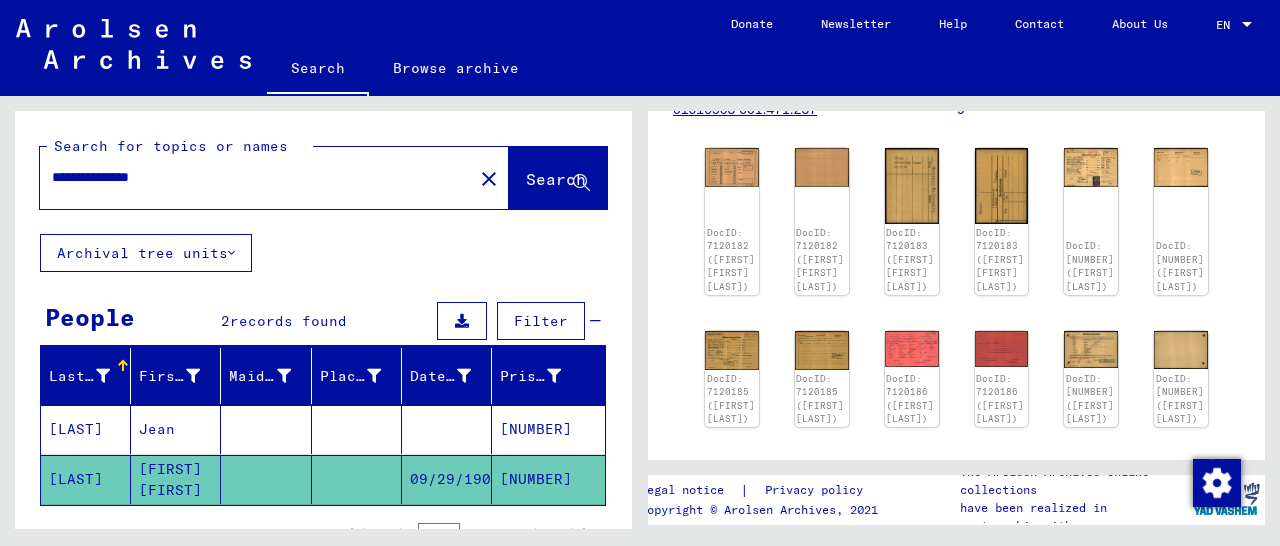 drag, startPoint x: 211, startPoint y: 184, endPoint x: 19, endPoint y: 189, distance: 192.0651 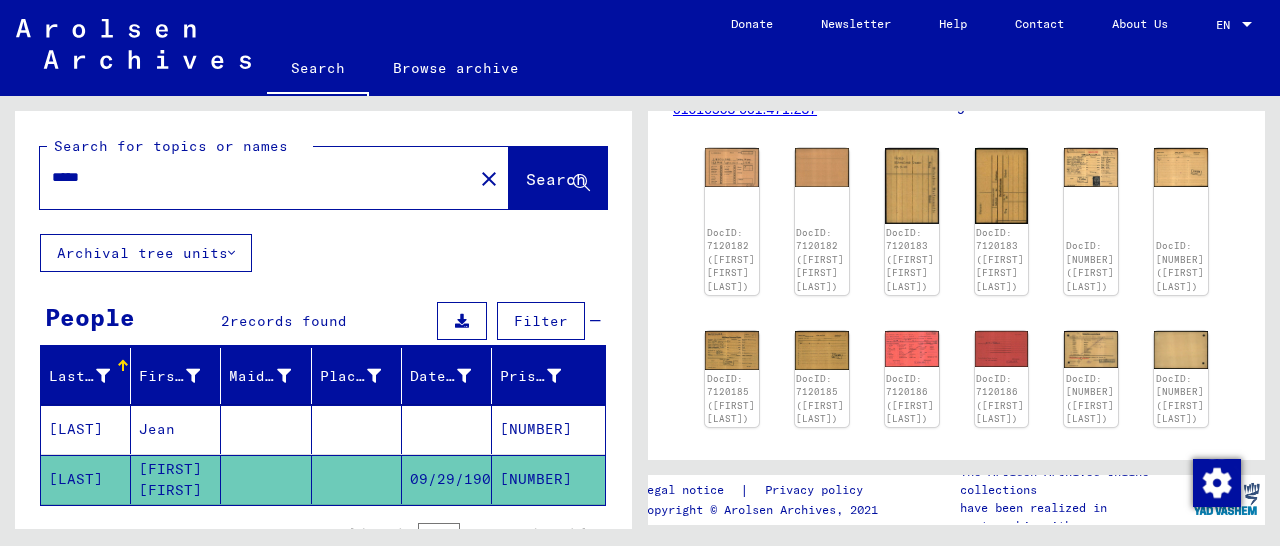 type on "*****" 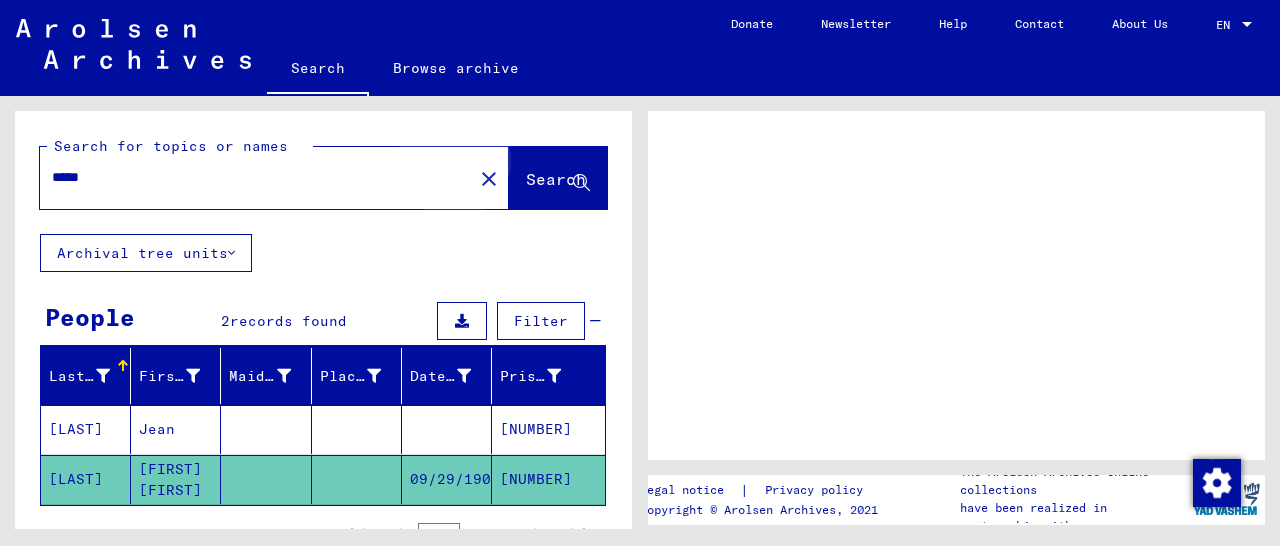 scroll, scrollTop: 0, scrollLeft: 0, axis: both 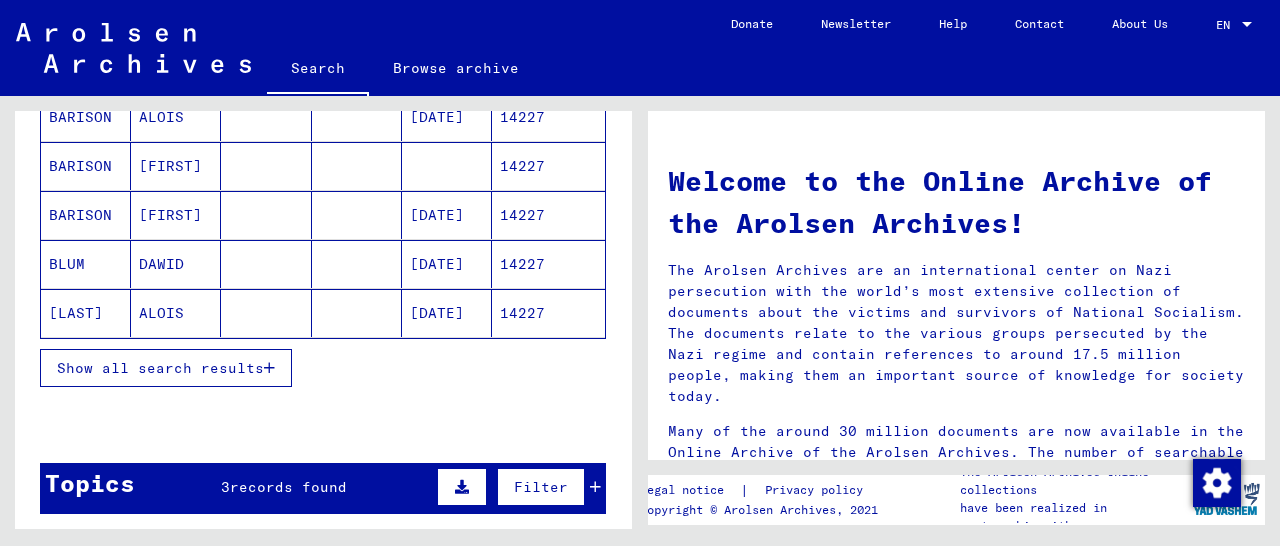 click at bounding box center (269, 368) 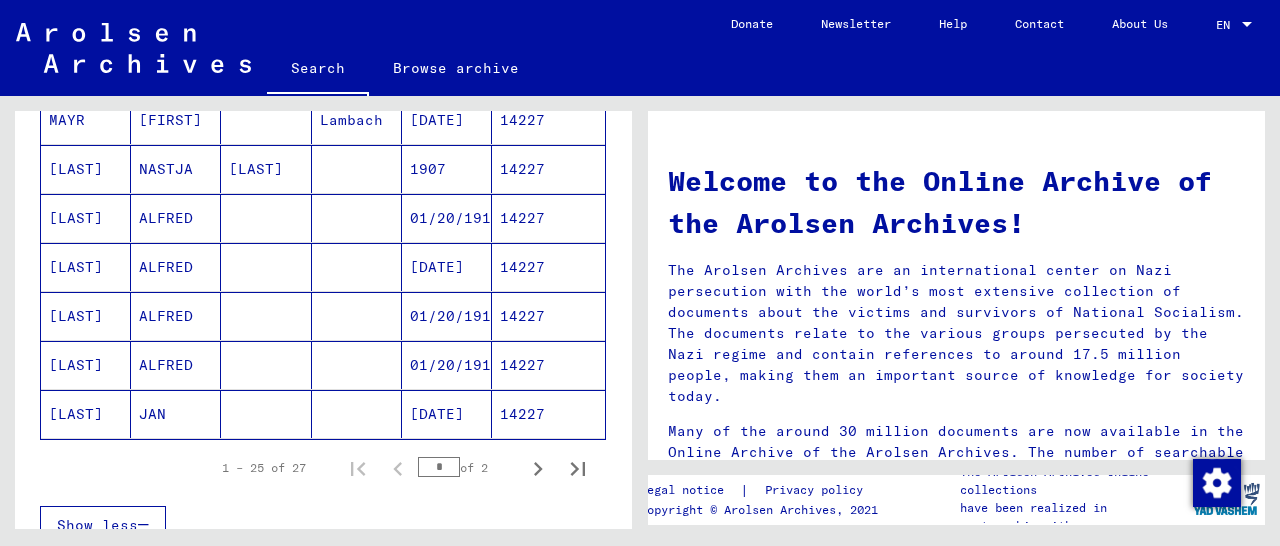 scroll, scrollTop: 1248, scrollLeft: 0, axis: vertical 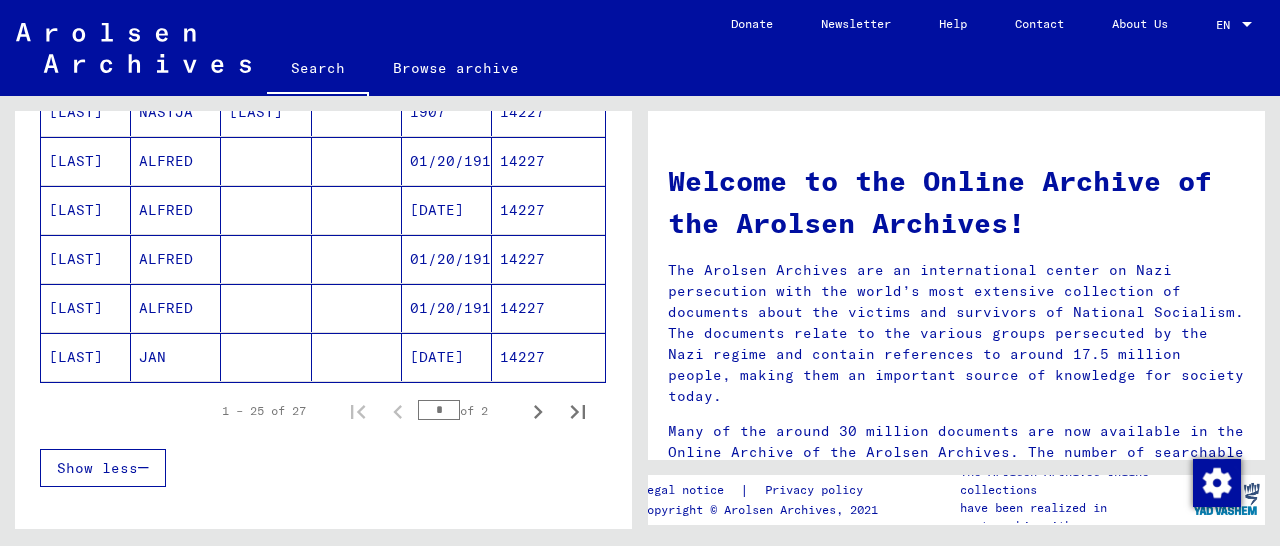 click on "14227" at bounding box center (548, 210) 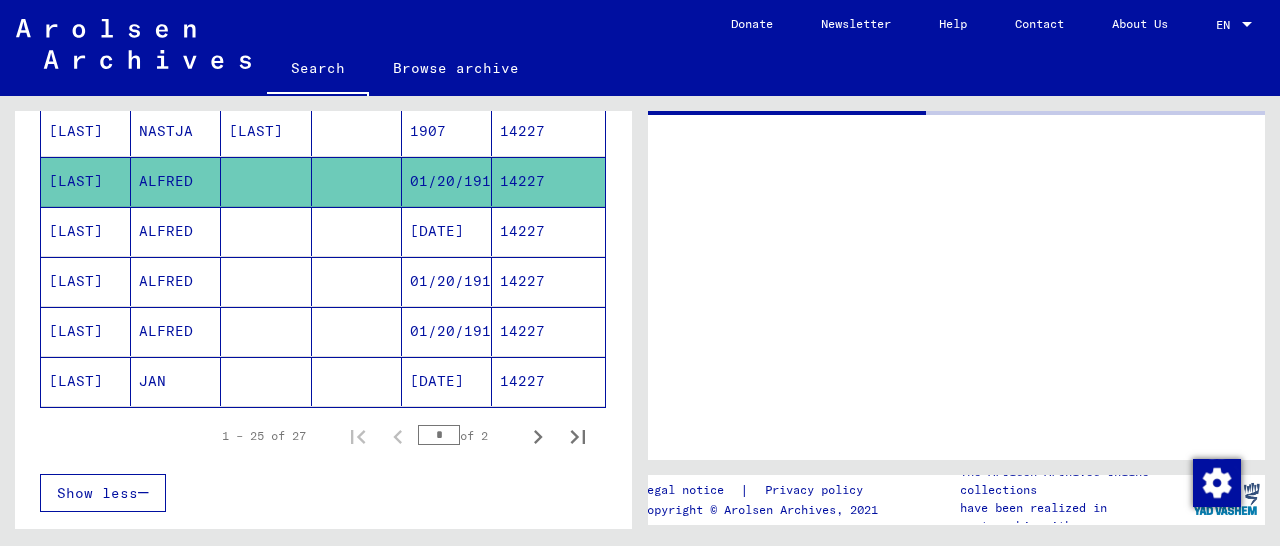 scroll, scrollTop: 1261, scrollLeft: 0, axis: vertical 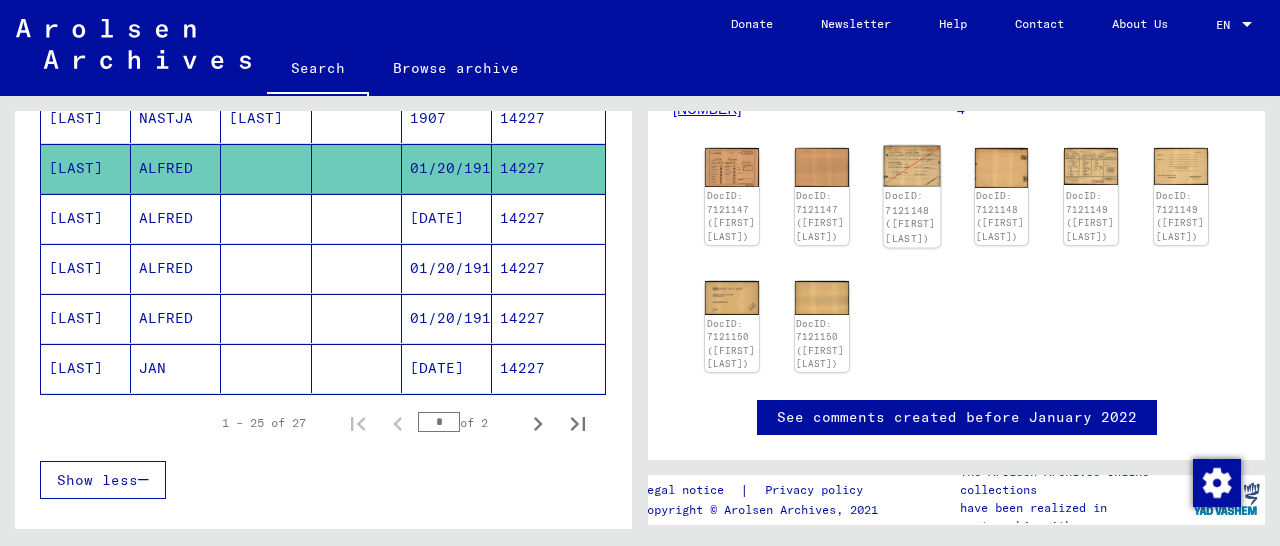 click 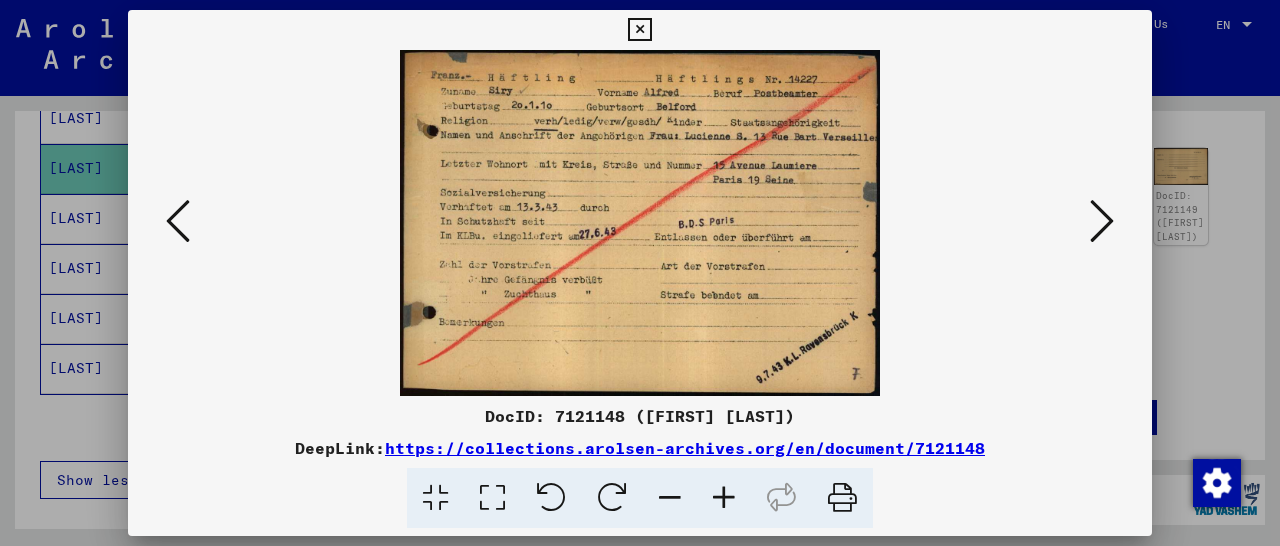 click at bounding box center (639, 30) 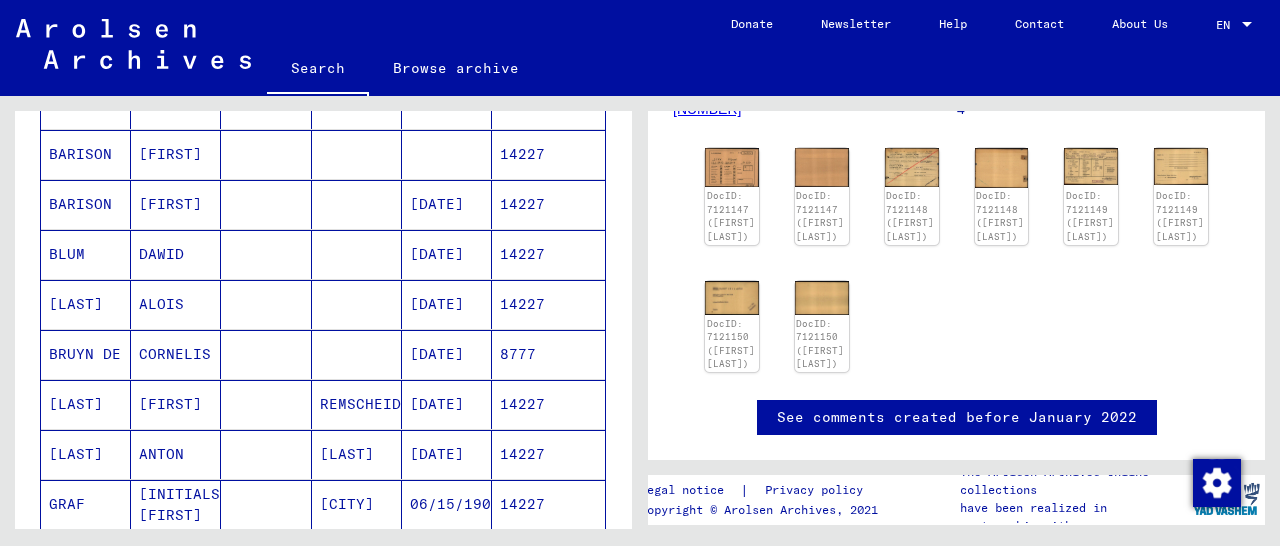 scroll, scrollTop: 0, scrollLeft: 0, axis: both 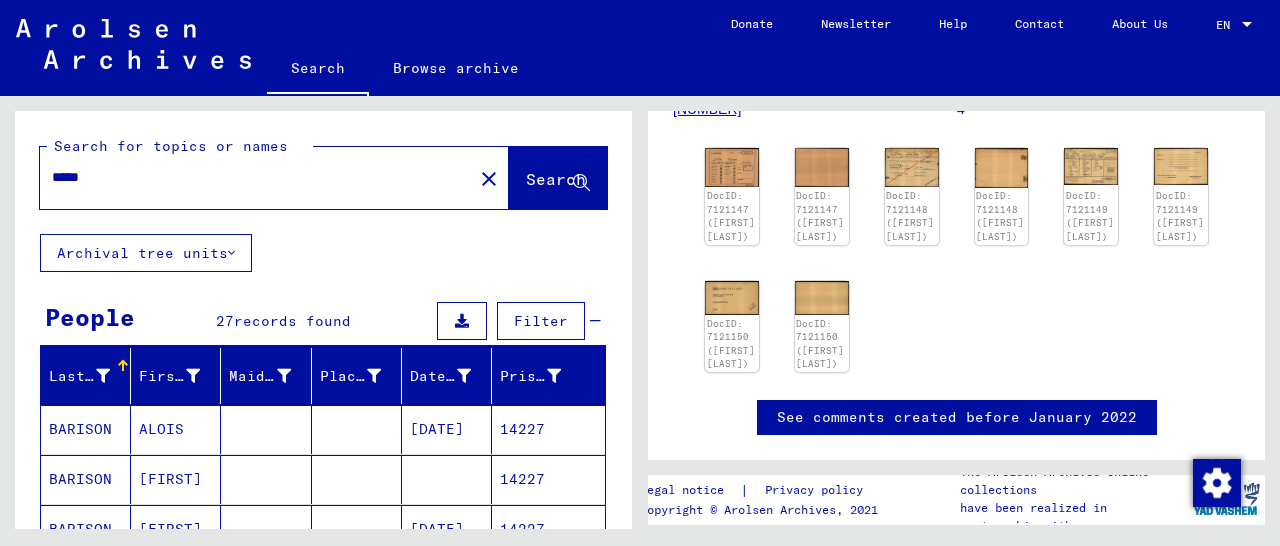 drag, startPoint x: 177, startPoint y: 188, endPoint x: 88, endPoint y: 174, distance: 90.0944 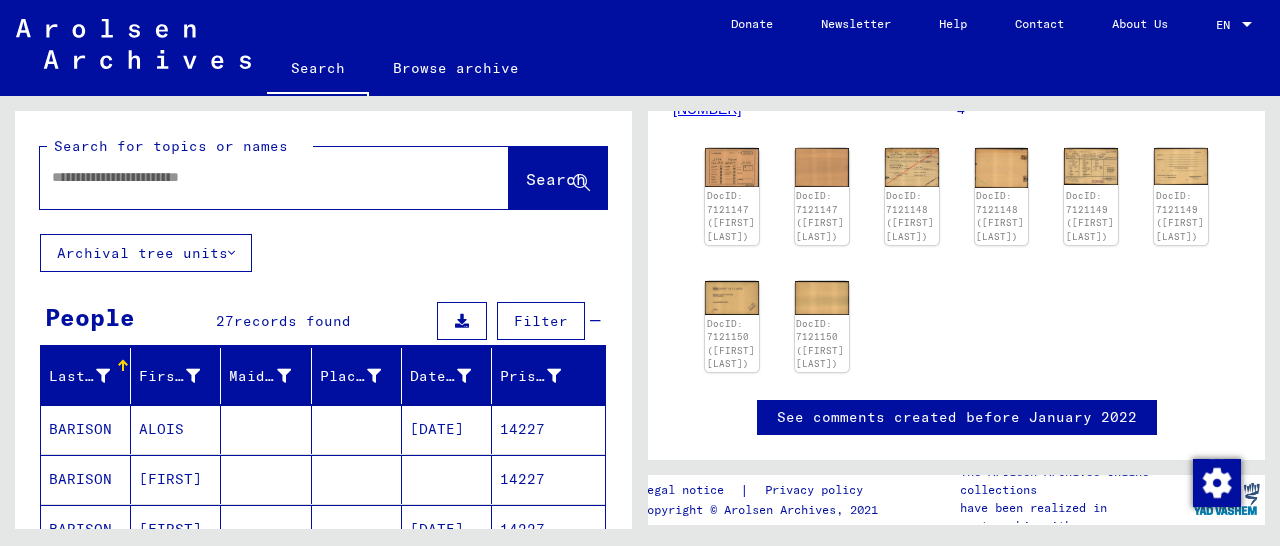 paste on "**********" 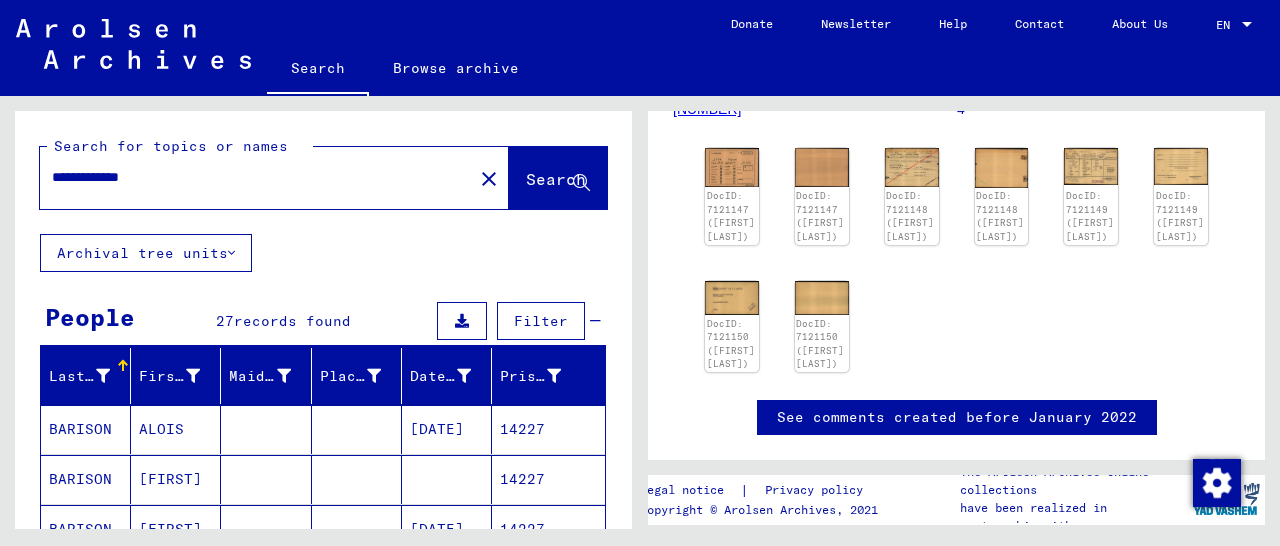 scroll, scrollTop: 0, scrollLeft: 0, axis: both 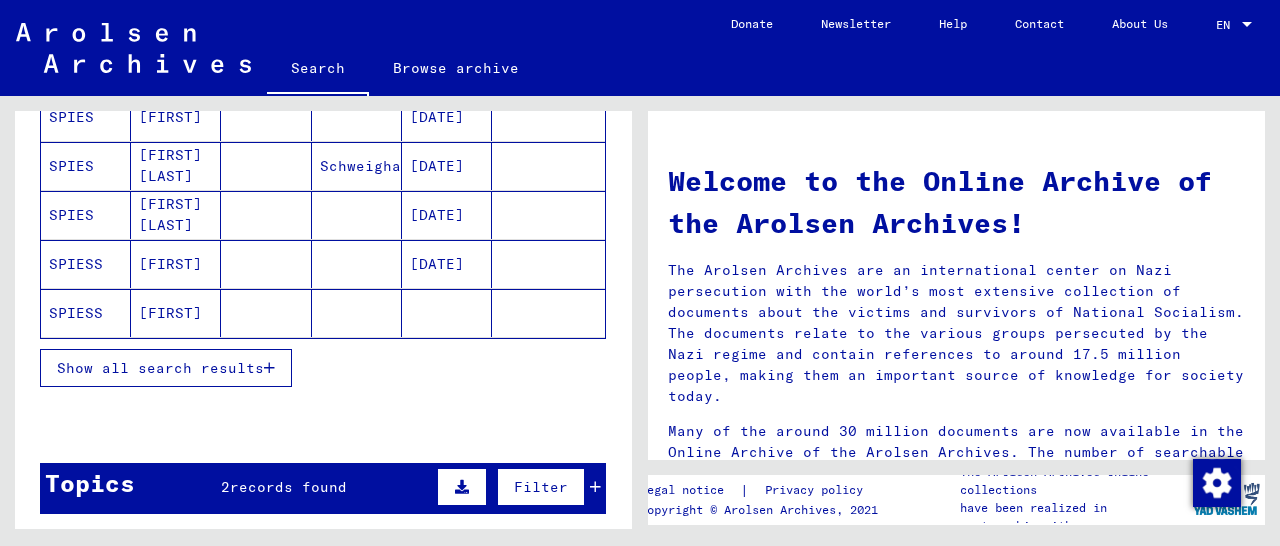 click on "Show all search results" at bounding box center [166, 368] 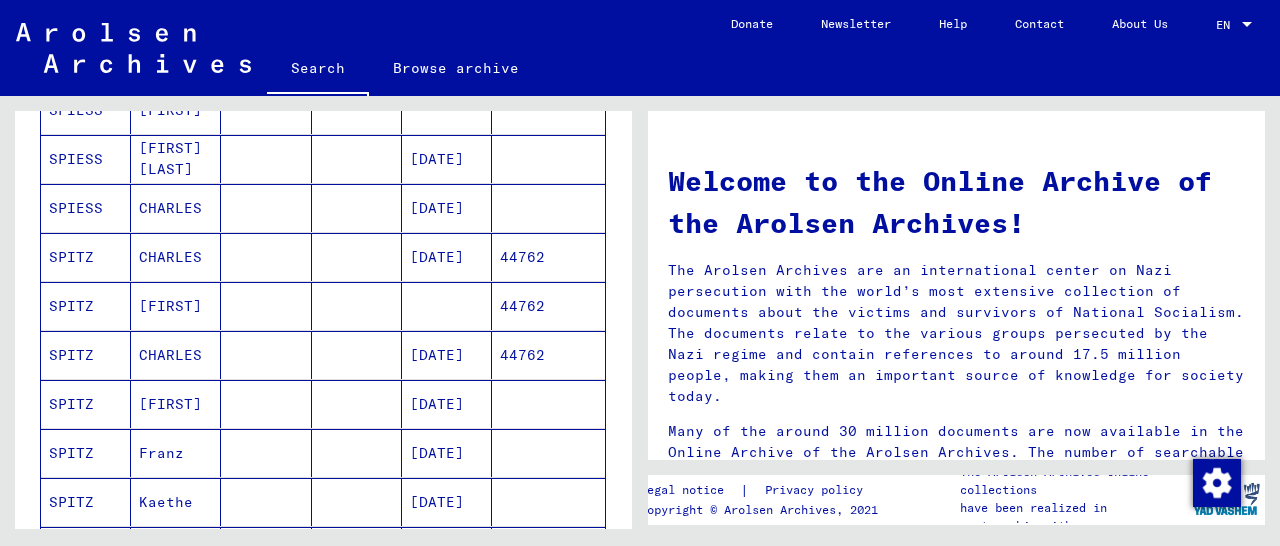 scroll, scrollTop: 520, scrollLeft: 0, axis: vertical 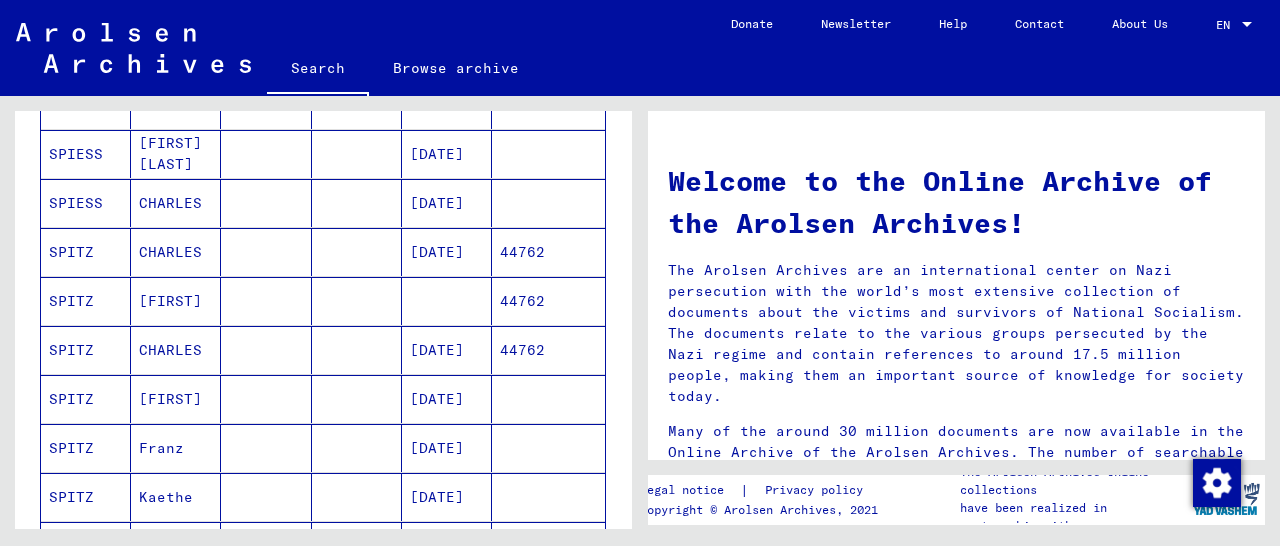 click on "44762" at bounding box center [548, 301] 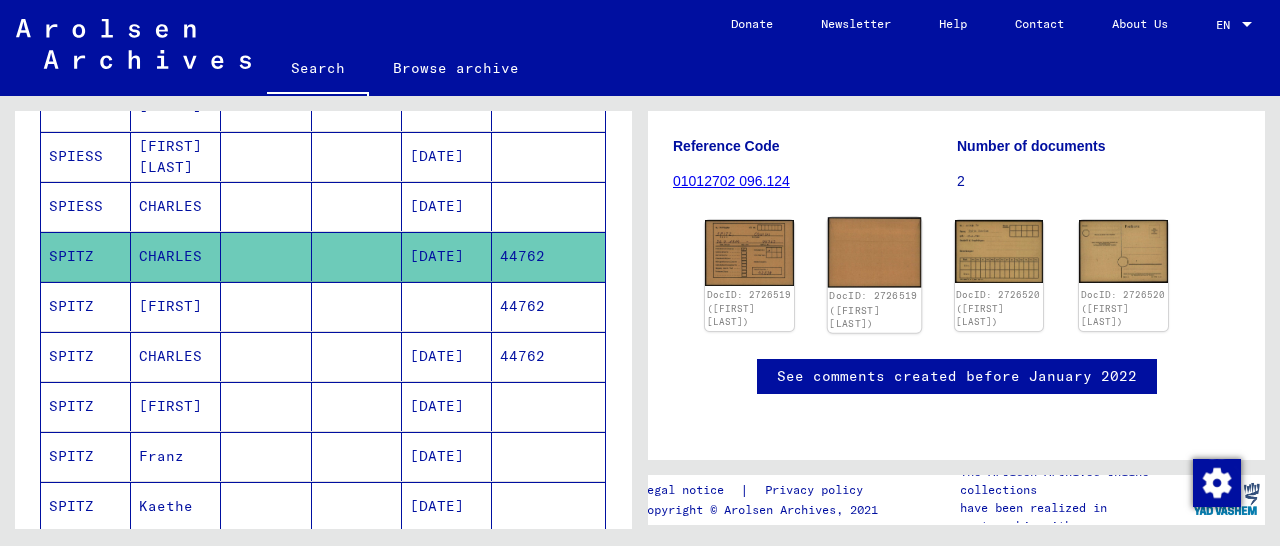 scroll, scrollTop: 270, scrollLeft: 0, axis: vertical 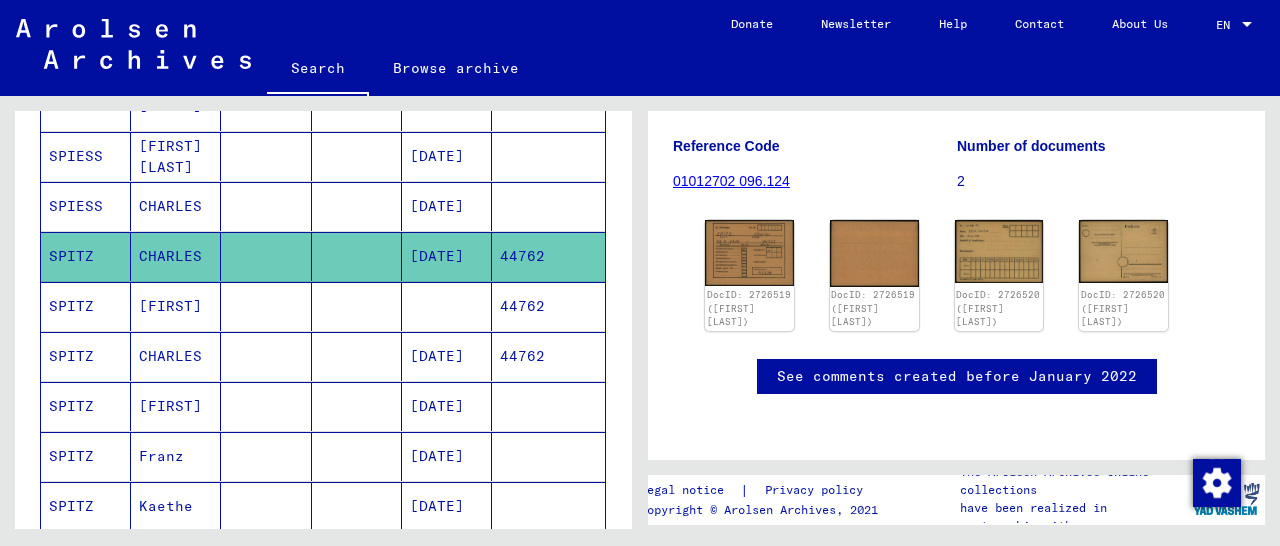 click on "44762" at bounding box center [548, 406] 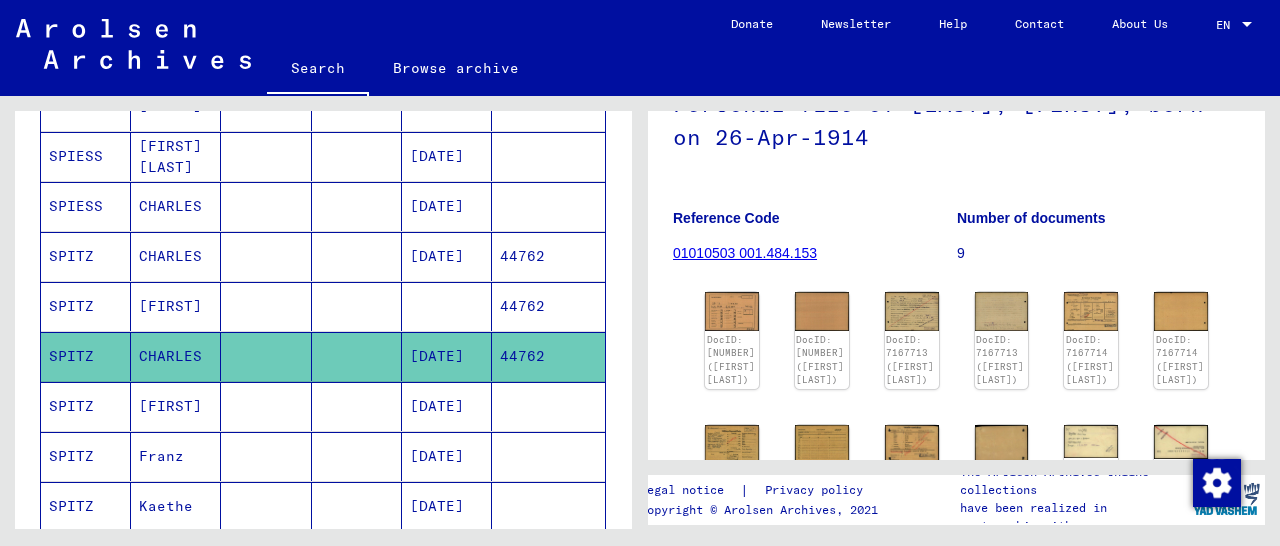 scroll, scrollTop: 312, scrollLeft: 0, axis: vertical 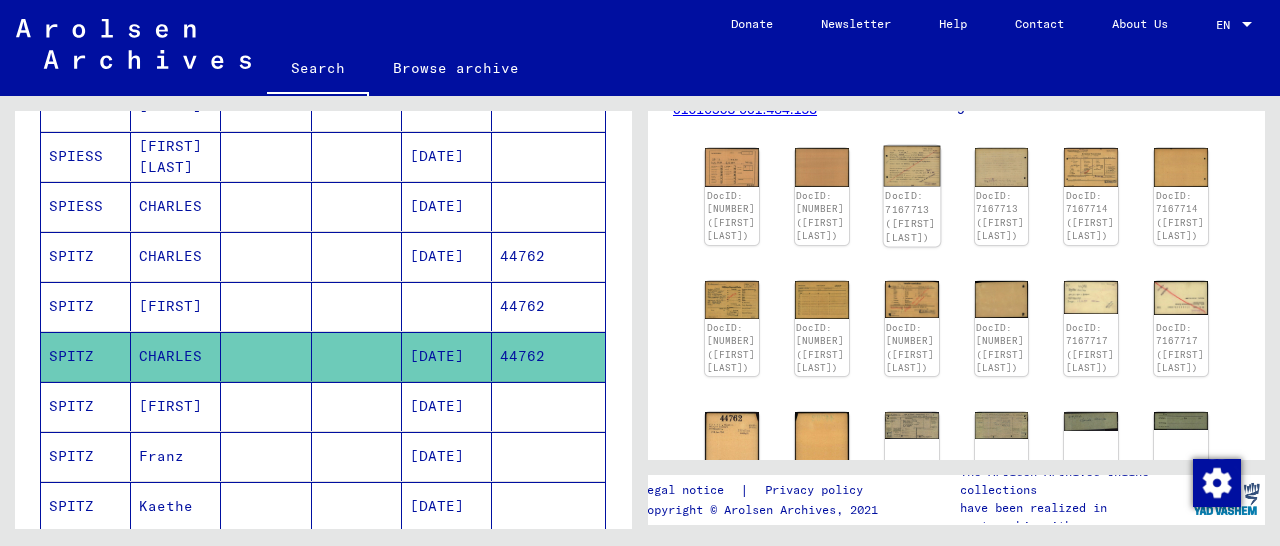click 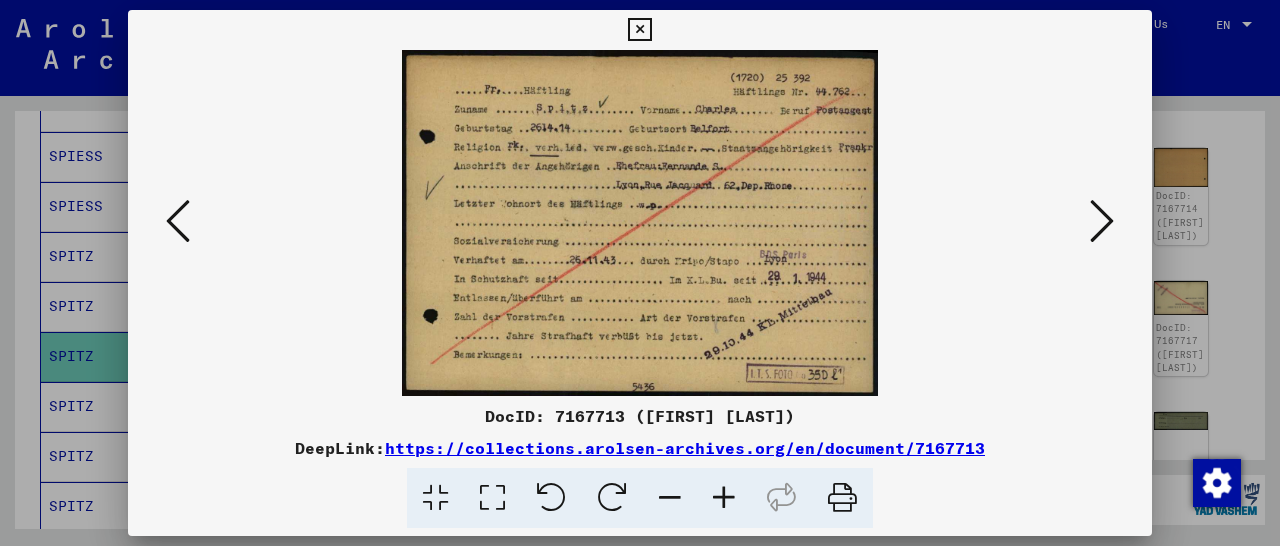 click at bounding box center [639, 30] 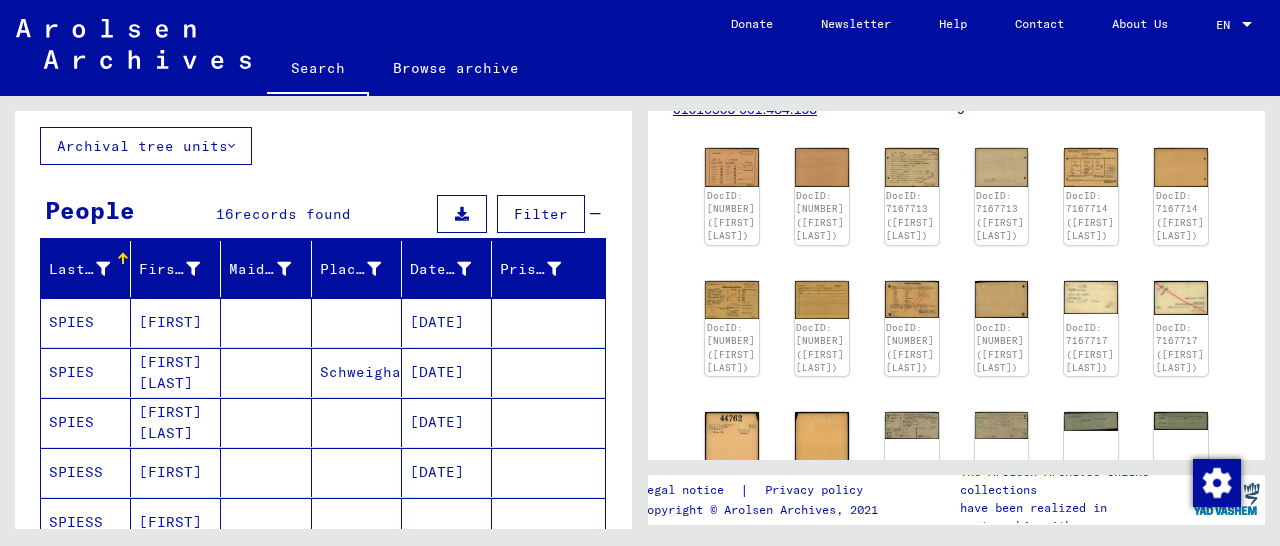 scroll, scrollTop: 0, scrollLeft: 0, axis: both 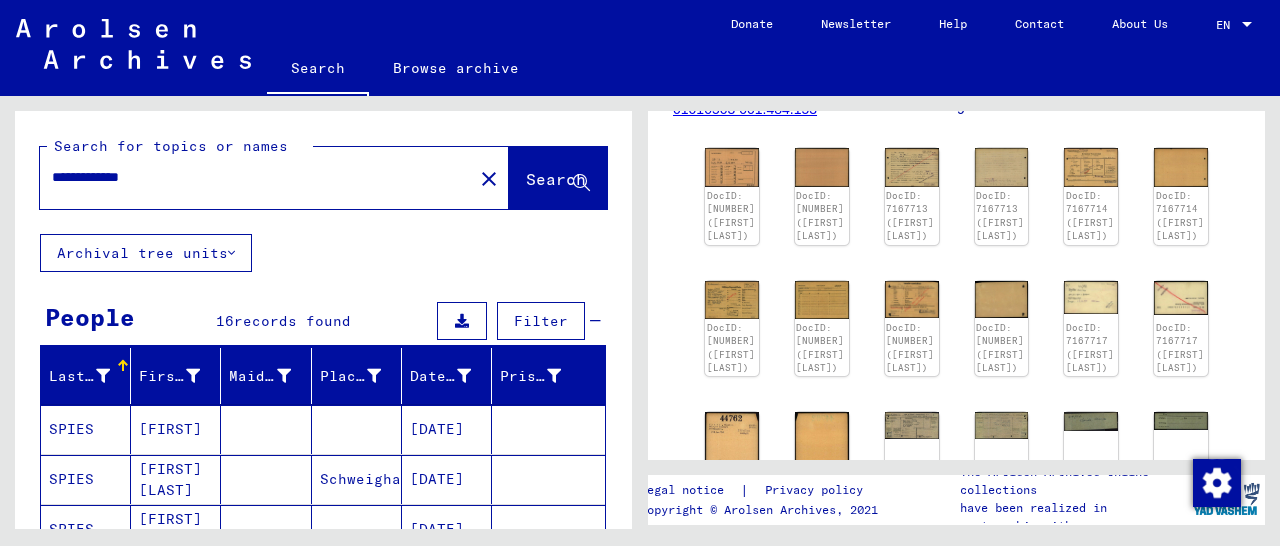drag, startPoint x: 193, startPoint y: 176, endPoint x: 17, endPoint y: 186, distance: 176.28386 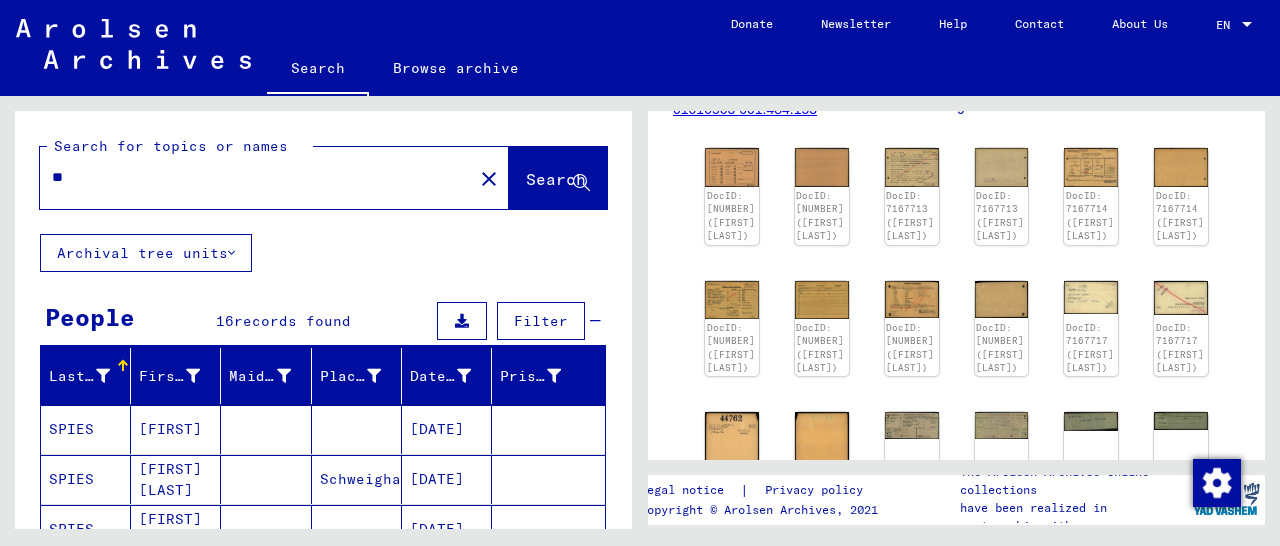 type on "*" 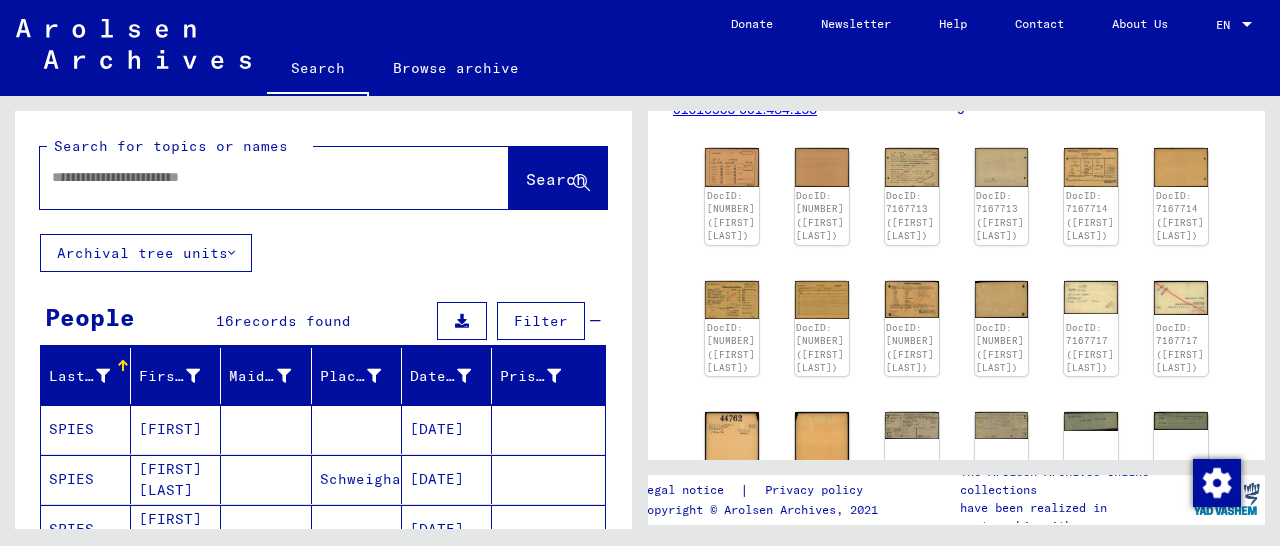 paste on "*****" 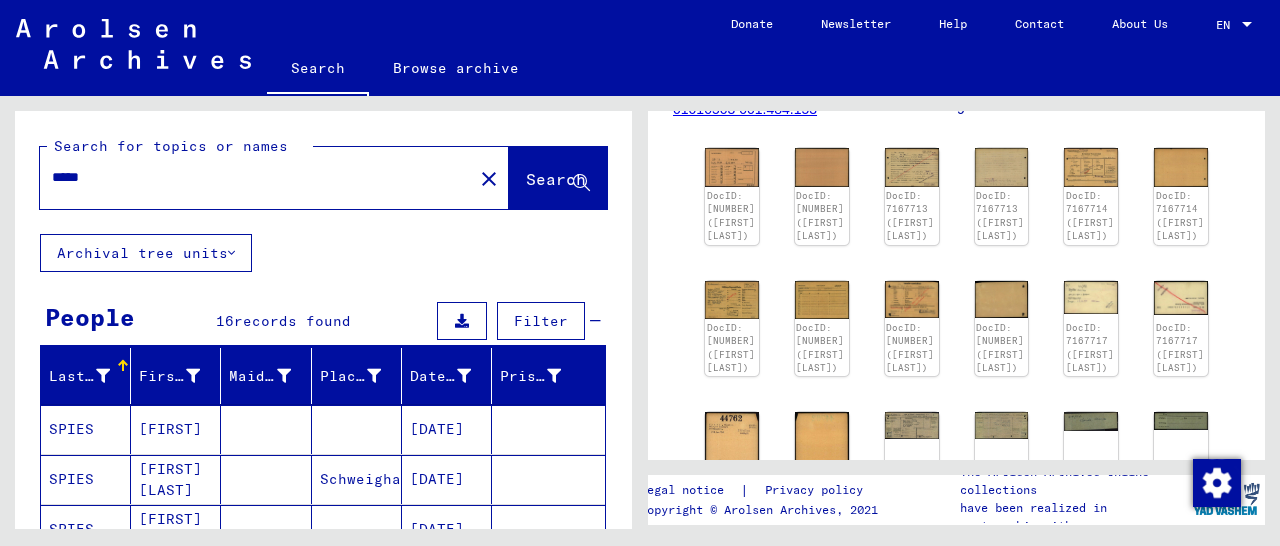 type on "*****" 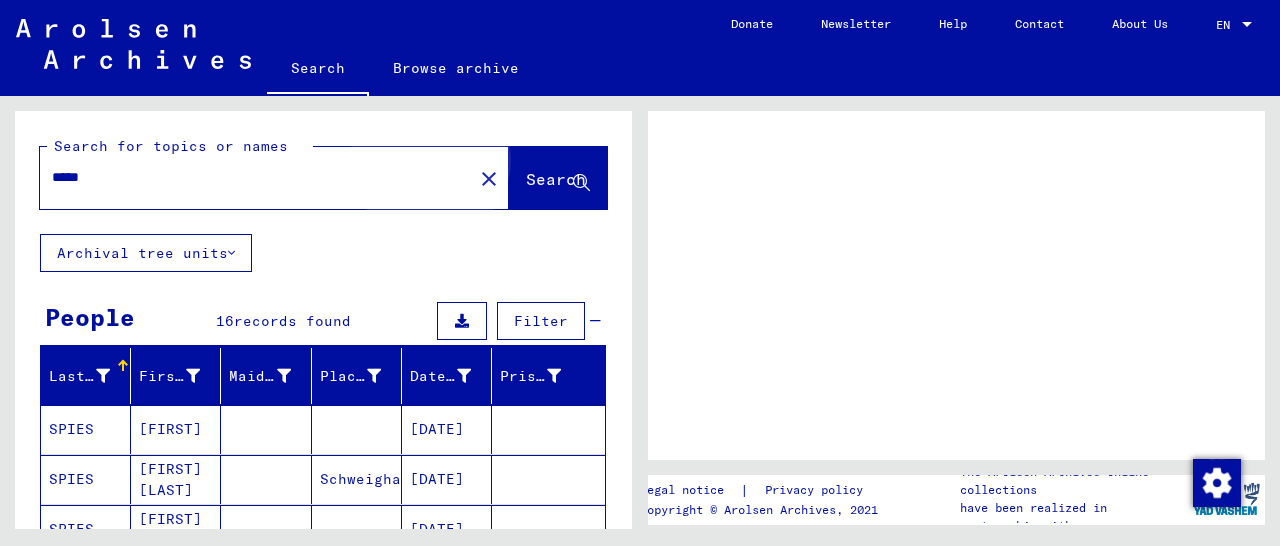scroll, scrollTop: 0, scrollLeft: 0, axis: both 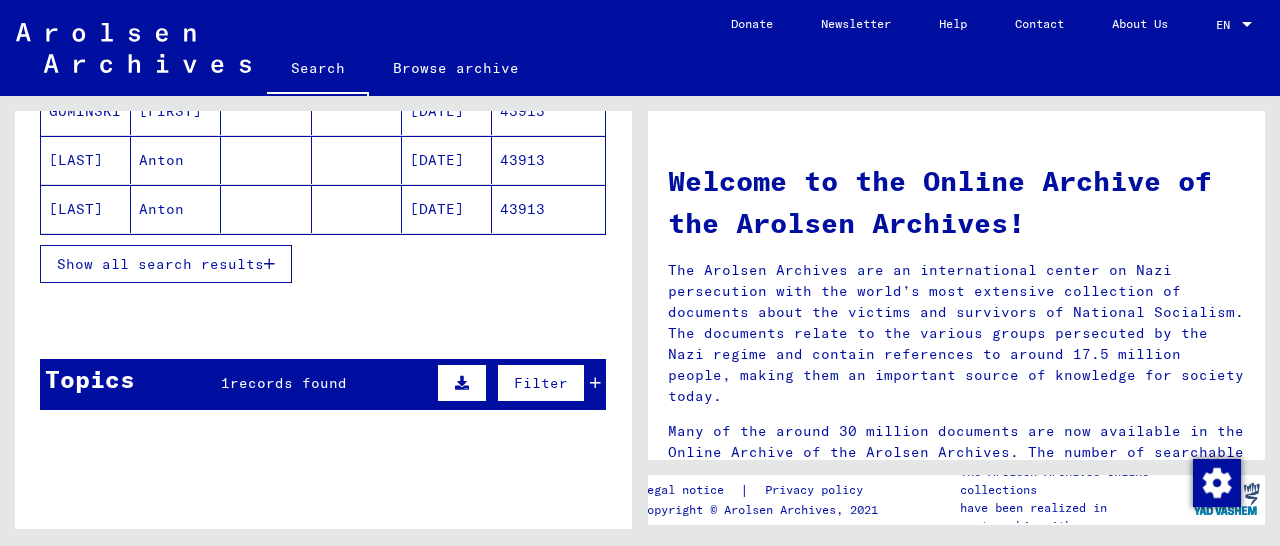 click at bounding box center (269, 264) 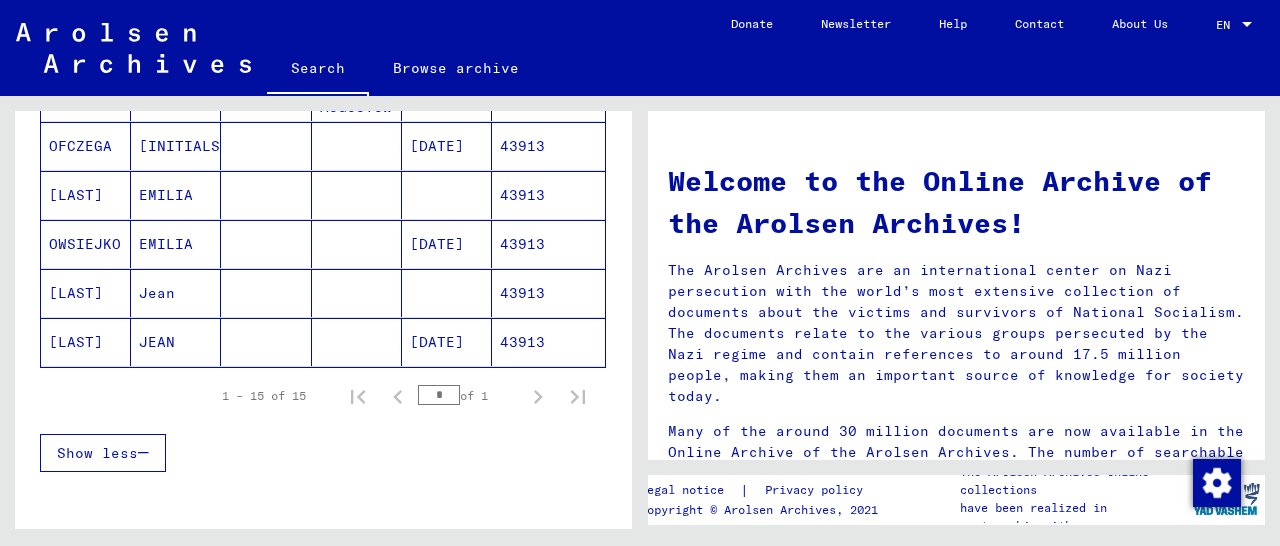 scroll, scrollTop: 832, scrollLeft: 0, axis: vertical 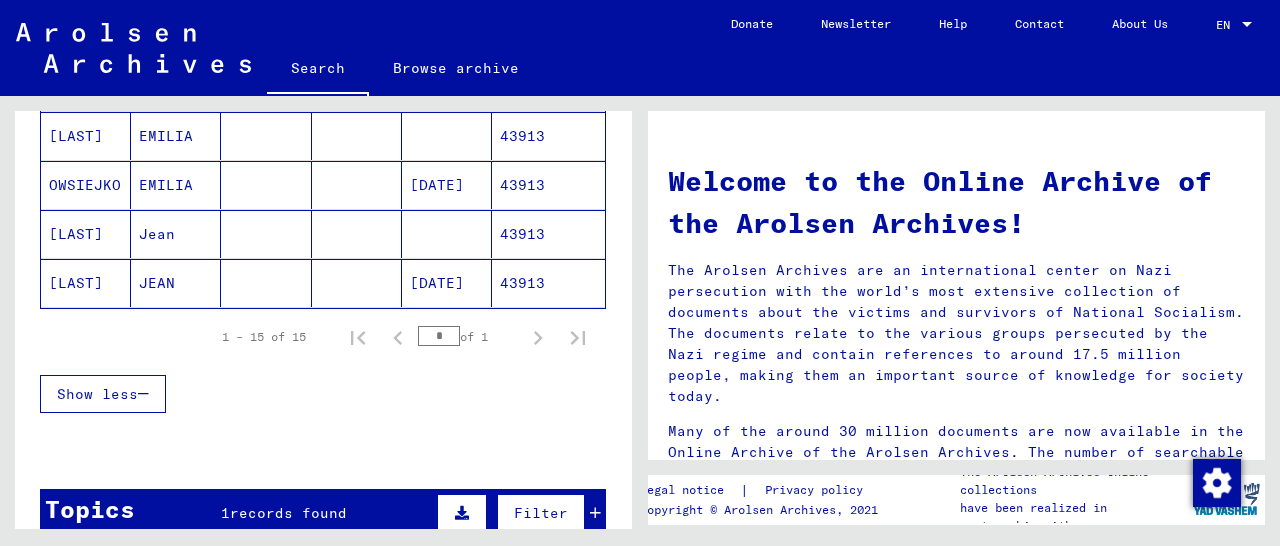 click on "43913" 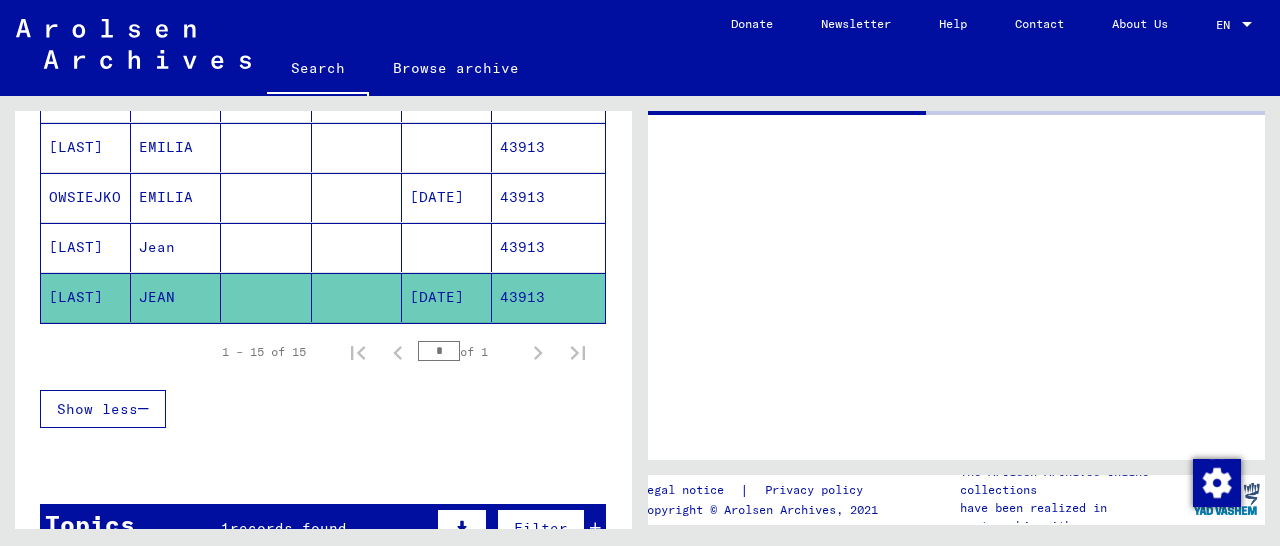 scroll, scrollTop: 840, scrollLeft: 0, axis: vertical 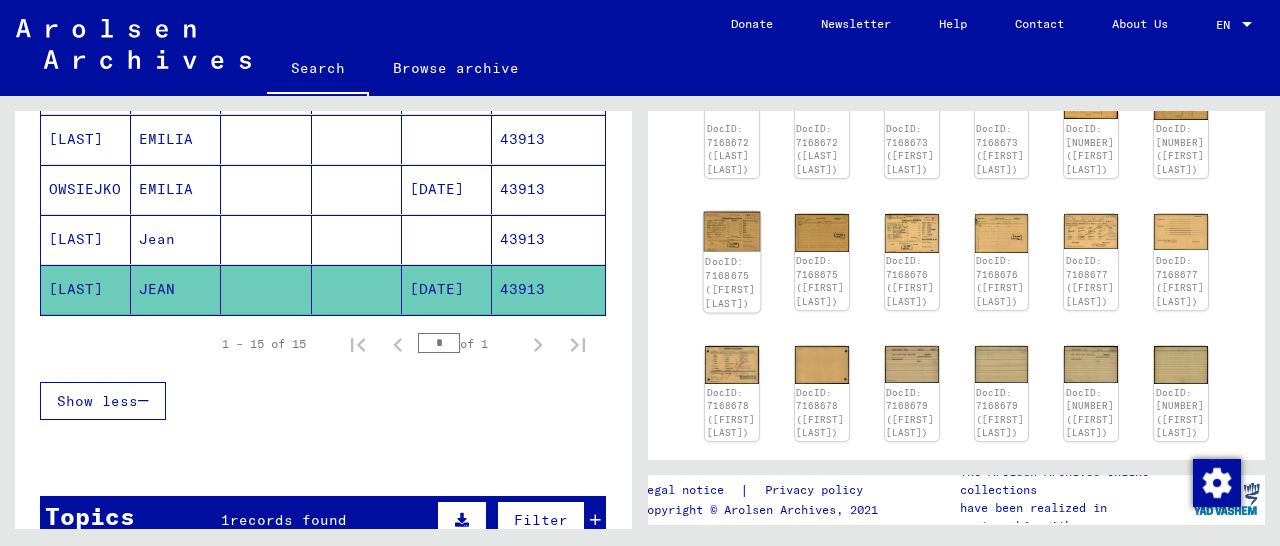 click 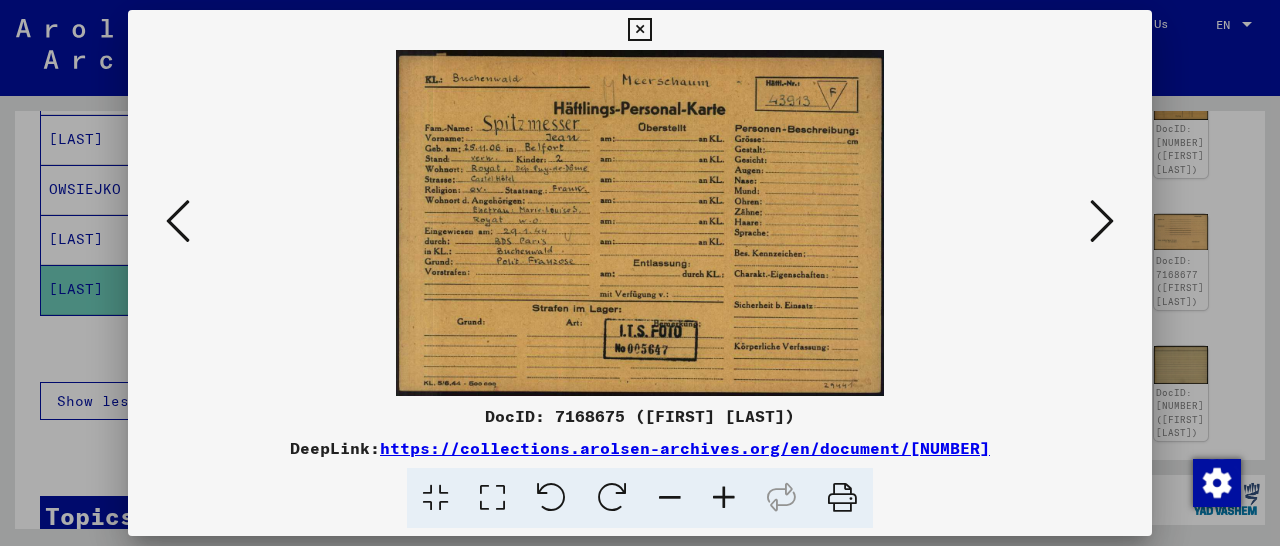 click at bounding box center [639, 30] 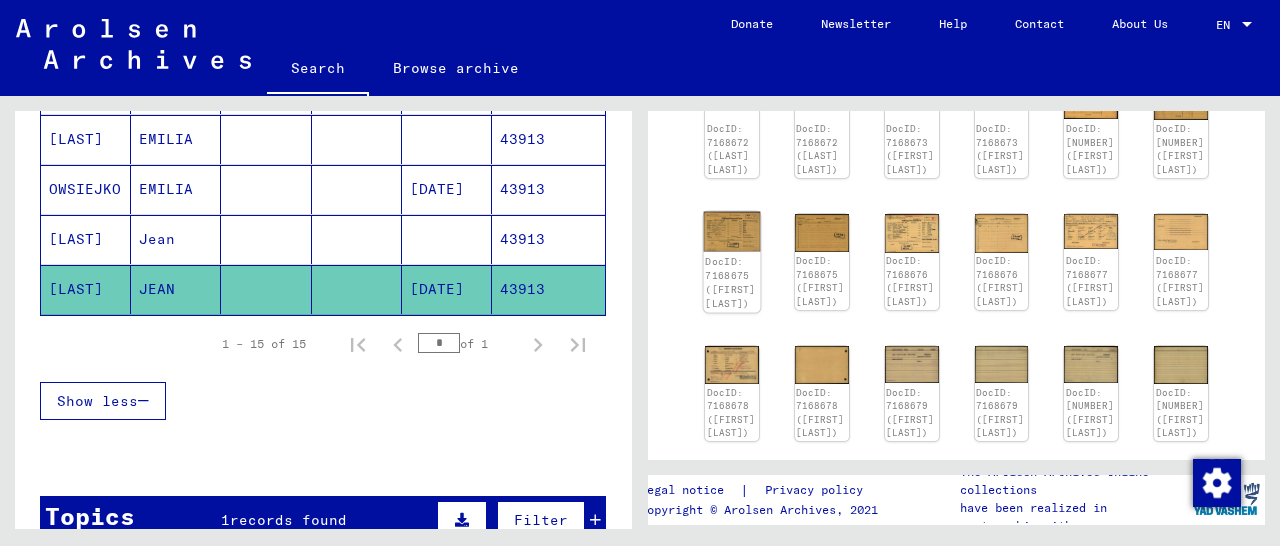 click 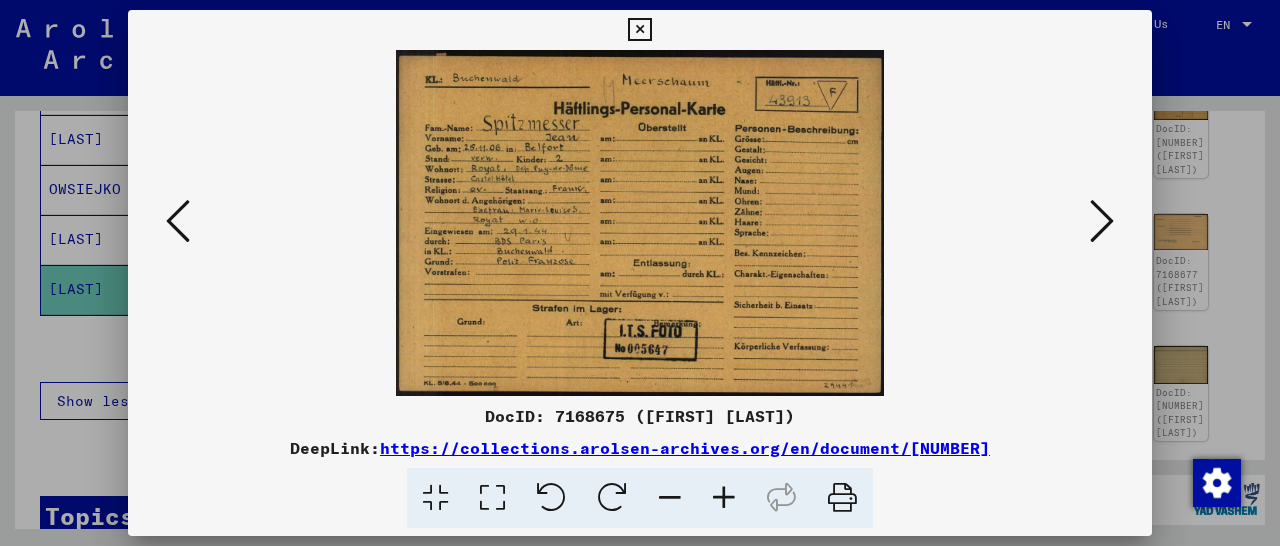 click at bounding box center (639, 30) 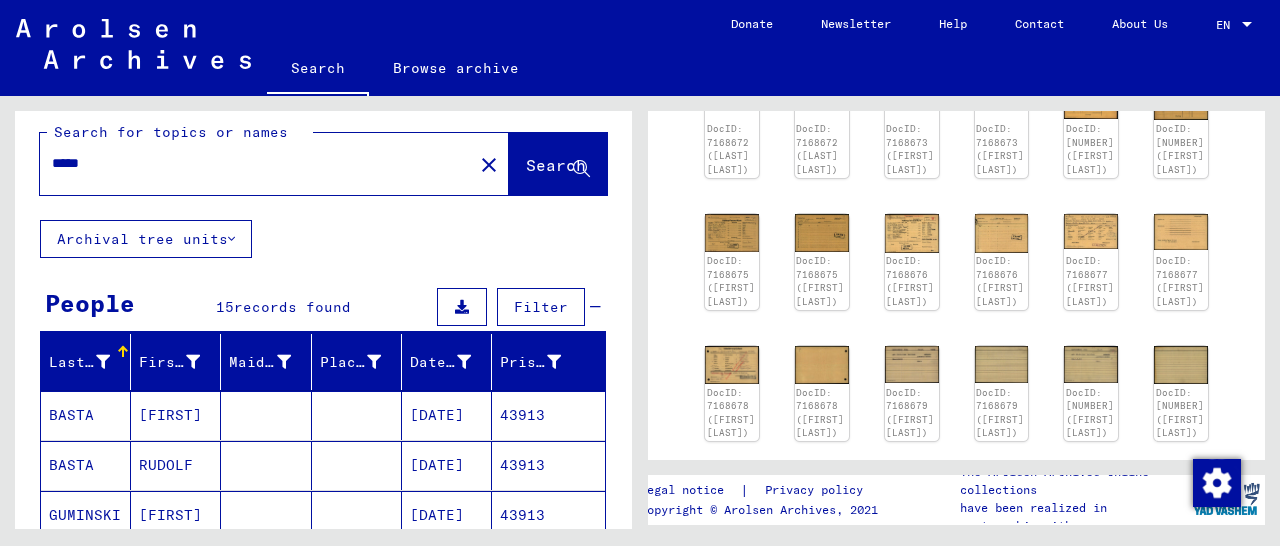 scroll, scrollTop: 0, scrollLeft: 0, axis: both 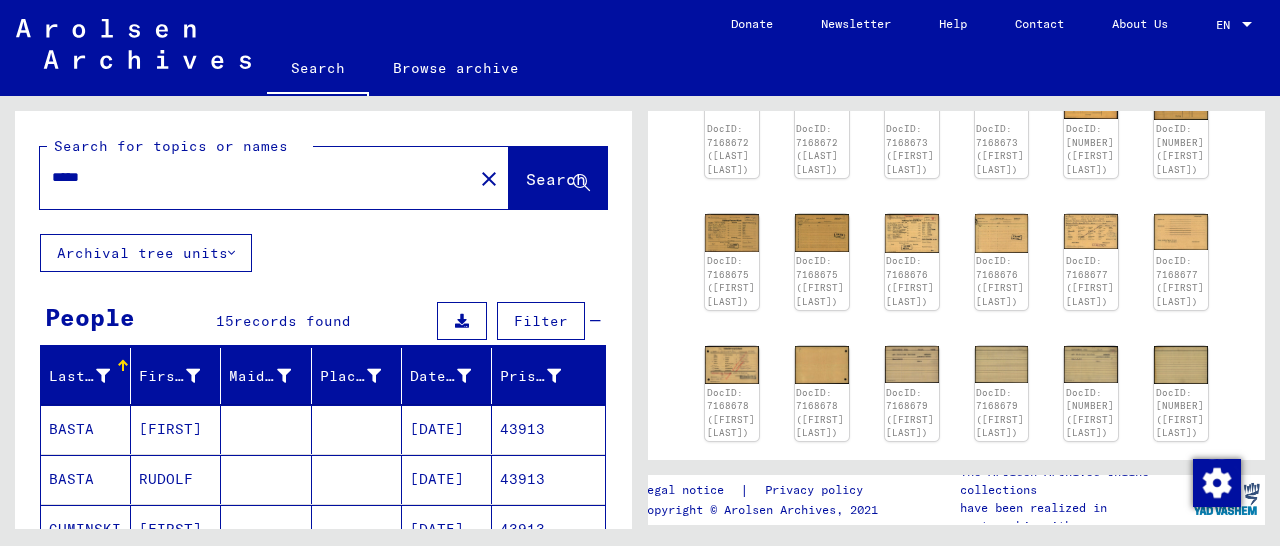 drag, startPoint x: 151, startPoint y: 186, endPoint x: 23, endPoint y: 178, distance: 128.24976 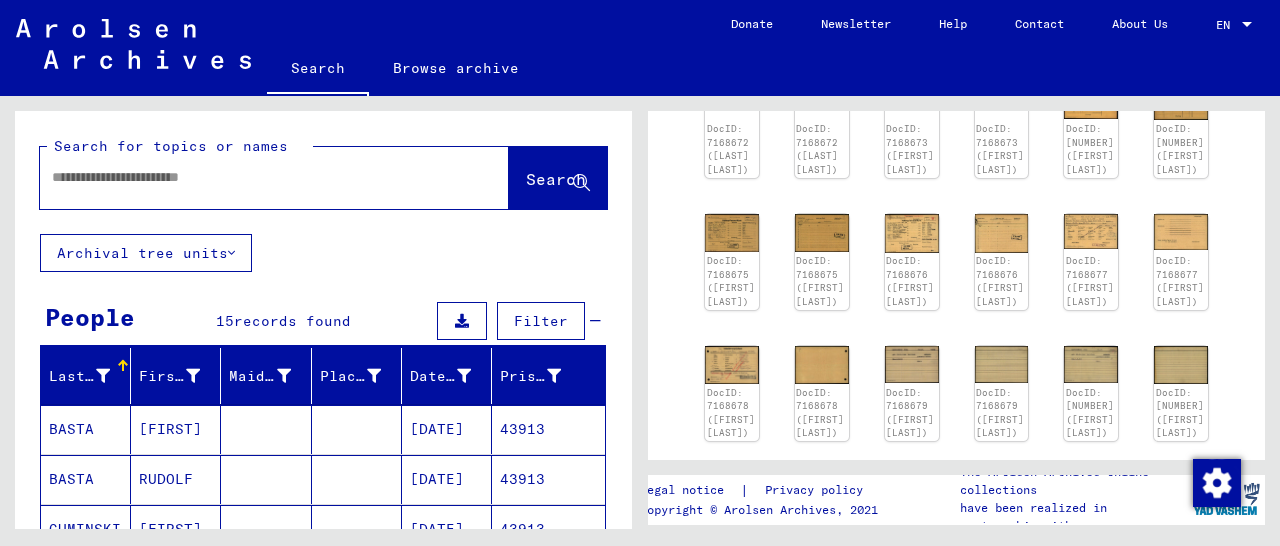 paste on "******" 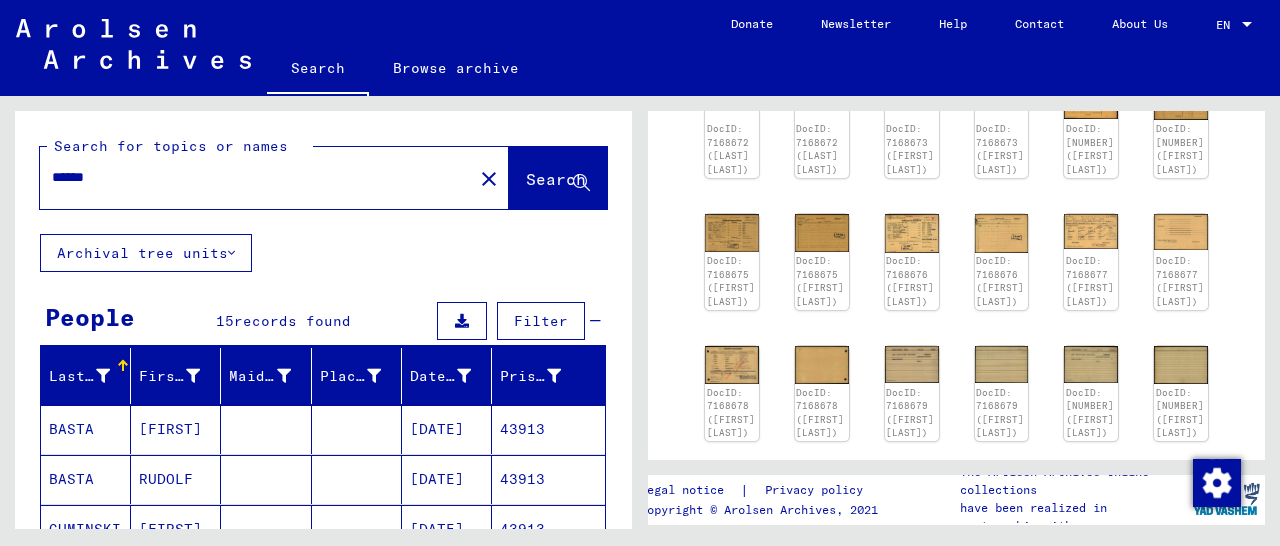 type on "******" 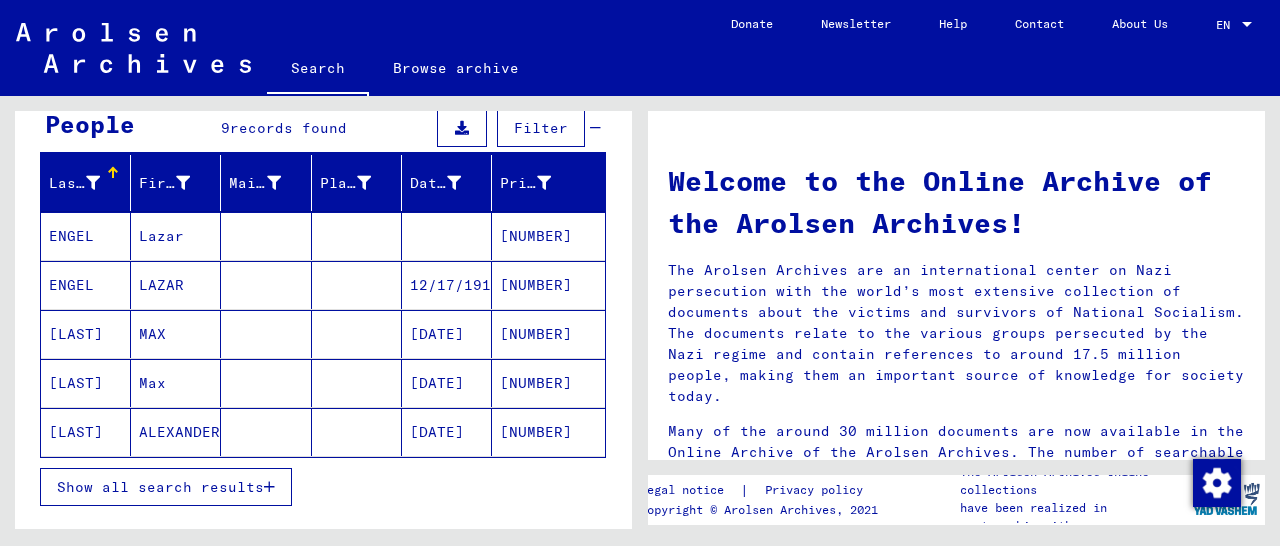 scroll, scrollTop: 312, scrollLeft: 0, axis: vertical 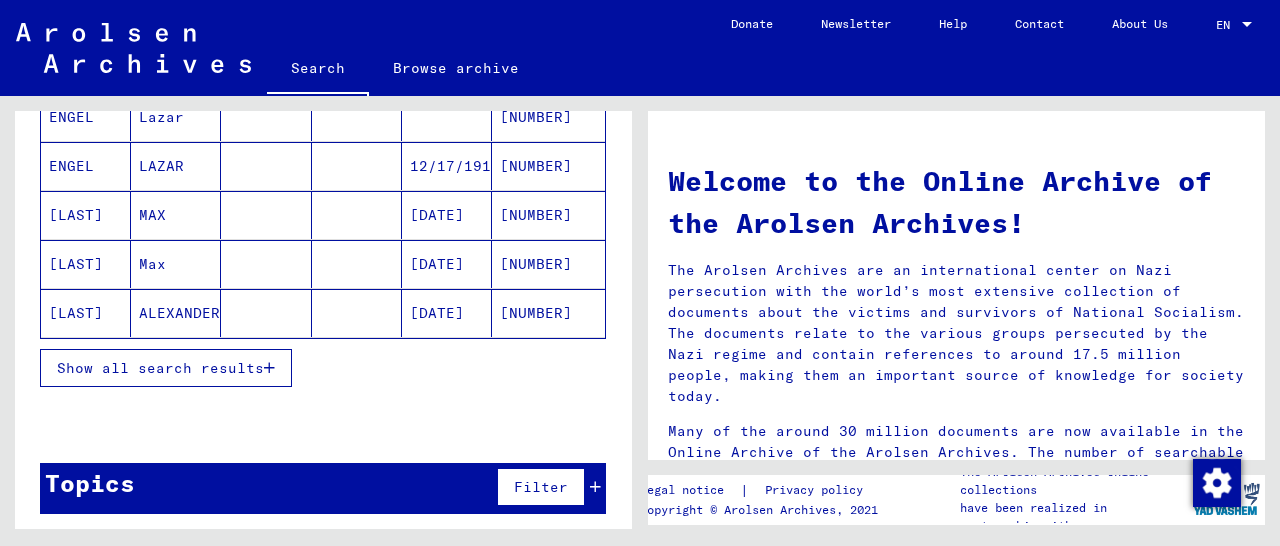 click at bounding box center (269, 368) 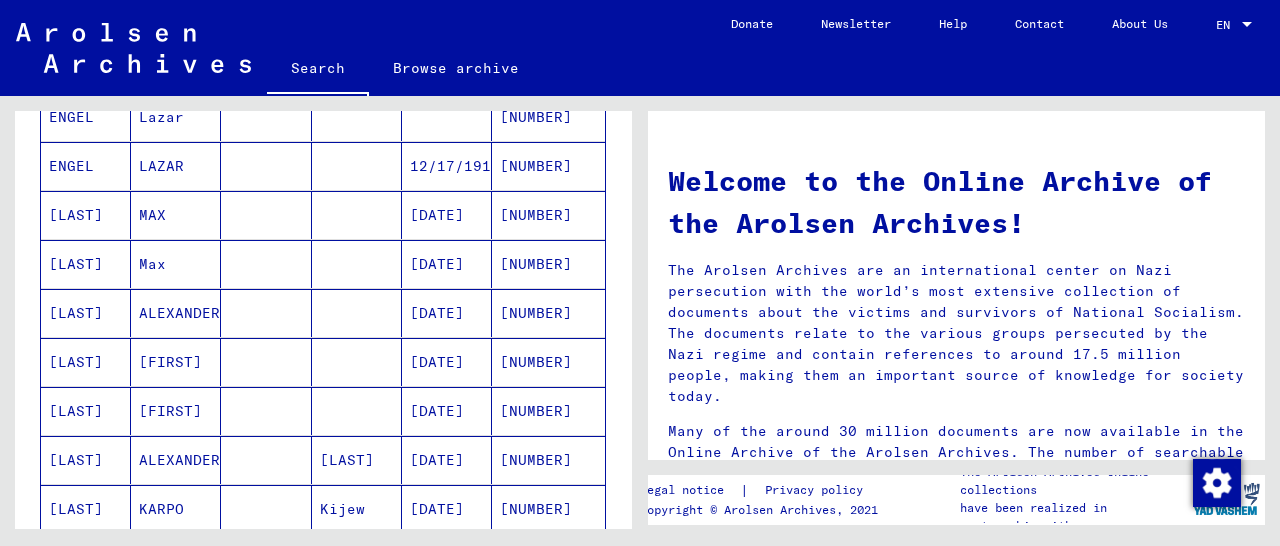 click on "[NUMBER]" at bounding box center [548, 362] 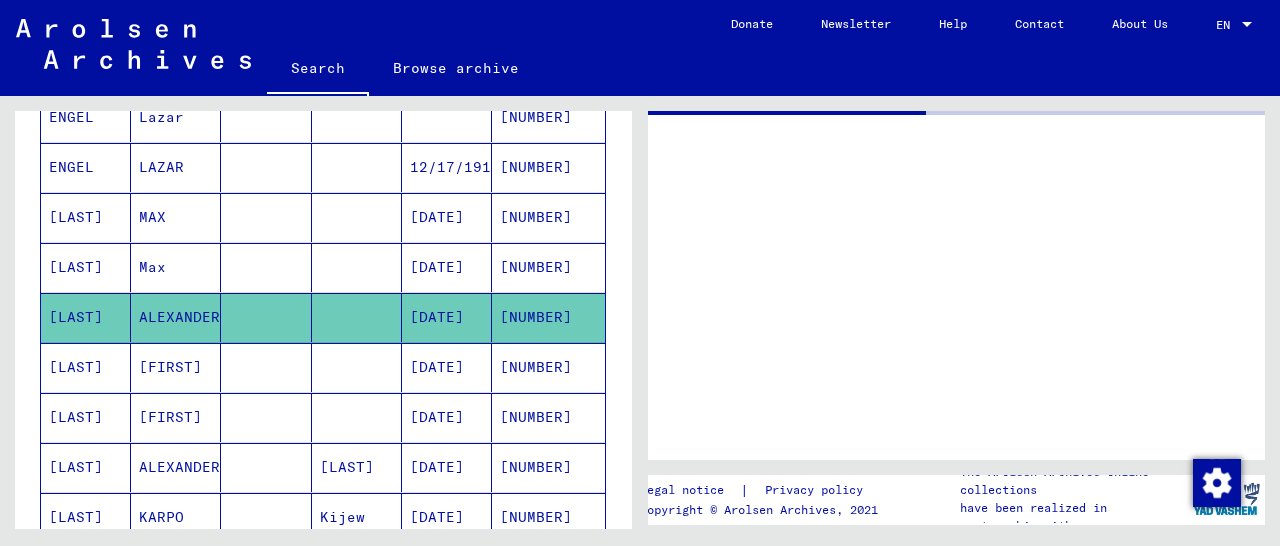 click on "[NUMBER]" 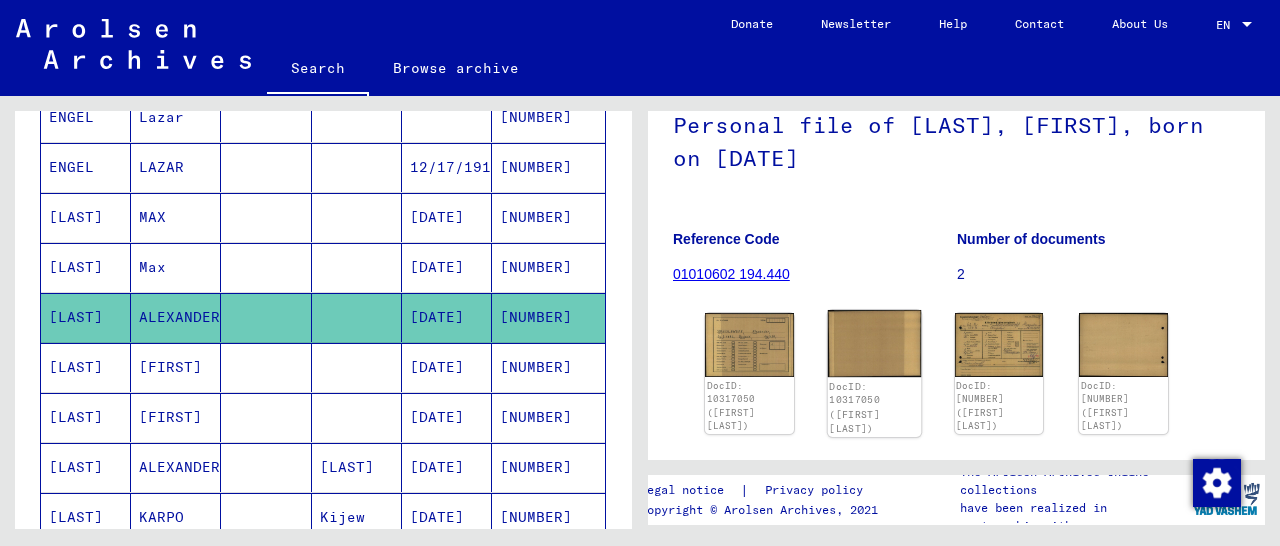 scroll, scrollTop: 281, scrollLeft: 0, axis: vertical 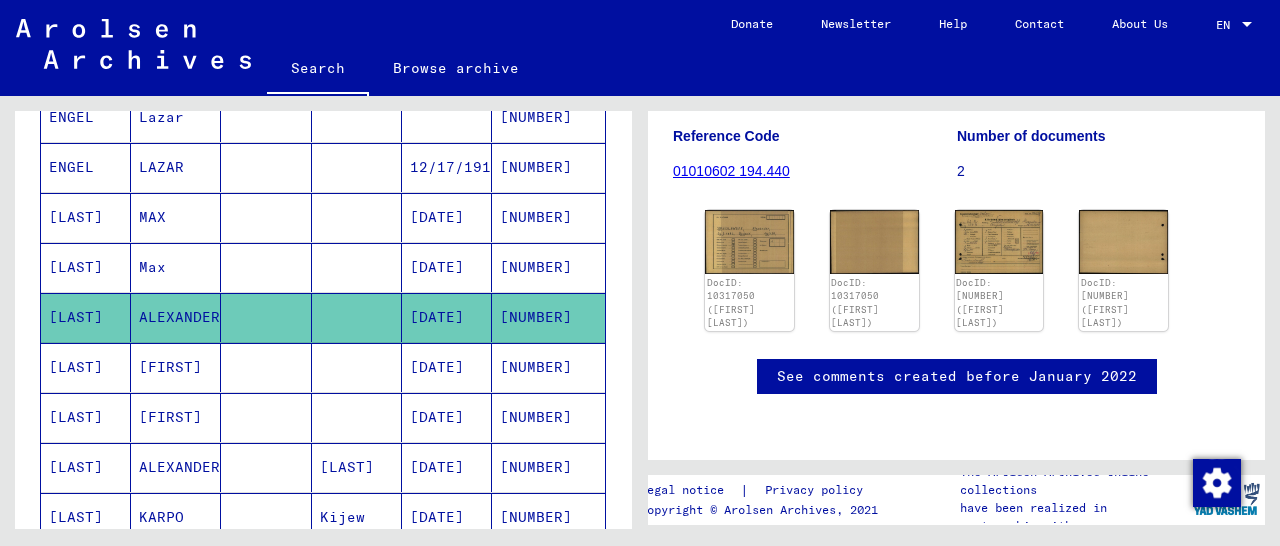 click on "[NUMBER]" at bounding box center [548, 417] 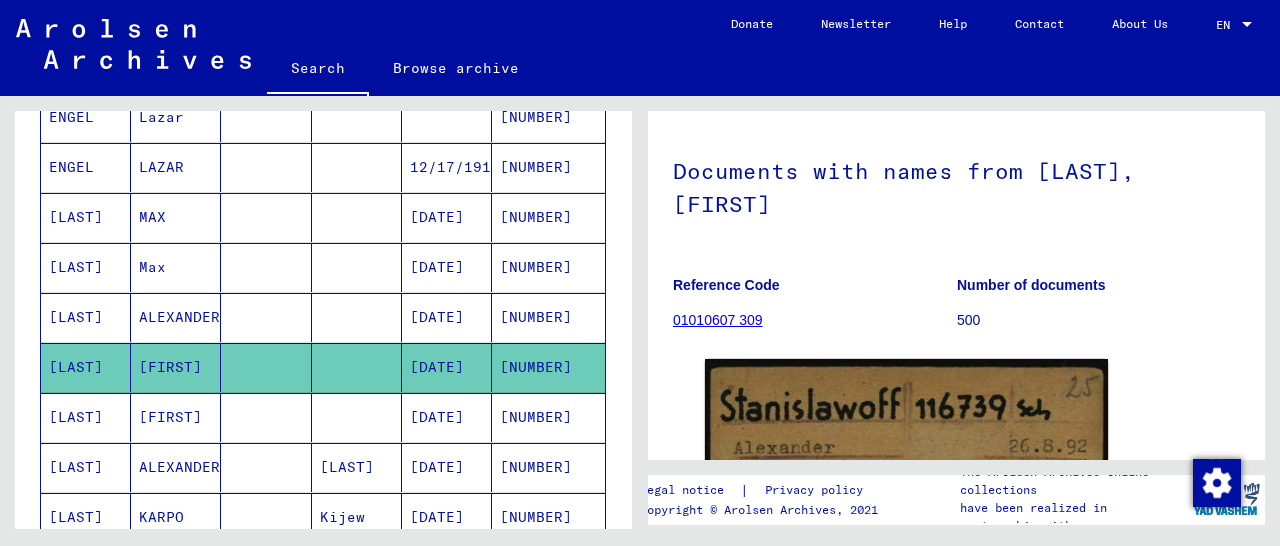 scroll, scrollTop: 312, scrollLeft: 0, axis: vertical 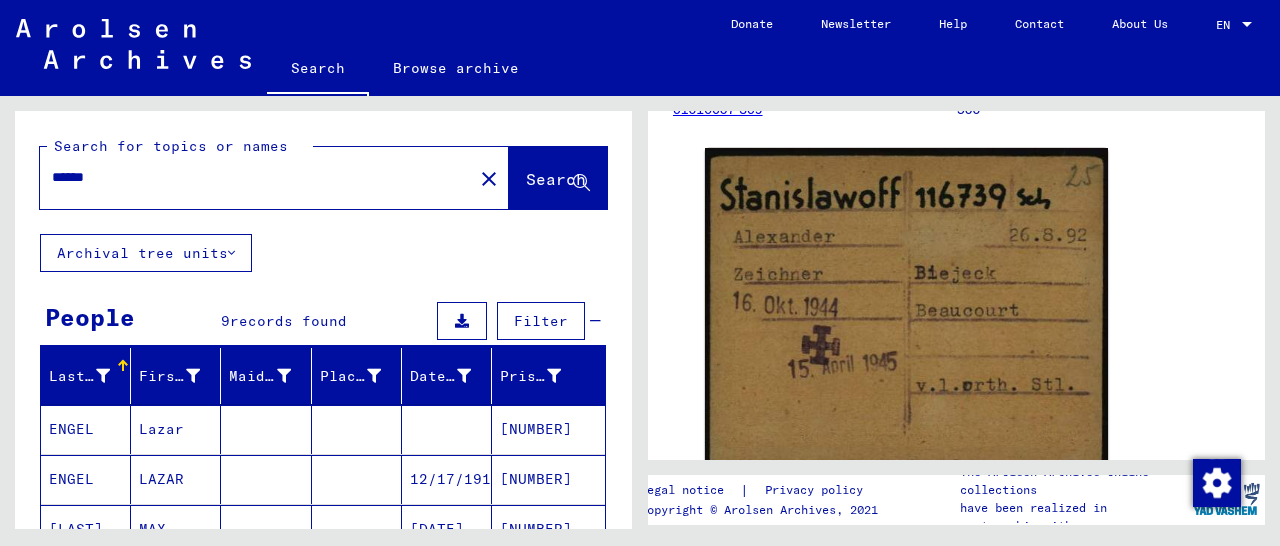 drag, startPoint x: 33, startPoint y: 179, endPoint x: 0, endPoint y: 183, distance: 33.24154 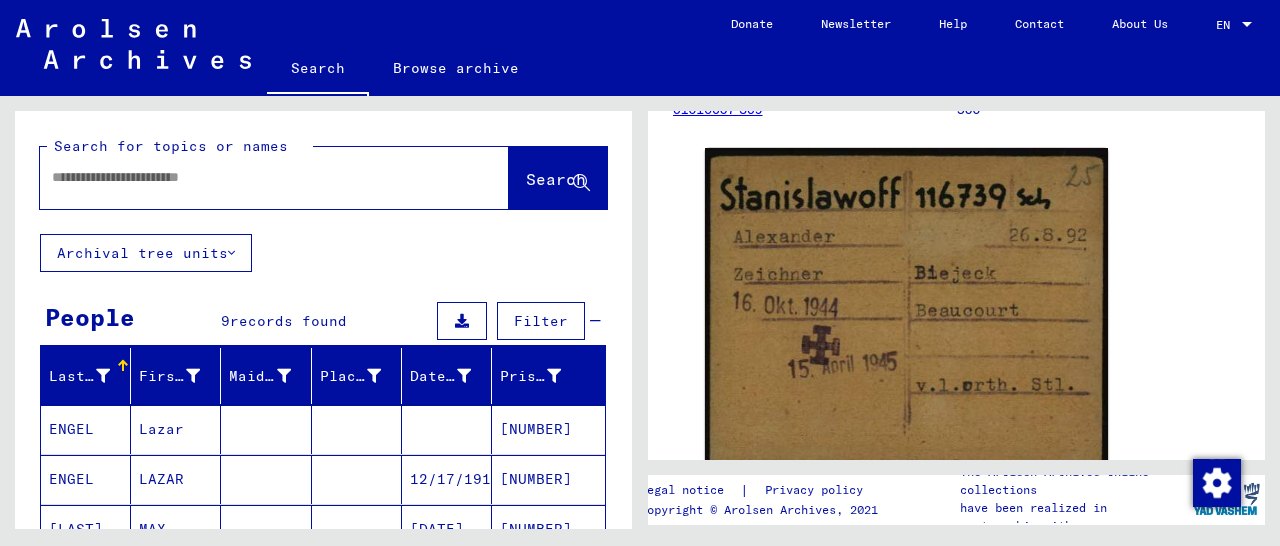 paste on "*****" 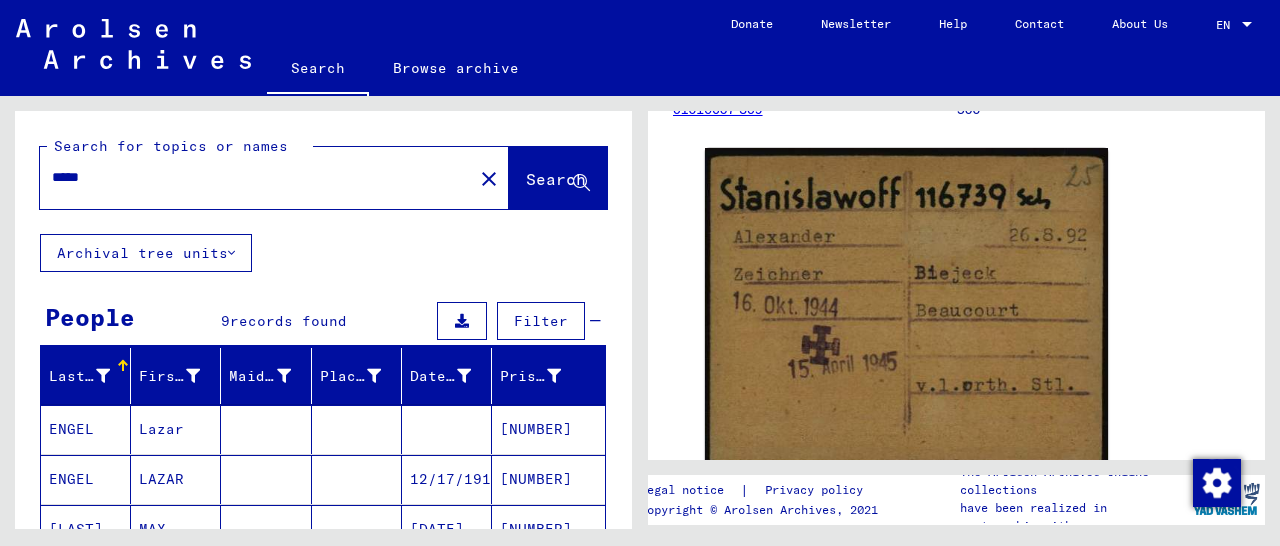 type on "*****" 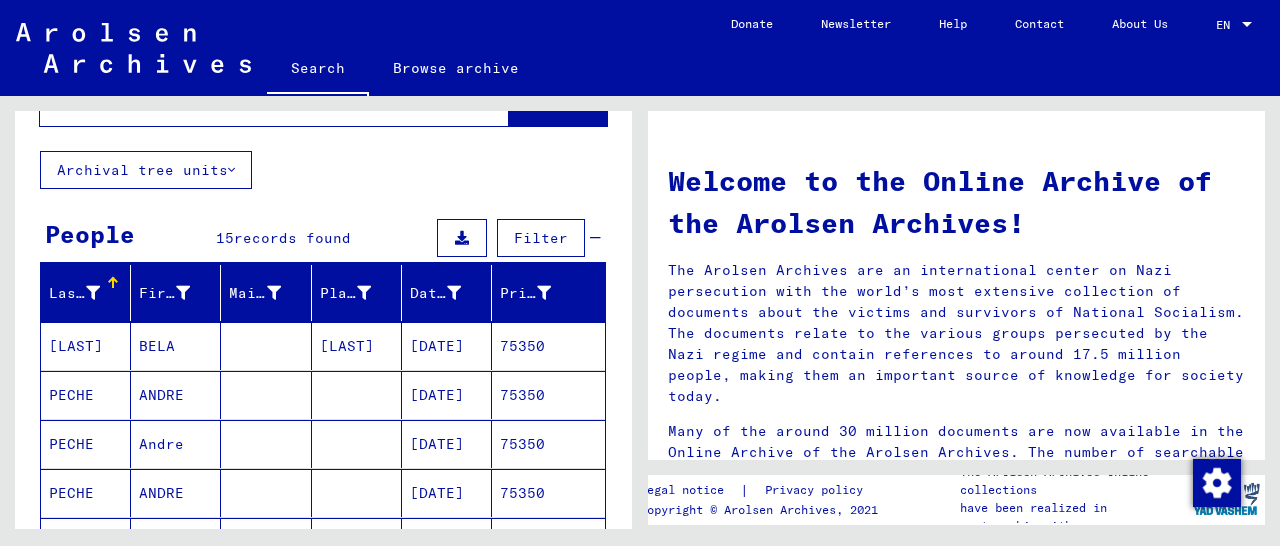 scroll, scrollTop: 416, scrollLeft: 0, axis: vertical 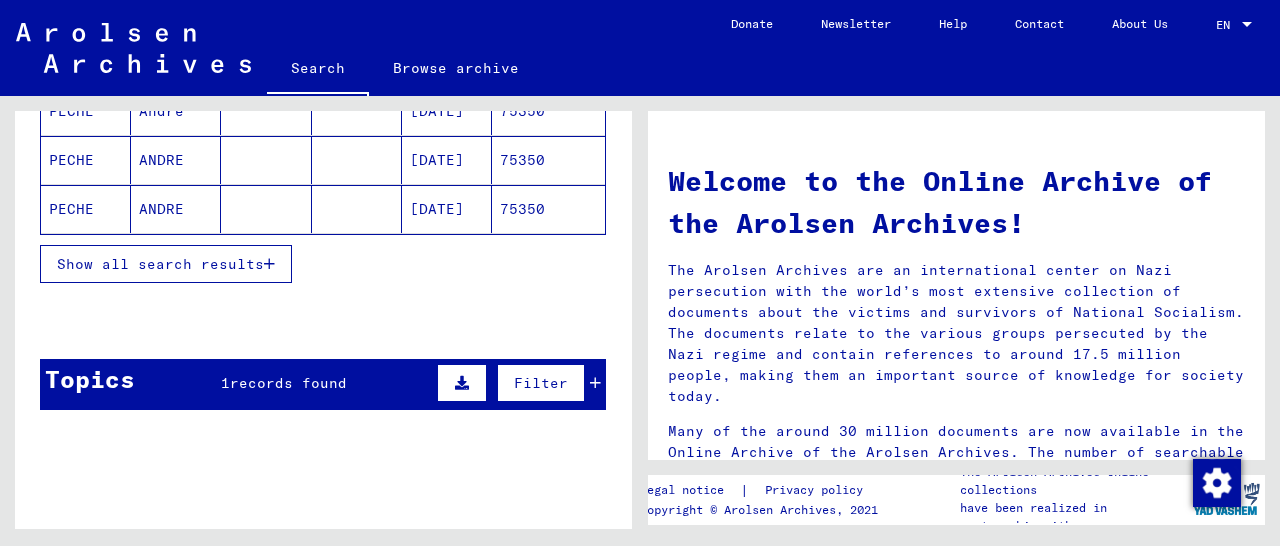 click on "Show all search results" at bounding box center (166, 264) 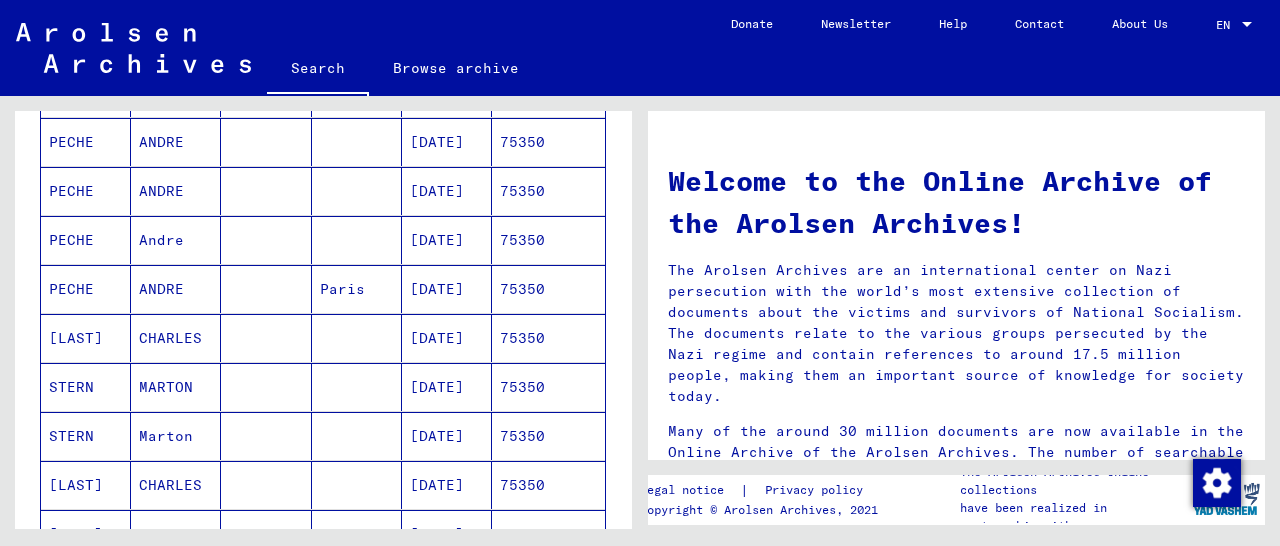 scroll, scrollTop: 520, scrollLeft: 0, axis: vertical 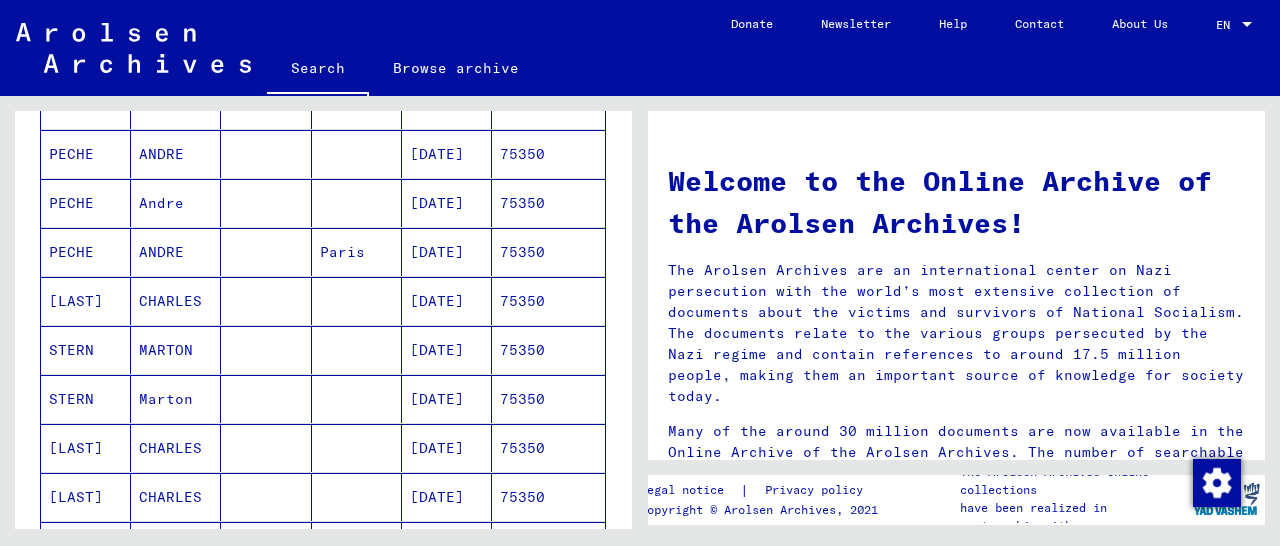 click on "75350" at bounding box center (548, 350) 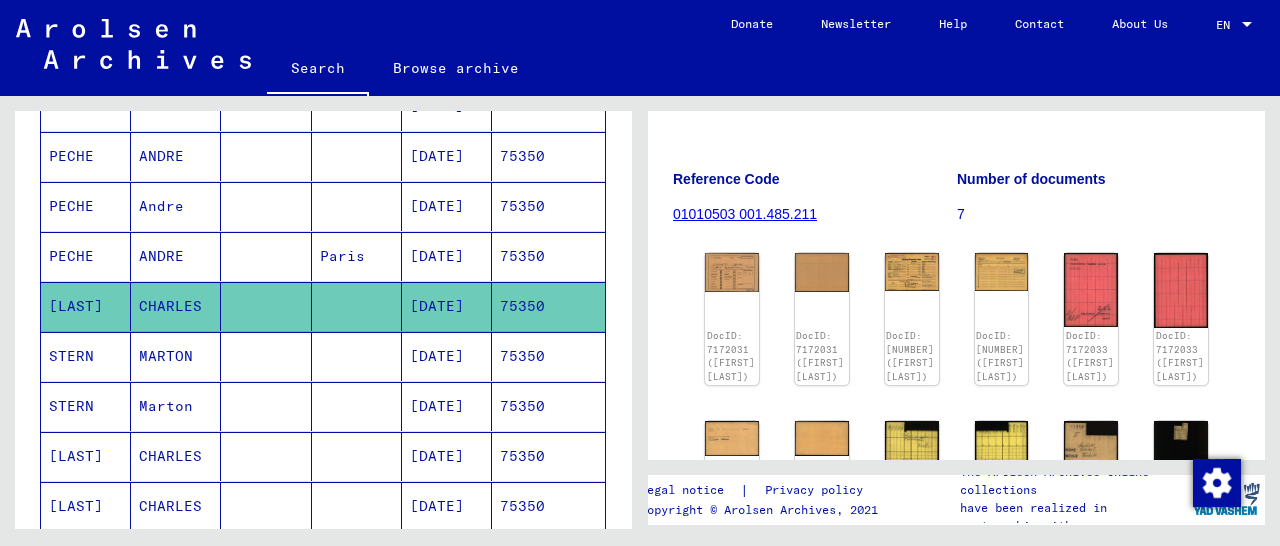 scroll, scrollTop: 312, scrollLeft: 0, axis: vertical 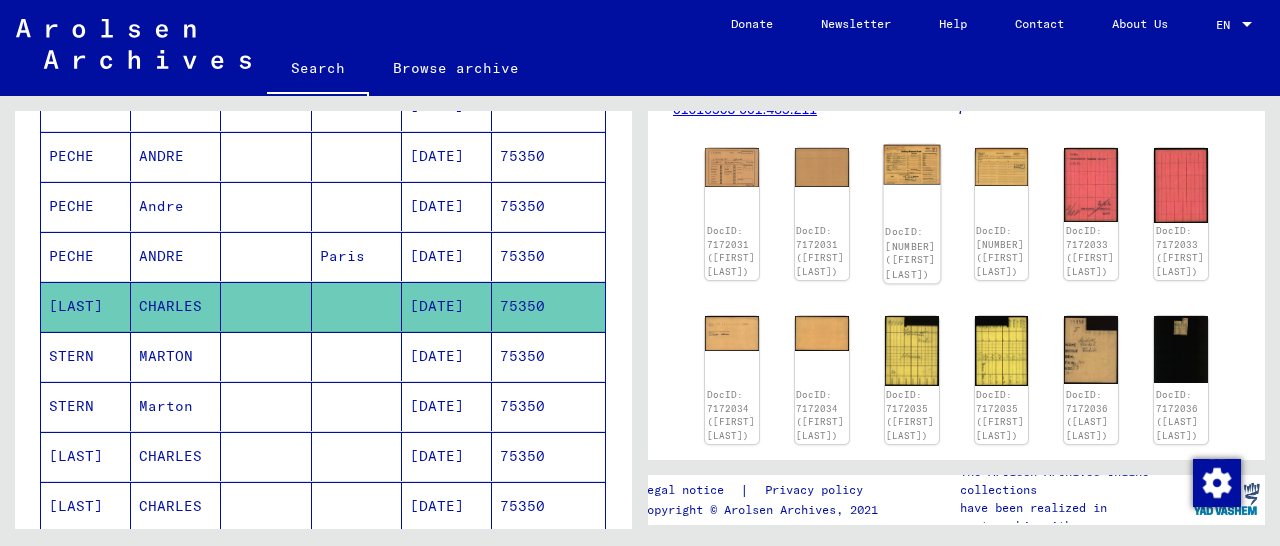 click 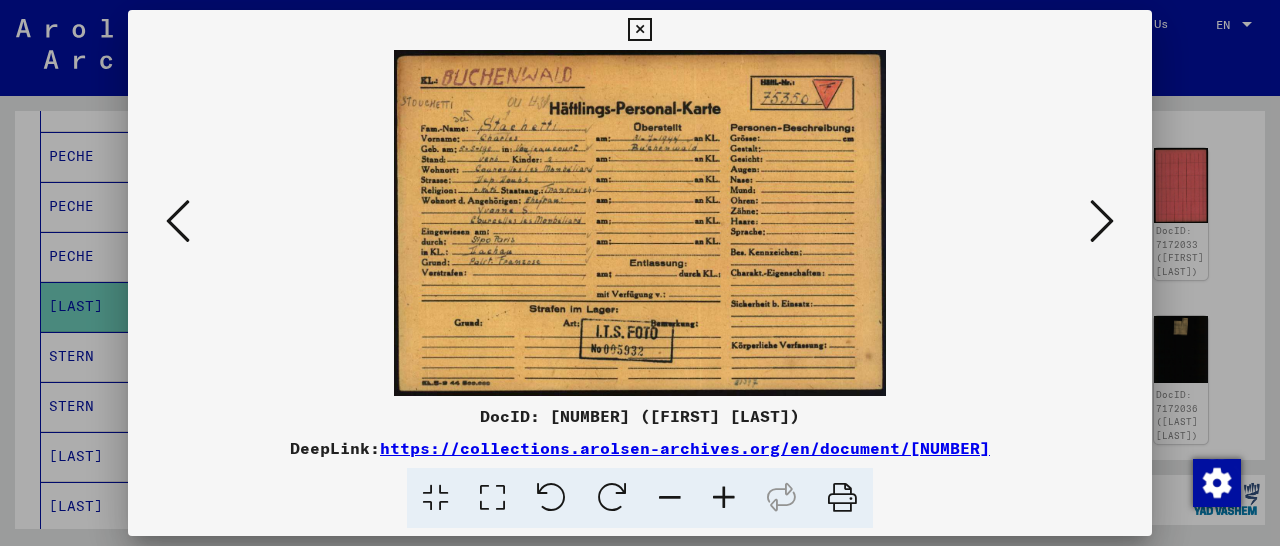 click at bounding box center [724, 498] 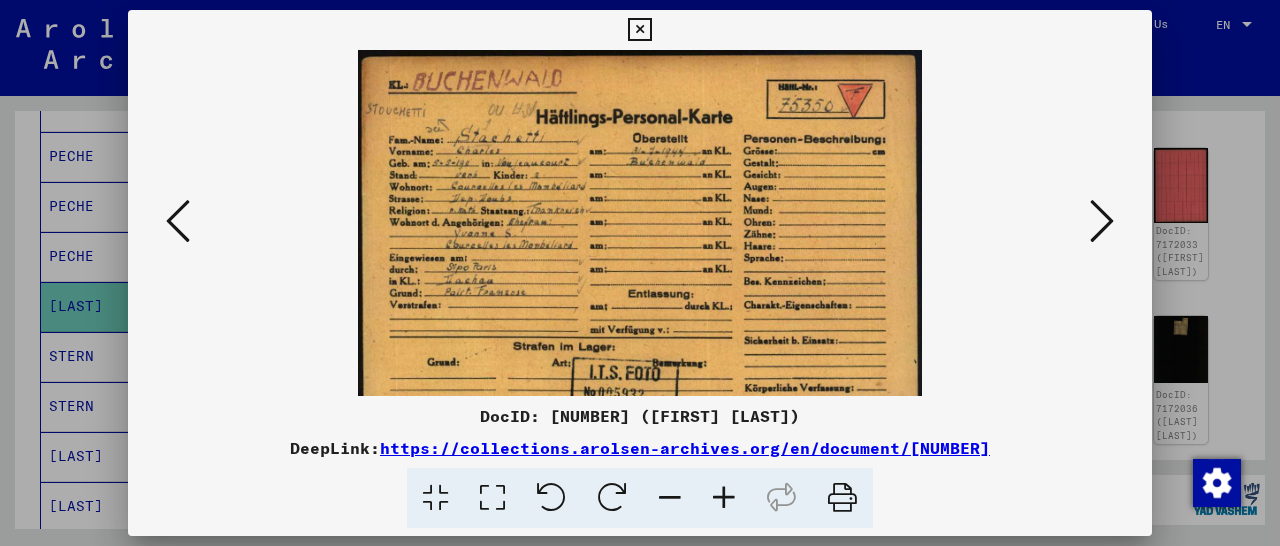 click at bounding box center [724, 498] 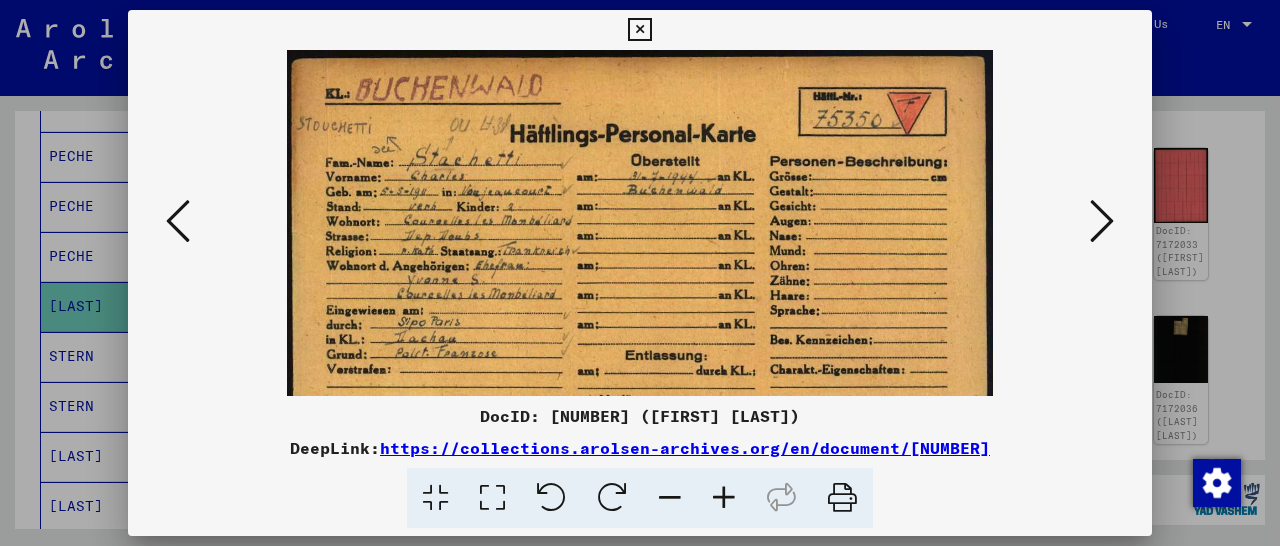 click at bounding box center [724, 498] 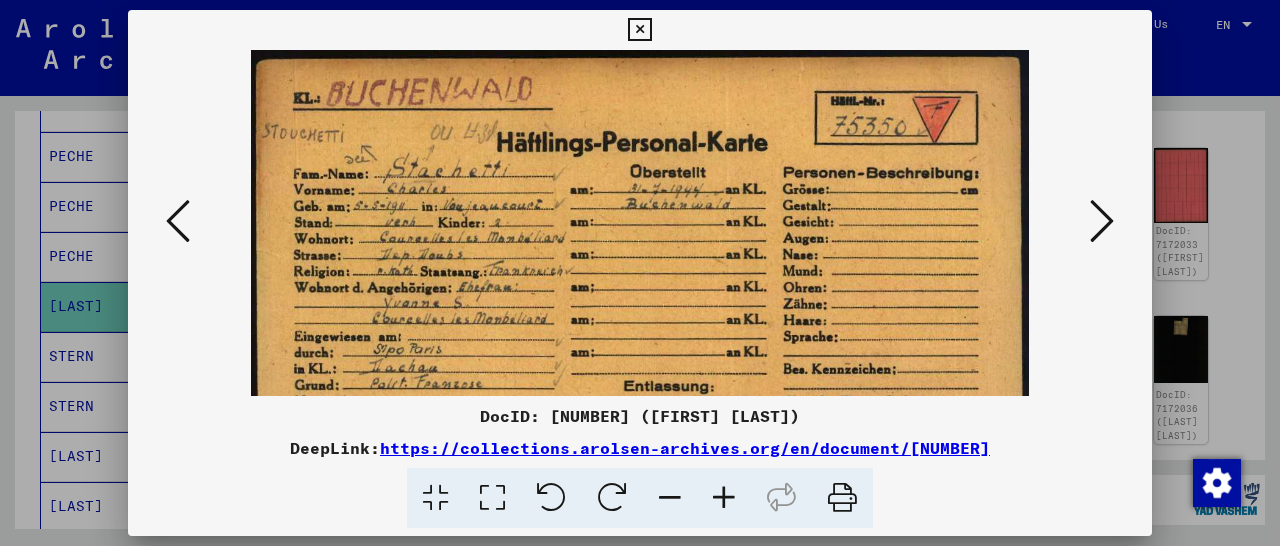 click at bounding box center [724, 498] 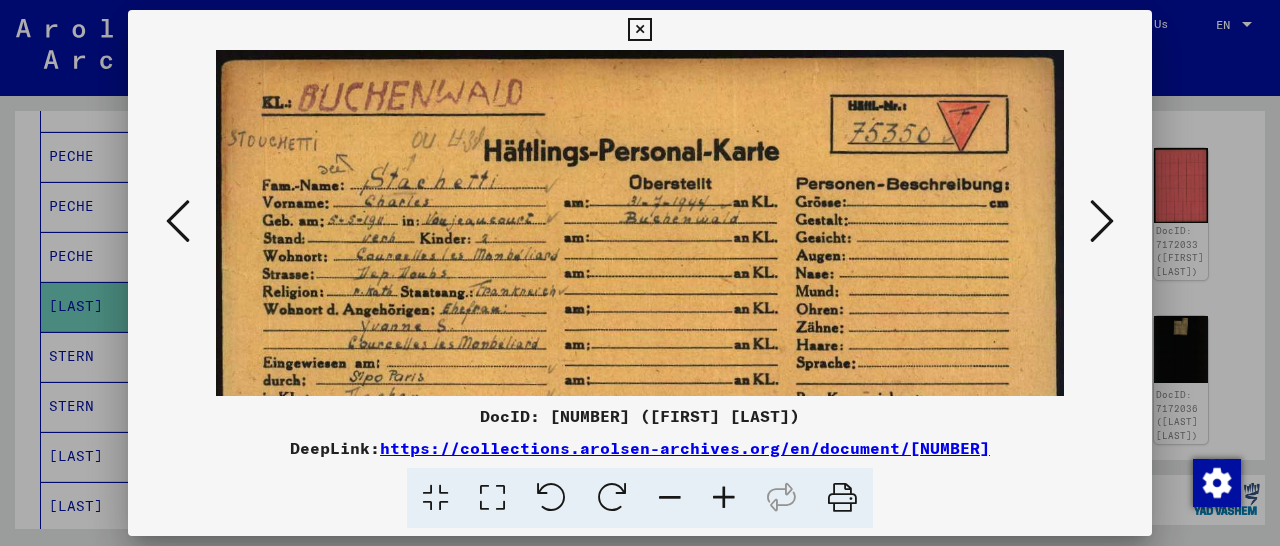 click at bounding box center (724, 498) 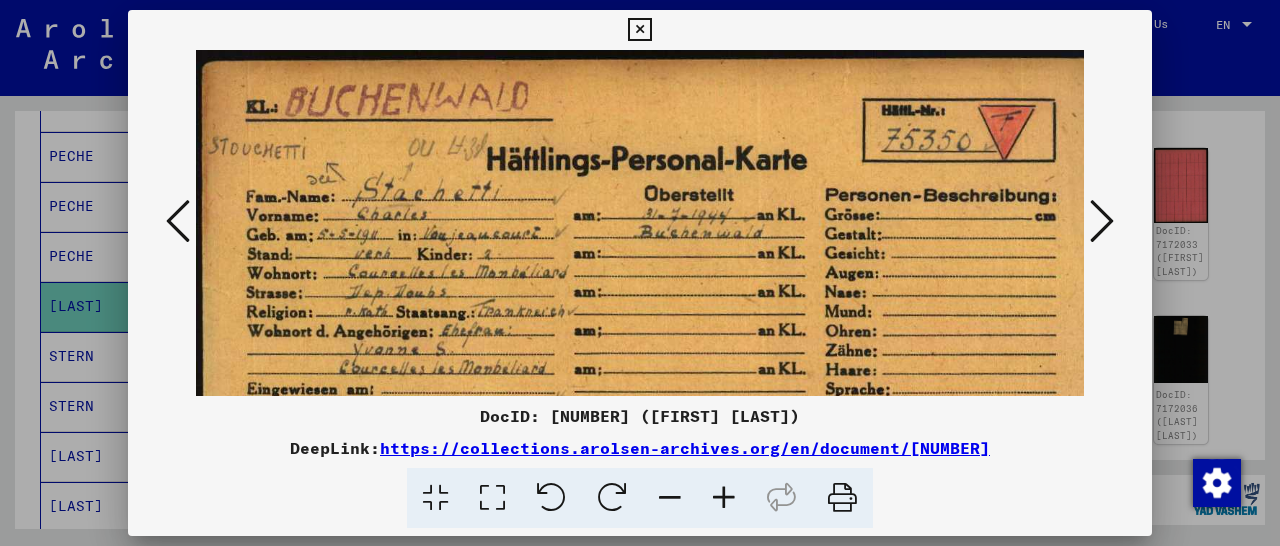 click at bounding box center (639, 30) 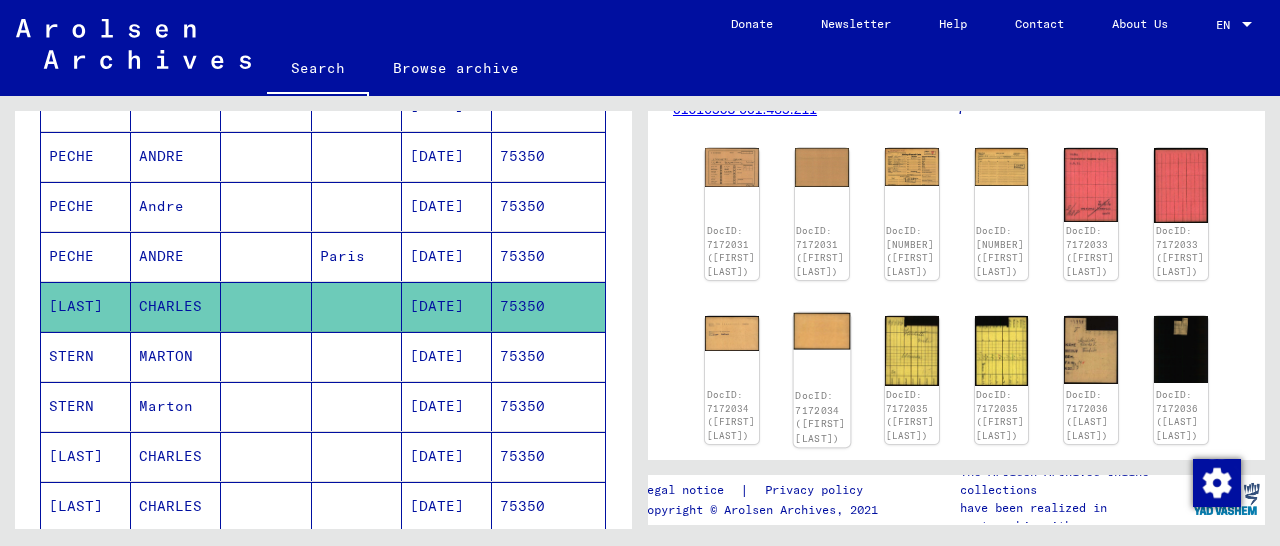 scroll, scrollTop: 416, scrollLeft: 0, axis: vertical 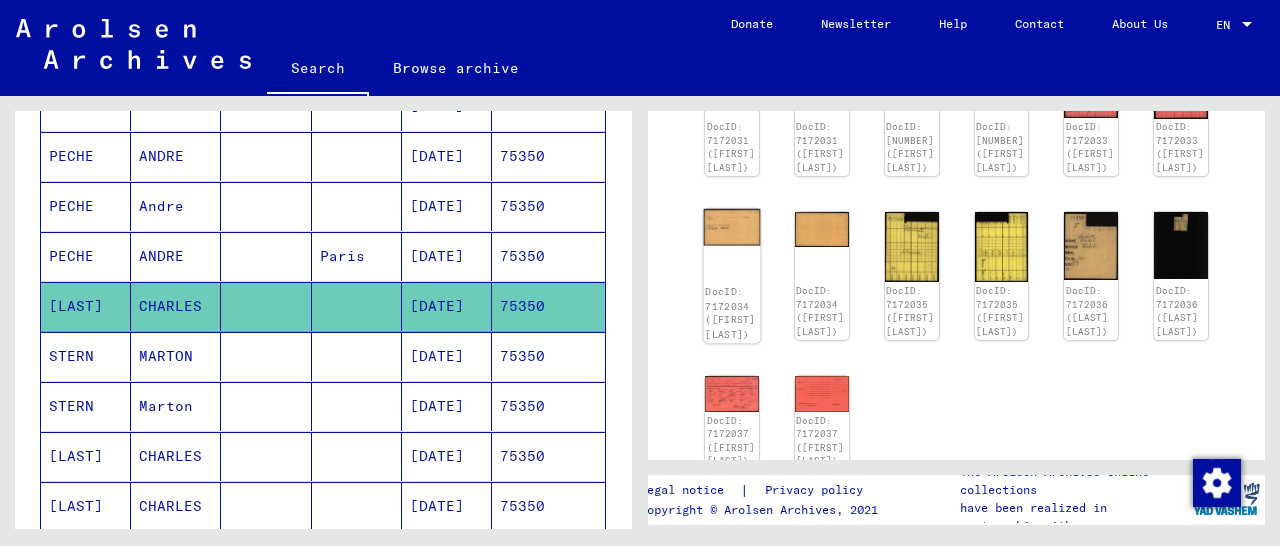 click 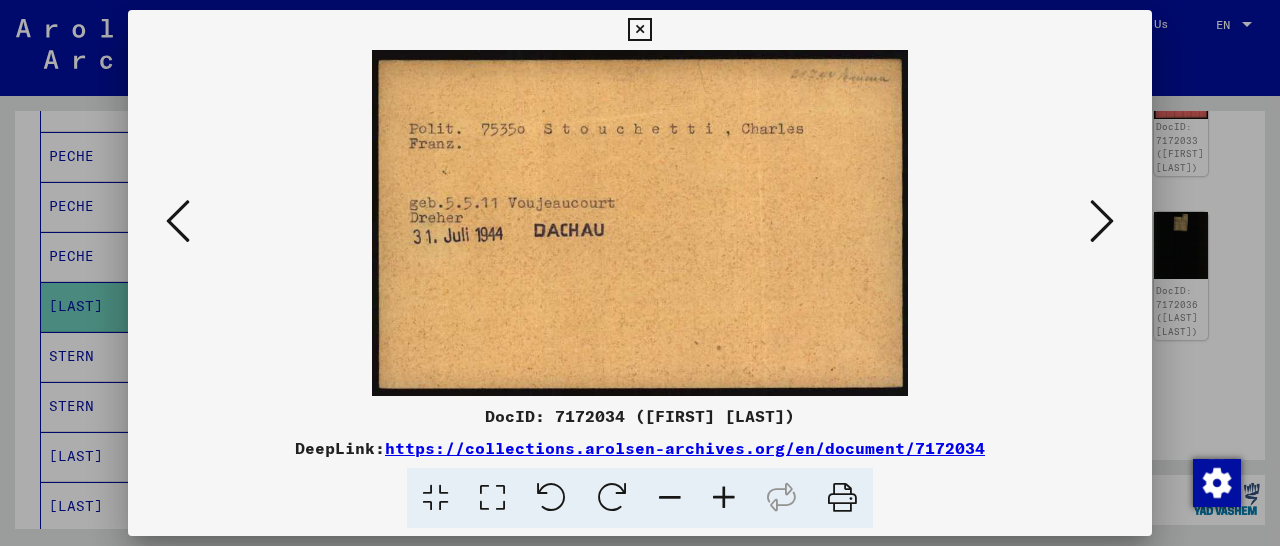 click at bounding box center [724, 498] 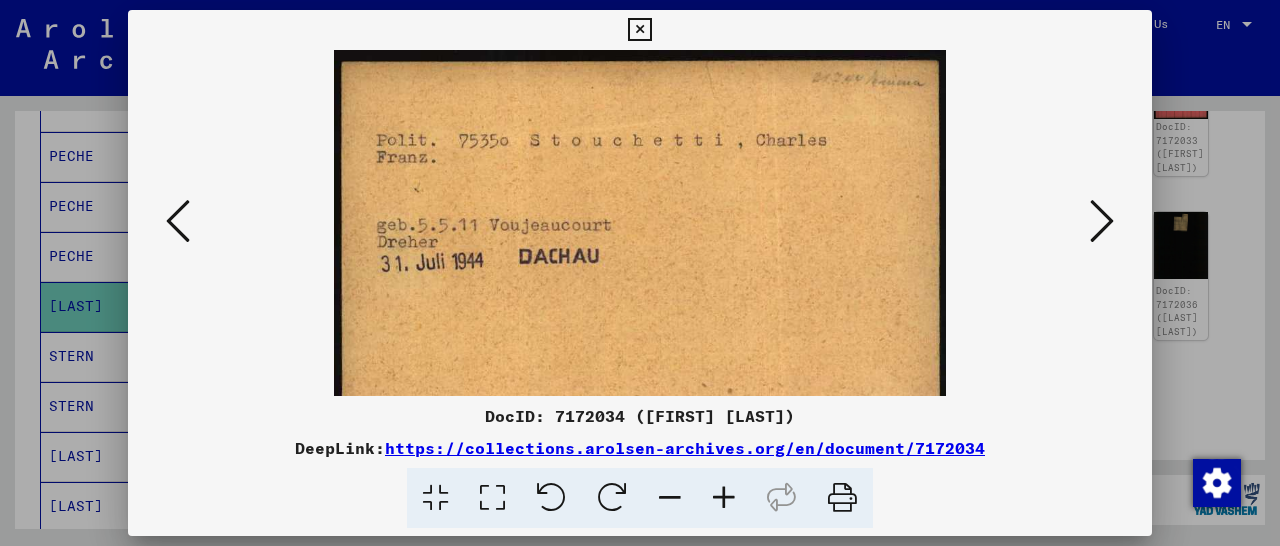 click at bounding box center (724, 498) 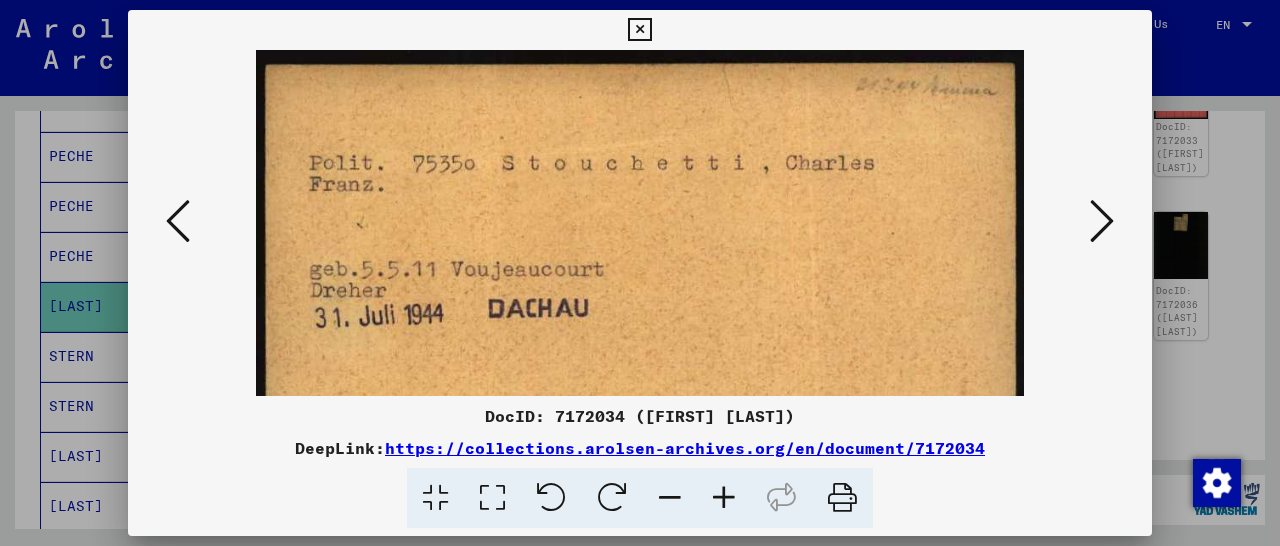click at bounding box center [724, 498] 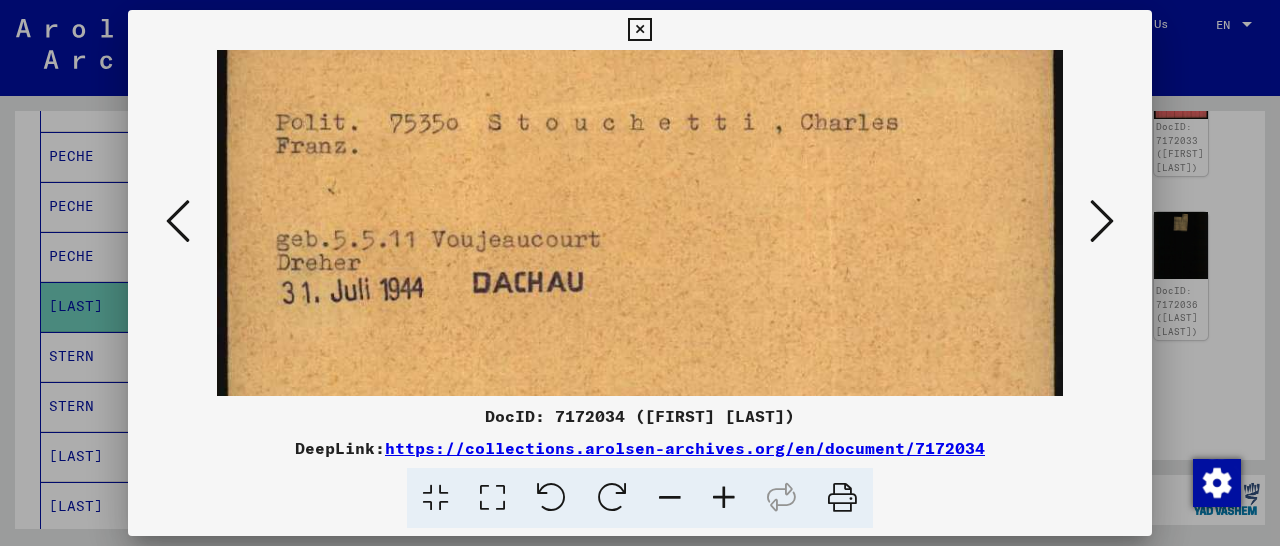 scroll, scrollTop: 19, scrollLeft: 0, axis: vertical 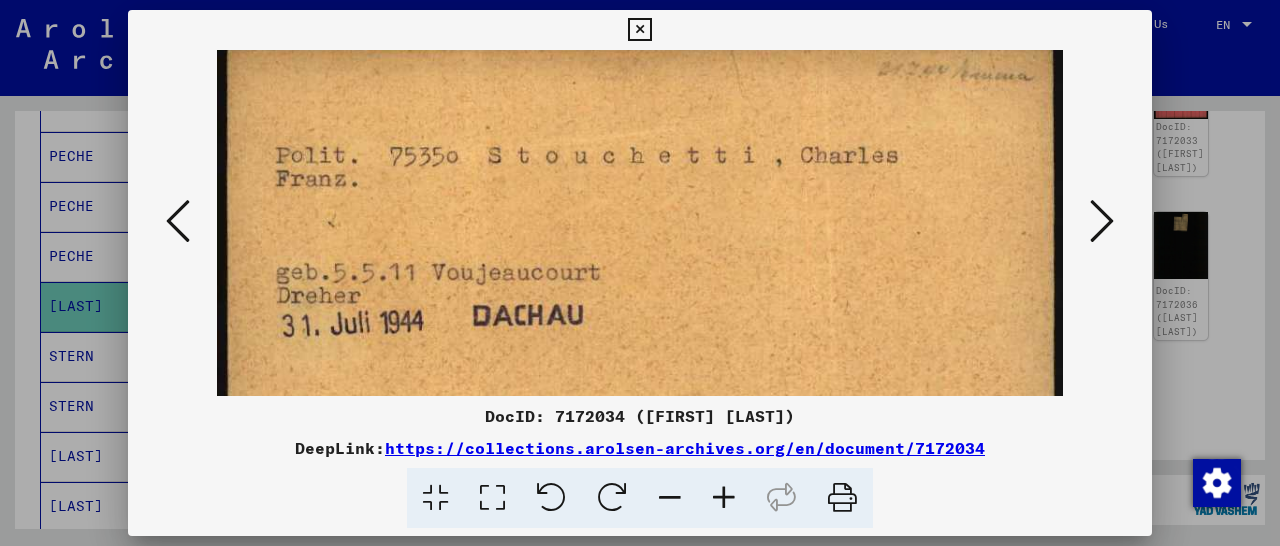 drag, startPoint x: 641, startPoint y: 319, endPoint x: 643, endPoint y: 334, distance: 15.132746 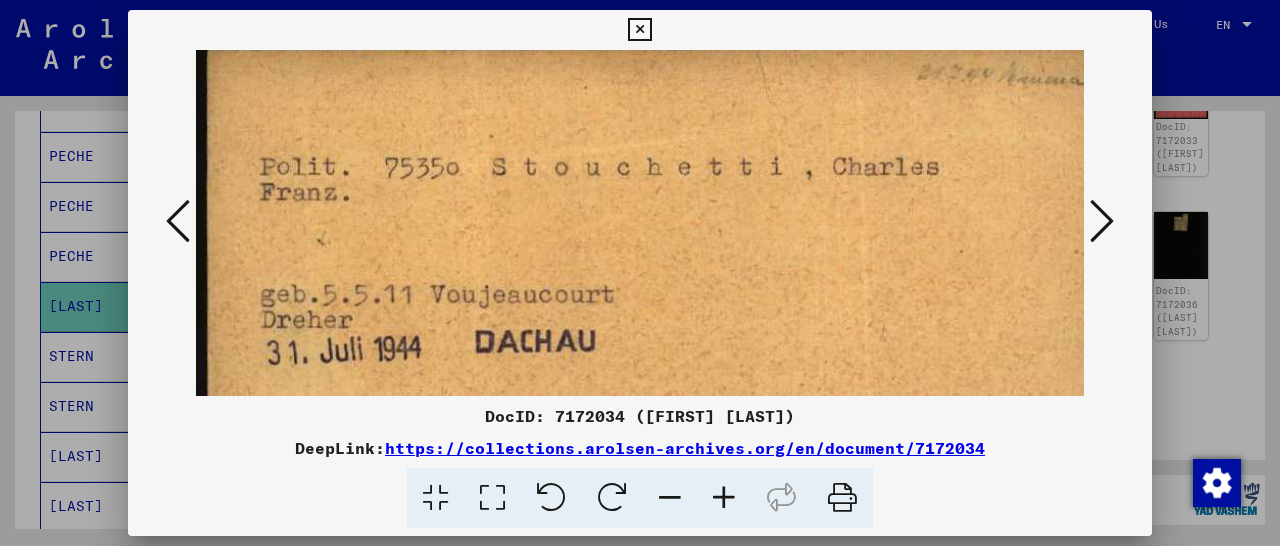 click at bounding box center [724, 498] 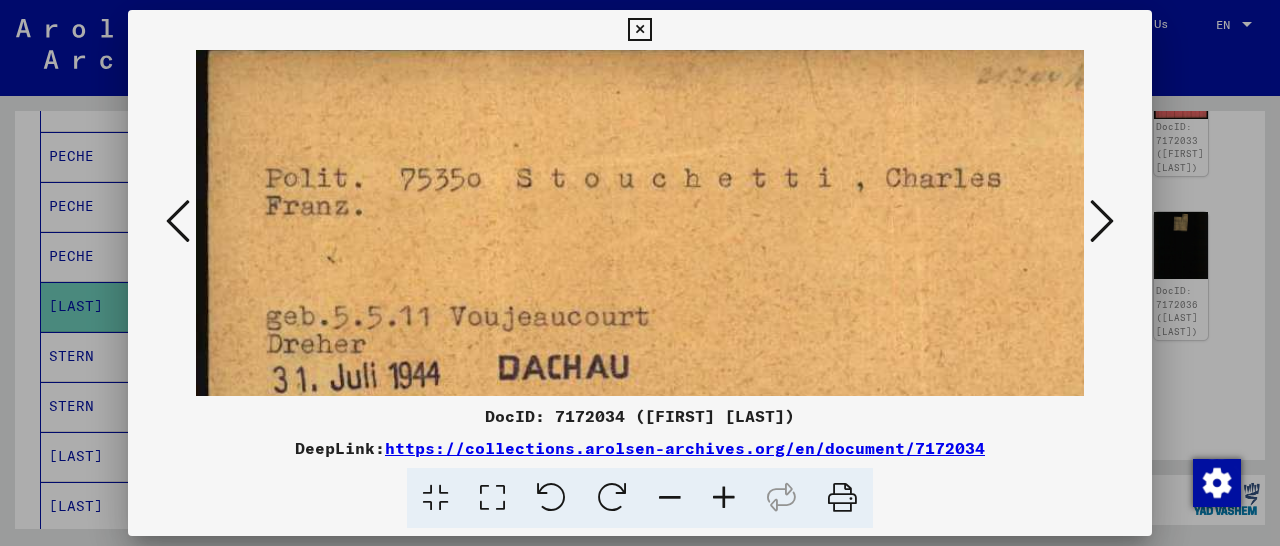 click at bounding box center (724, 498) 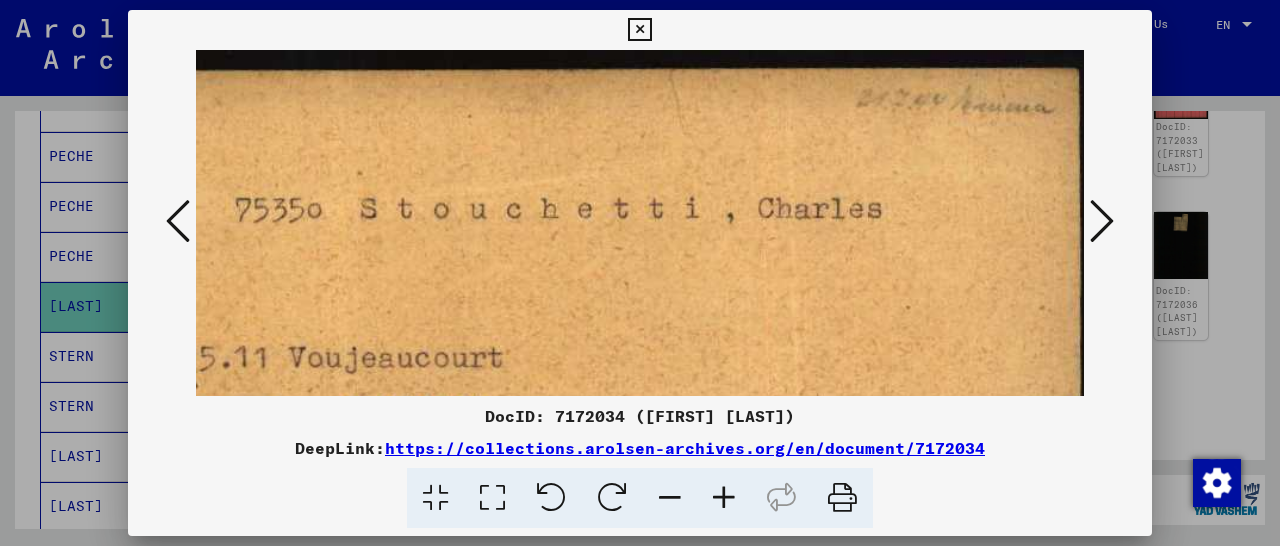 scroll, scrollTop: 1, scrollLeft: 181, axis: both 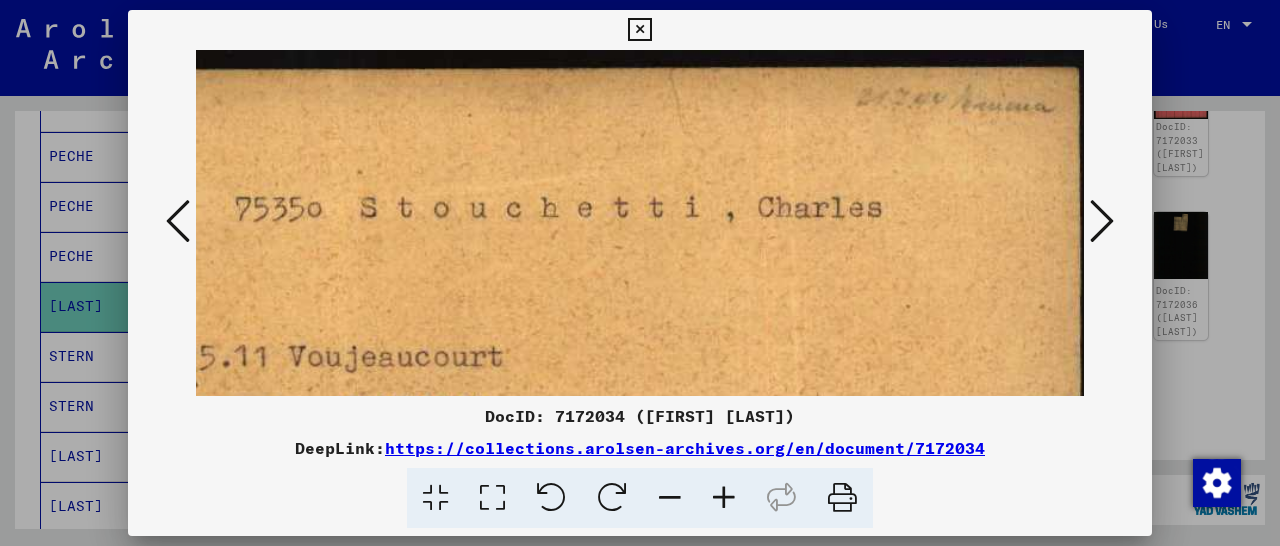 drag, startPoint x: 893, startPoint y: 193, endPoint x: 513, endPoint y: 269, distance: 387.52548 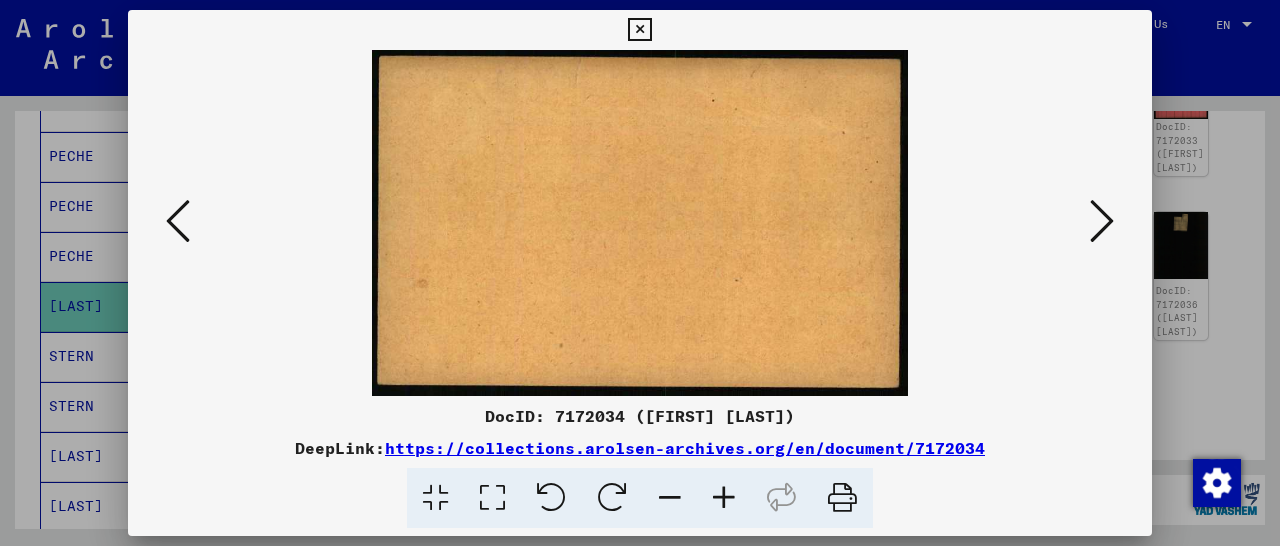 scroll, scrollTop: 0, scrollLeft: 0, axis: both 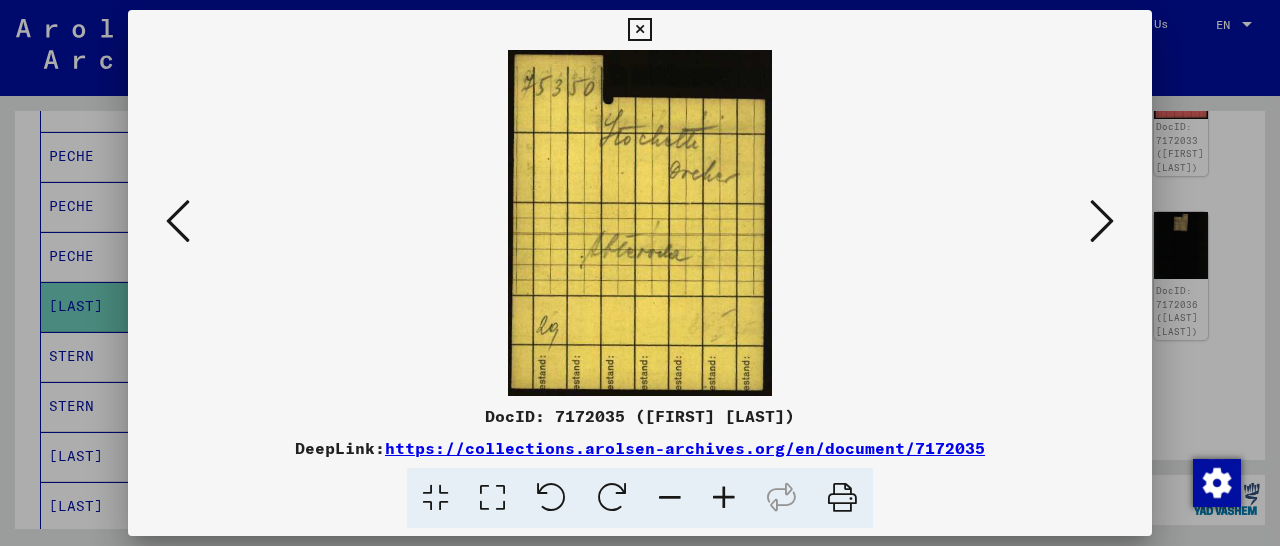 click at bounding box center (178, 221) 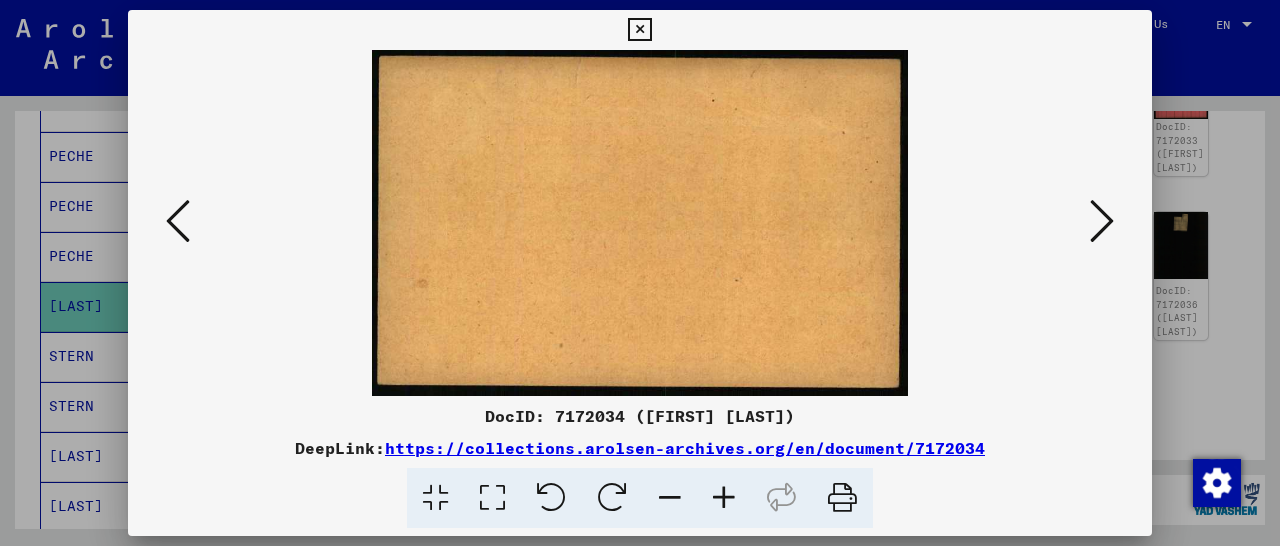 click at bounding box center (178, 221) 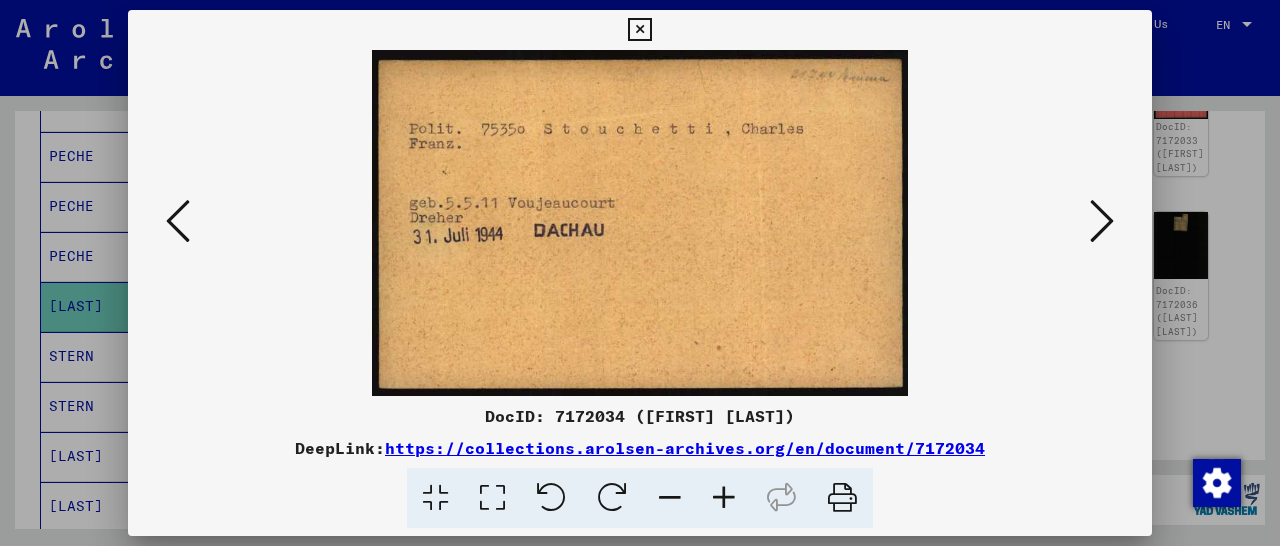 click at bounding box center (1102, 221) 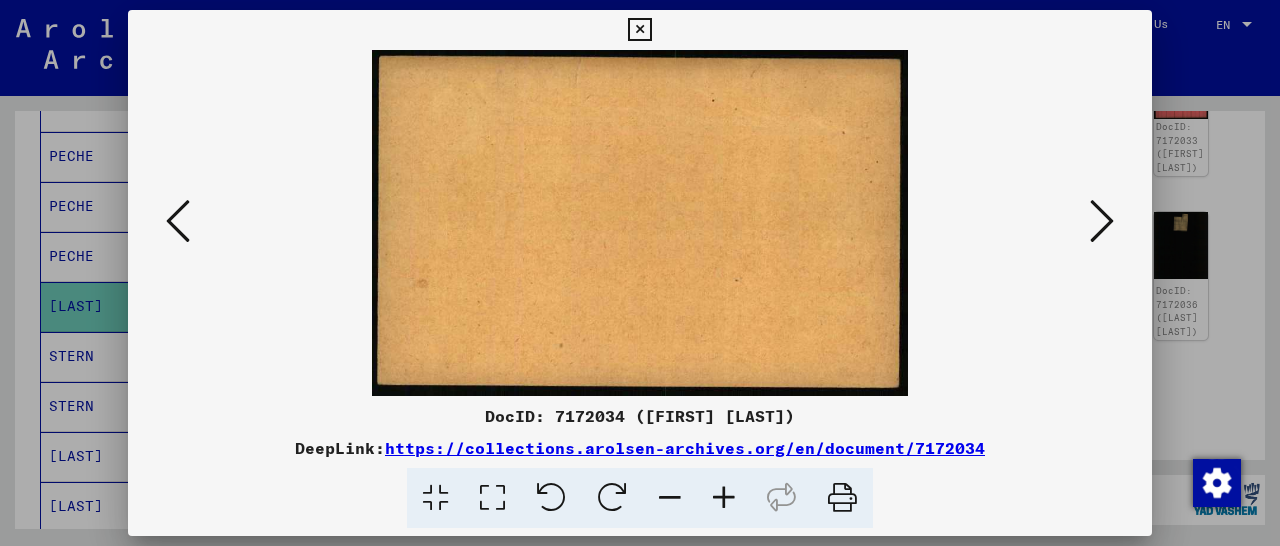 click at bounding box center [1102, 221] 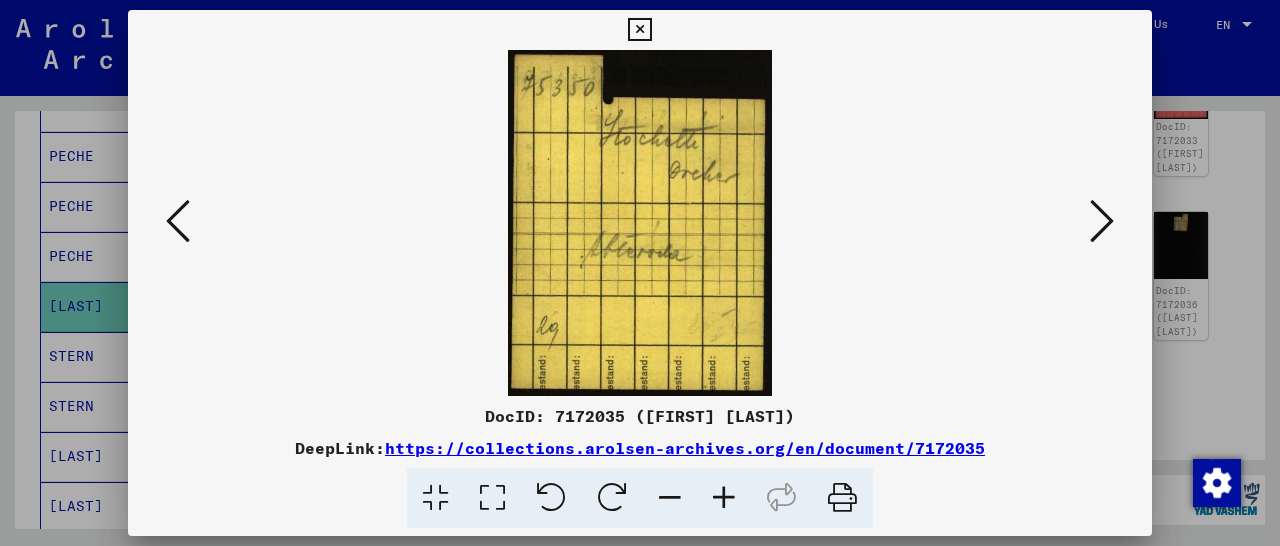 click at bounding box center [1102, 221] 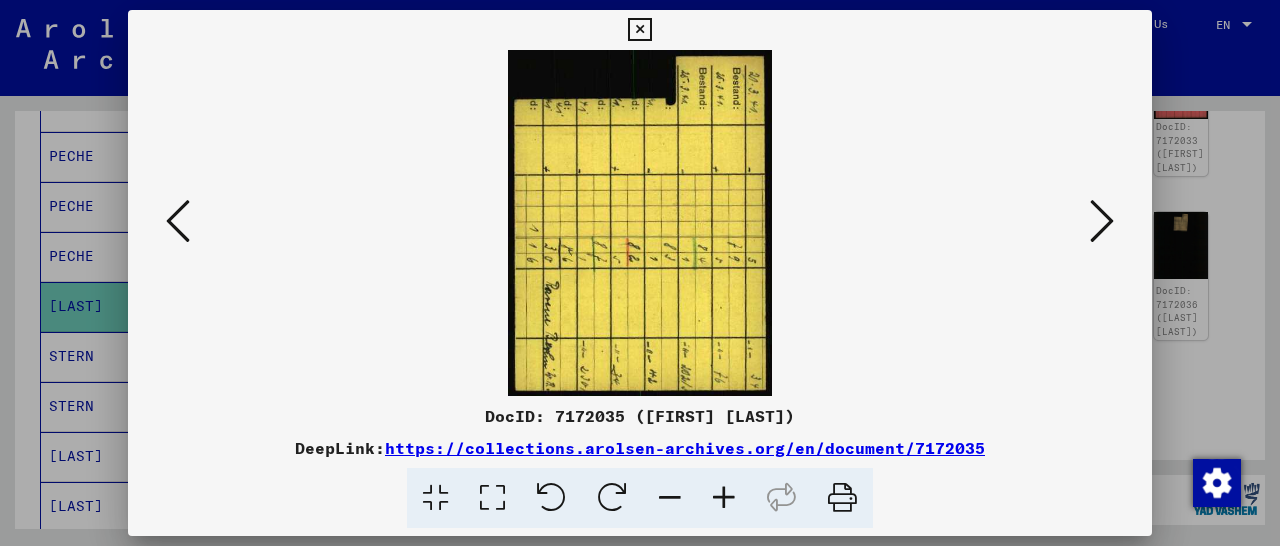 click at bounding box center [1102, 221] 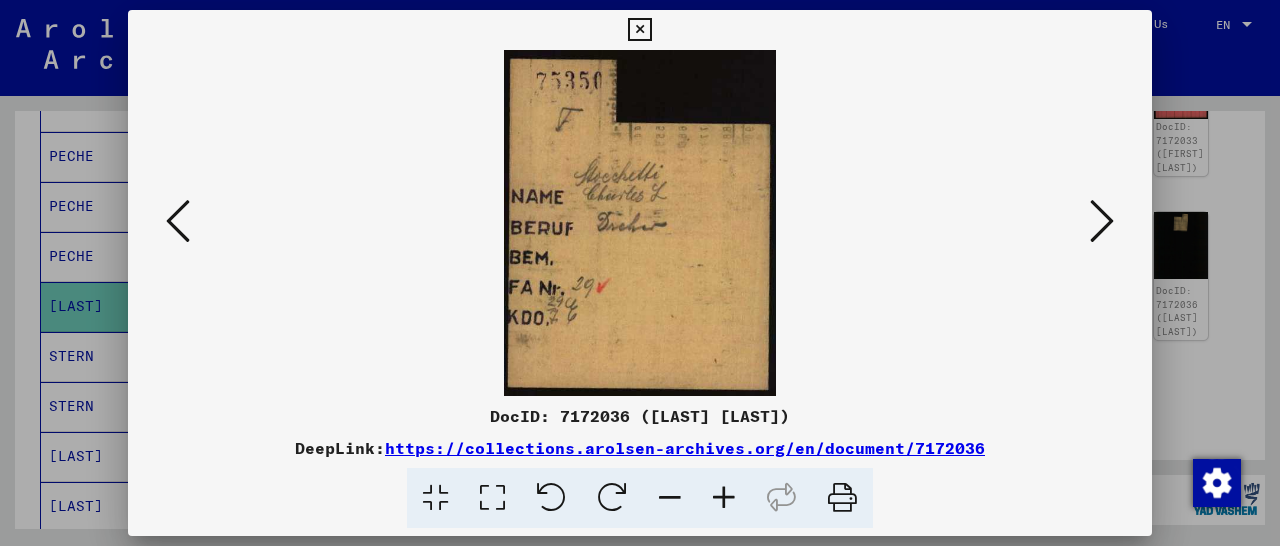 click at bounding box center (724, 498) 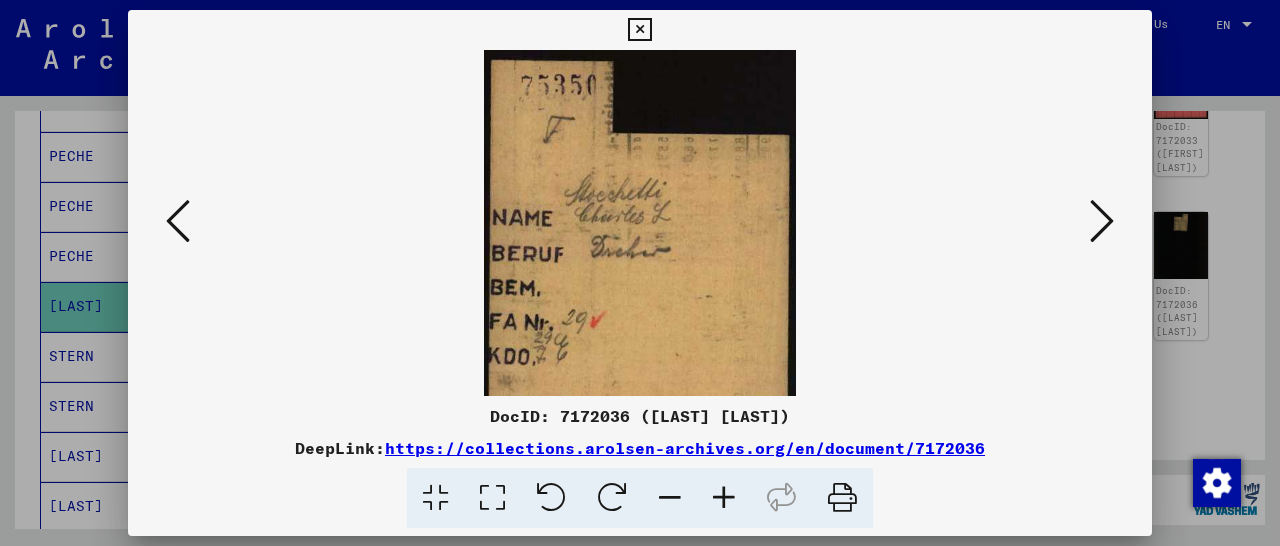 click at bounding box center (724, 498) 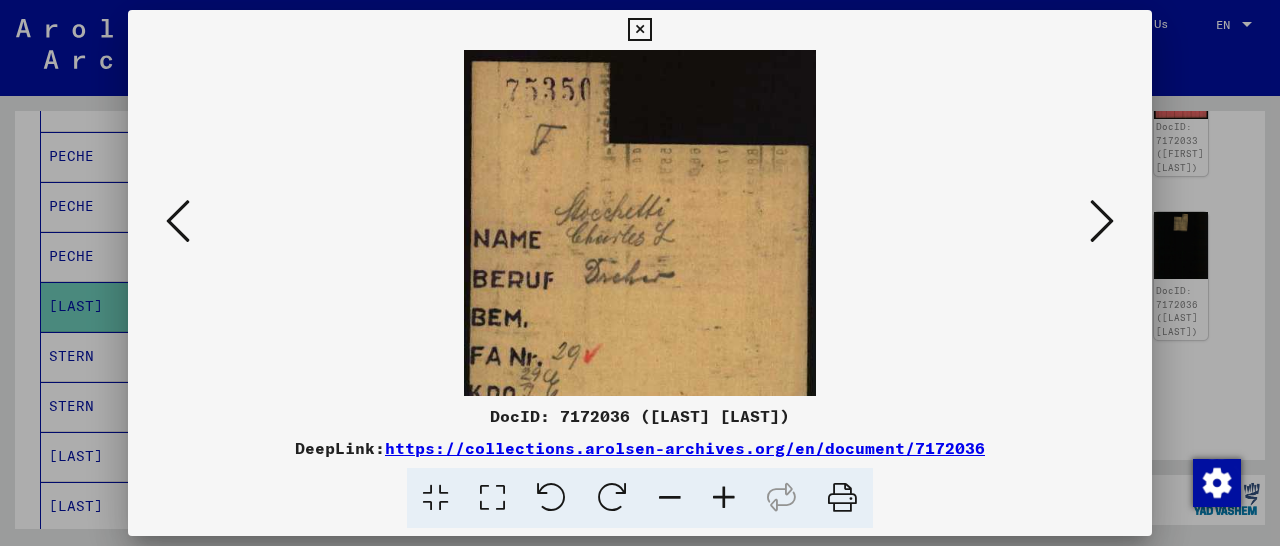scroll, scrollTop: 100, scrollLeft: 0, axis: vertical 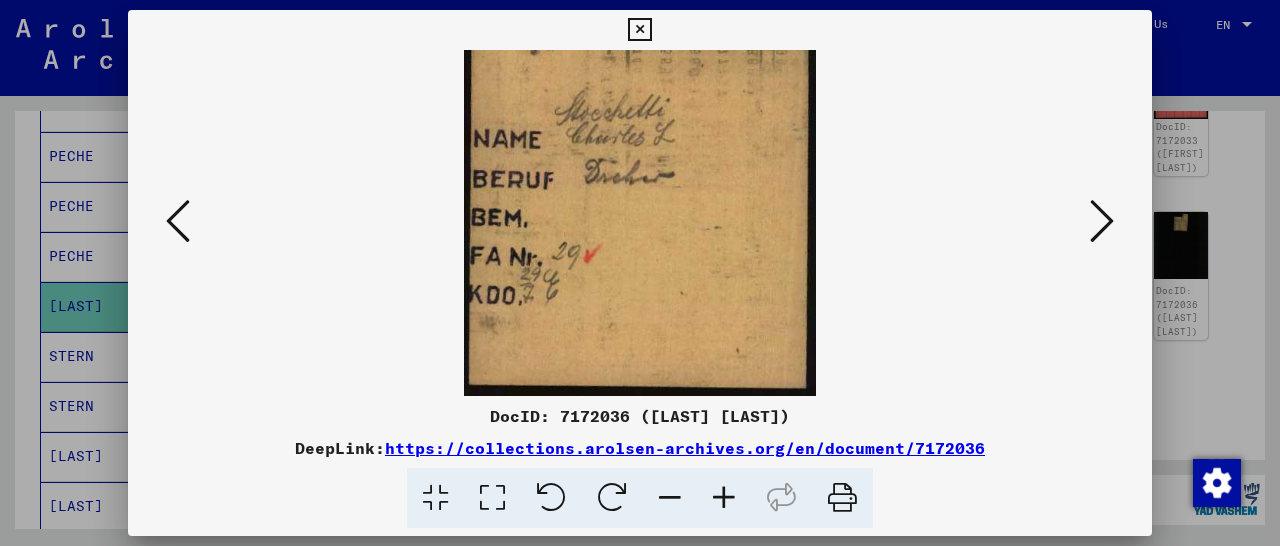 drag, startPoint x: 631, startPoint y: 324, endPoint x: 729, endPoint y: 184, distance: 170.89178 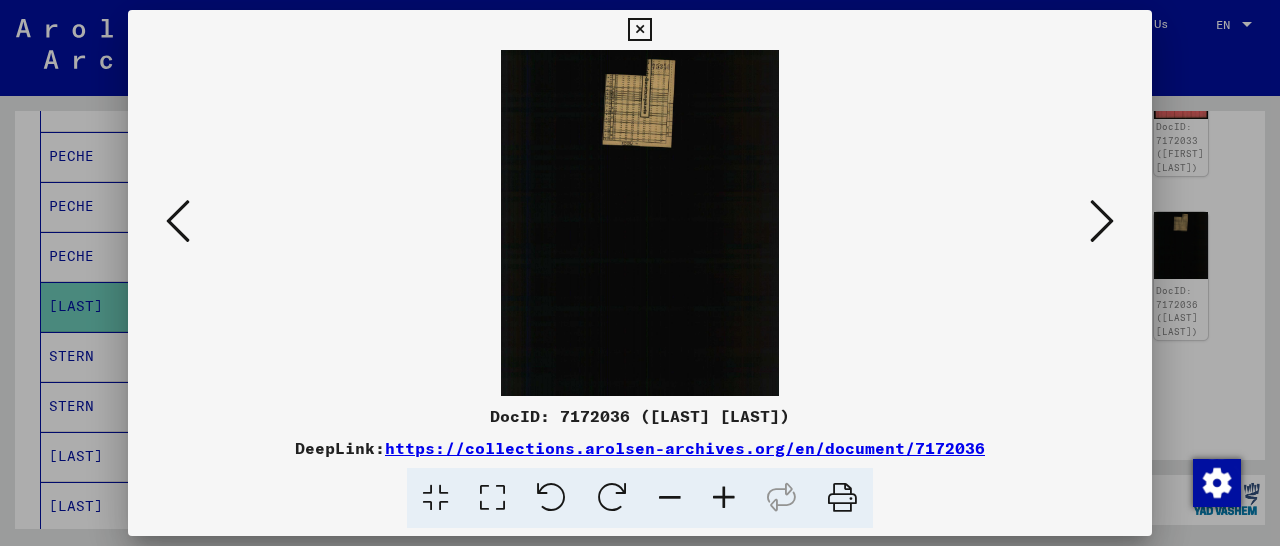 click at bounding box center (639, 30) 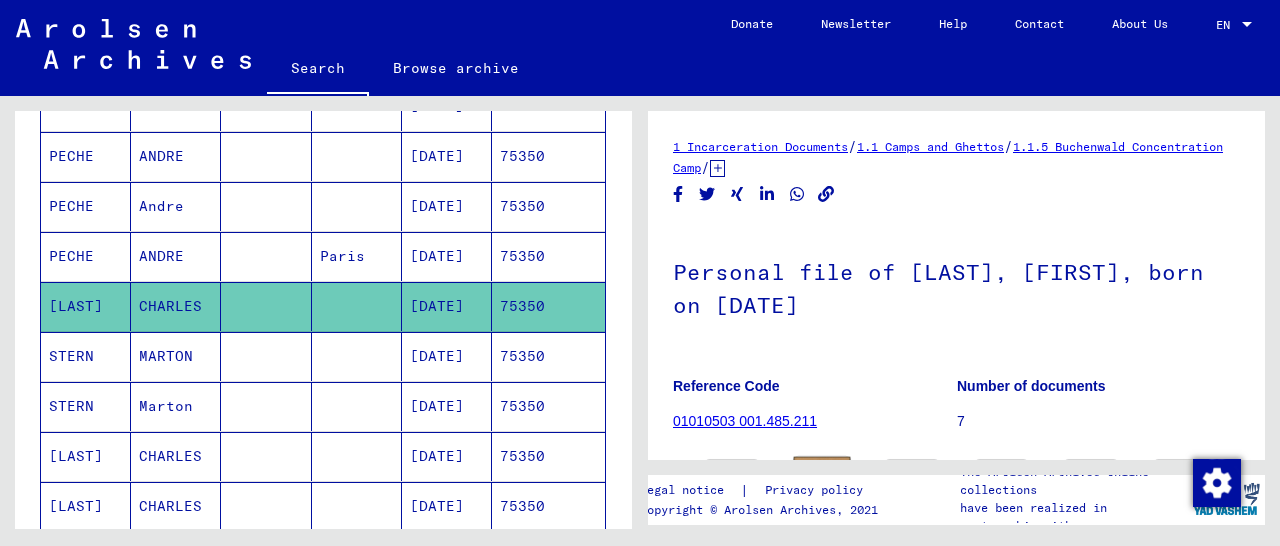 scroll, scrollTop: 208, scrollLeft: 0, axis: vertical 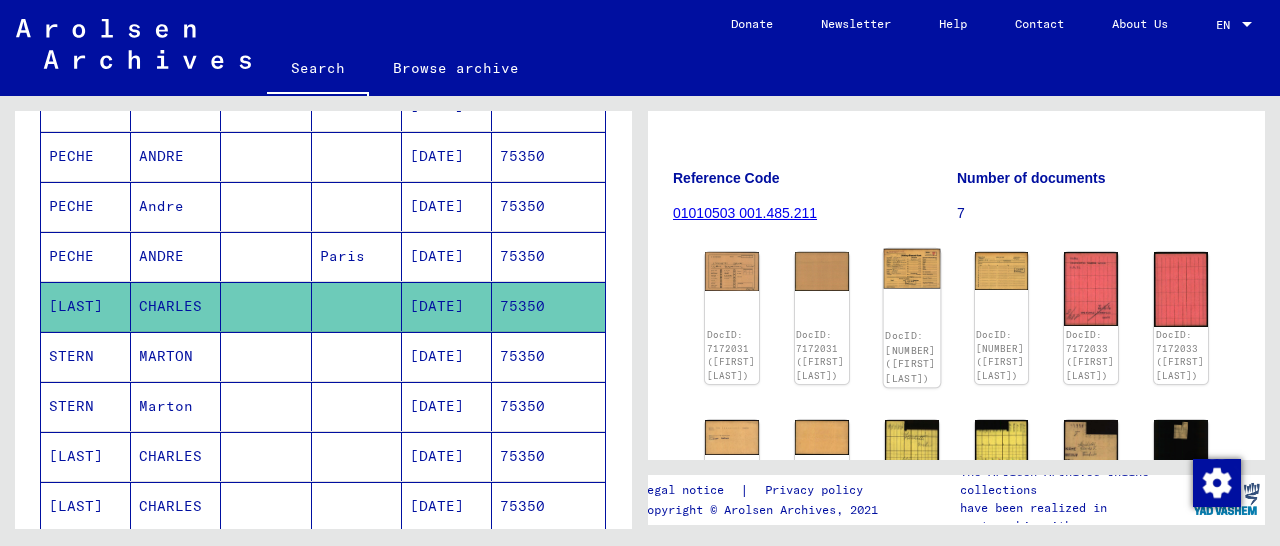 click 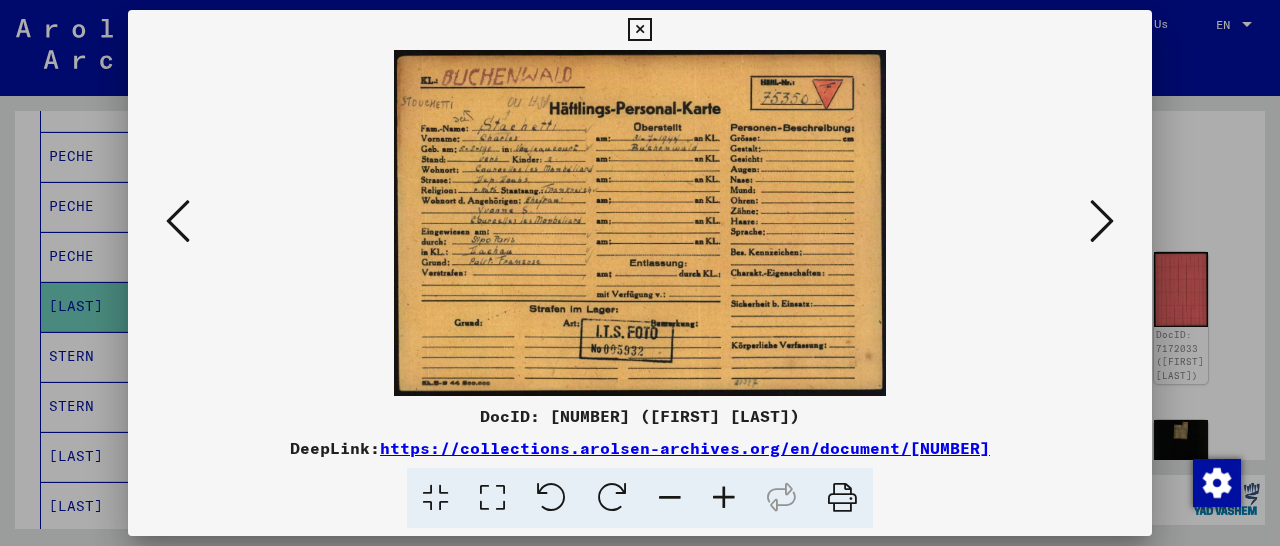 click at bounding box center [724, 498] 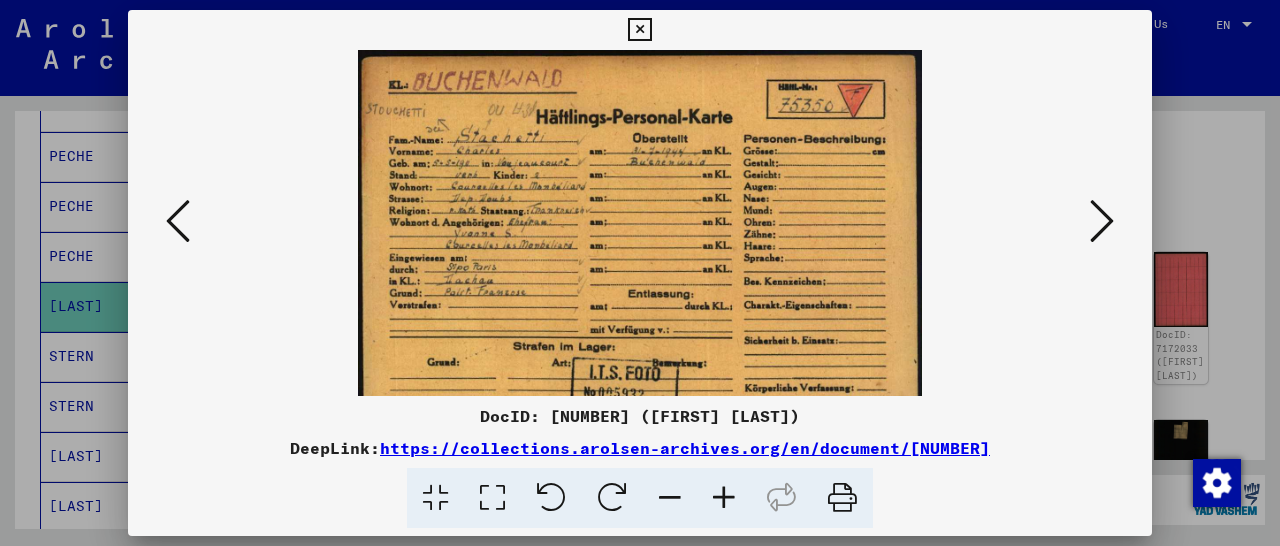 click at bounding box center [724, 498] 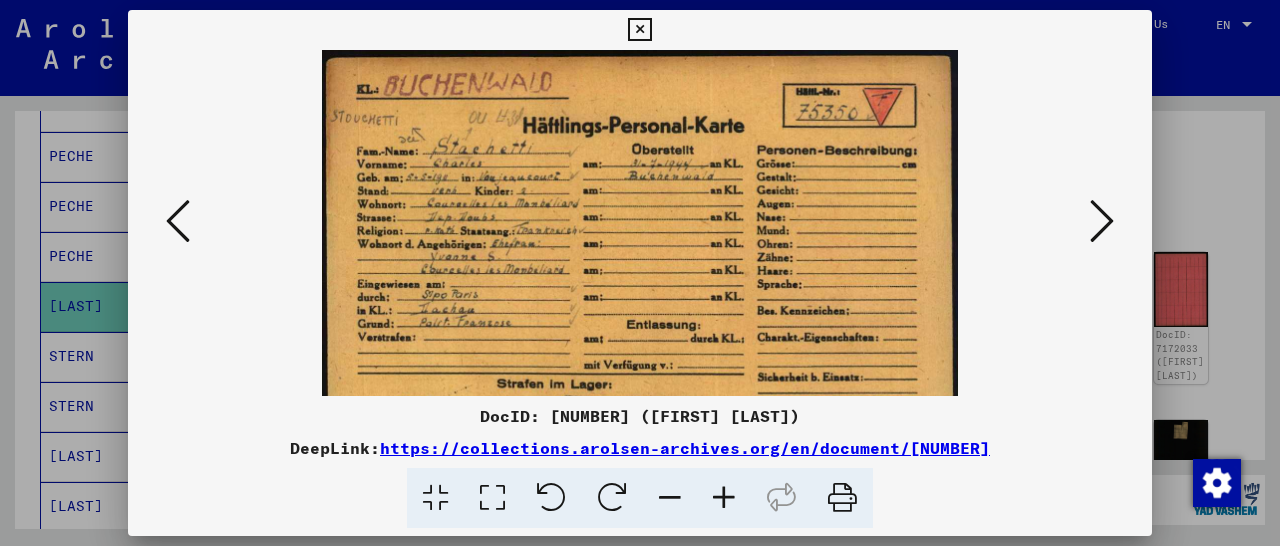 click at bounding box center [724, 498] 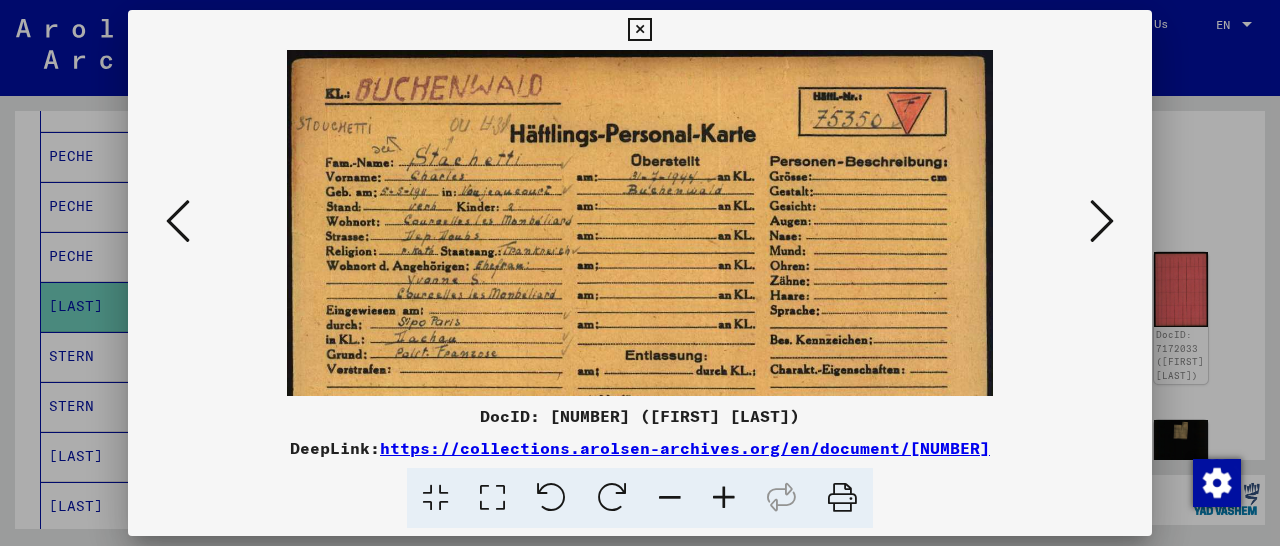 click at bounding box center [724, 498] 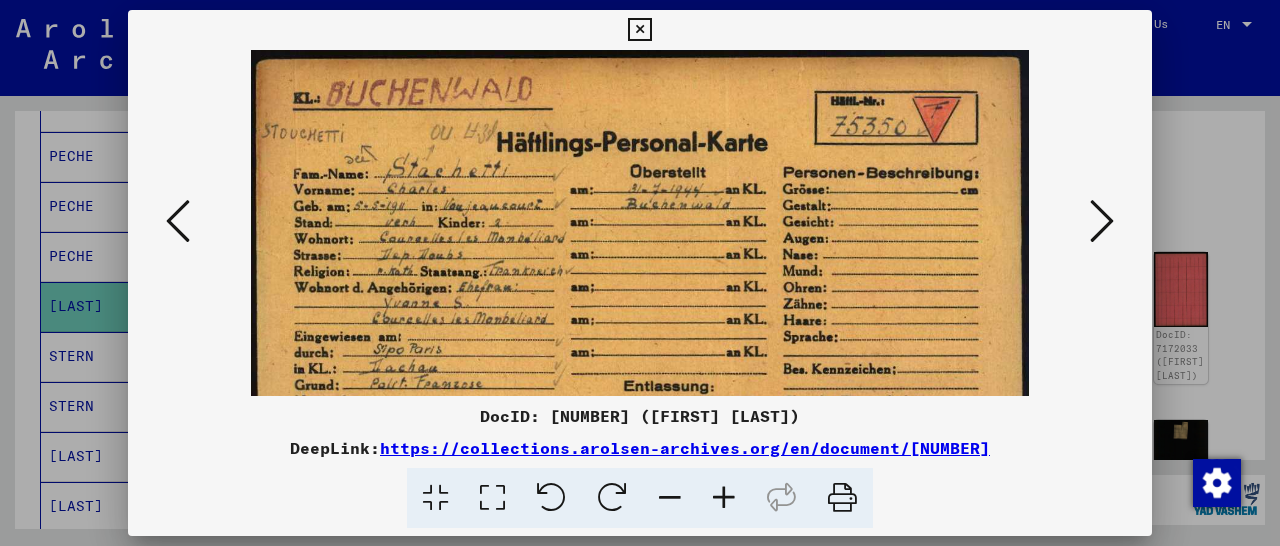 click at bounding box center (724, 498) 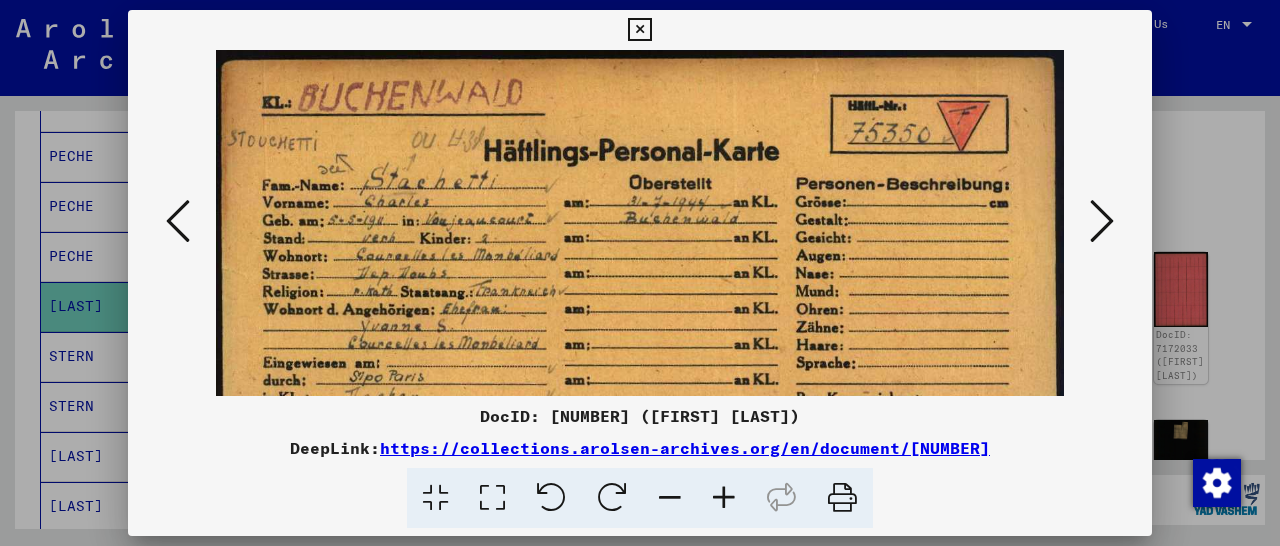 click at bounding box center [724, 498] 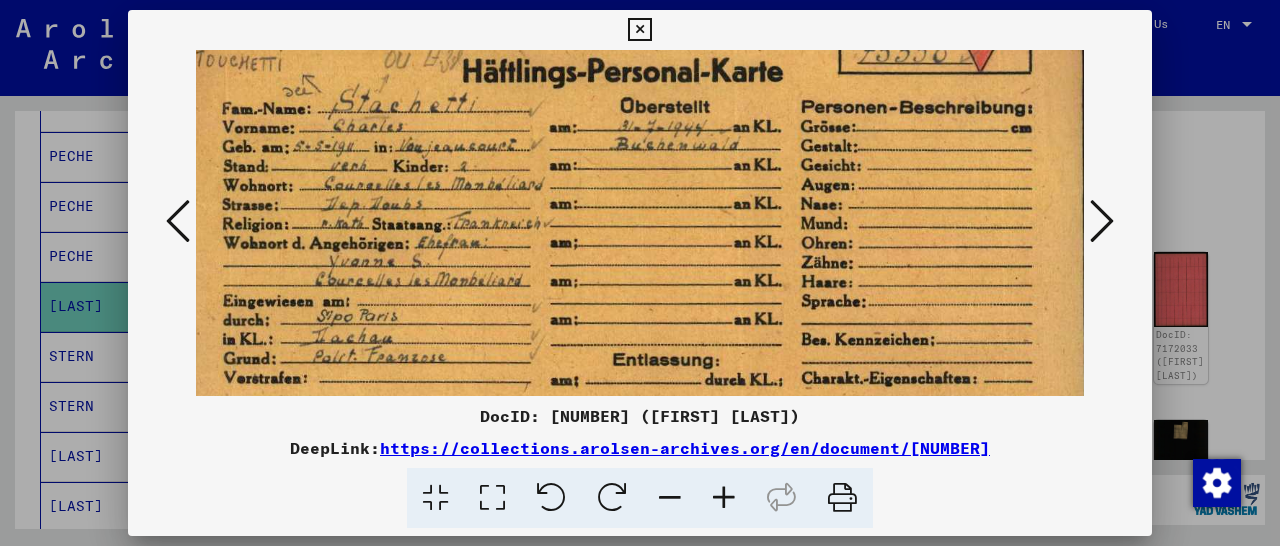 scroll, scrollTop: 0, scrollLeft: 24, axis: horizontal 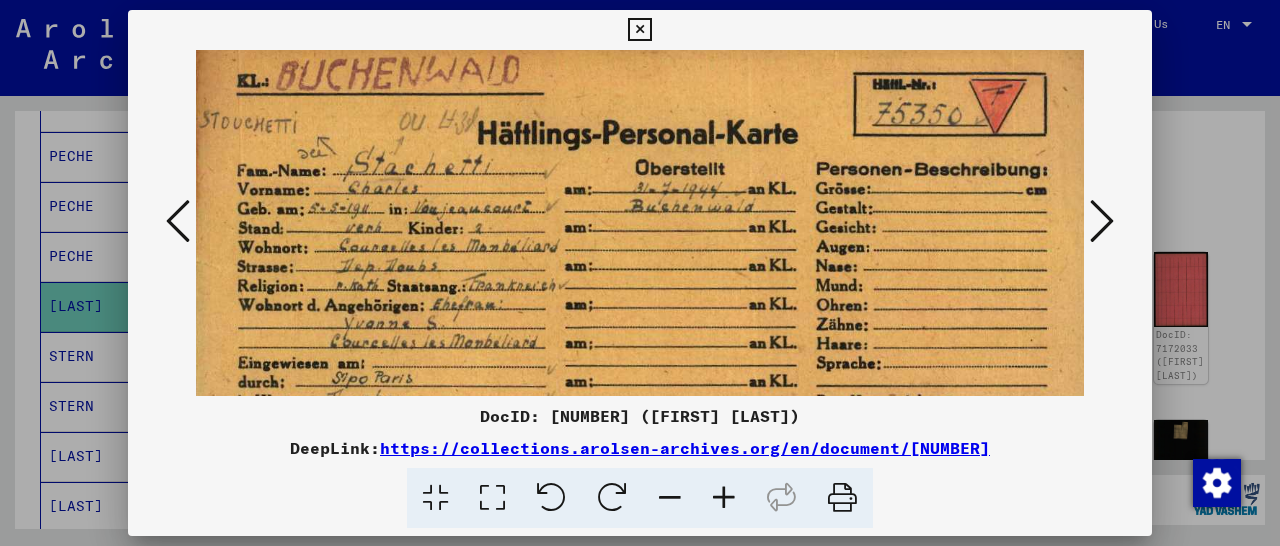 drag, startPoint x: 693, startPoint y: 291, endPoint x: 788, endPoint y: 195, distance: 135.05925 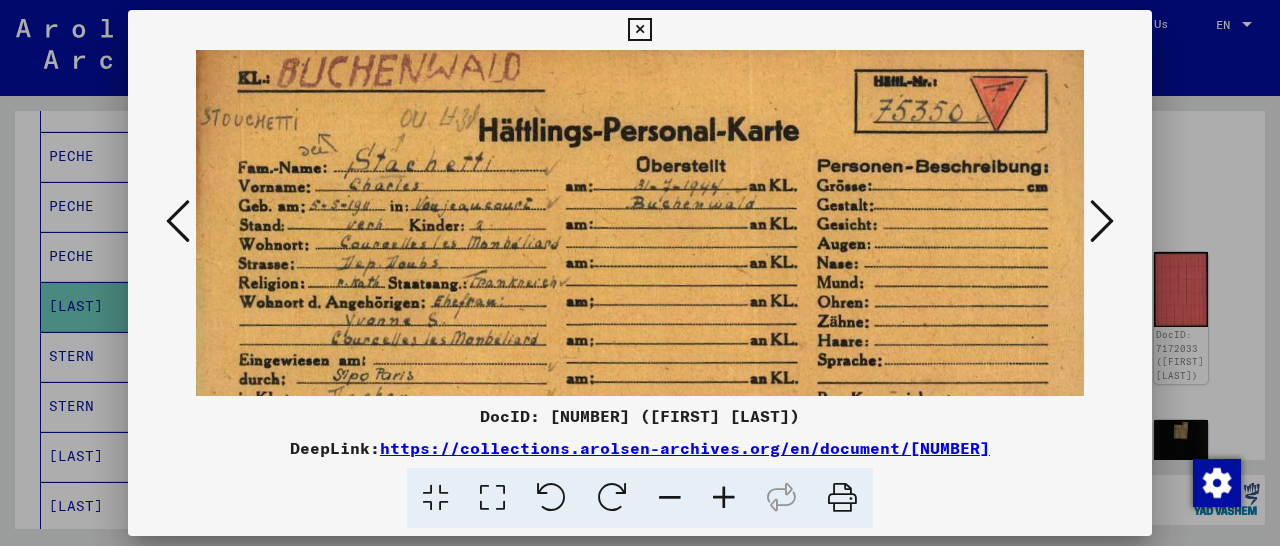 click at bounding box center (1102, 221) 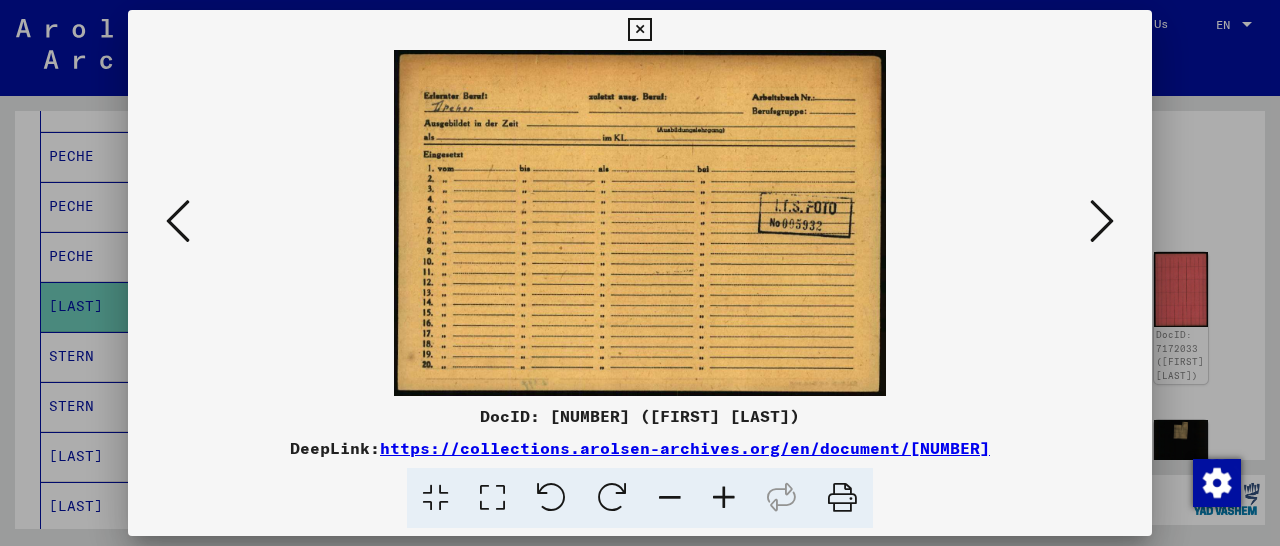 click at bounding box center (1102, 221) 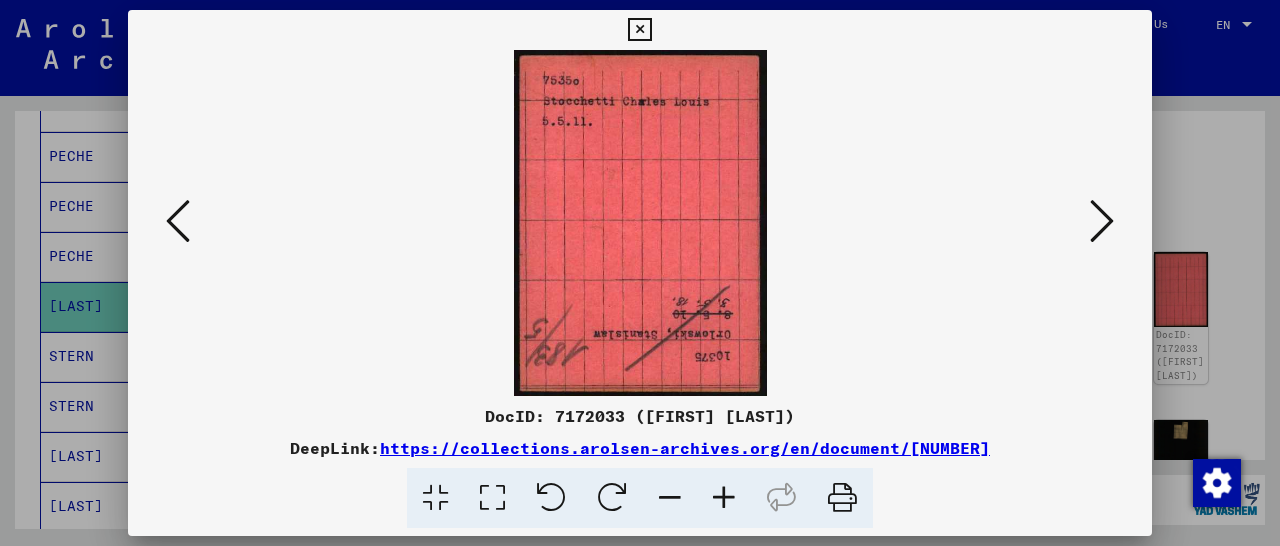 click at bounding box center [1102, 221] 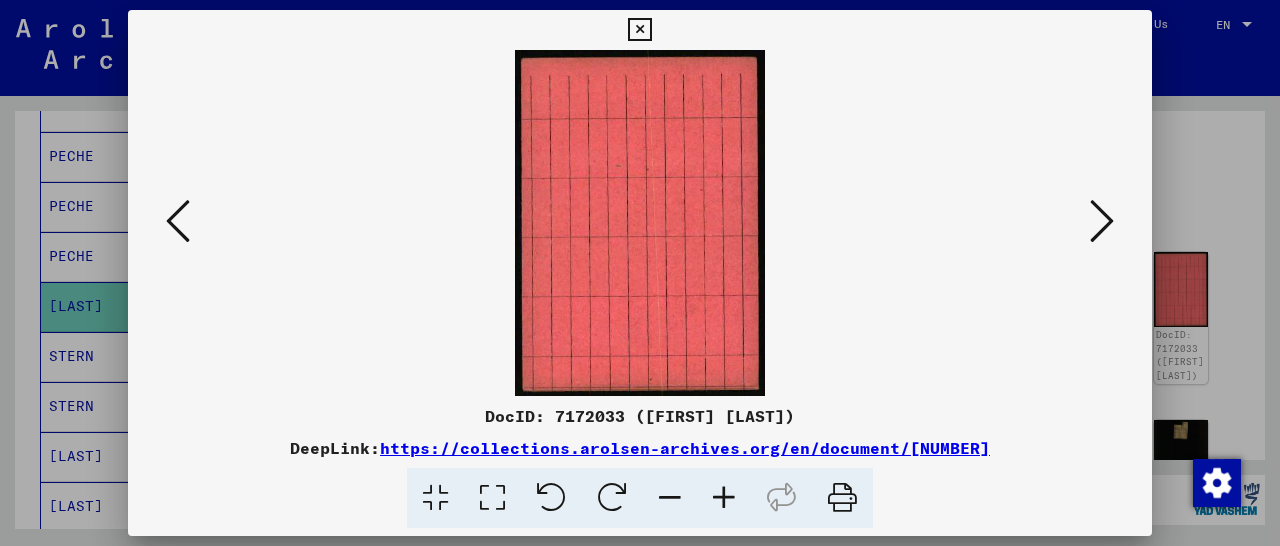 click at bounding box center (1102, 221) 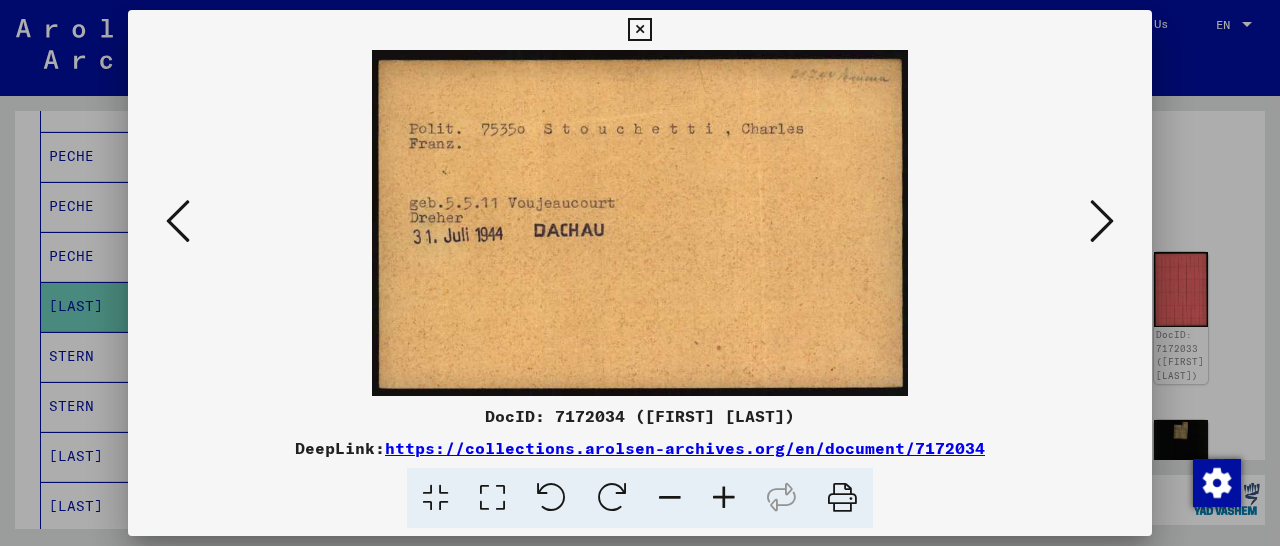 click at bounding box center (1102, 221) 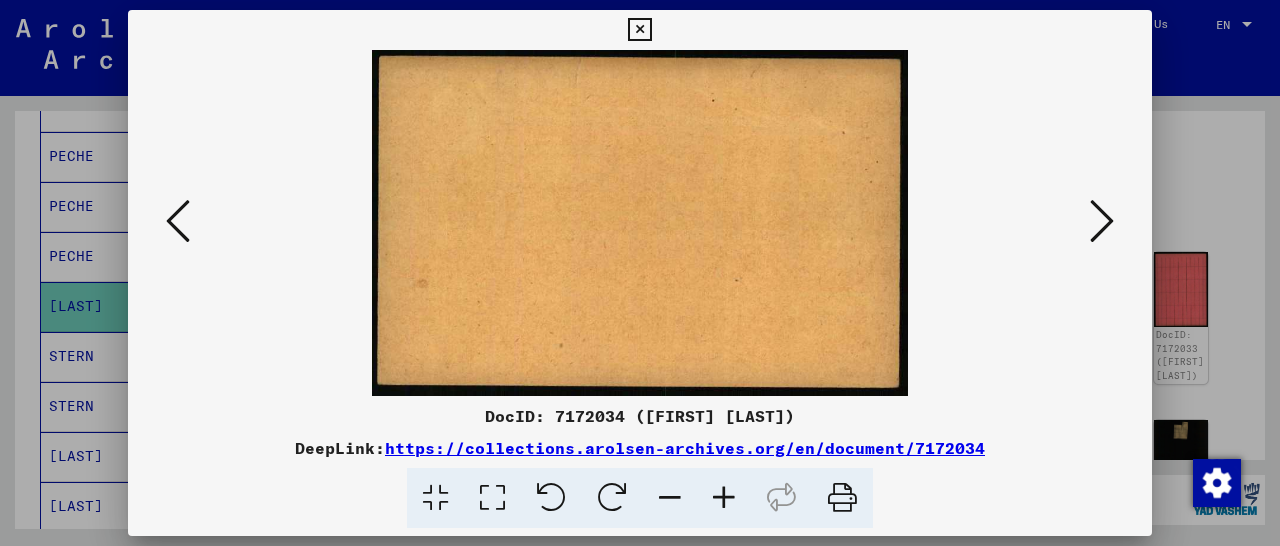 click at bounding box center (1102, 221) 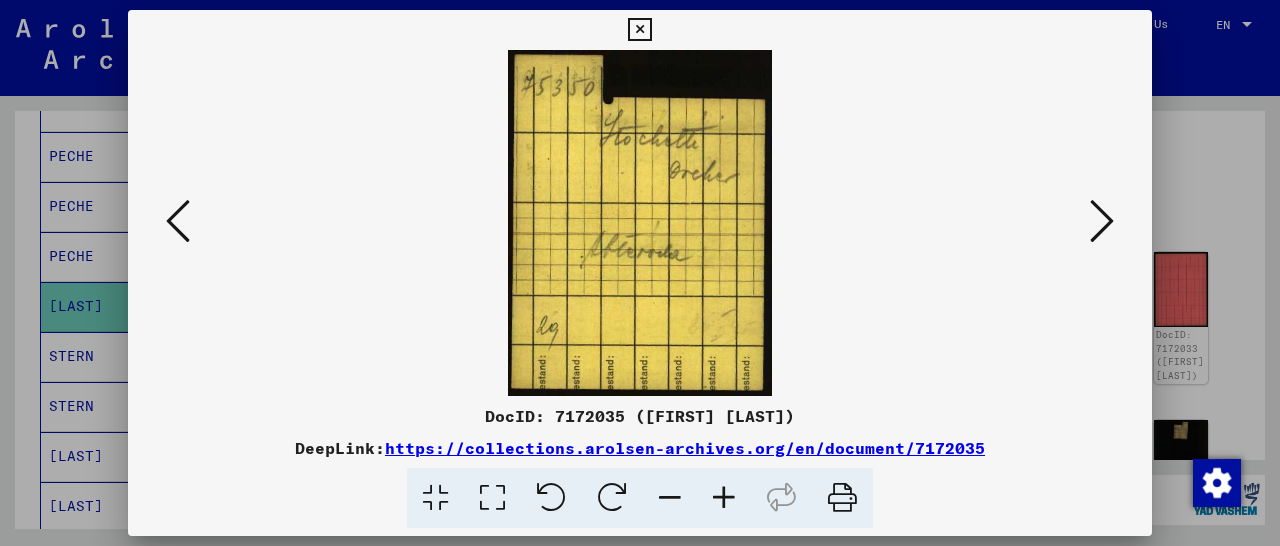 click at bounding box center (1102, 221) 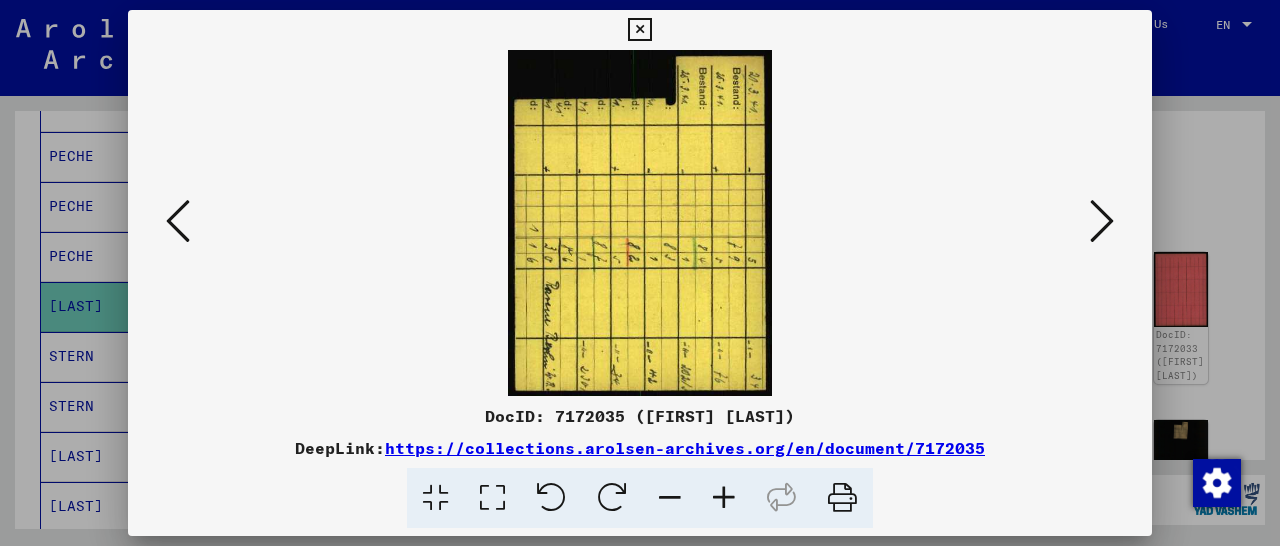 click at bounding box center [1102, 221] 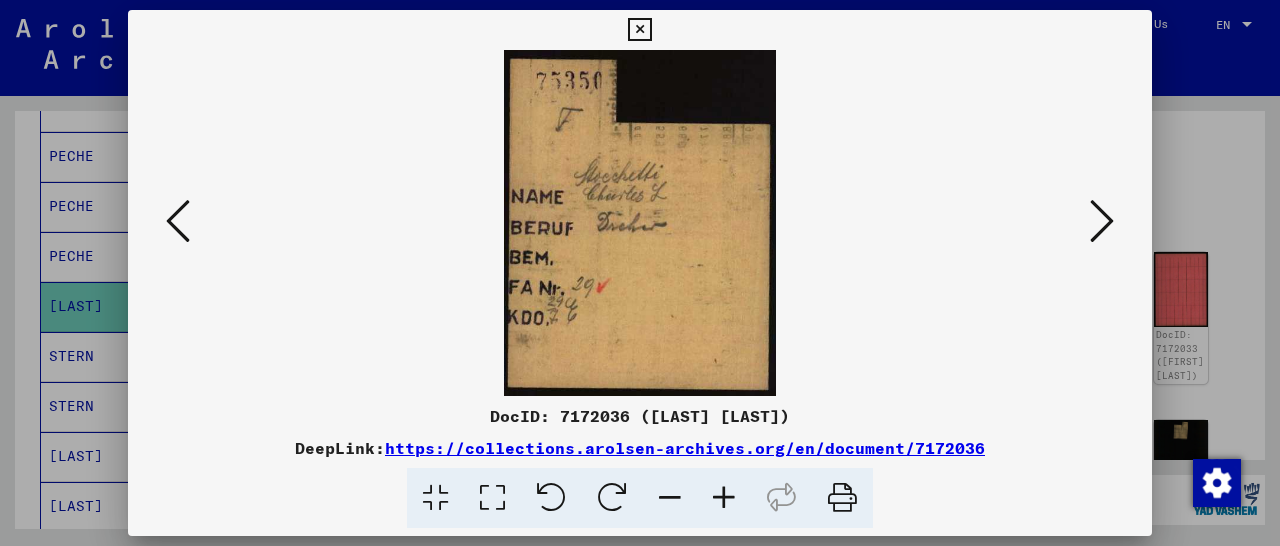 click at bounding box center [1102, 221] 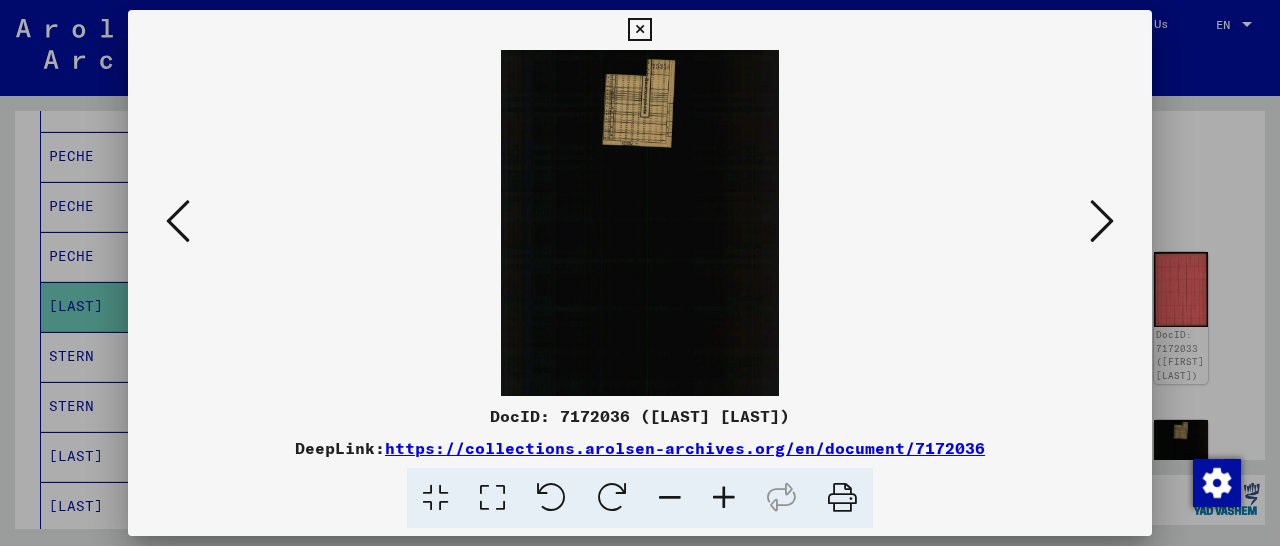 click at bounding box center [1102, 221] 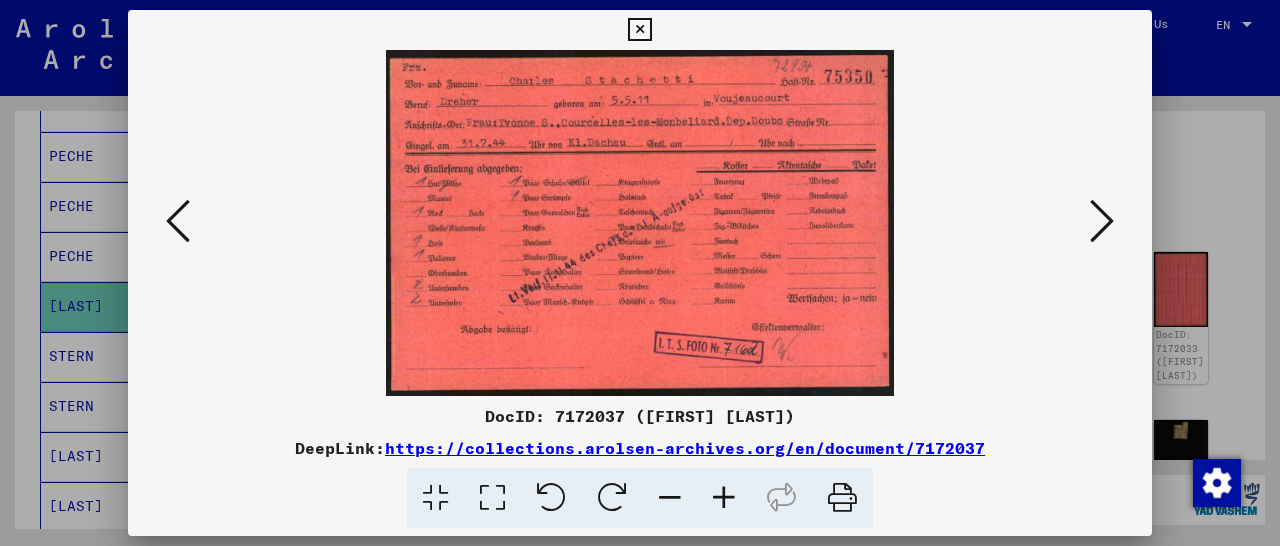 click at bounding box center (1102, 221) 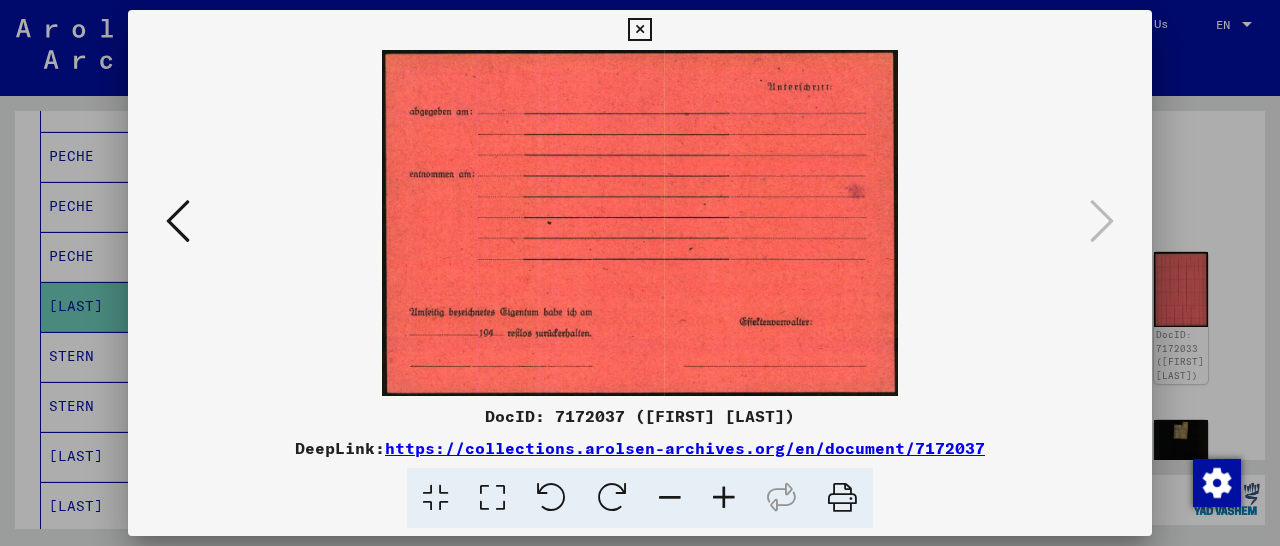 click at bounding box center (639, 30) 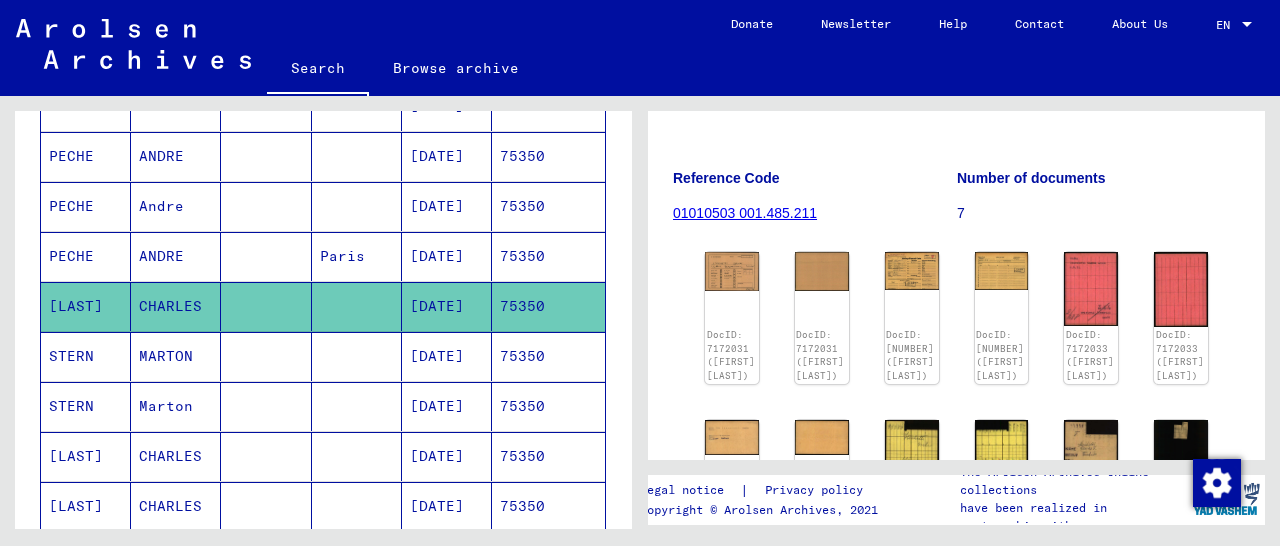 click on "75350" at bounding box center (548, 406) 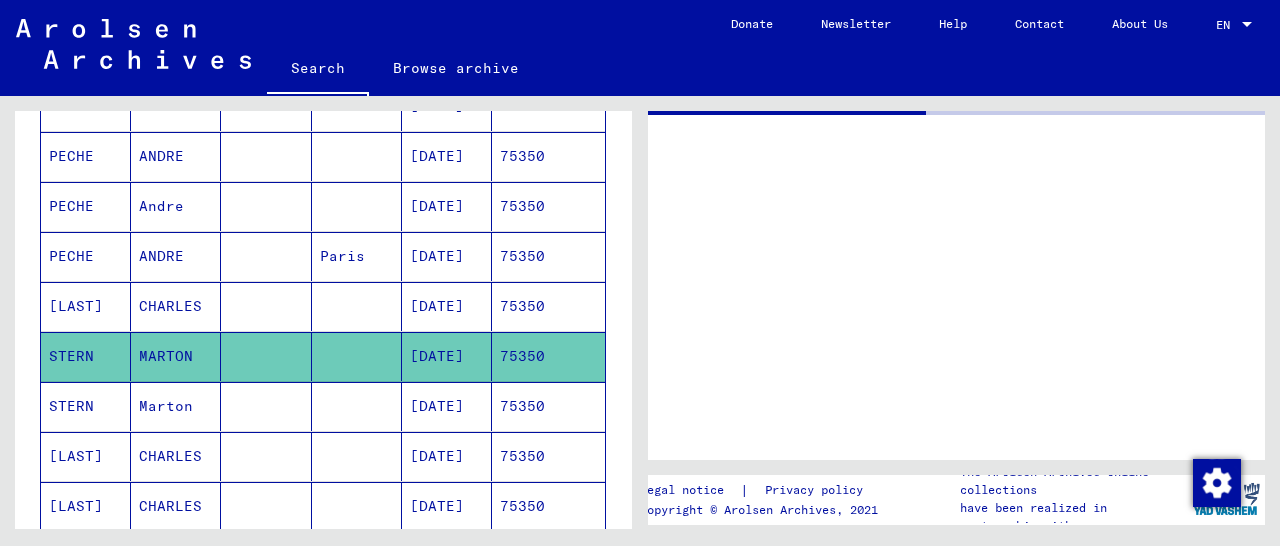 scroll, scrollTop: 0, scrollLeft: 0, axis: both 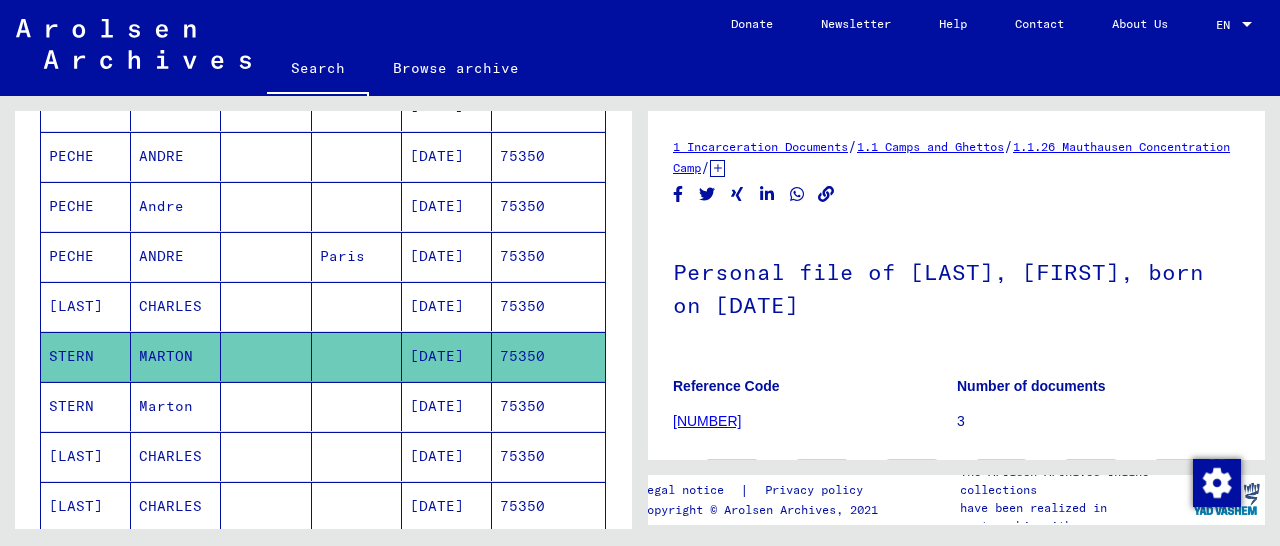 click on "75350" at bounding box center (548, 356) 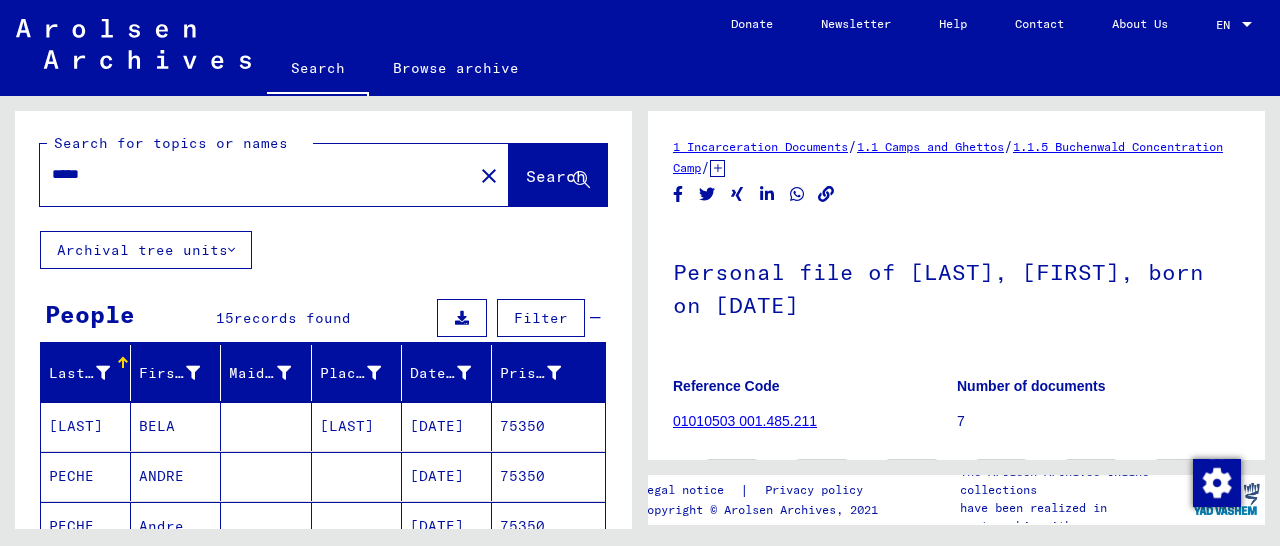 scroll, scrollTop: 0, scrollLeft: 0, axis: both 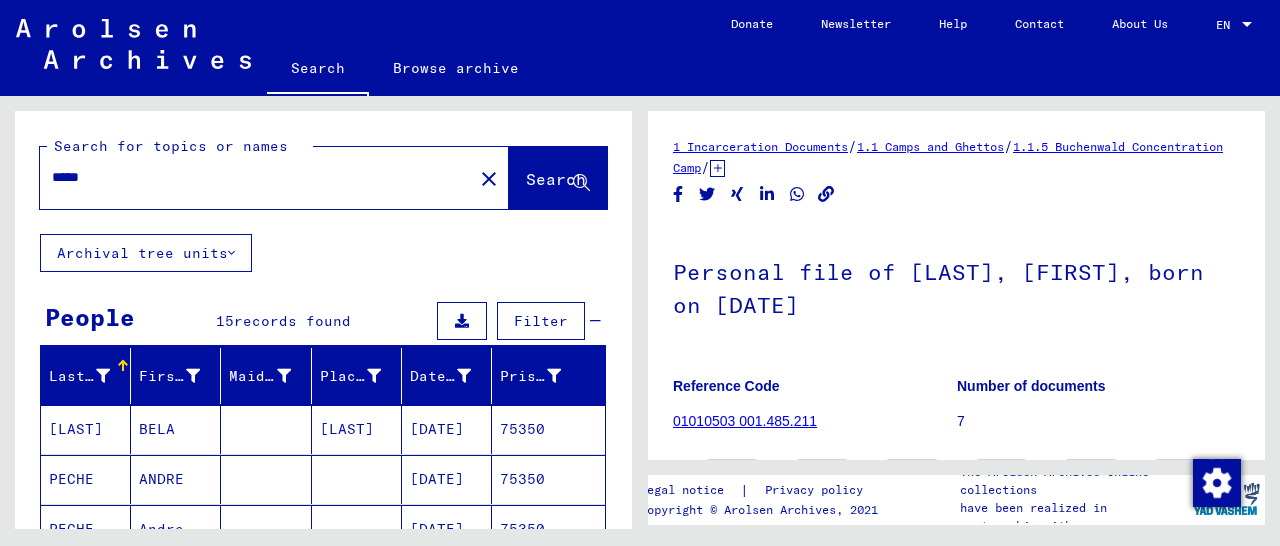 drag, startPoint x: 33, startPoint y: 193, endPoint x: 77, endPoint y: 179, distance: 46.173584 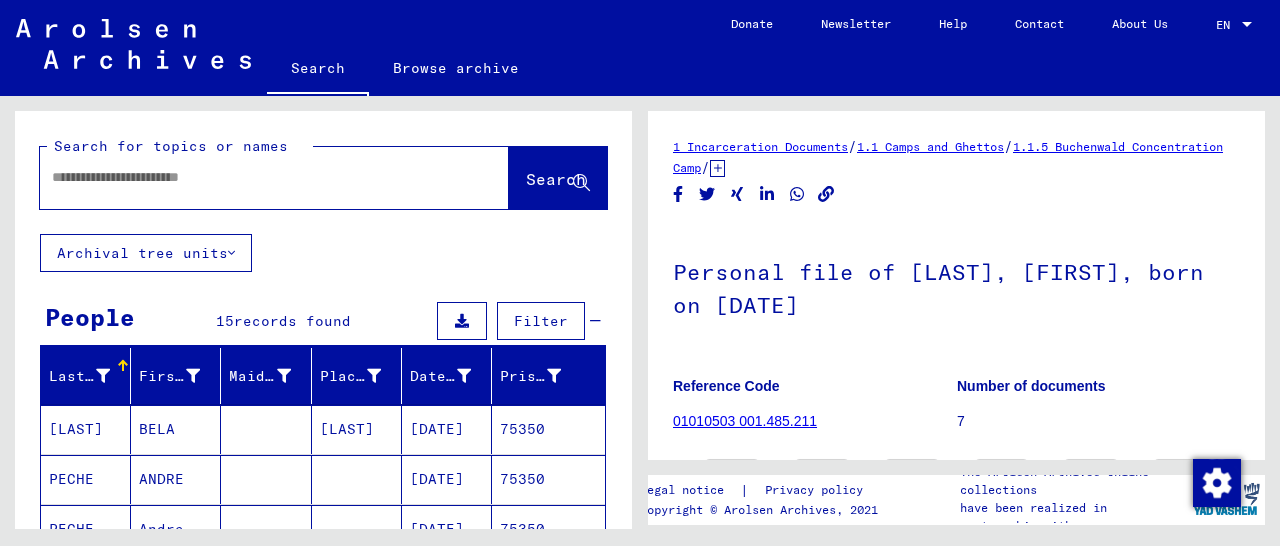 paste on "**********" 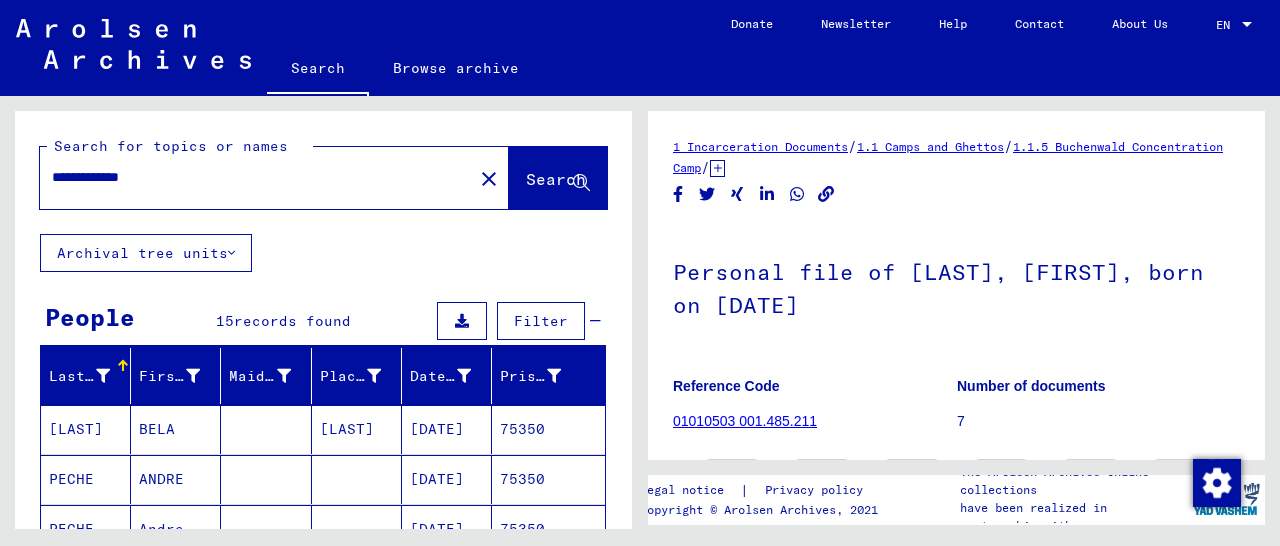 type on "**********" 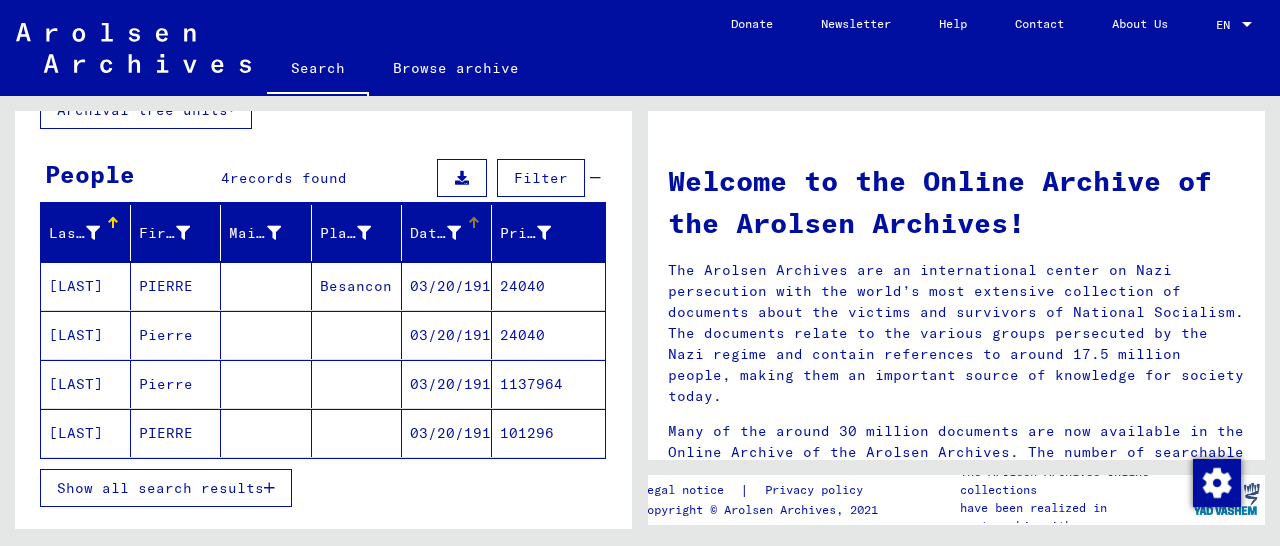 scroll, scrollTop: 208, scrollLeft: 0, axis: vertical 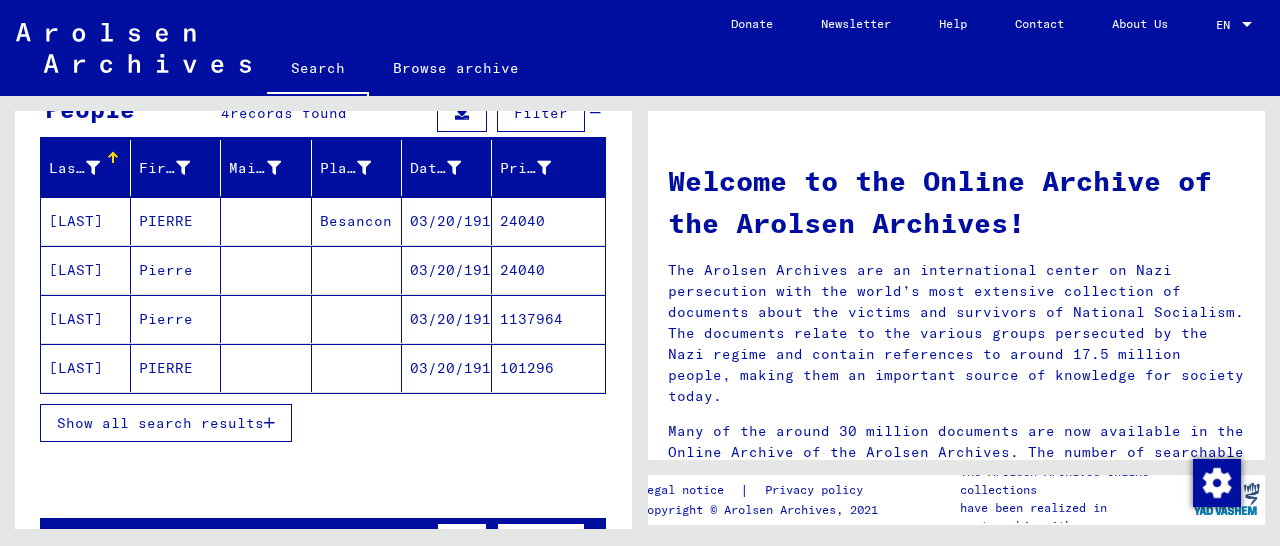click on "24040" at bounding box center [548, 270] 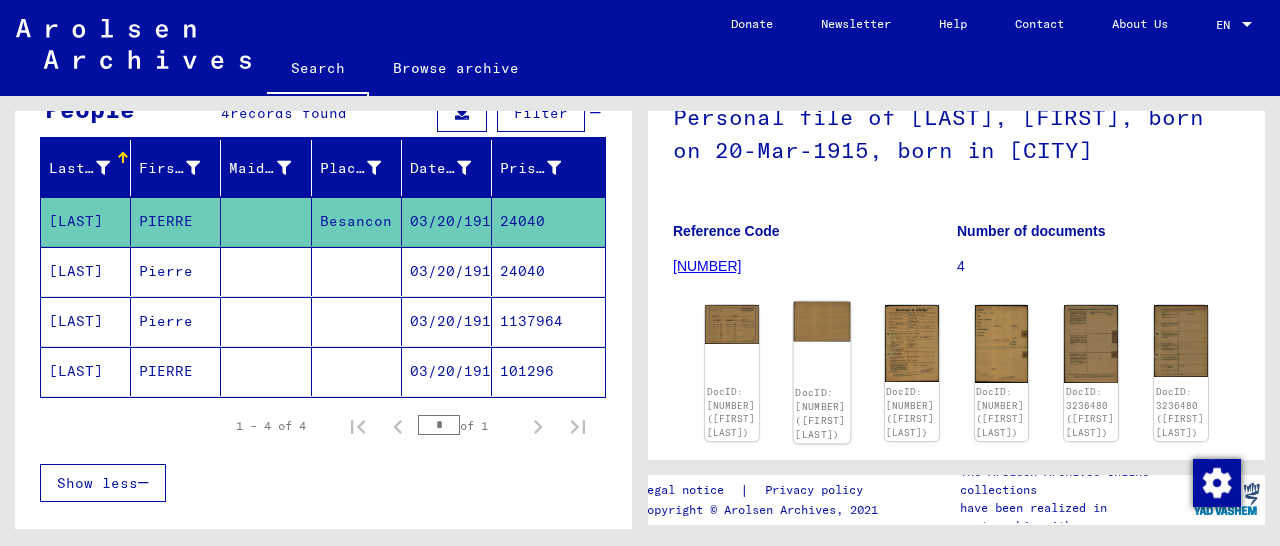 scroll, scrollTop: 312, scrollLeft: 0, axis: vertical 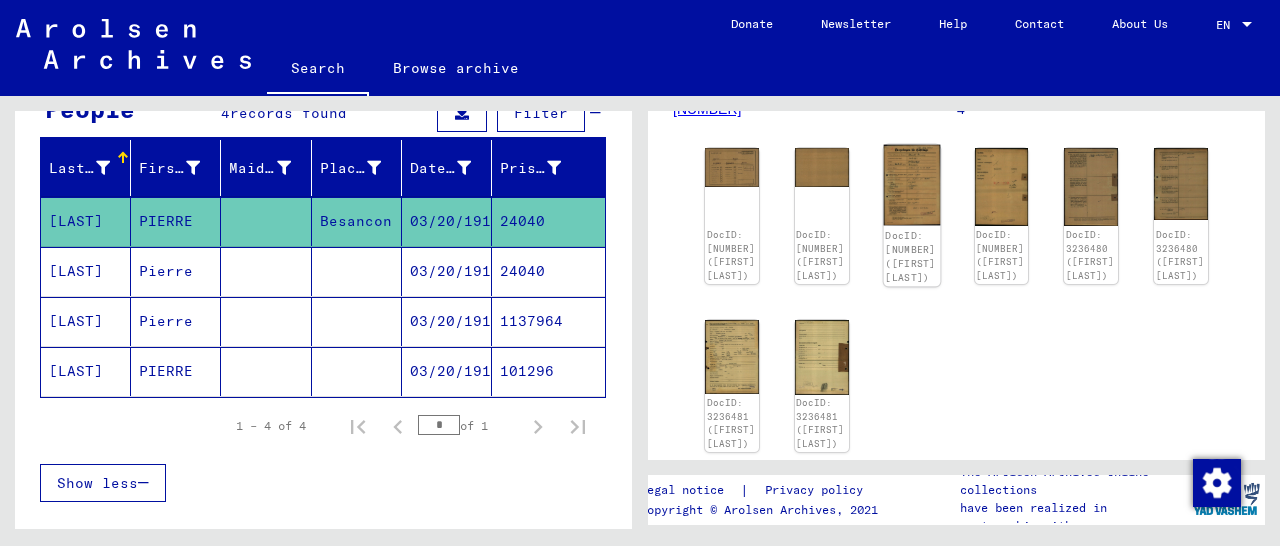 click 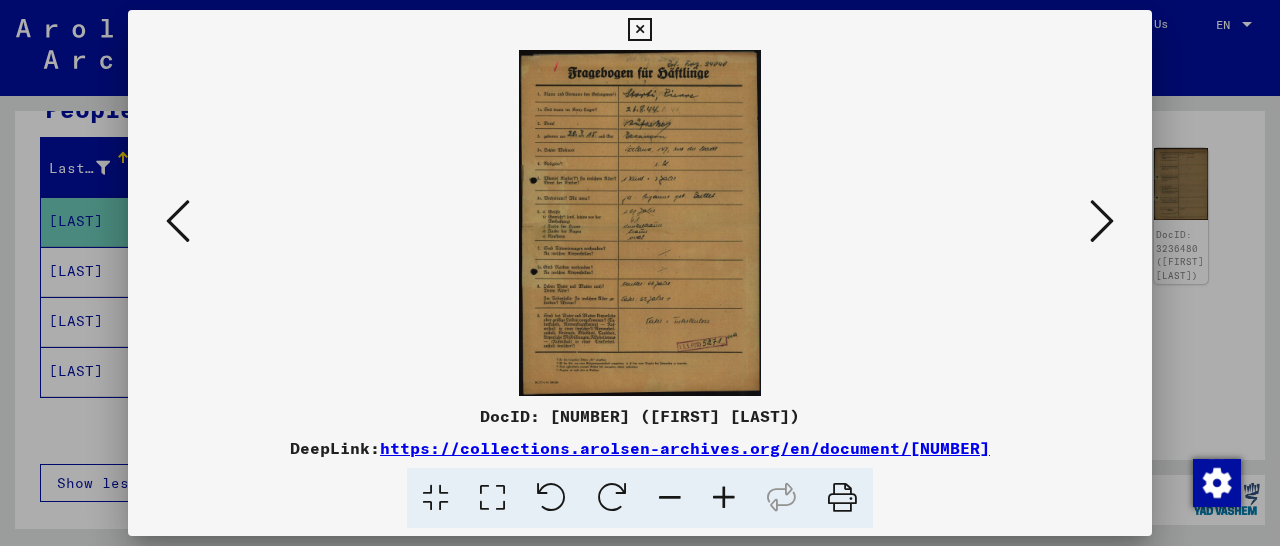 click at bounding box center (724, 498) 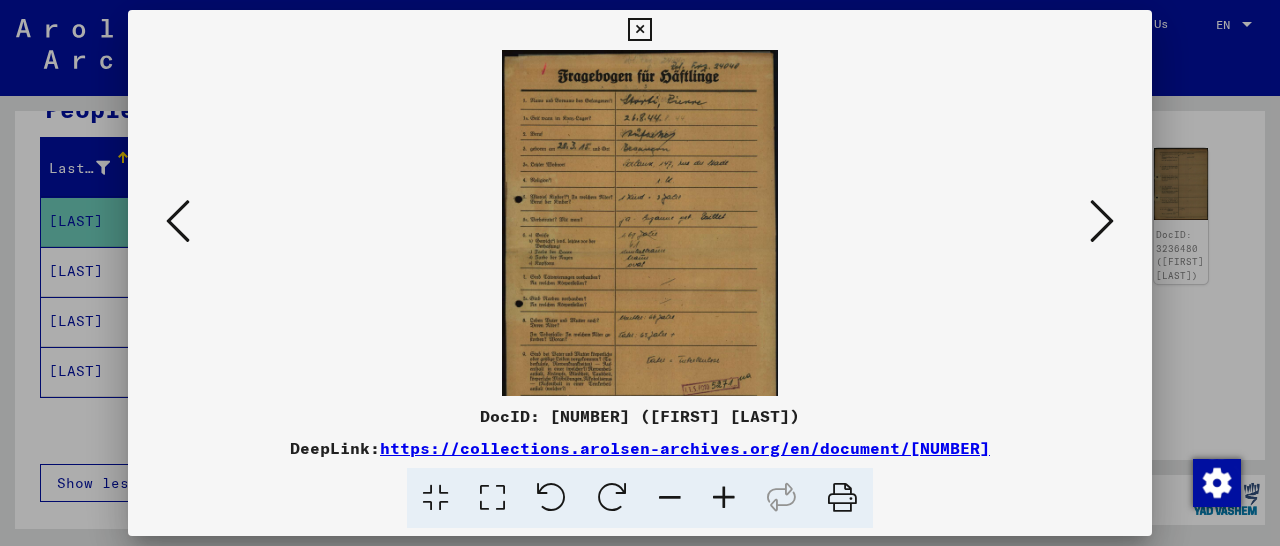 click at bounding box center [724, 498] 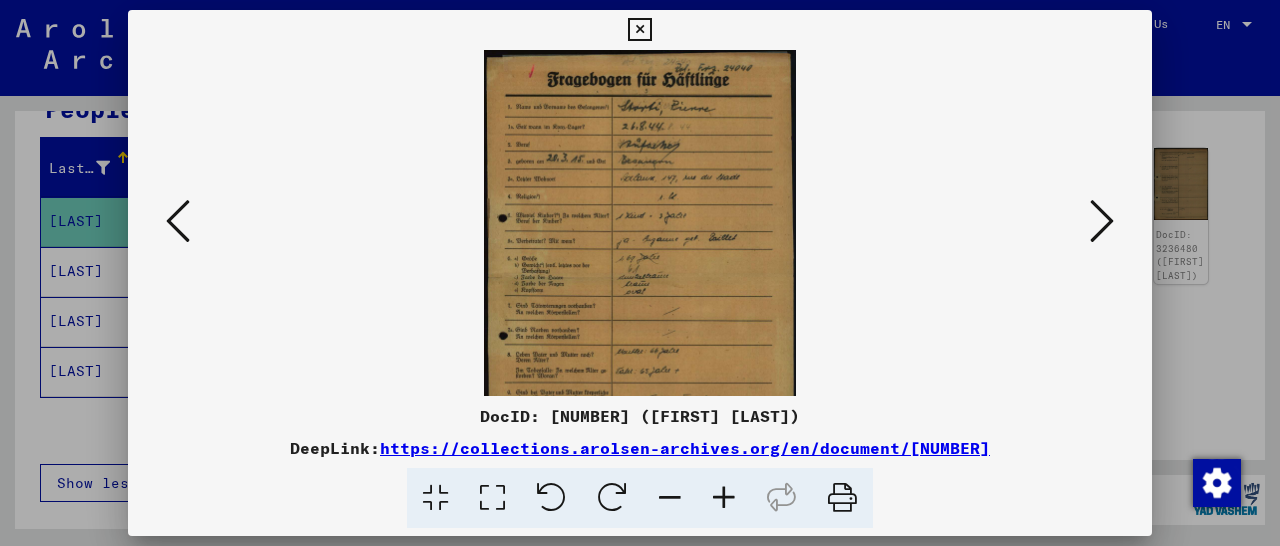 click at bounding box center [724, 498] 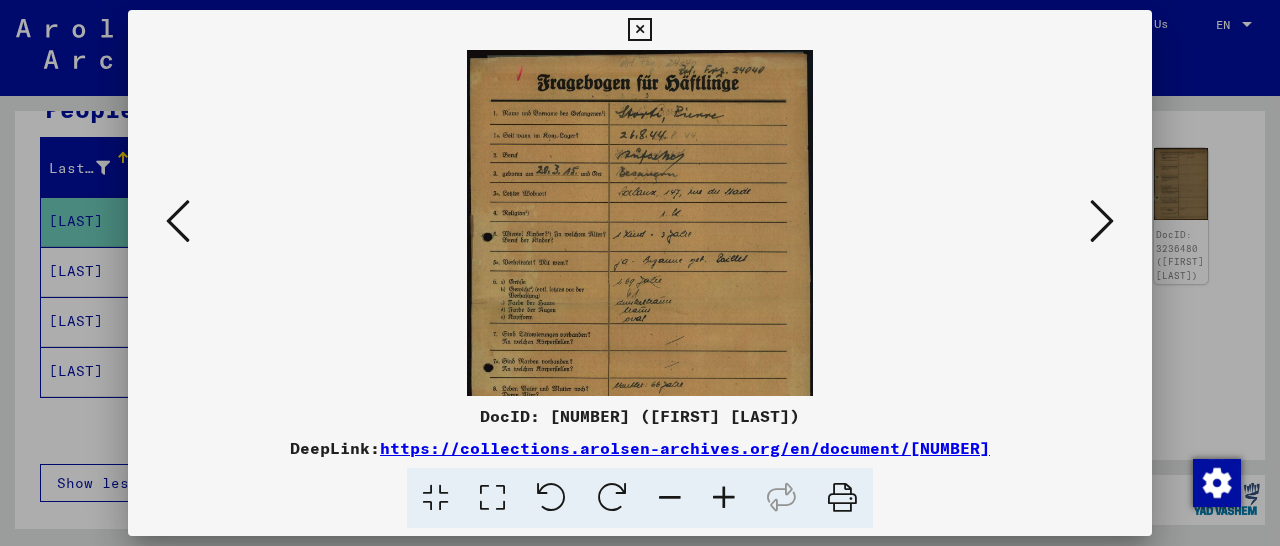 click at bounding box center (724, 498) 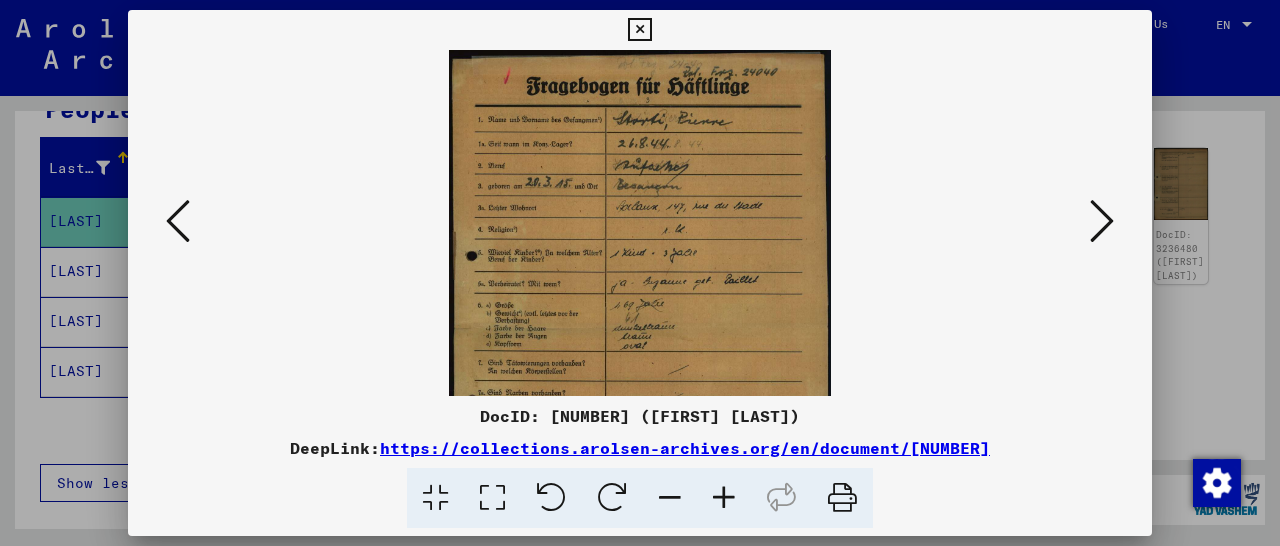 click at bounding box center (724, 498) 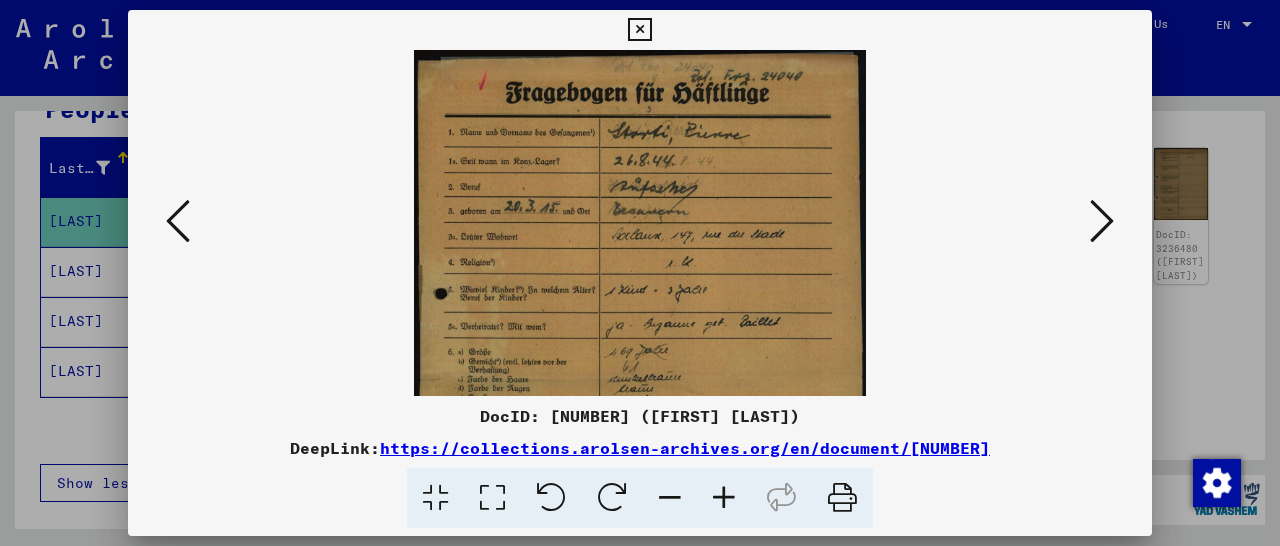 click at bounding box center [724, 498] 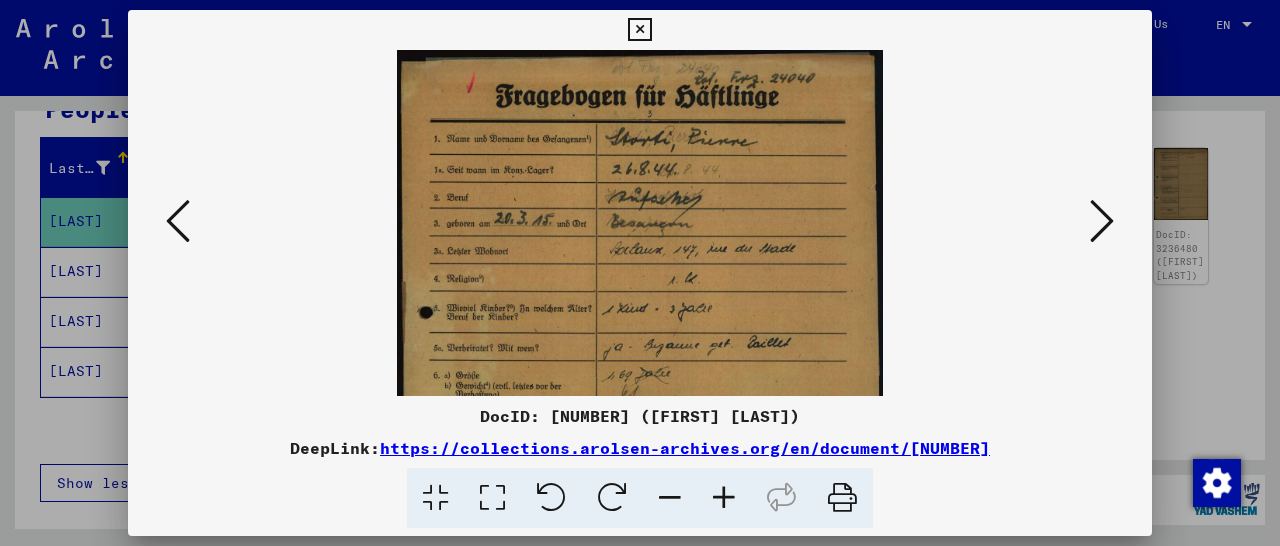 click at bounding box center (724, 498) 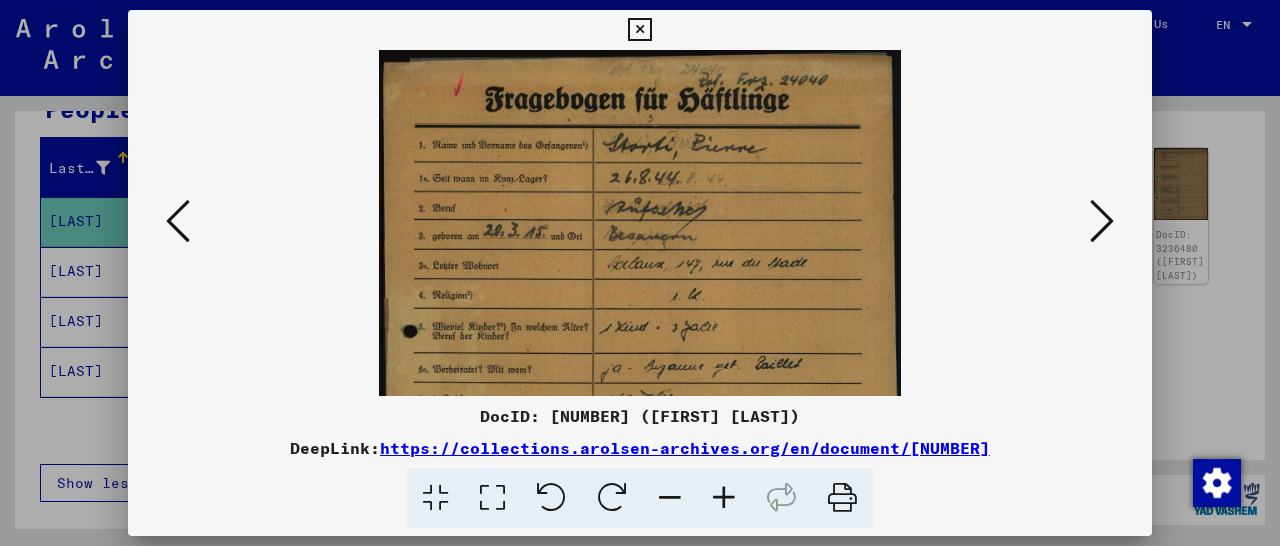 click at bounding box center [724, 498] 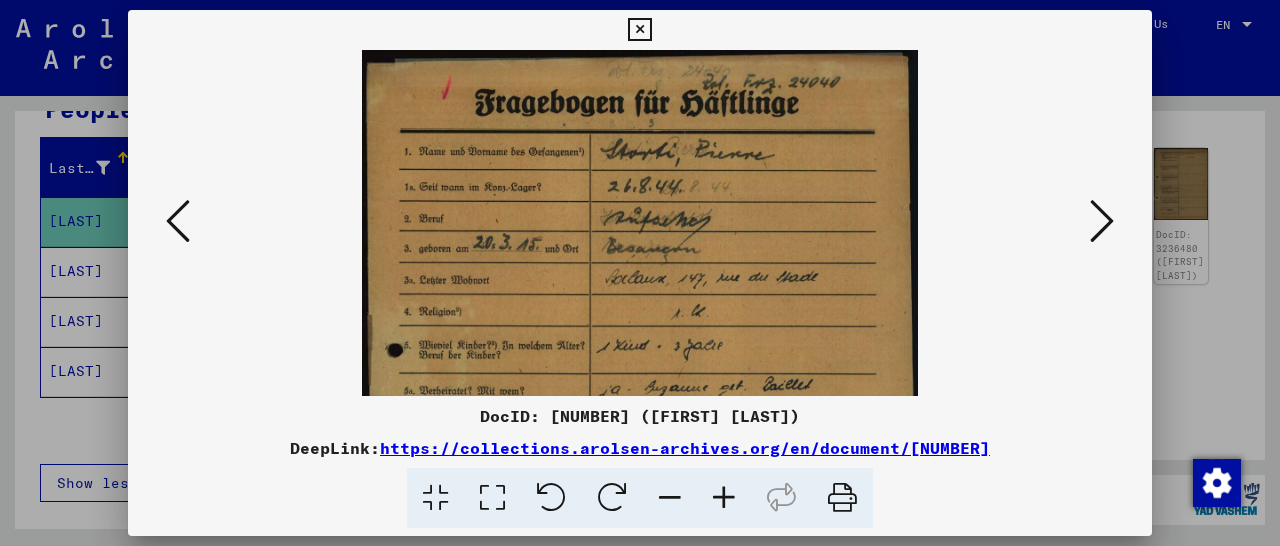 click at bounding box center [724, 498] 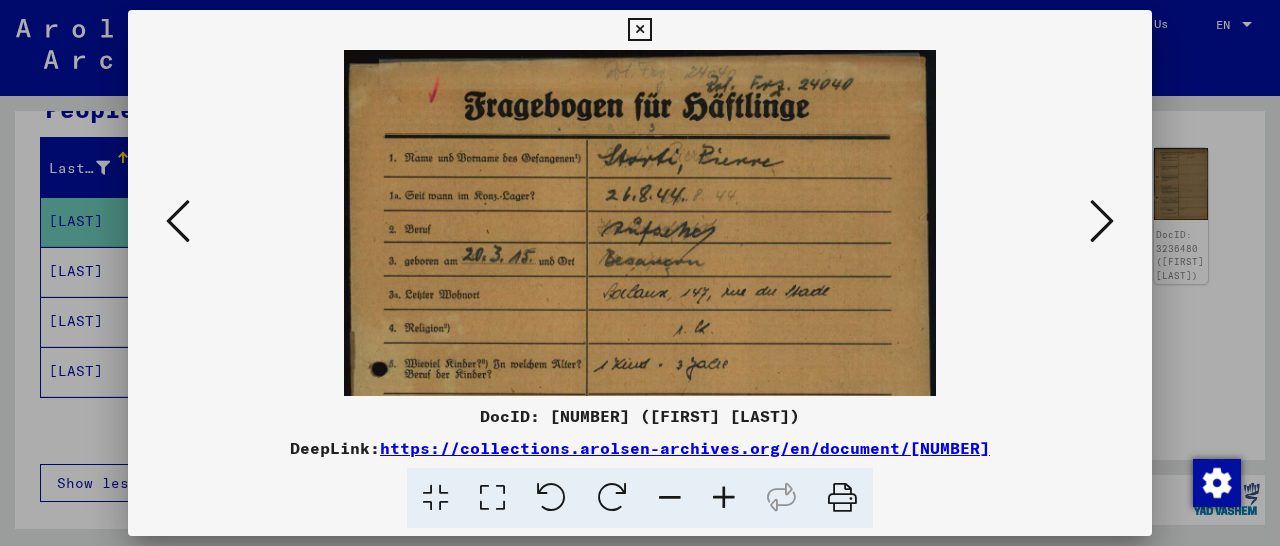 click at bounding box center (724, 498) 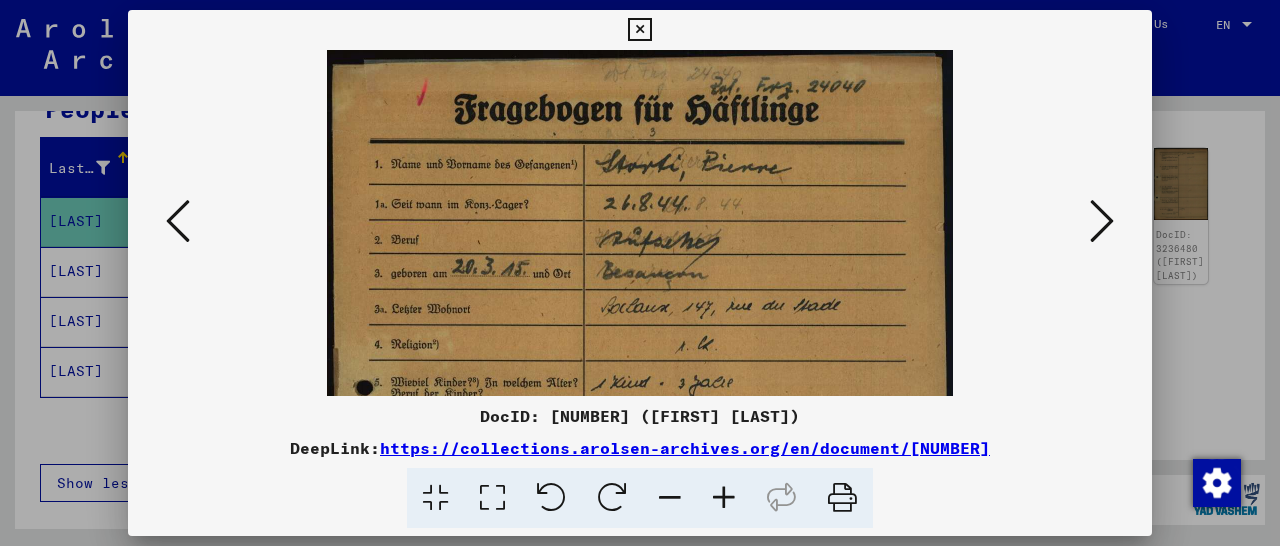 click at bounding box center [724, 498] 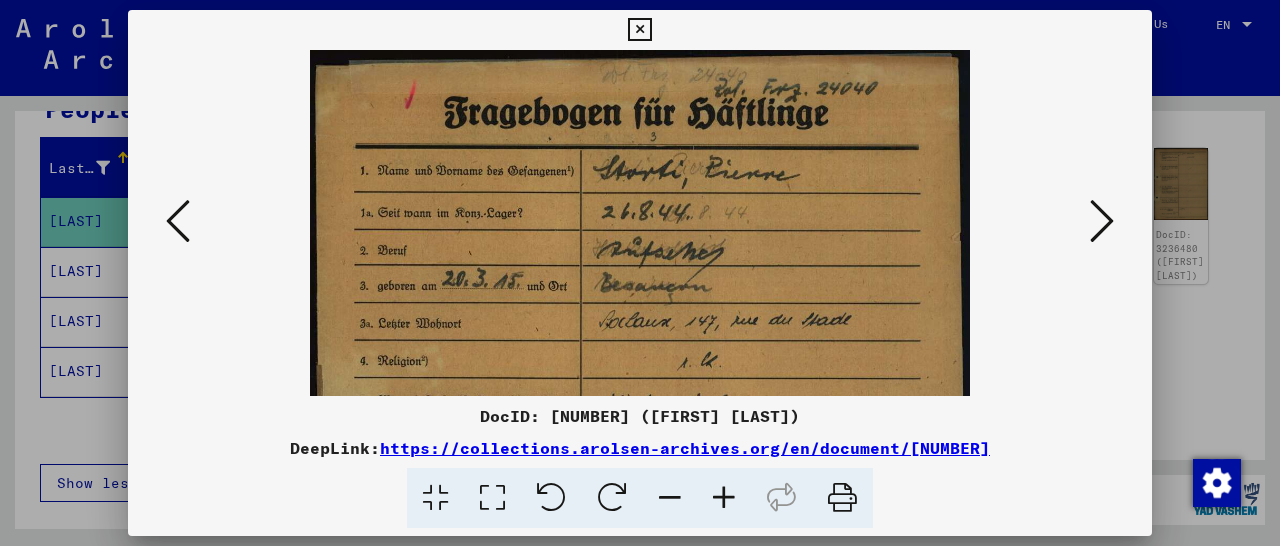 click at bounding box center [724, 498] 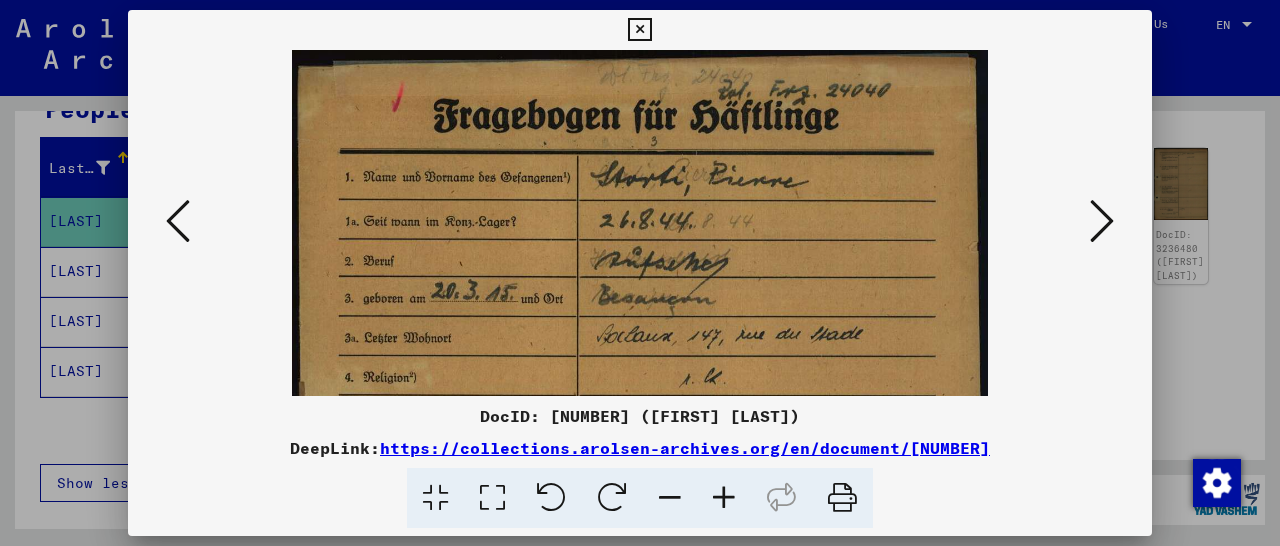 click at bounding box center (724, 498) 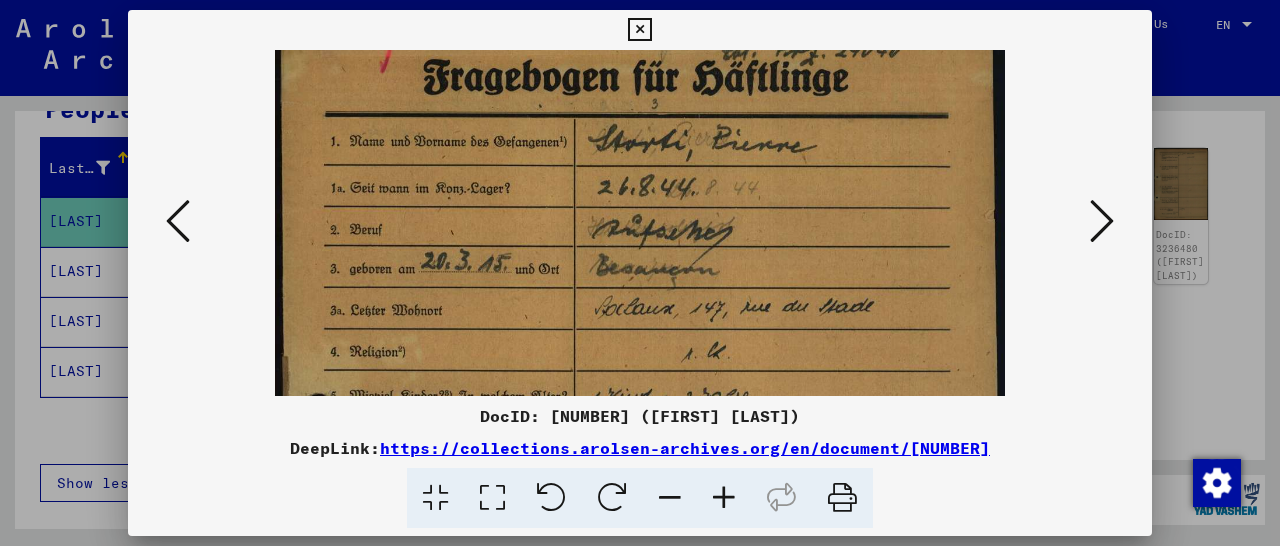 drag, startPoint x: 723, startPoint y: 355, endPoint x: 730, endPoint y: 295, distance: 60.40695 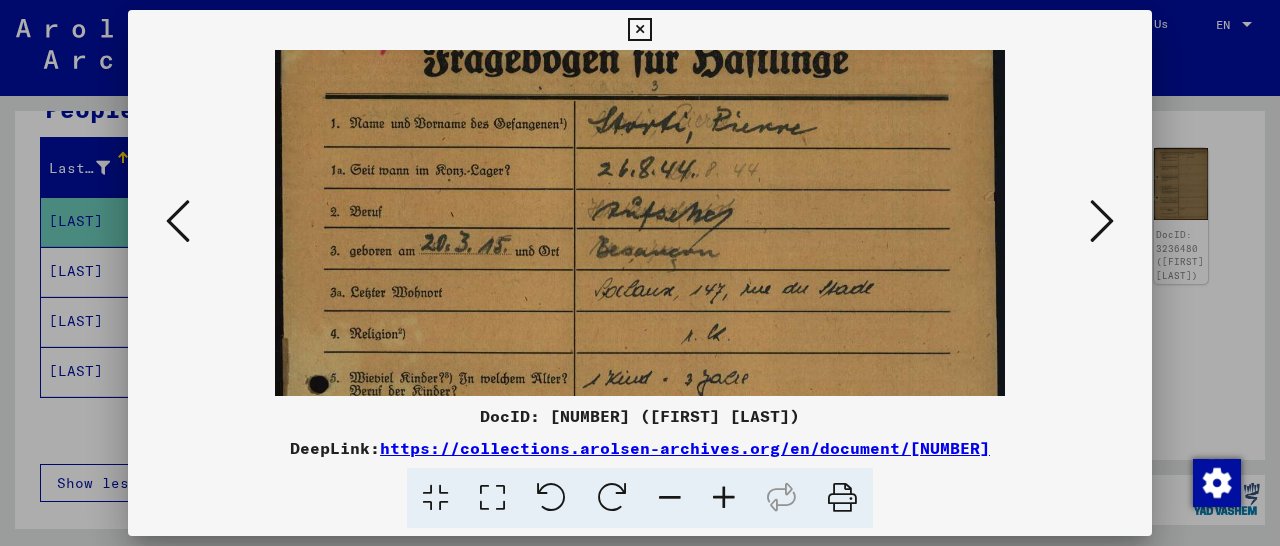 click at bounding box center [639, 30] 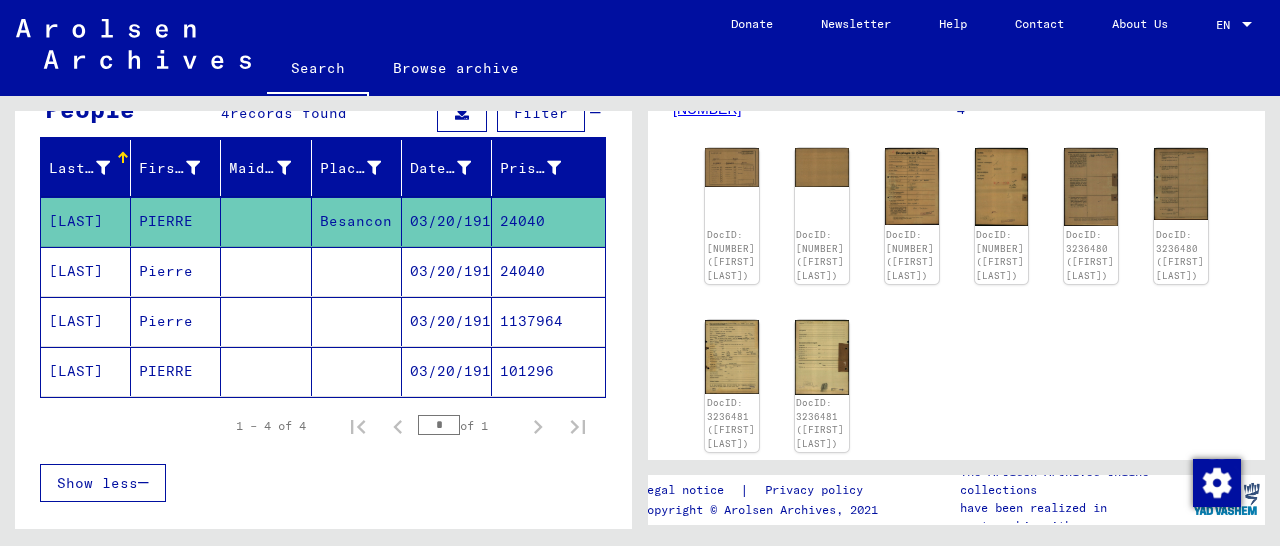 click on "101296" 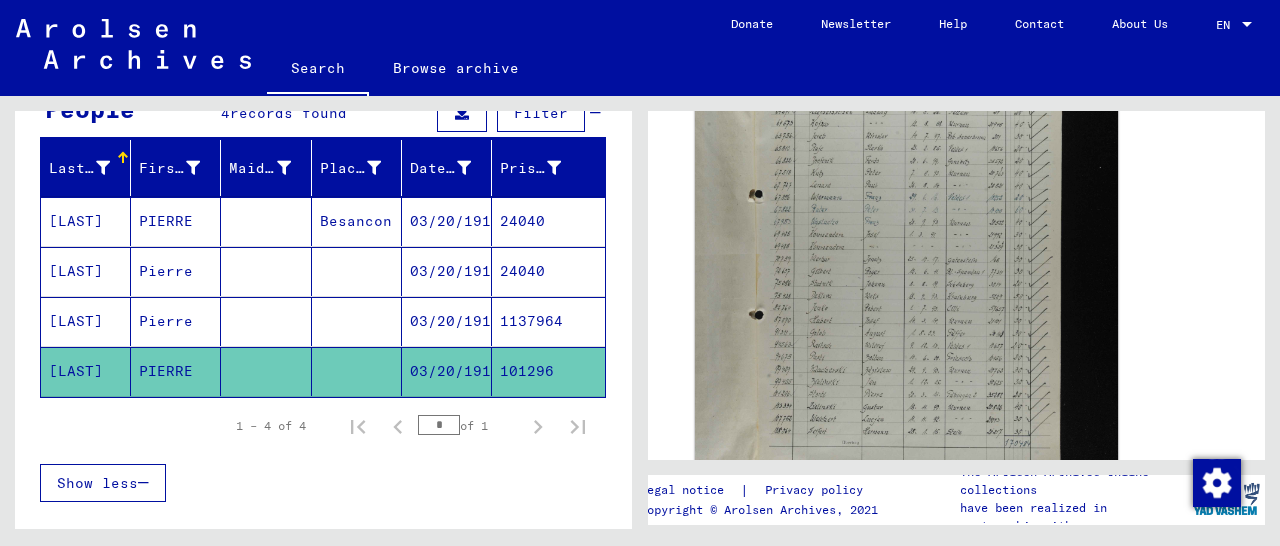 scroll, scrollTop: 624, scrollLeft: 0, axis: vertical 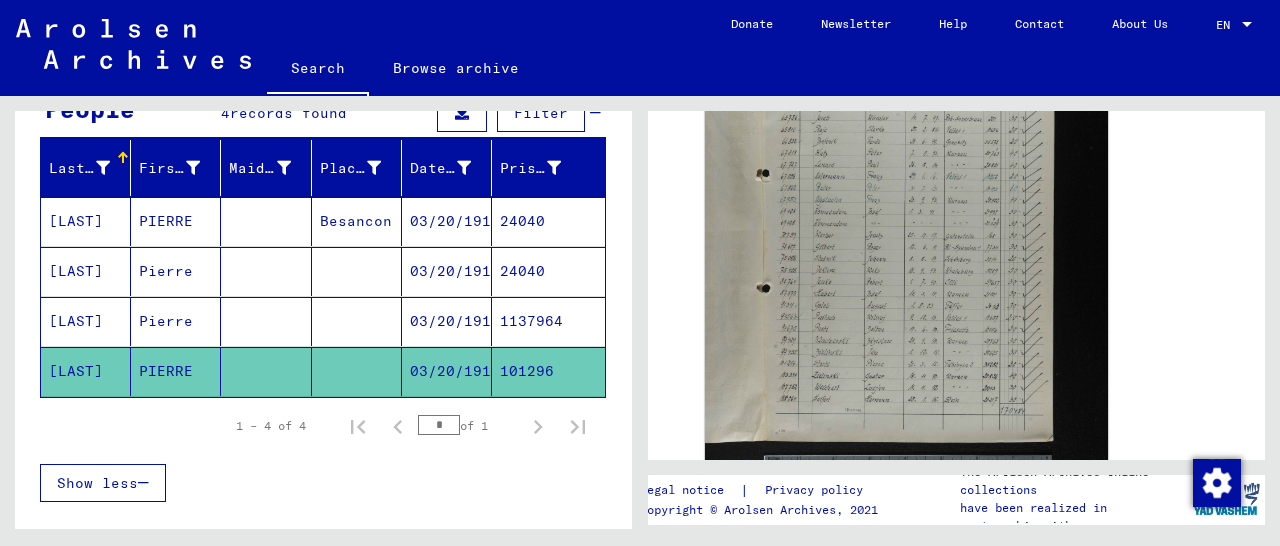 click on "1137964" at bounding box center [548, 371] 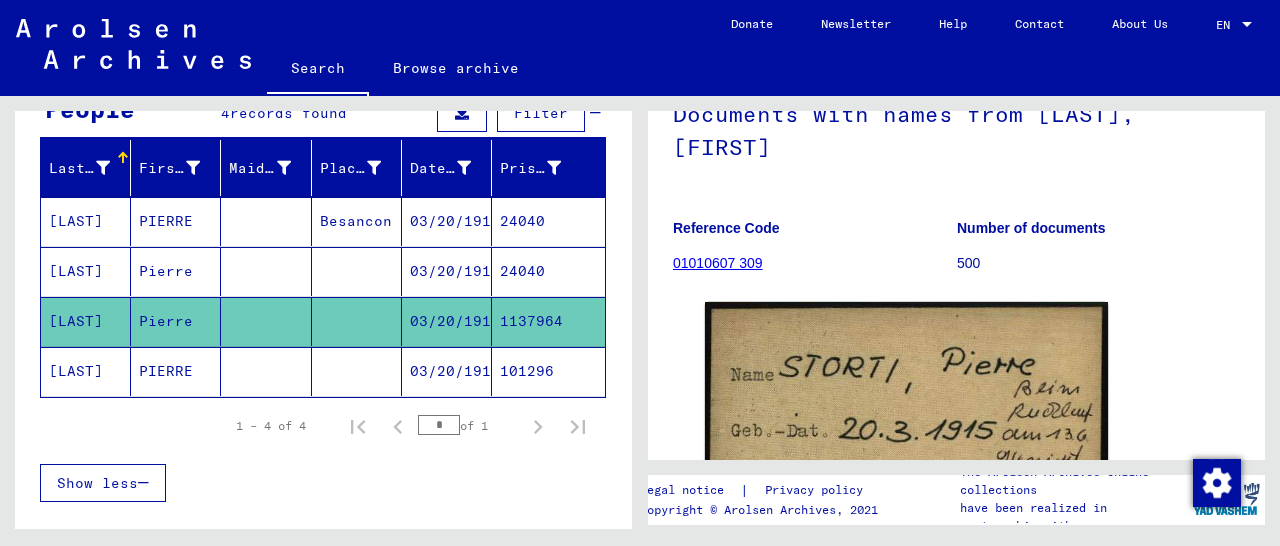 scroll, scrollTop: 312, scrollLeft: 0, axis: vertical 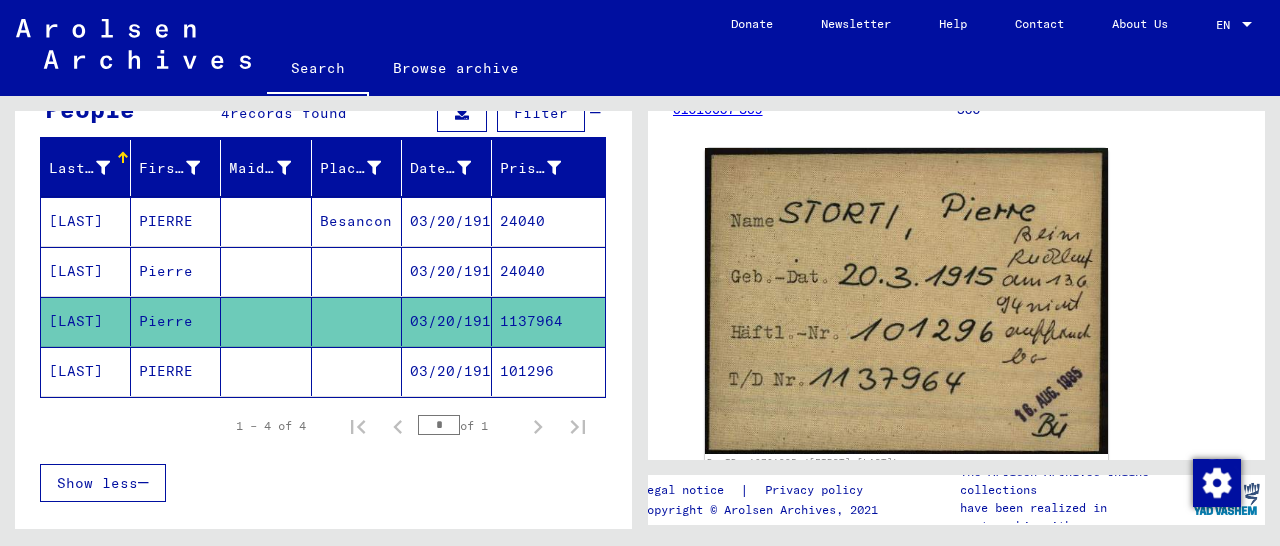 click on "24040" at bounding box center (548, 321) 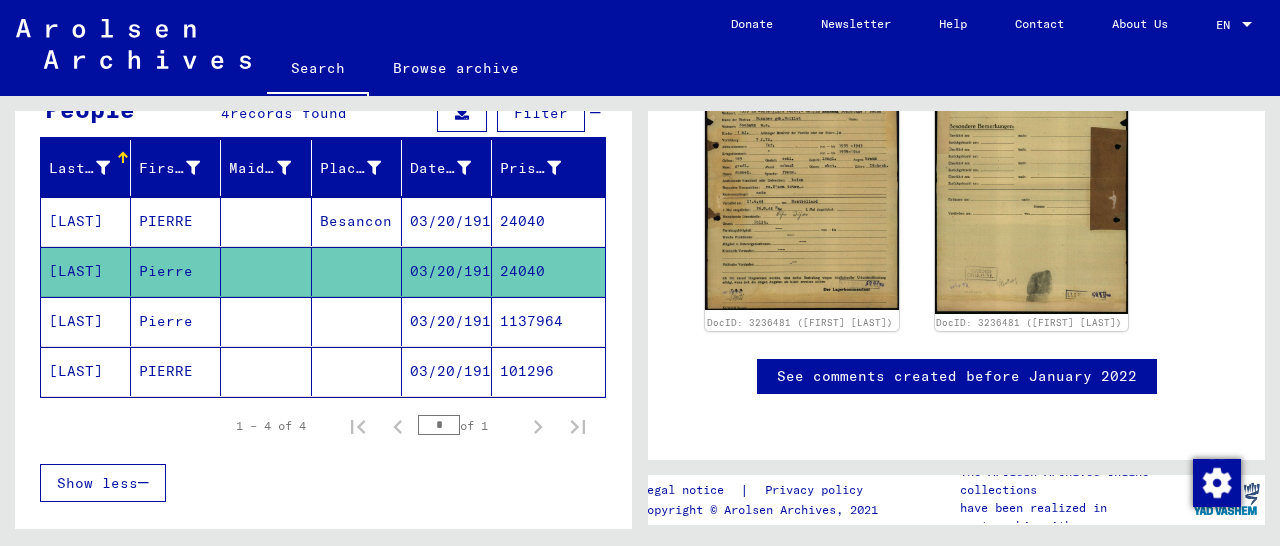 scroll, scrollTop: 312, scrollLeft: 0, axis: vertical 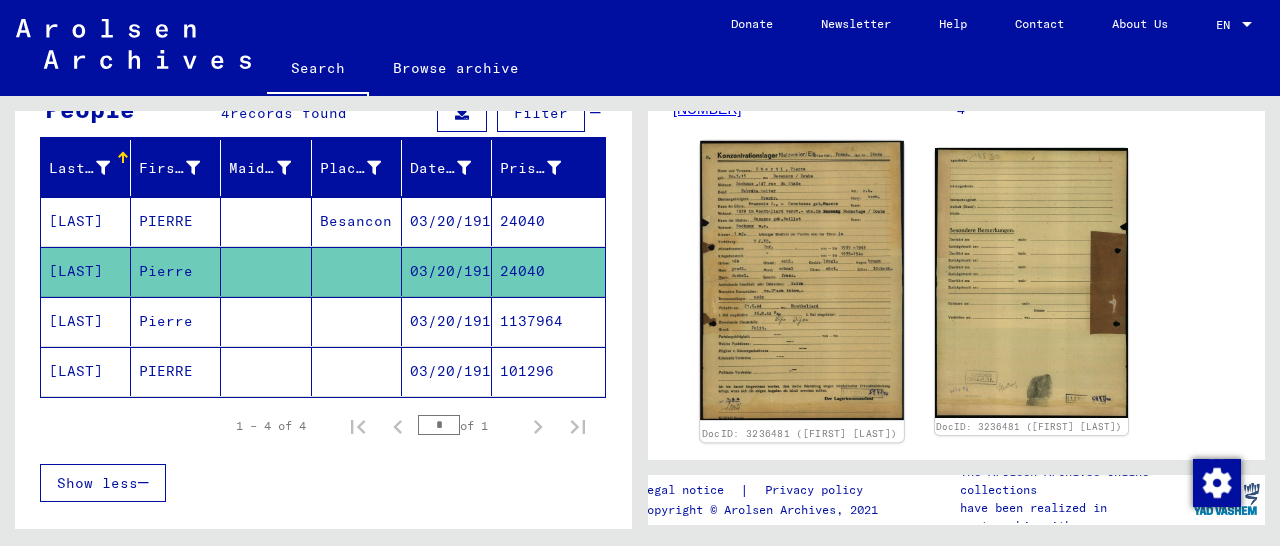click 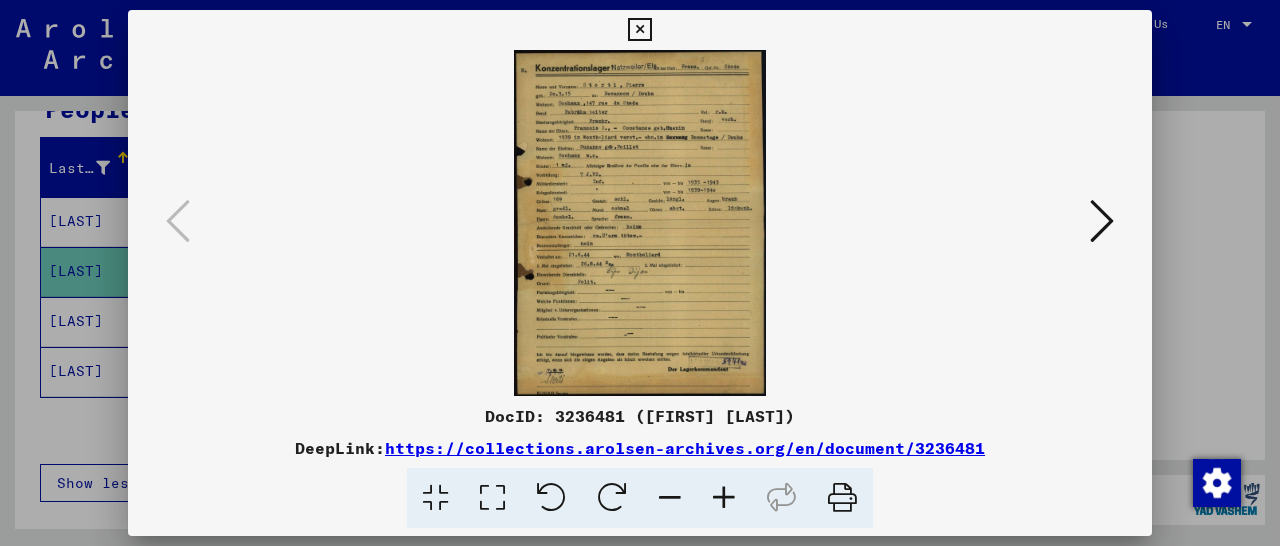 click at bounding box center [724, 498] 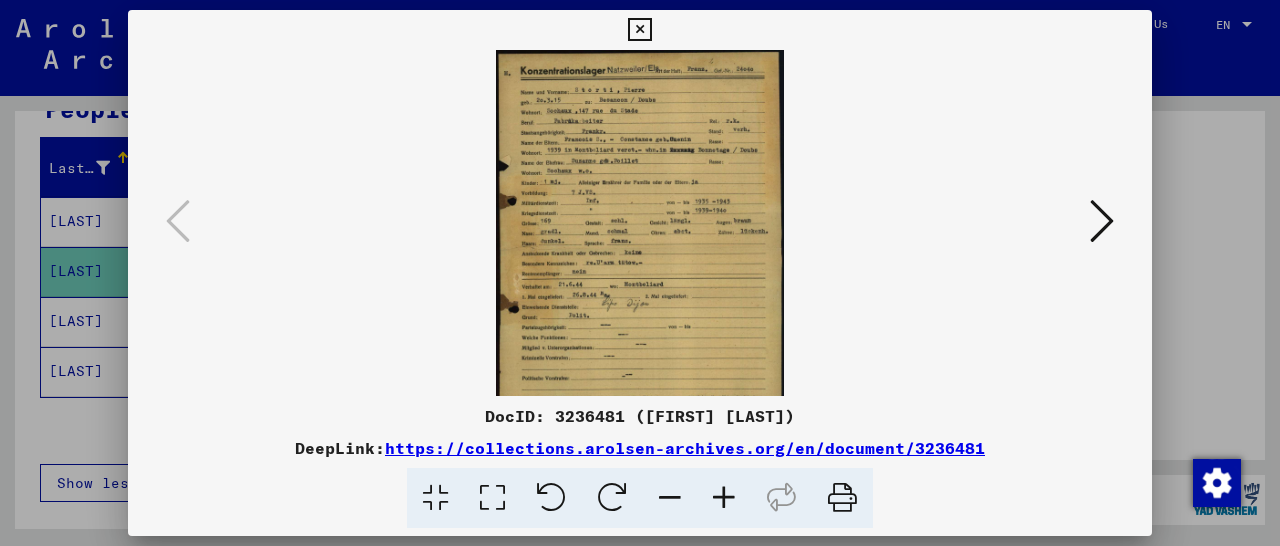 click at bounding box center [724, 498] 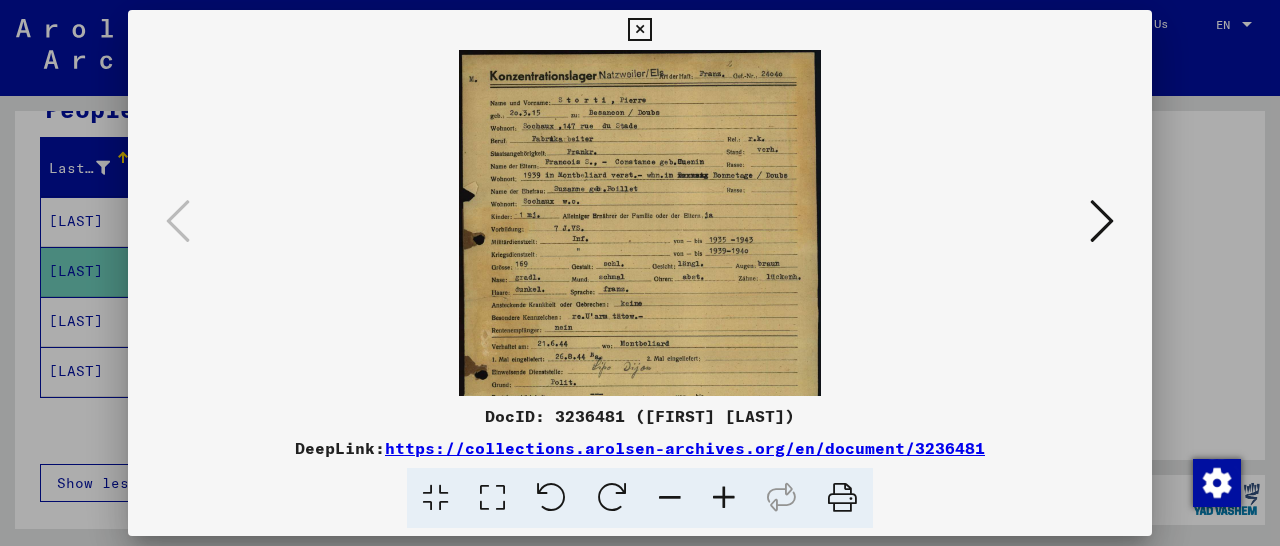 click at bounding box center (724, 498) 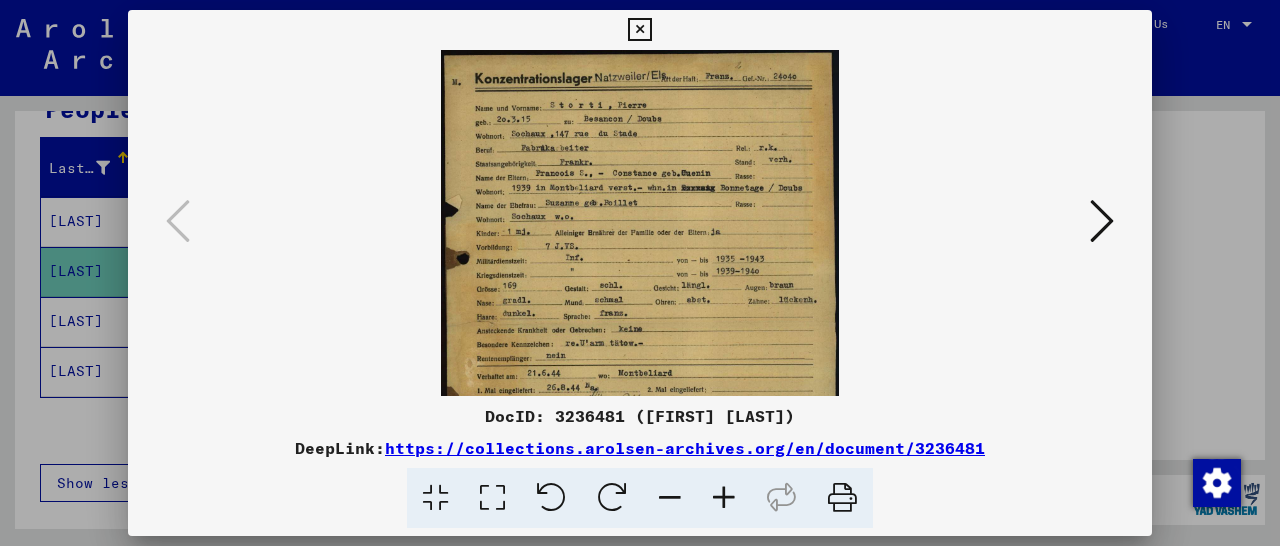 click at bounding box center [724, 498] 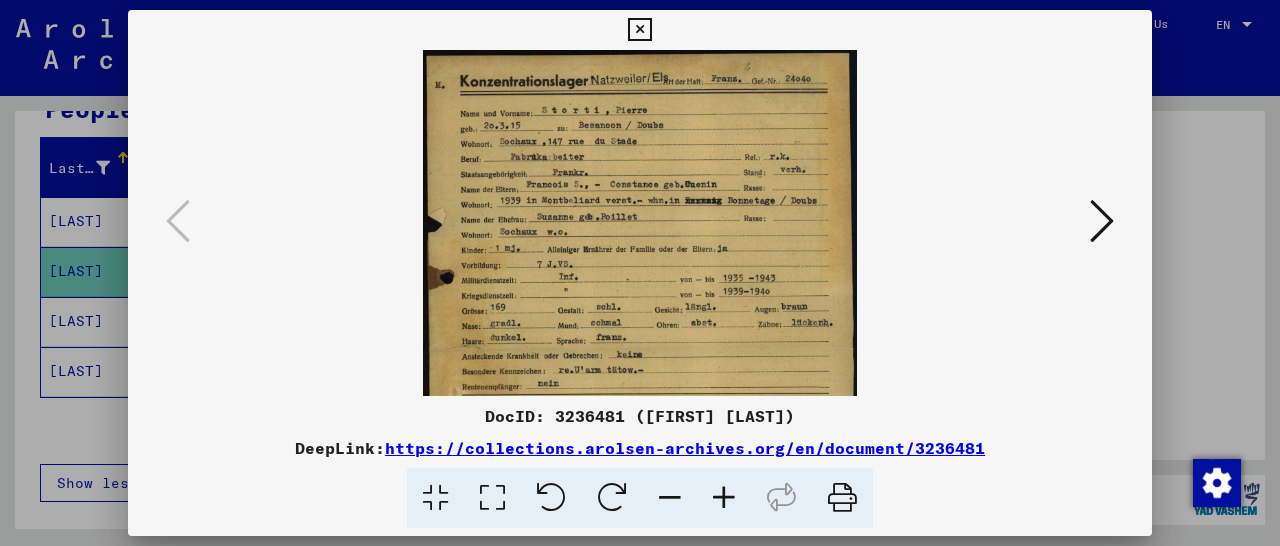 click at bounding box center [724, 498] 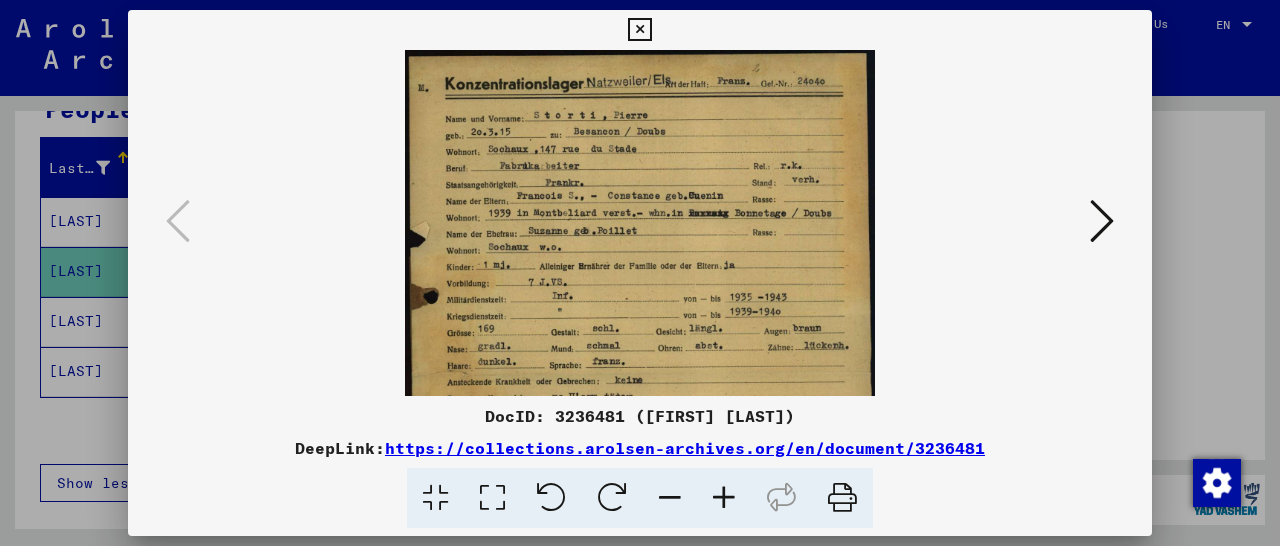 click at bounding box center [724, 498] 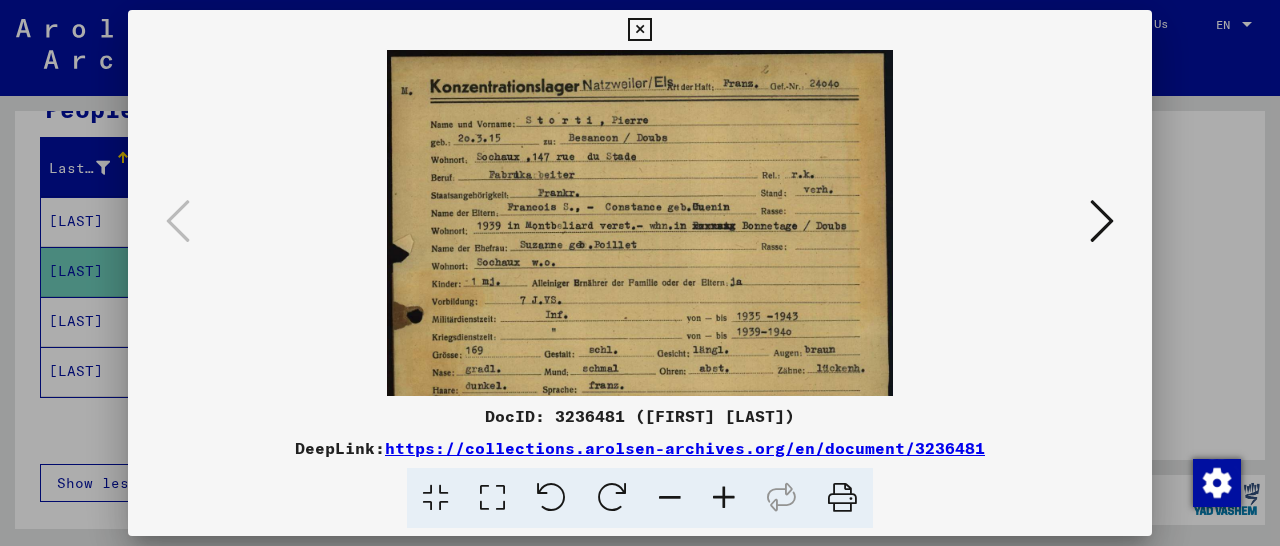 click at bounding box center (724, 498) 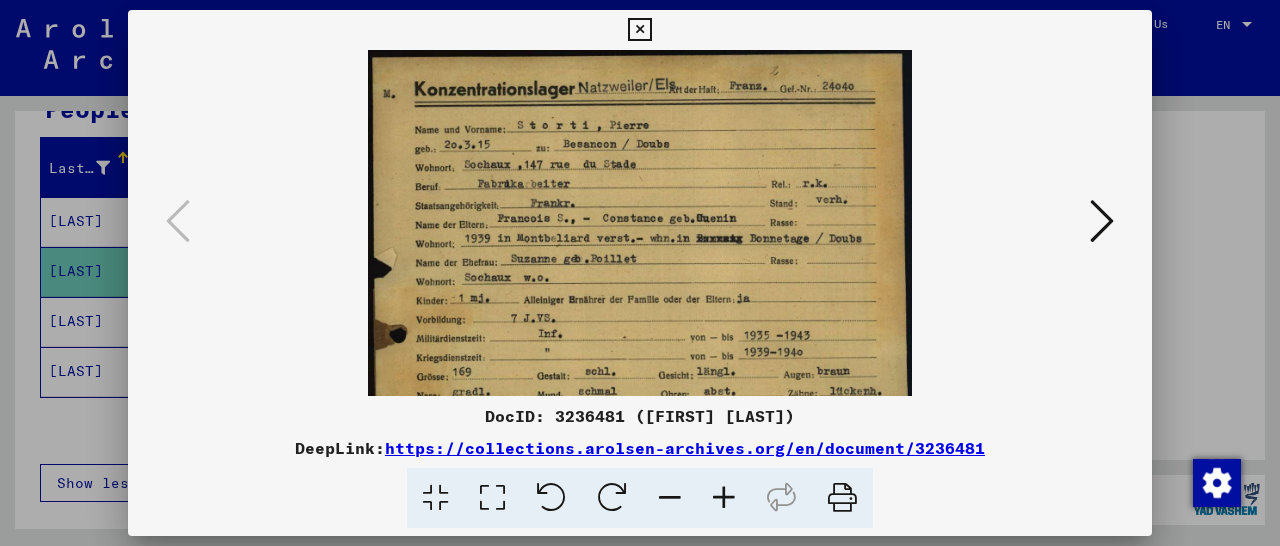 click at bounding box center [724, 498] 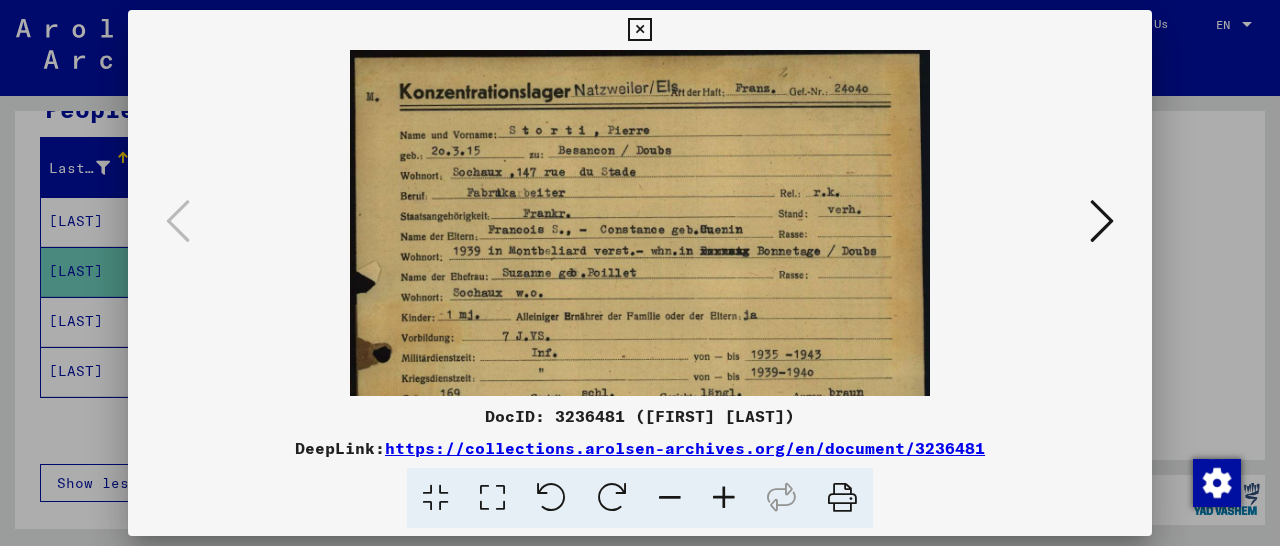 click at bounding box center [724, 498] 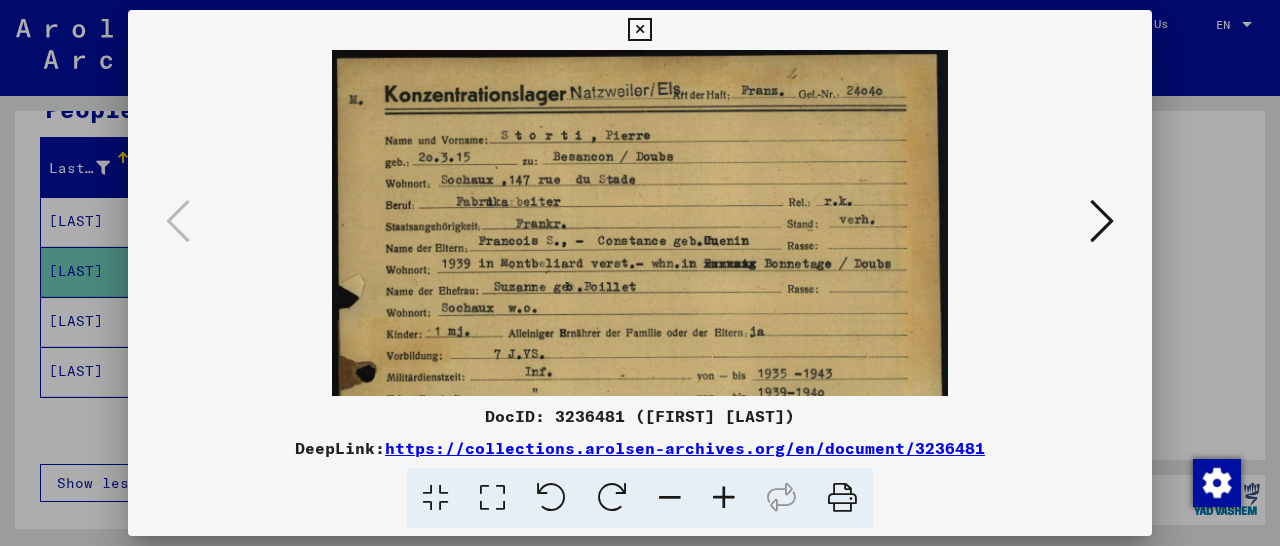 click at bounding box center (724, 498) 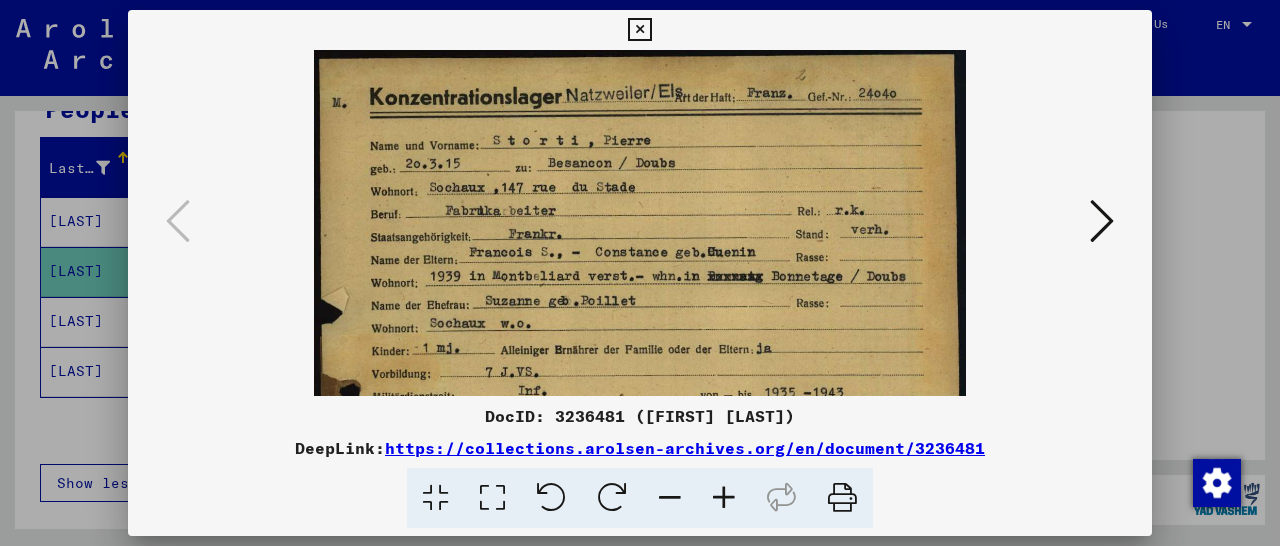 click at bounding box center [724, 498] 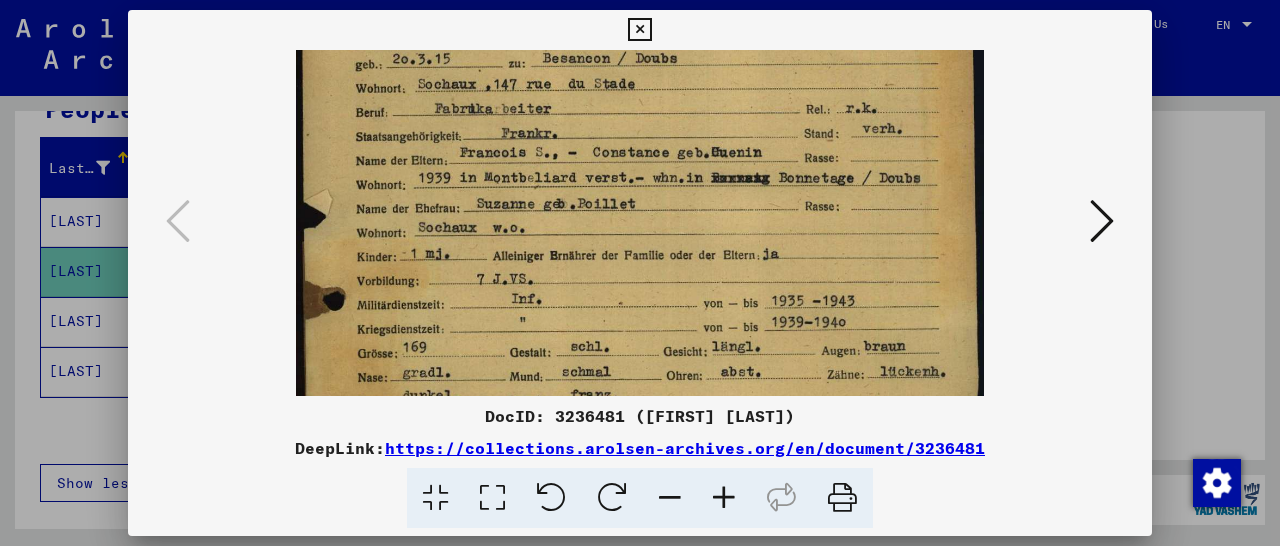 scroll, scrollTop: 116, scrollLeft: 0, axis: vertical 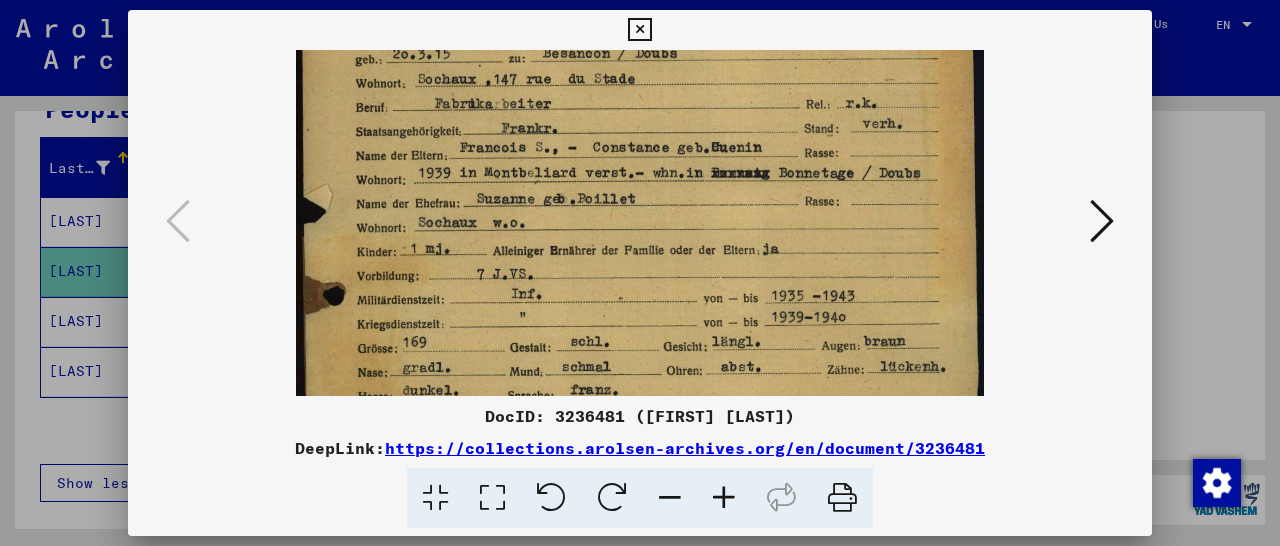 drag, startPoint x: 663, startPoint y: 319, endPoint x: 697, endPoint y: 203, distance: 120.880104 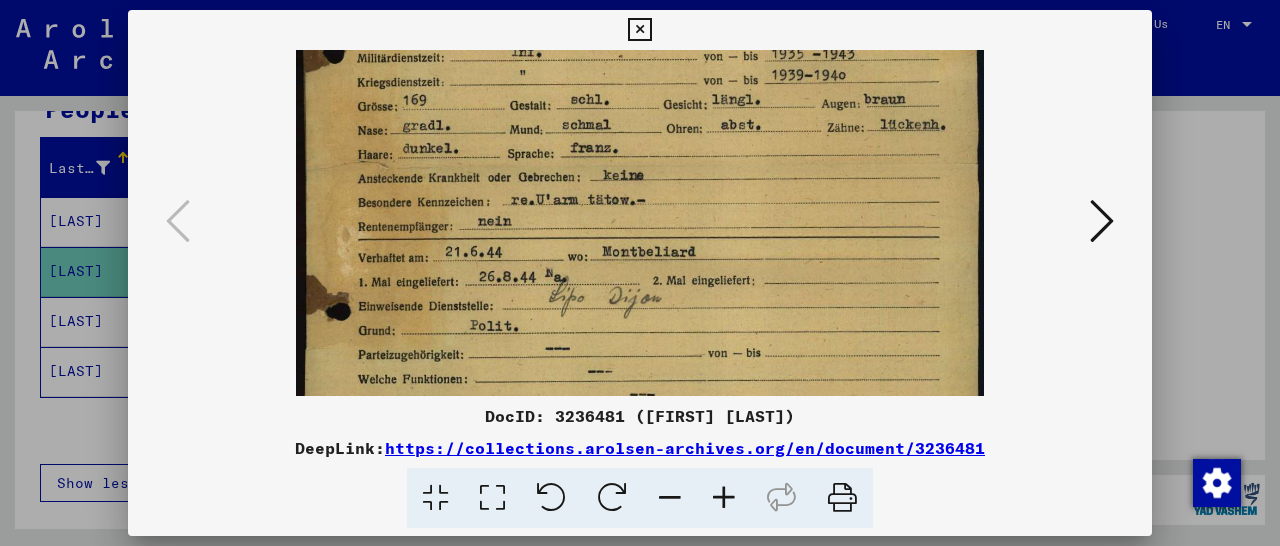 scroll, scrollTop: 362, scrollLeft: 0, axis: vertical 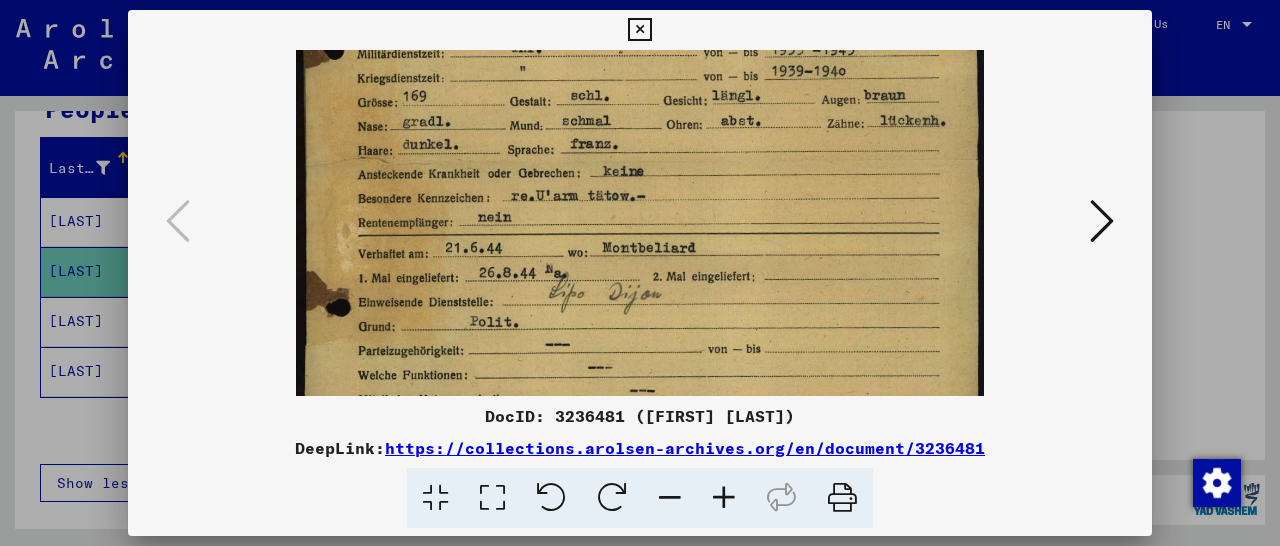 drag, startPoint x: 673, startPoint y: 349, endPoint x: 753, endPoint y: 103, distance: 258.68127 